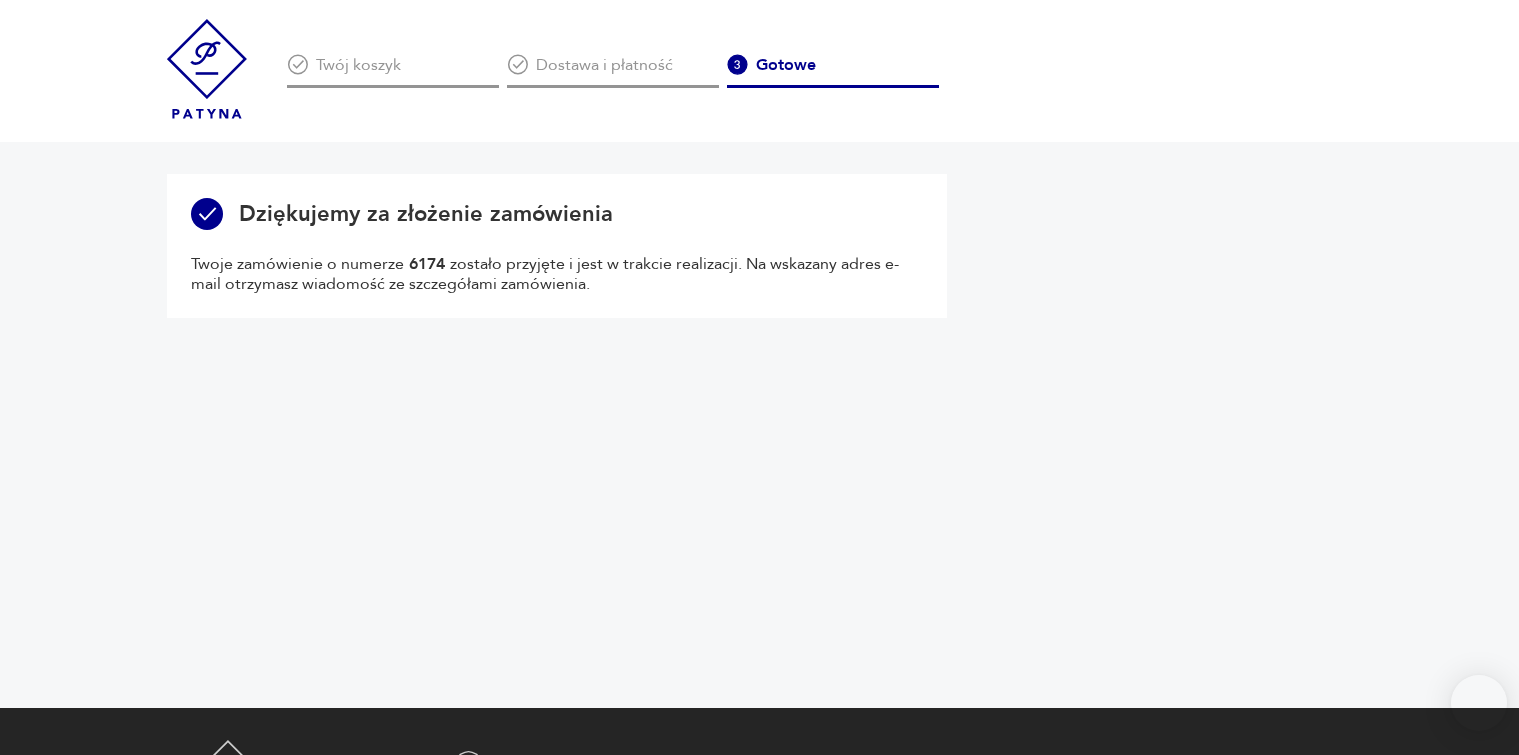 scroll, scrollTop: 0, scrollLeft: 0, axis: both 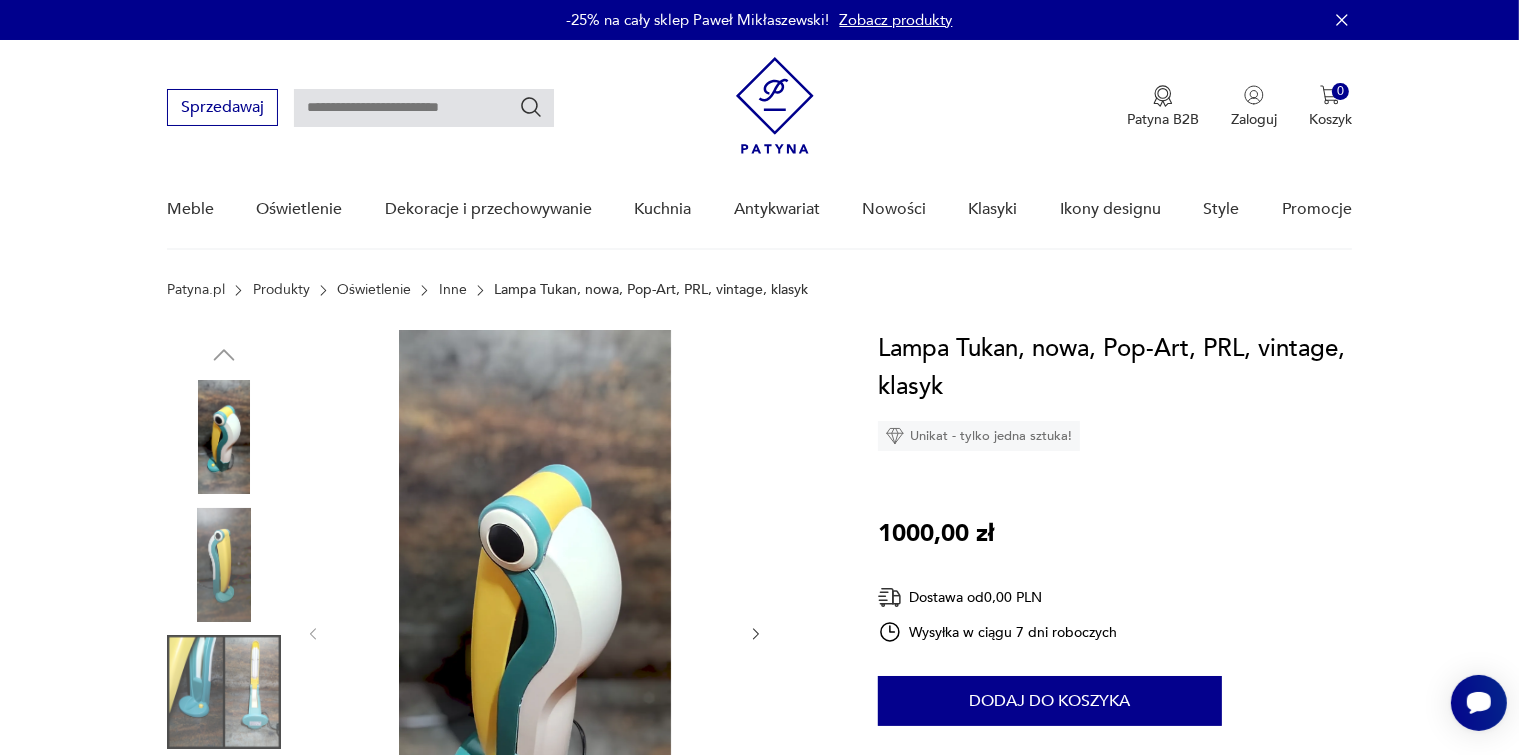 click on "Zobacz produkty" at bounding box center [896, 20] 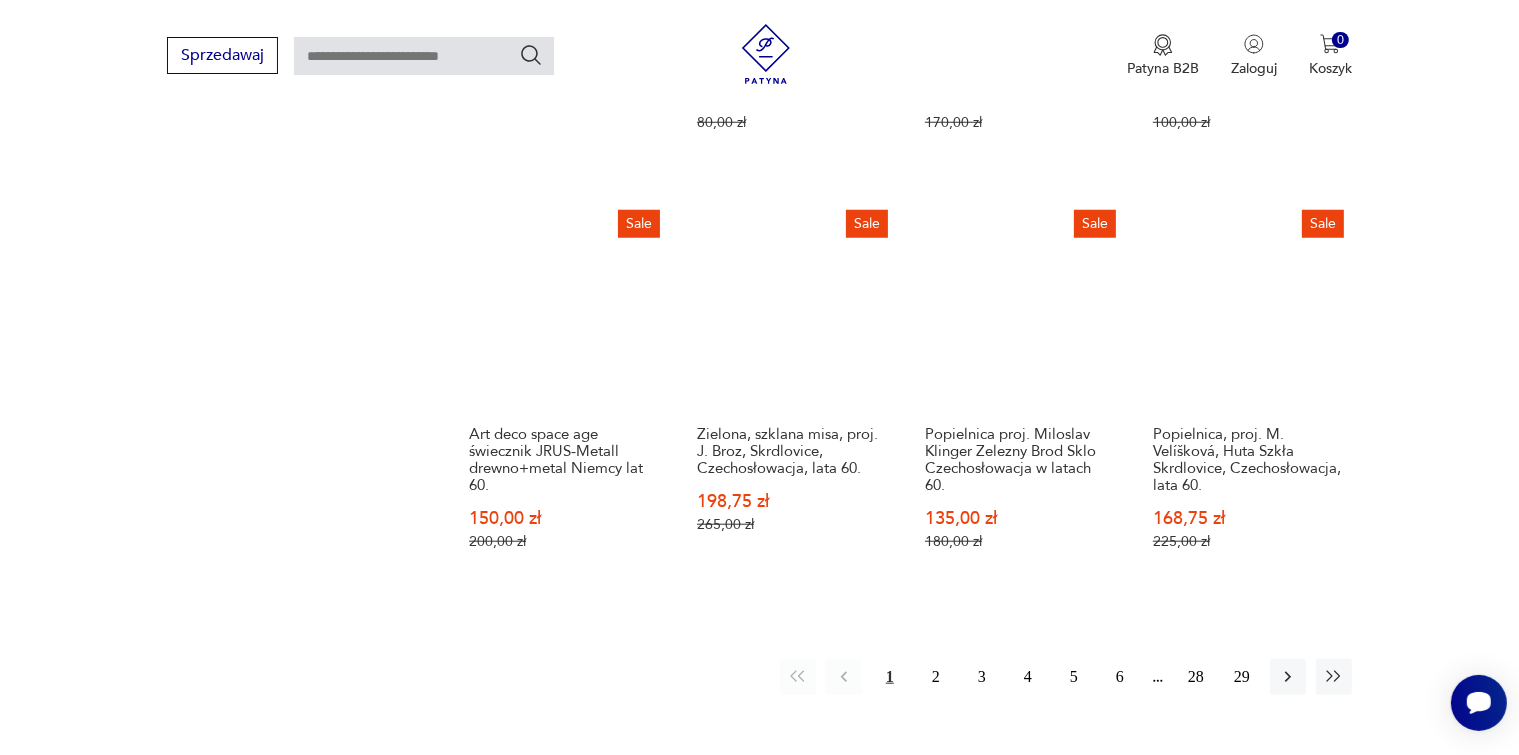 scroll, scrollTop: 2012, scrollLeft: 0, axis: vertical 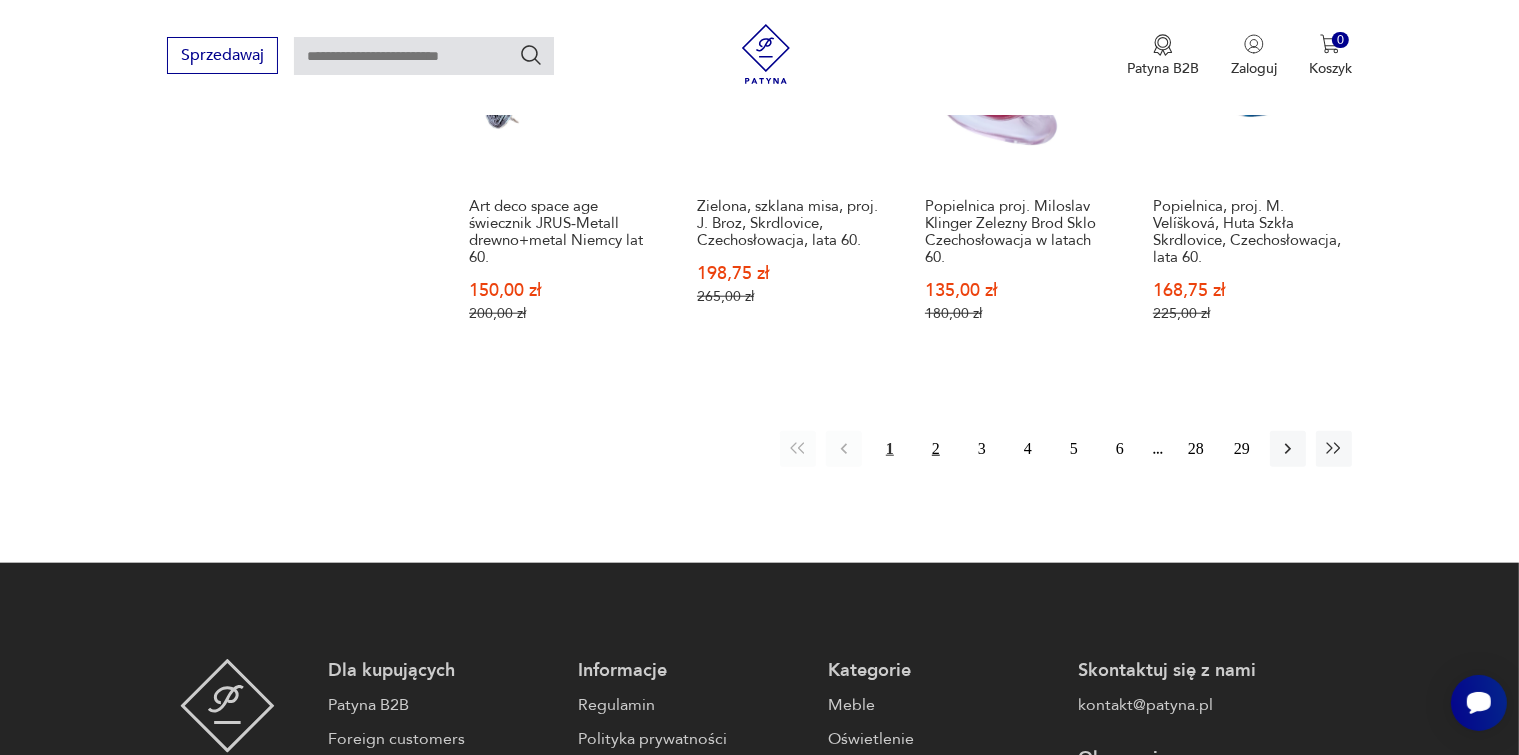 click on "2" at bounding box center [936, 449] 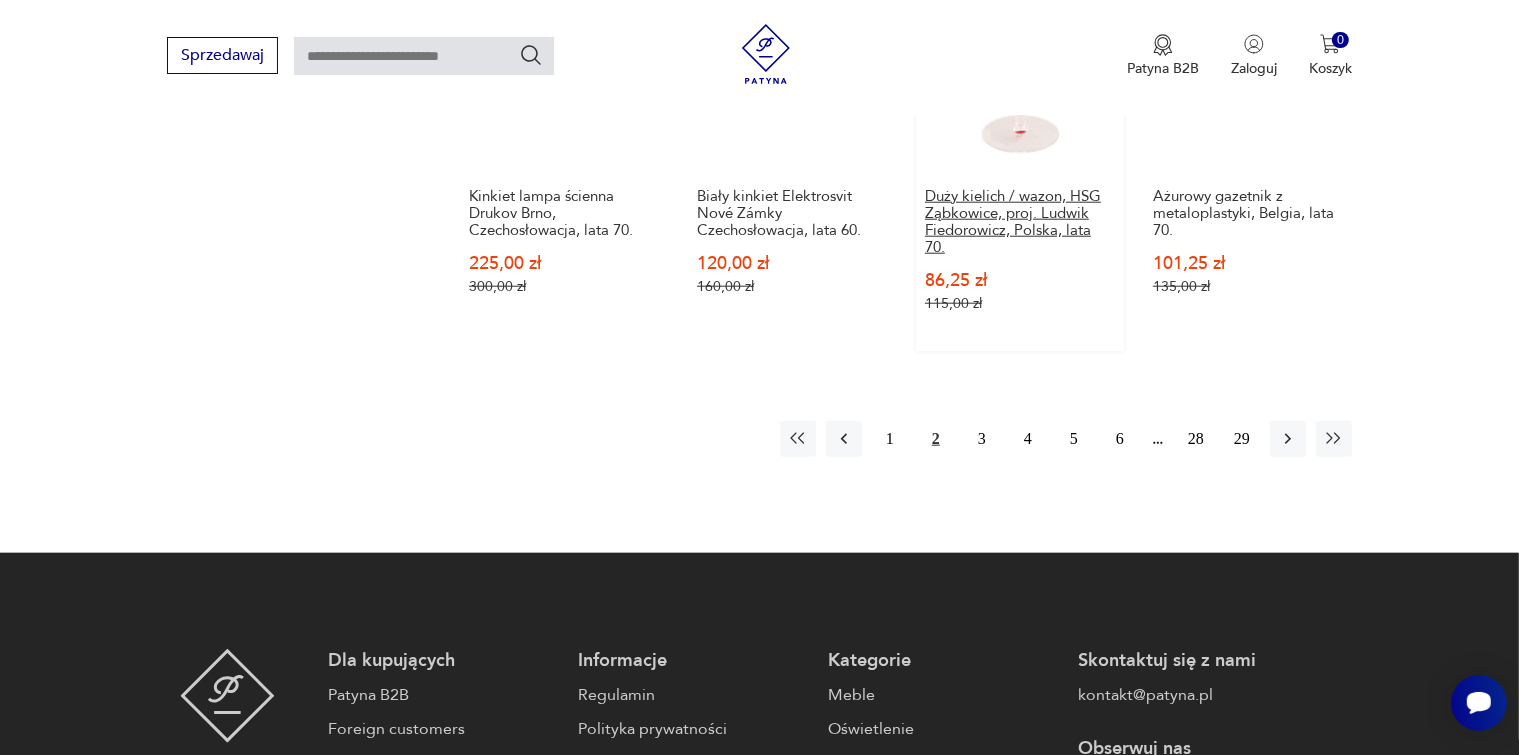 scroll, scrollTop: 2112, scrollLeft: 0, axis: vertical 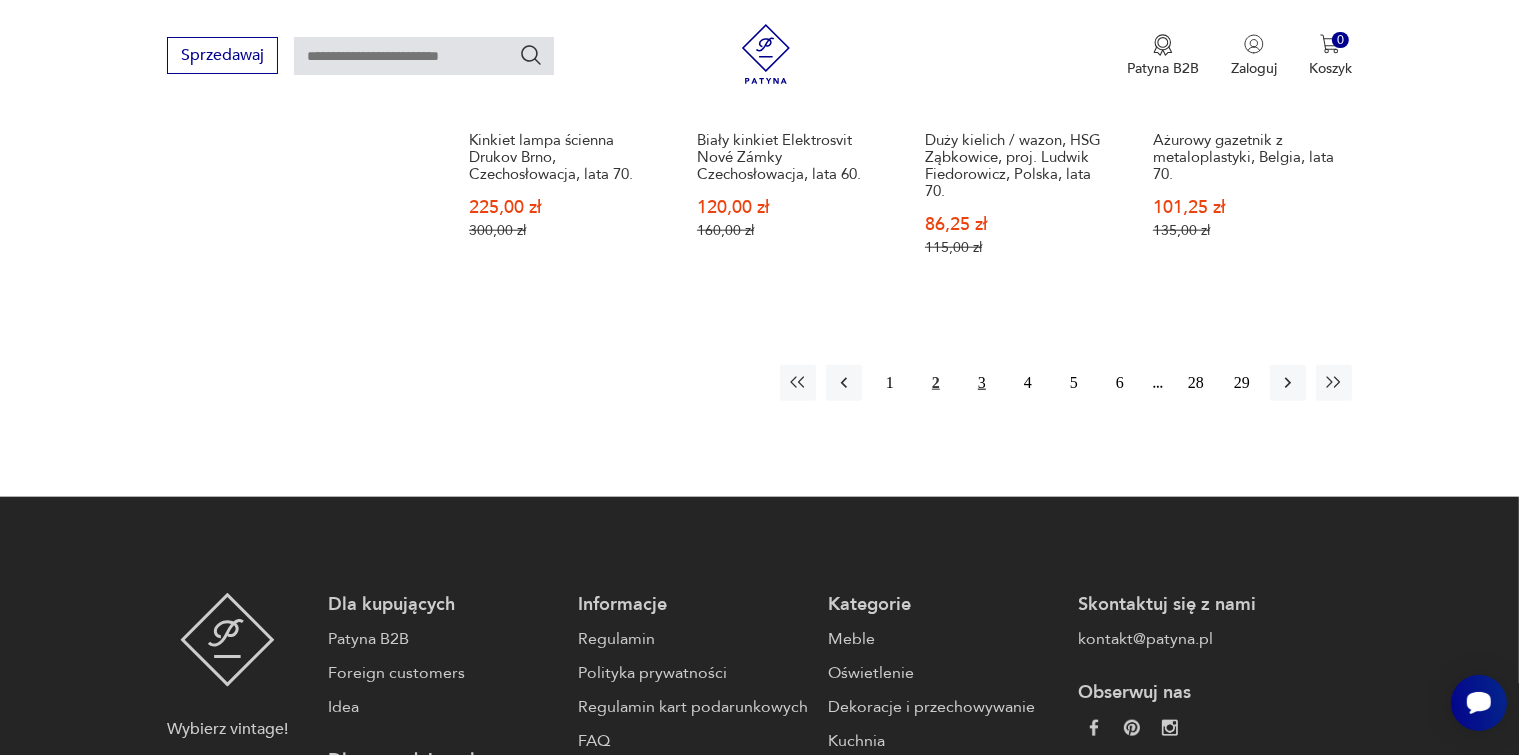 click on "3" at bounding box center [982, 383] 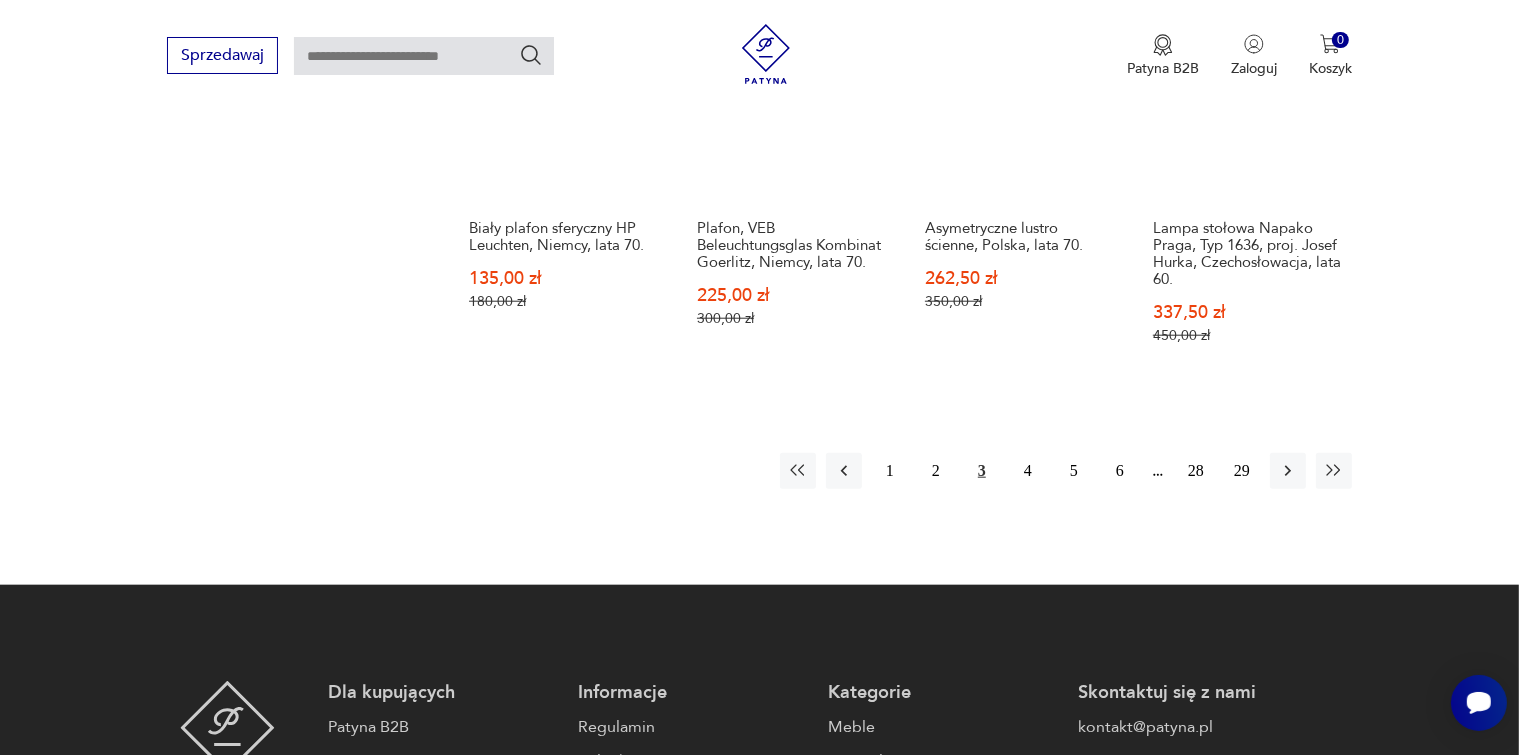 scroll, scrollTop: 2212, scrollLeft: 0, axis: vertical 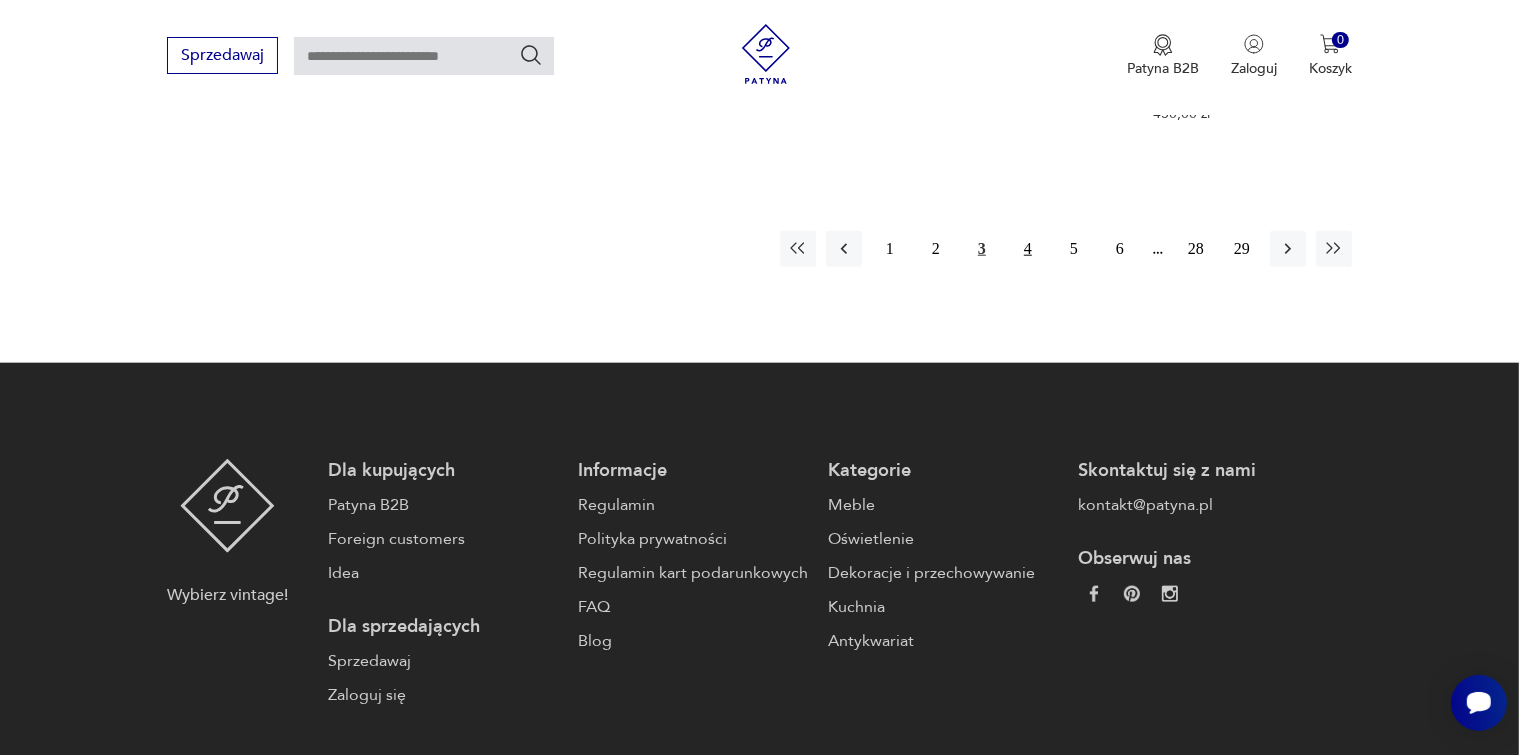 click on "4" at bounding box center (1028, 249) 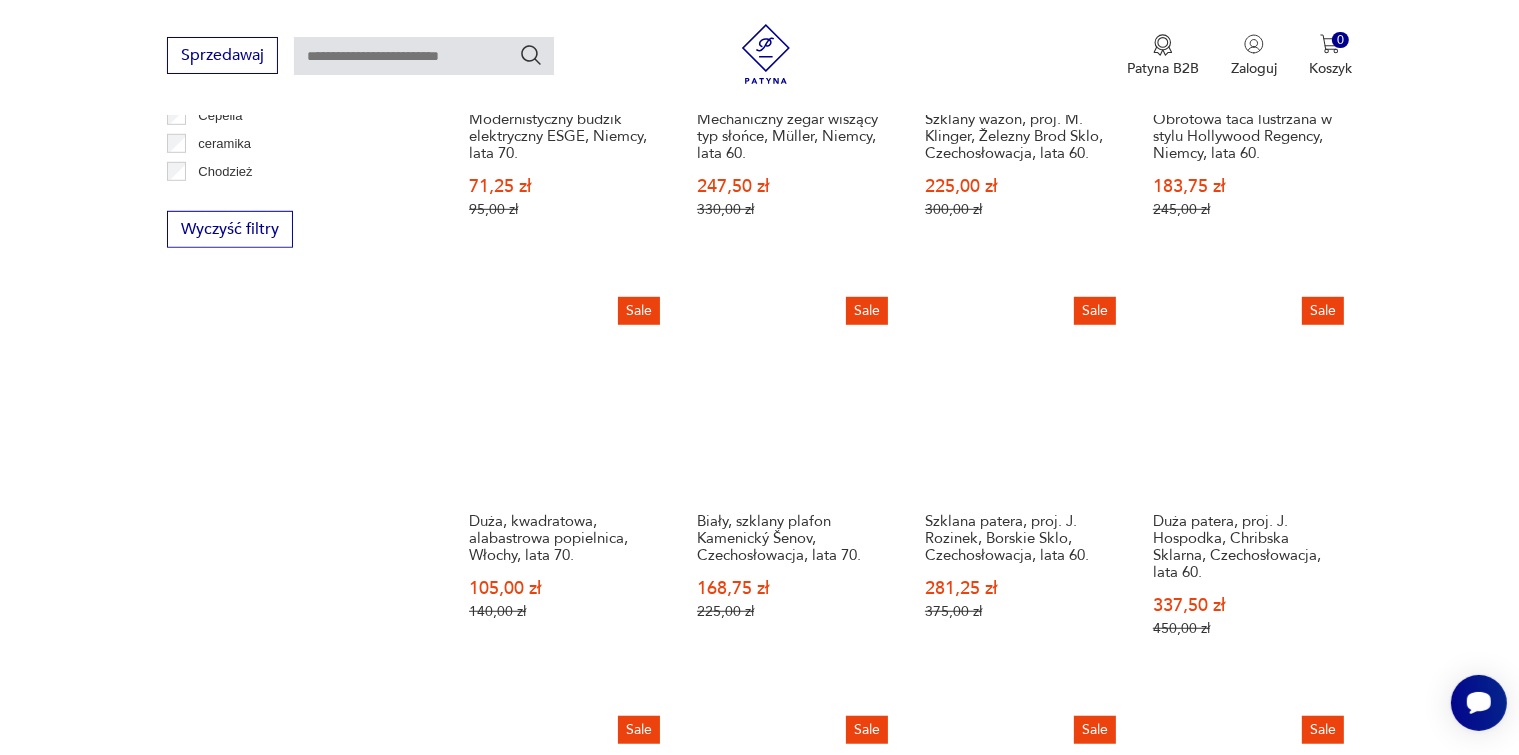 scroll, scrollTop: 1712, scrollLeft: 0, axis: vertical 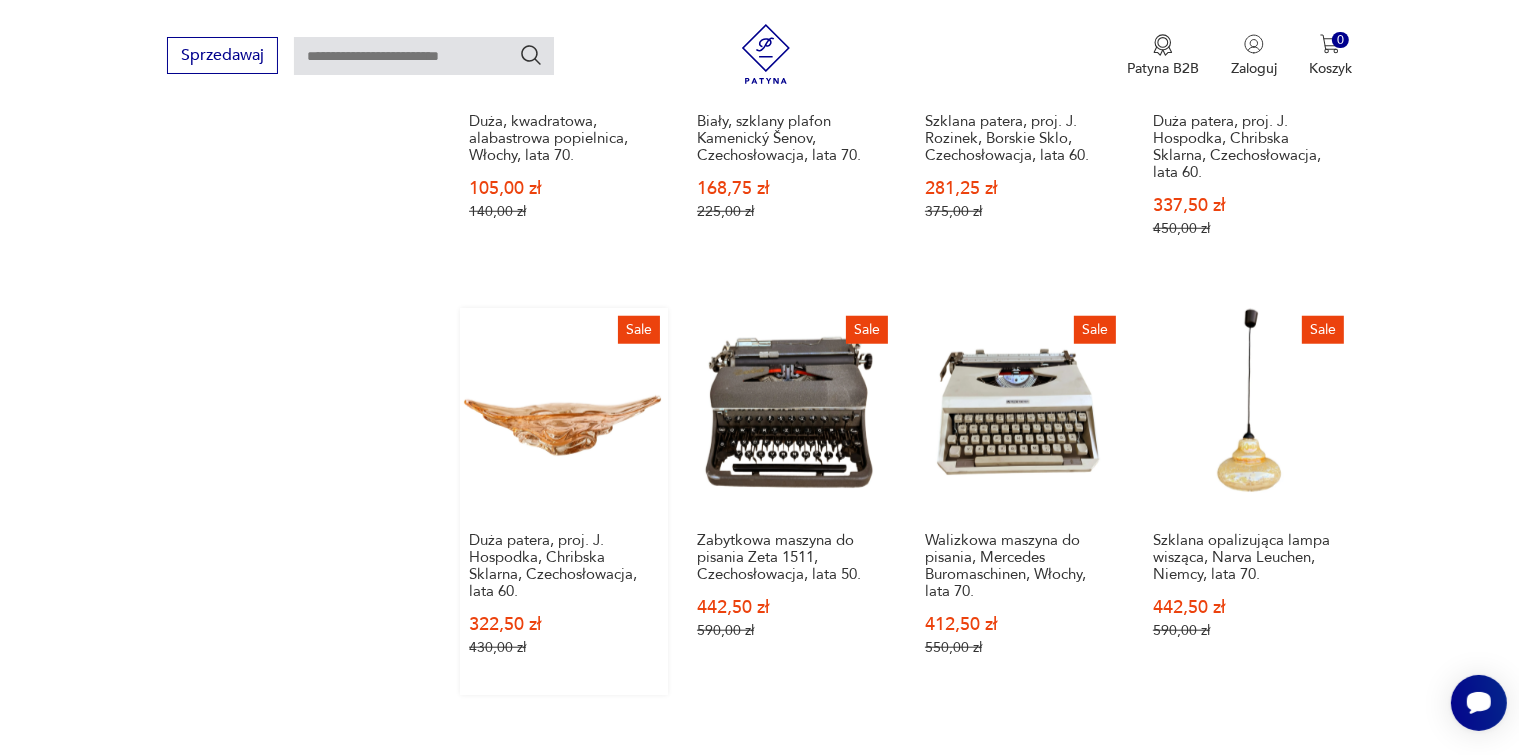 click on "Sale Duża patera, proj. J. Hospodka, Chribska Sklarna, Czechosłowacja, lata 60. 322,50 zł 430,00 zł" at bounding box center (564, 501) 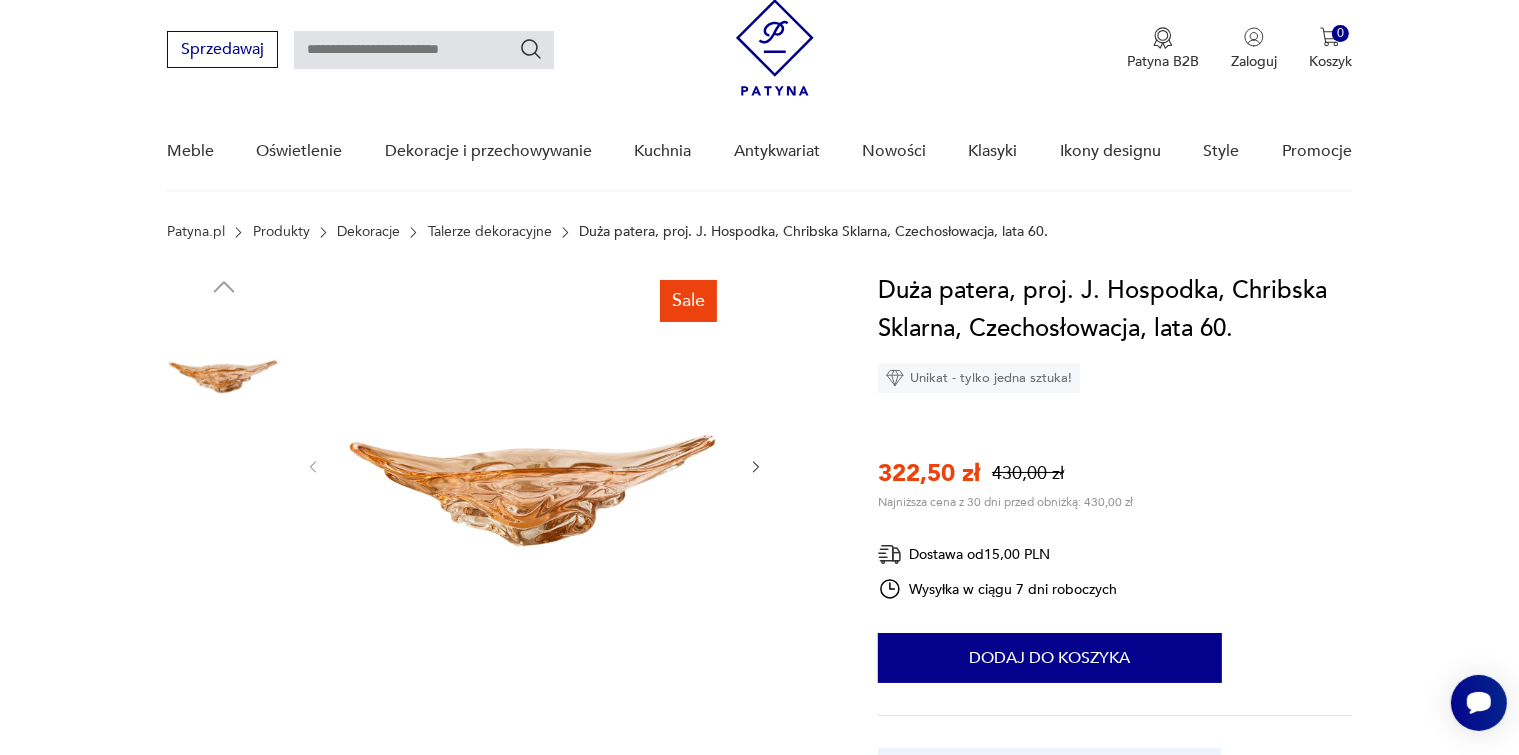 scroll, scrollTop: 0, scrollLeft: 0, axis: both 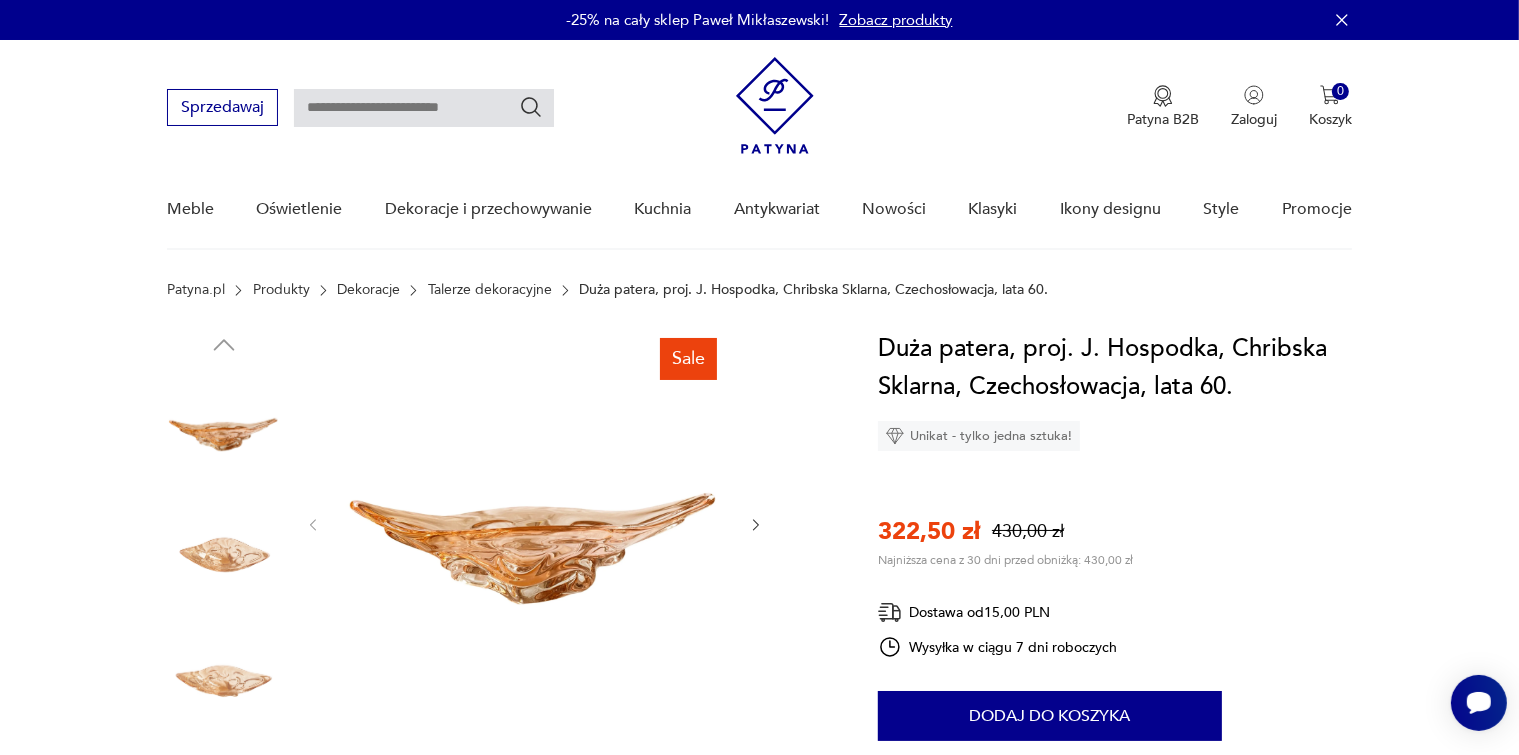 click 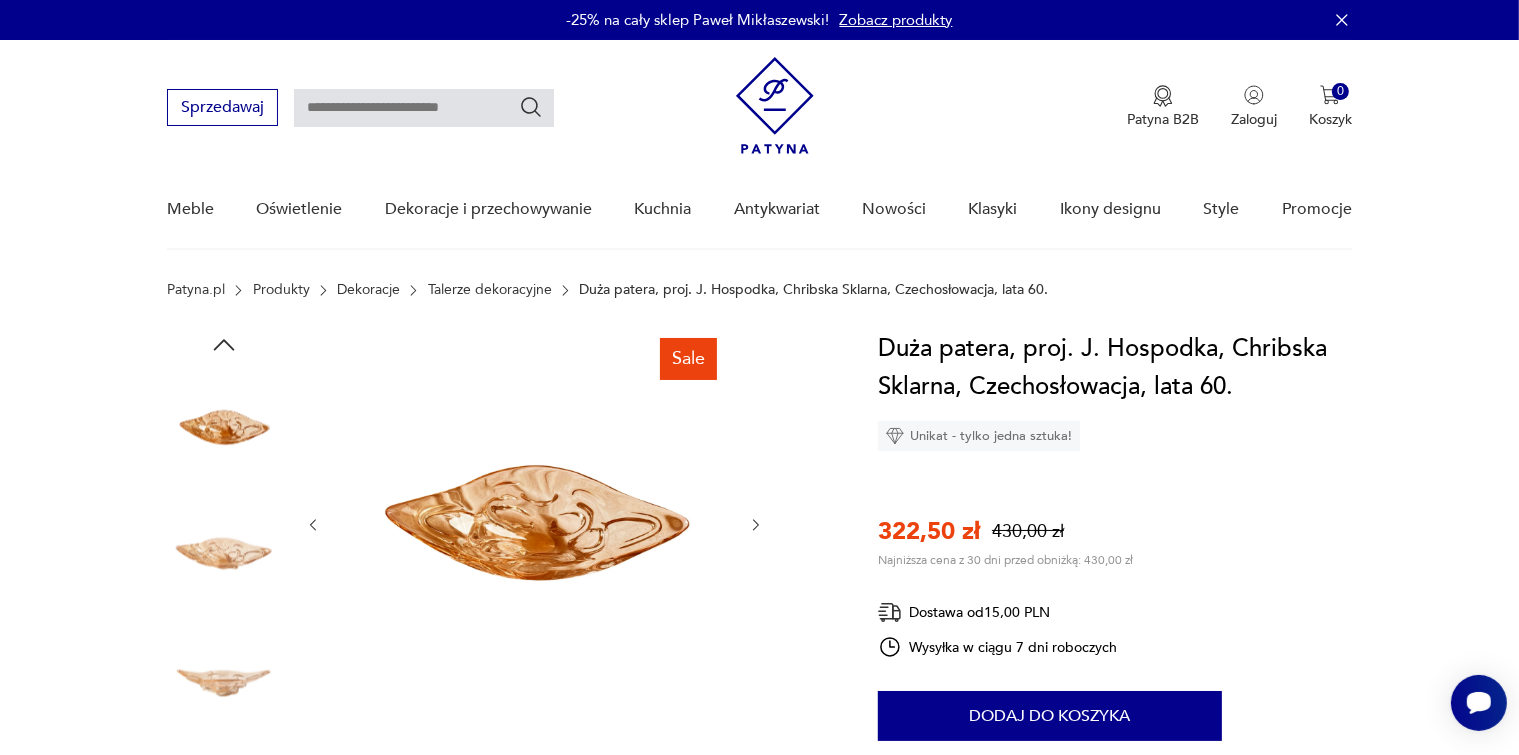 click 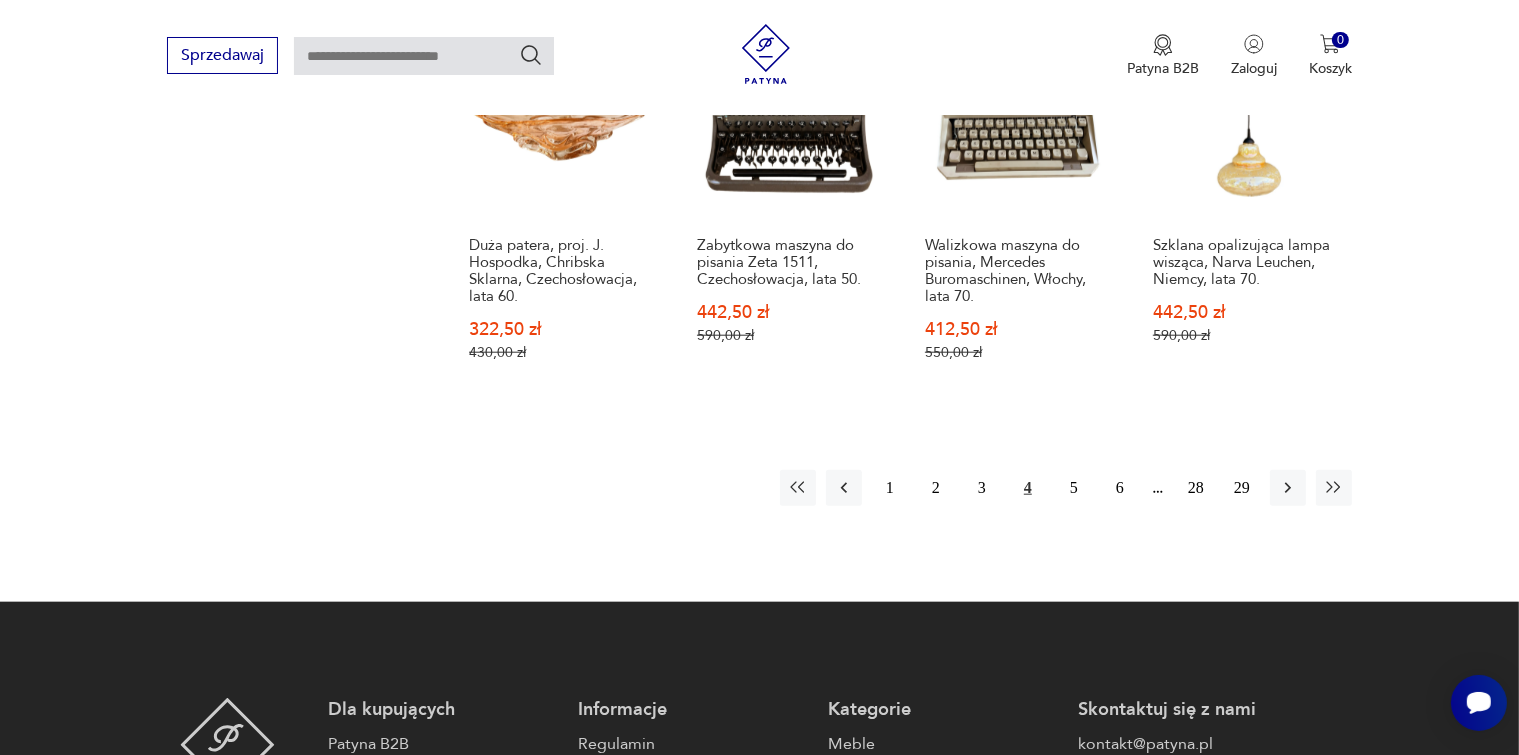 scroll, scrollTop: 2137, scrollLeft: 0, axis: vertical 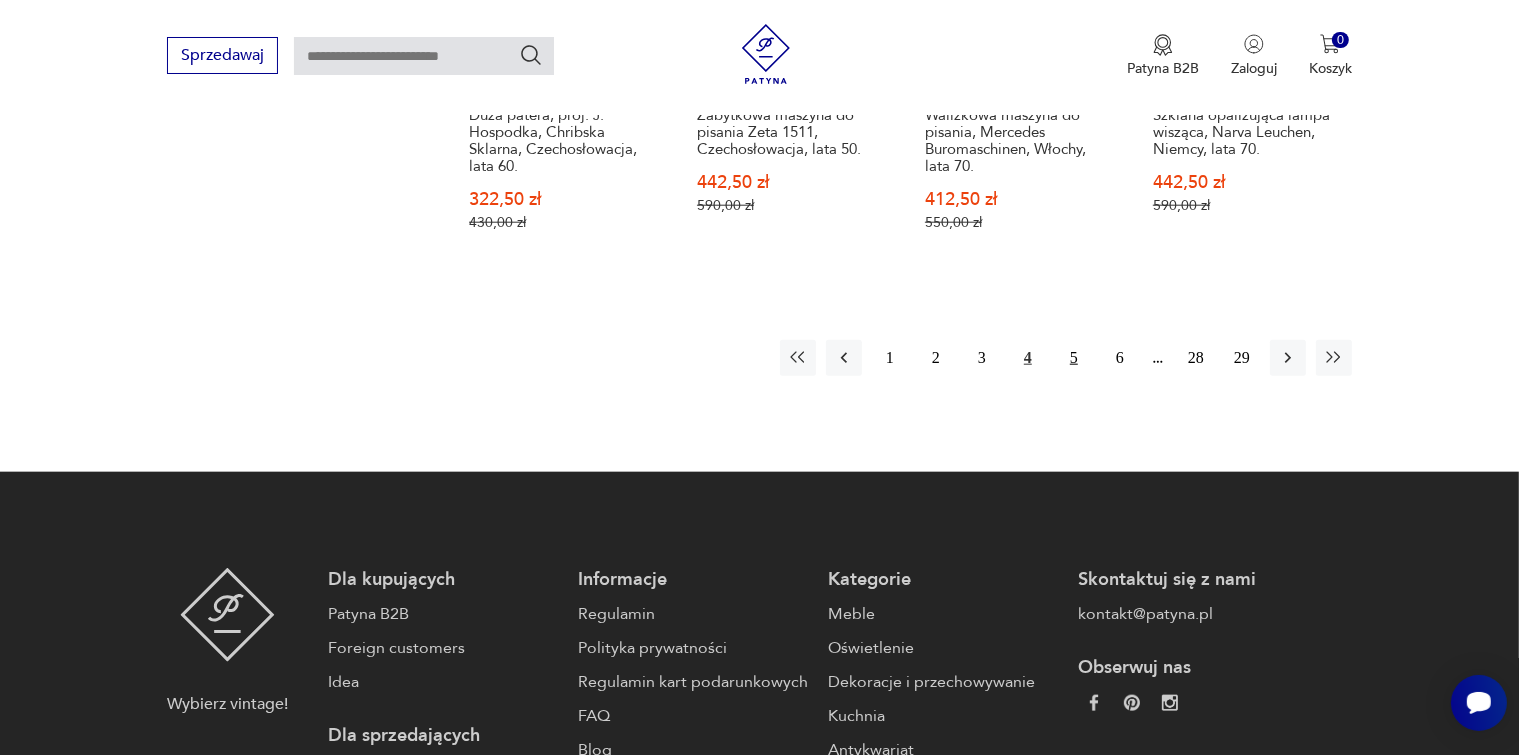 click on "5" at bounding box center [1074, 358] 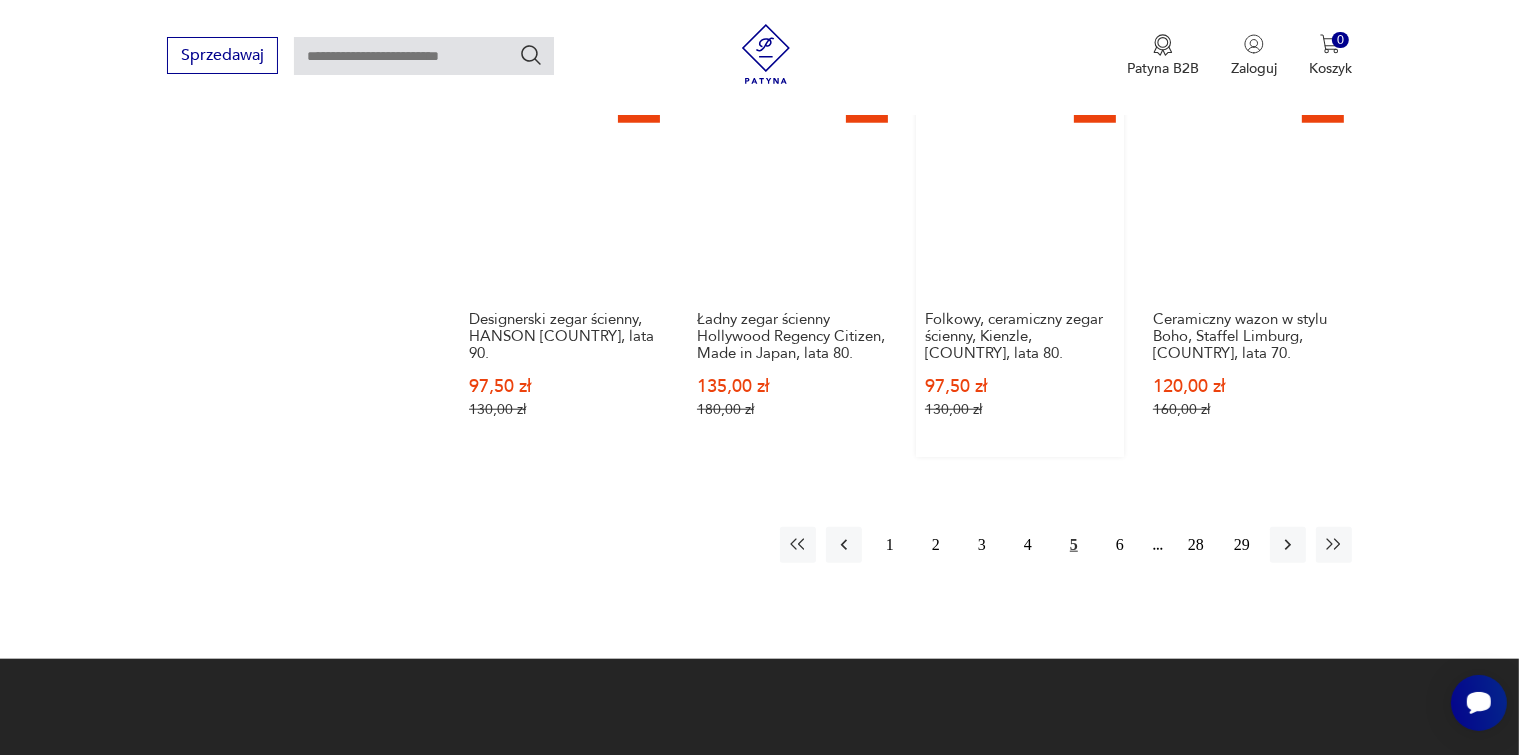 scroll, scrollTop: 2112, scrollLeft: 0, axis: vertical 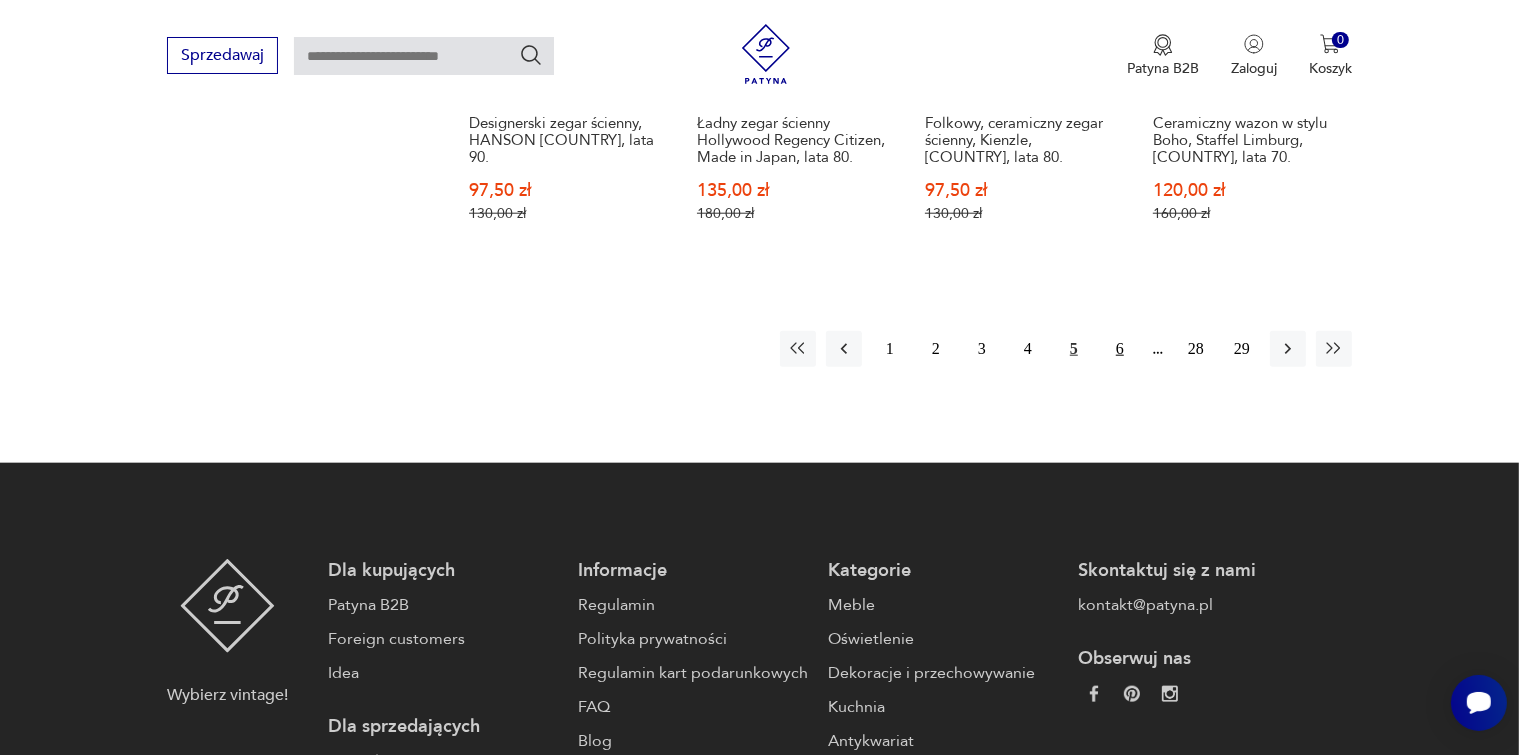 click on "6" at bounding box center [1120, 349] 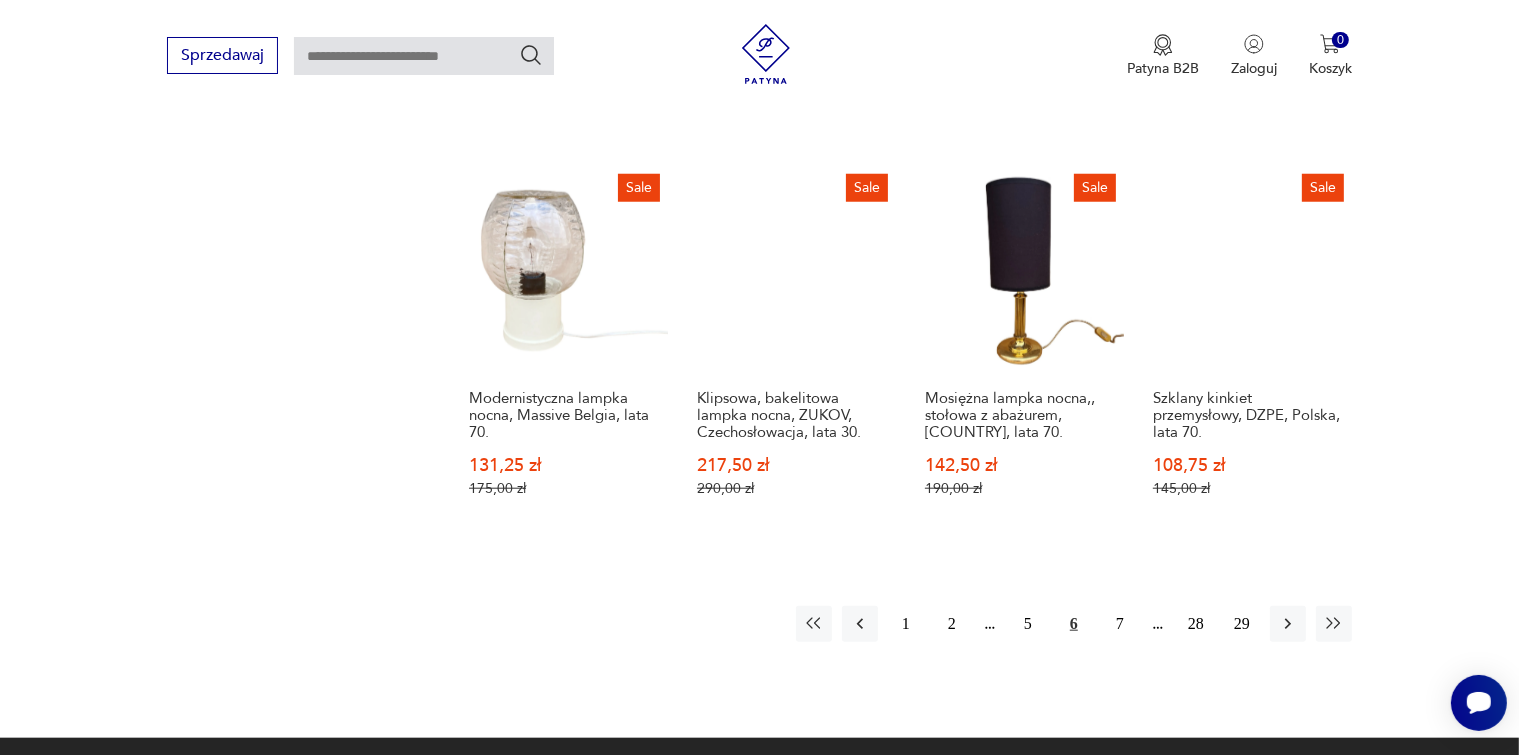 scroll, scrollTop: 2012, scrollLeft: 0, axis: vertical 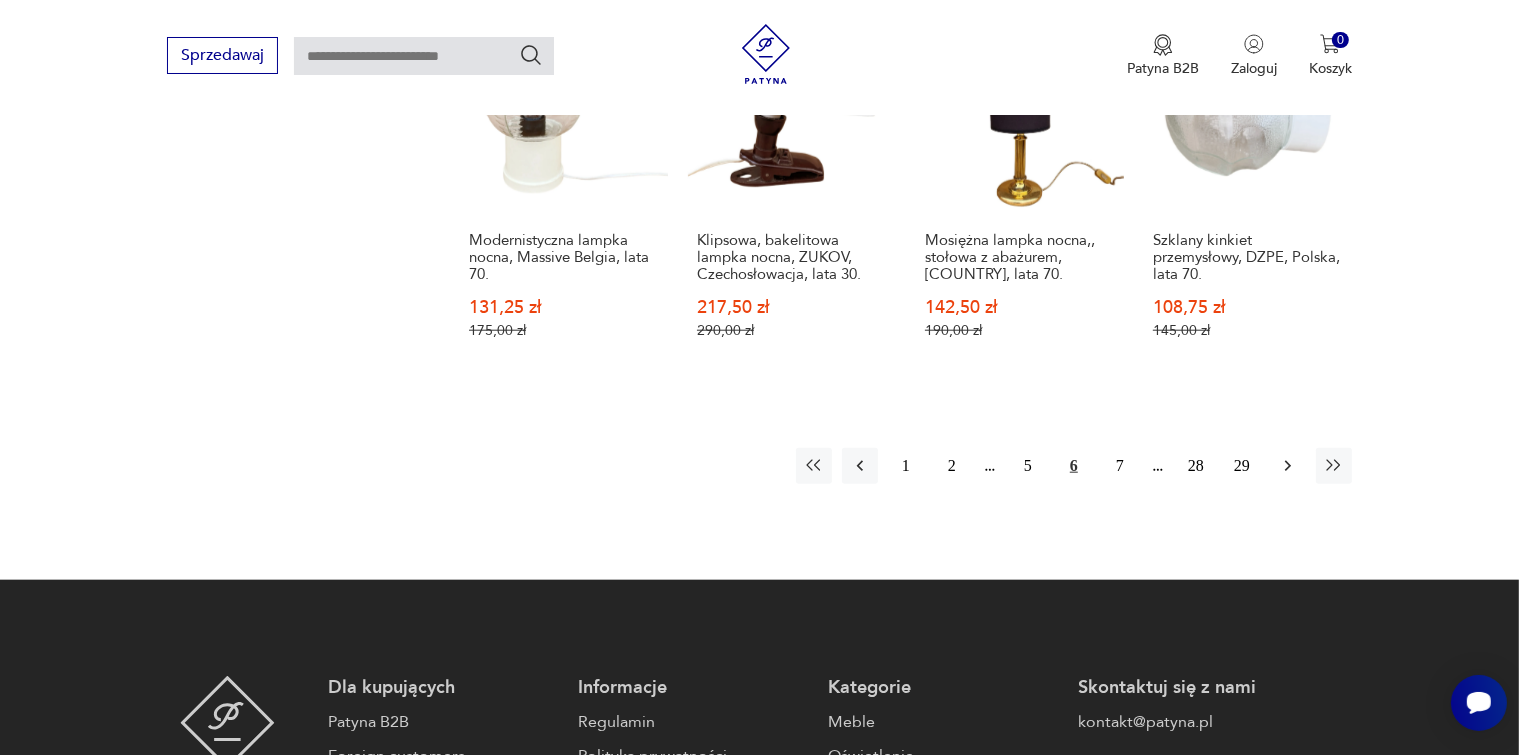 click 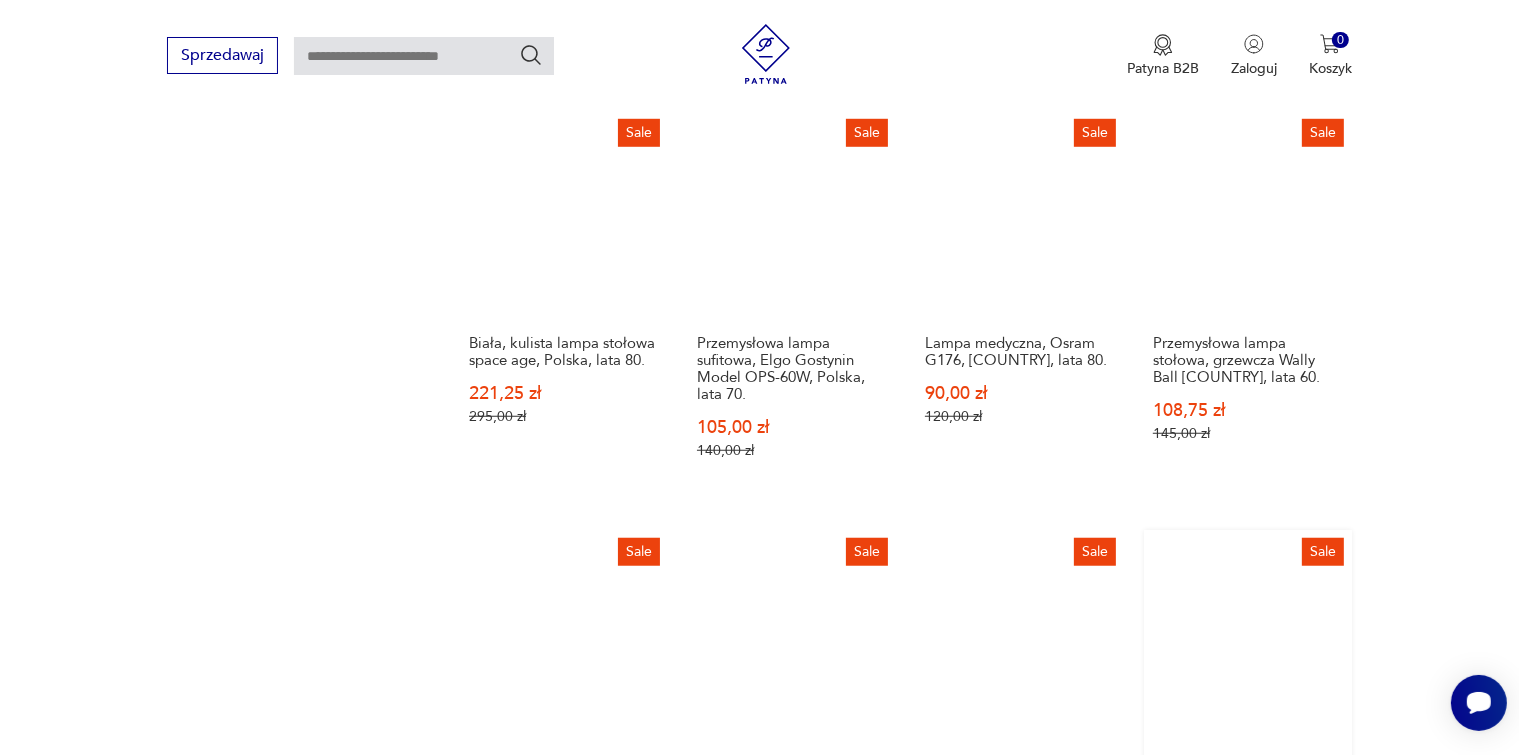 scroll, scrollTop: 1912, scrollLeft: 0, axis: vertical 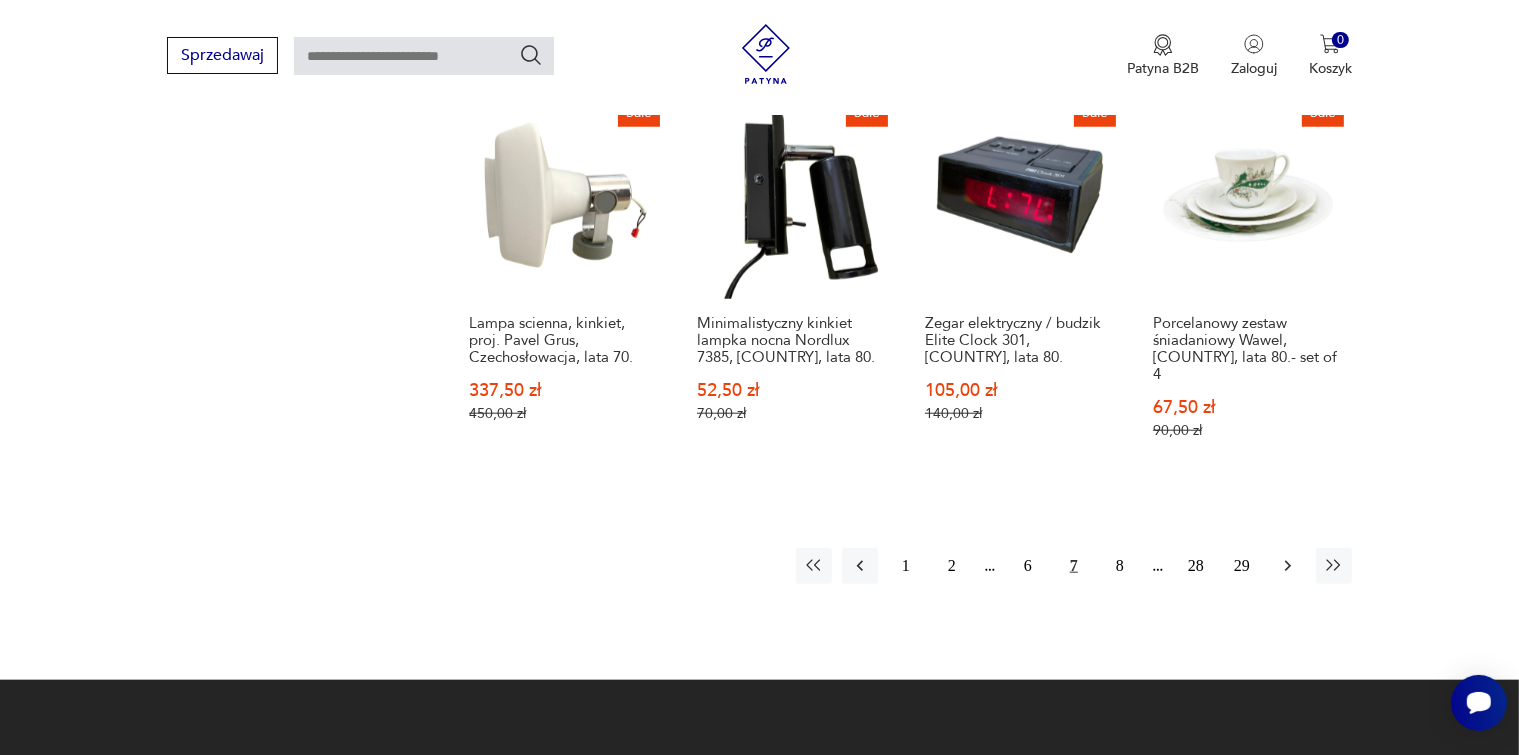 click 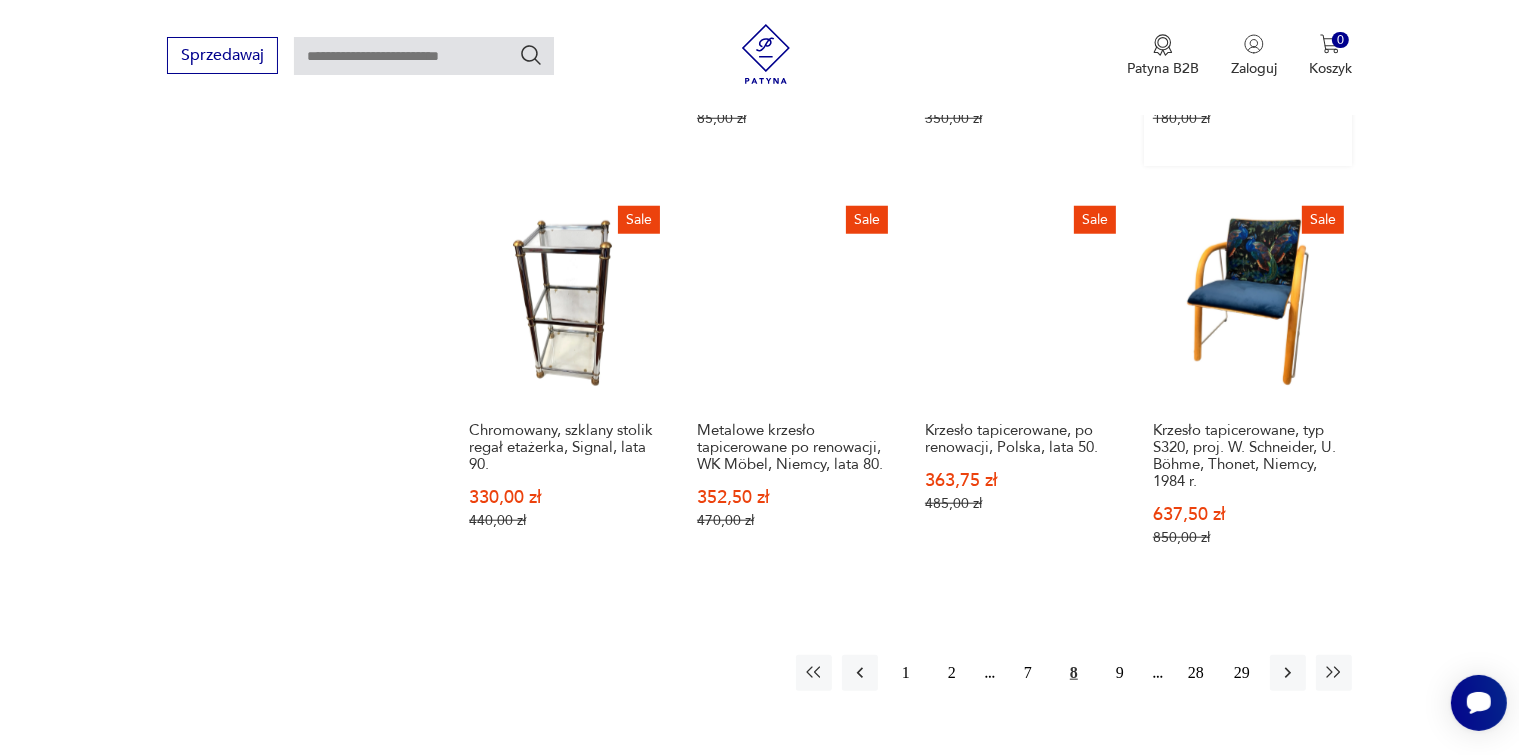 scroll, scrollTop: 2112, scrollLeft: 0, axis: vertical 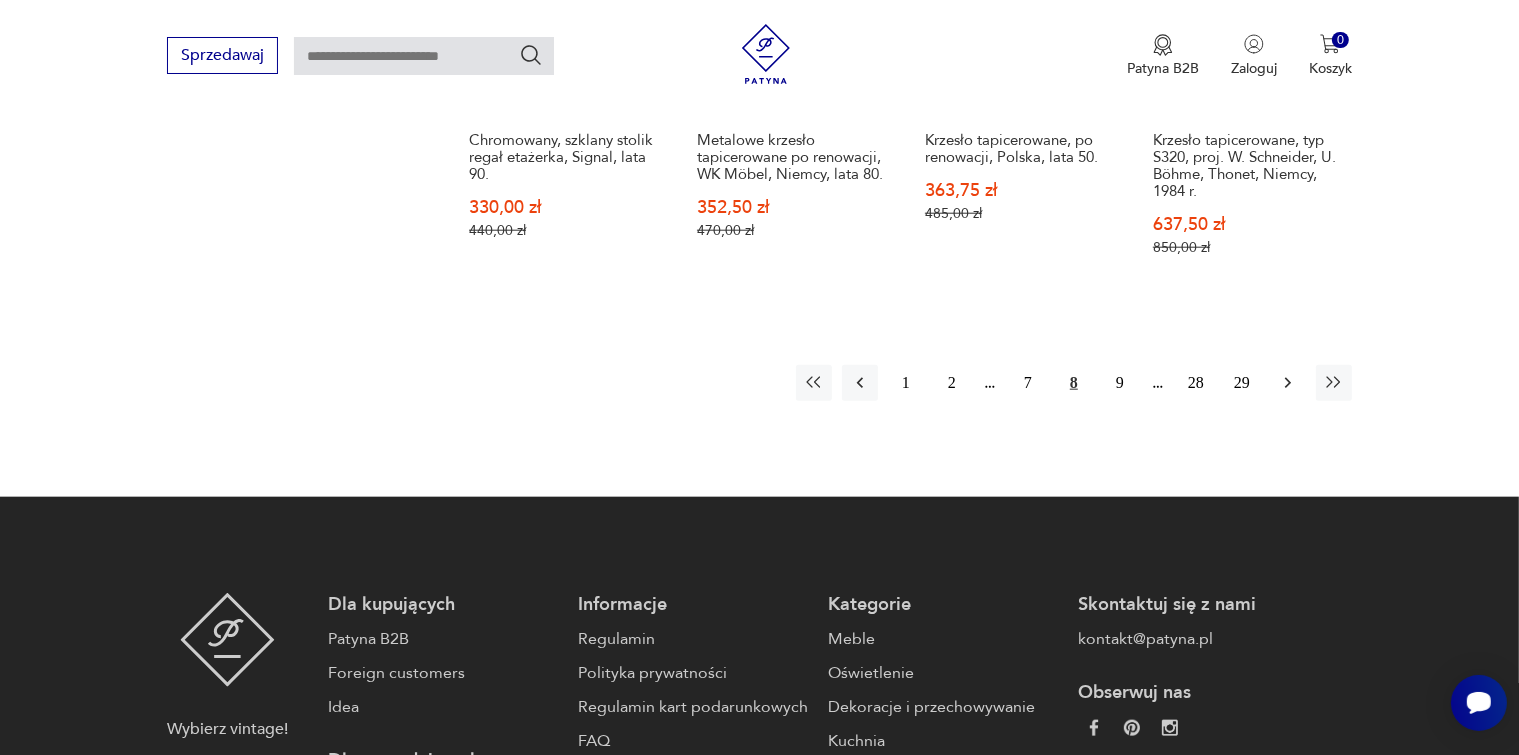 click 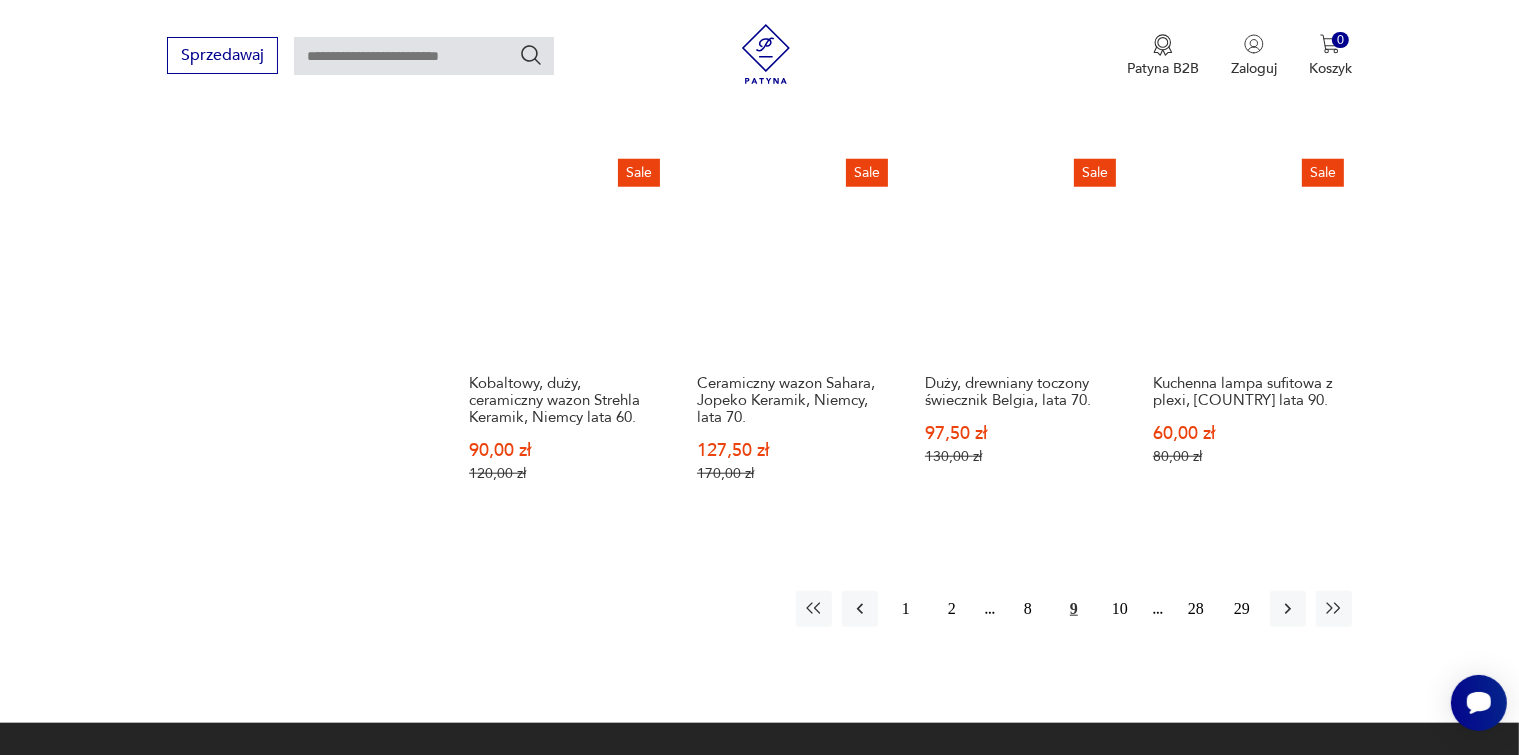 scroll, scrollTop: 2212, scrollLeft: 0, axis: vertical 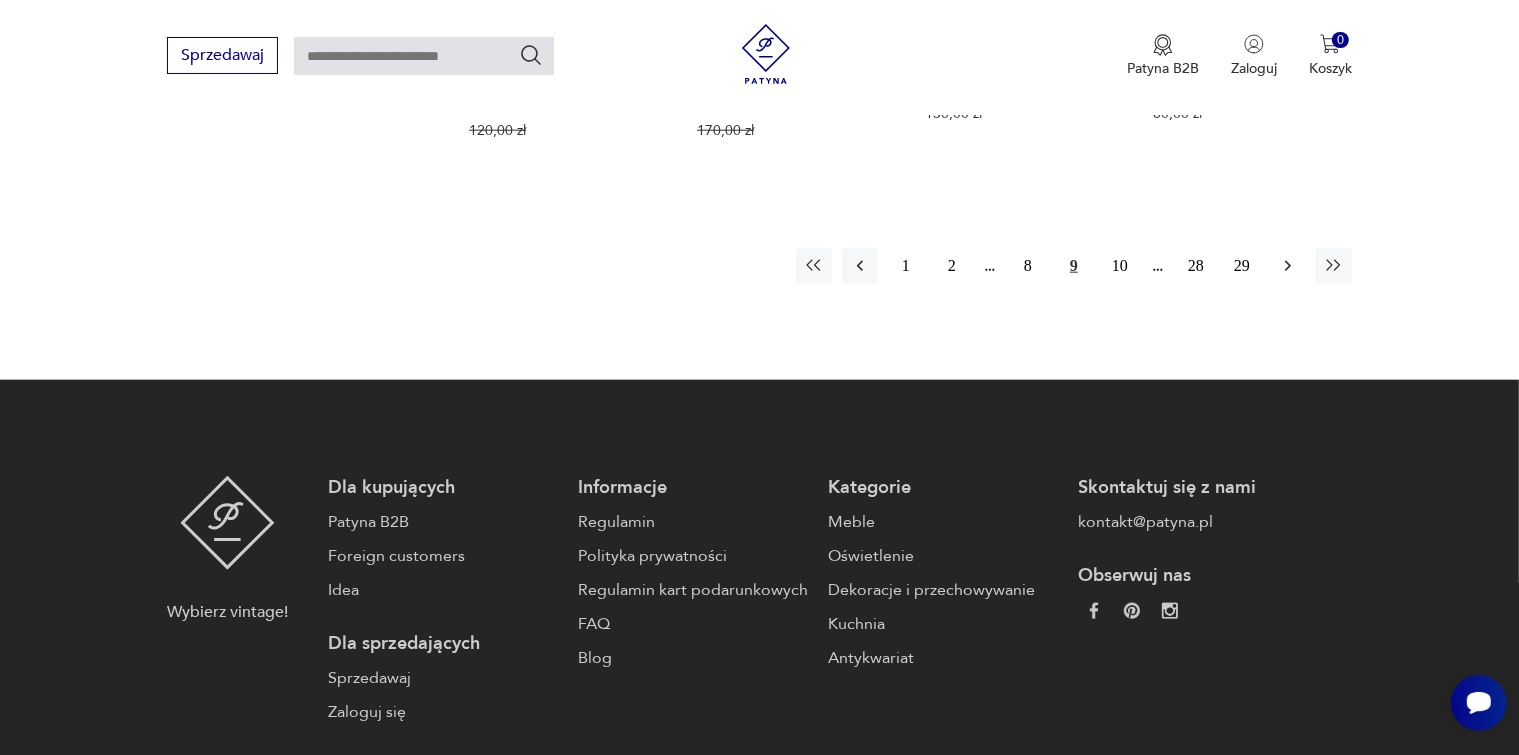 click 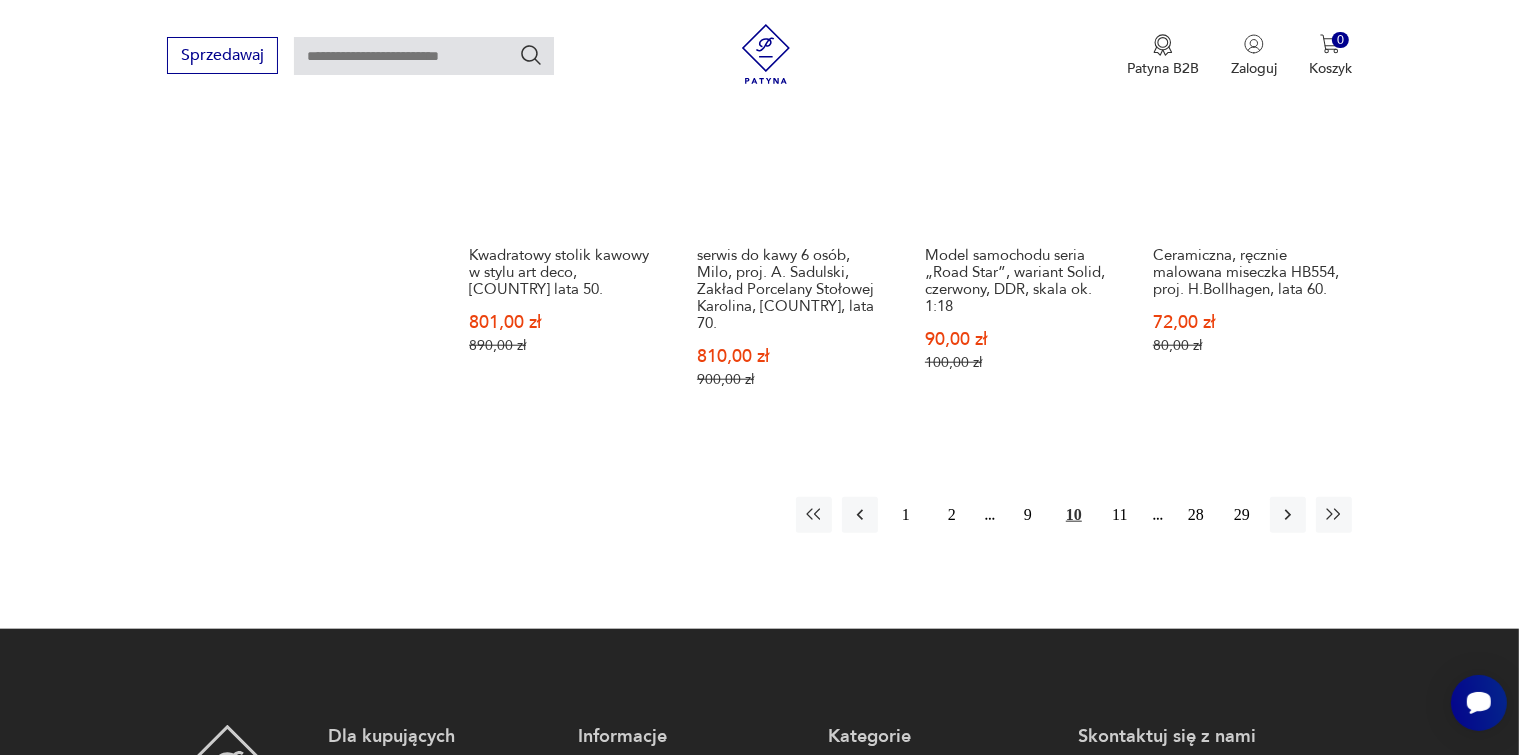 scroll, scrollTop: 2012, scrollLeft: 0, axis: vertical 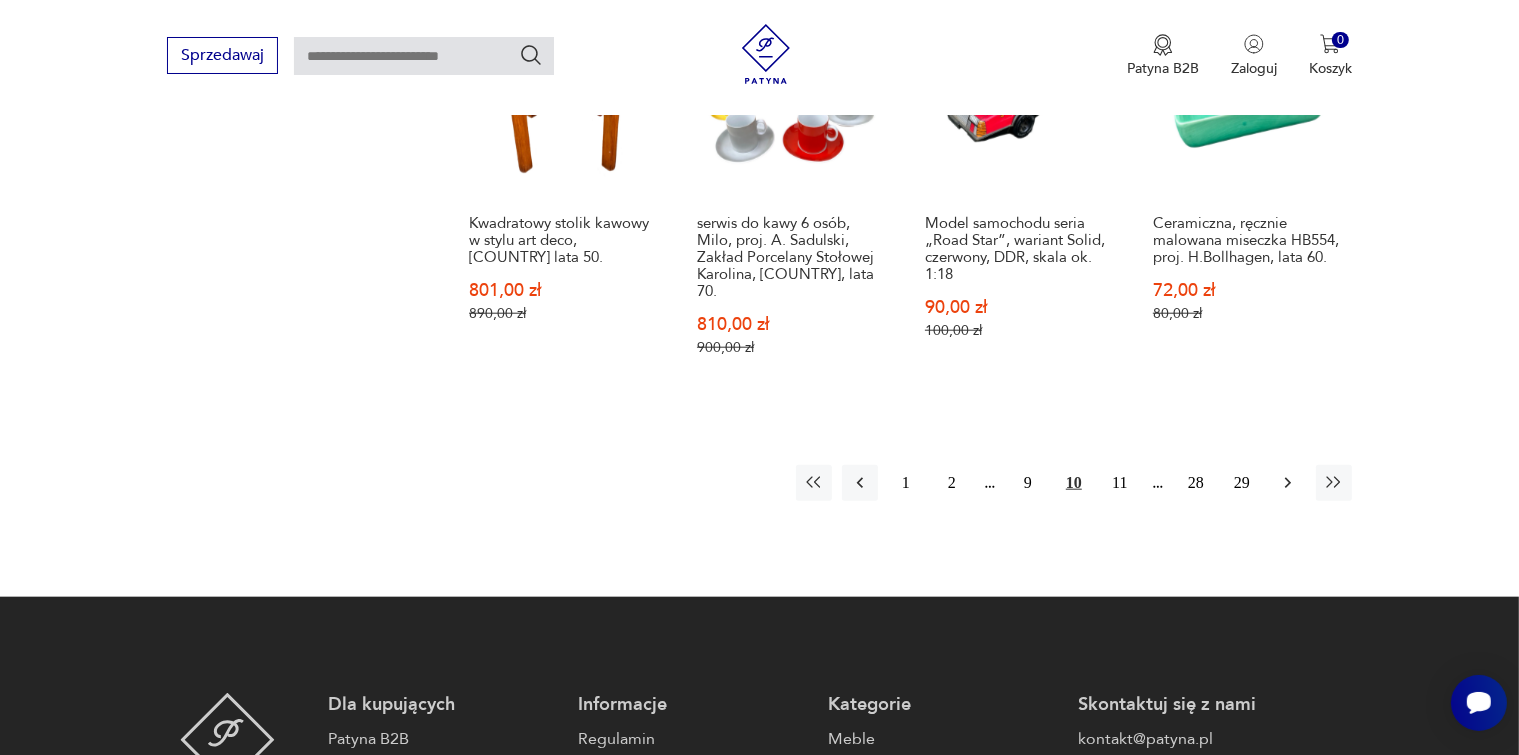 click 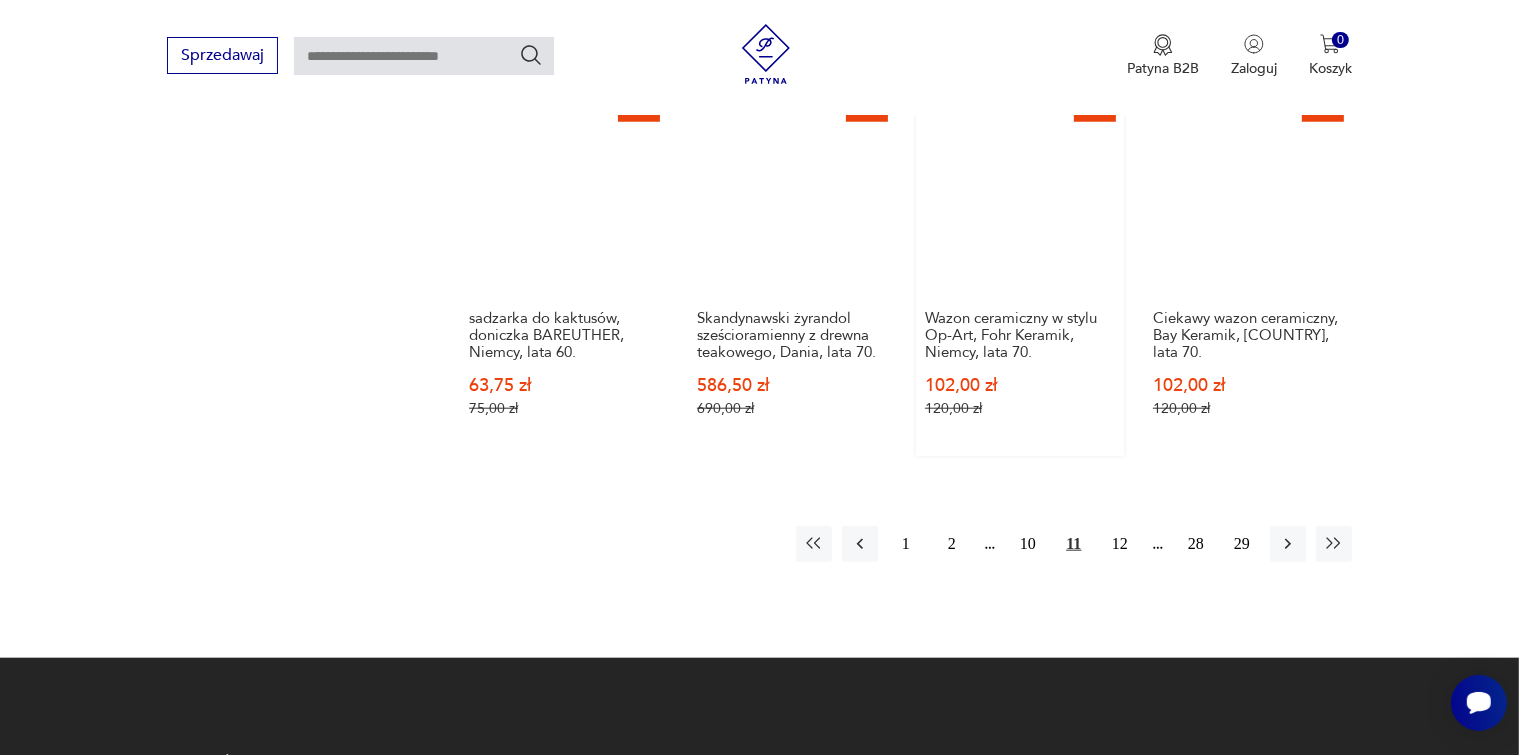 scroll, scrollTop: 1912, scrollLeft: 0, axis: vertical 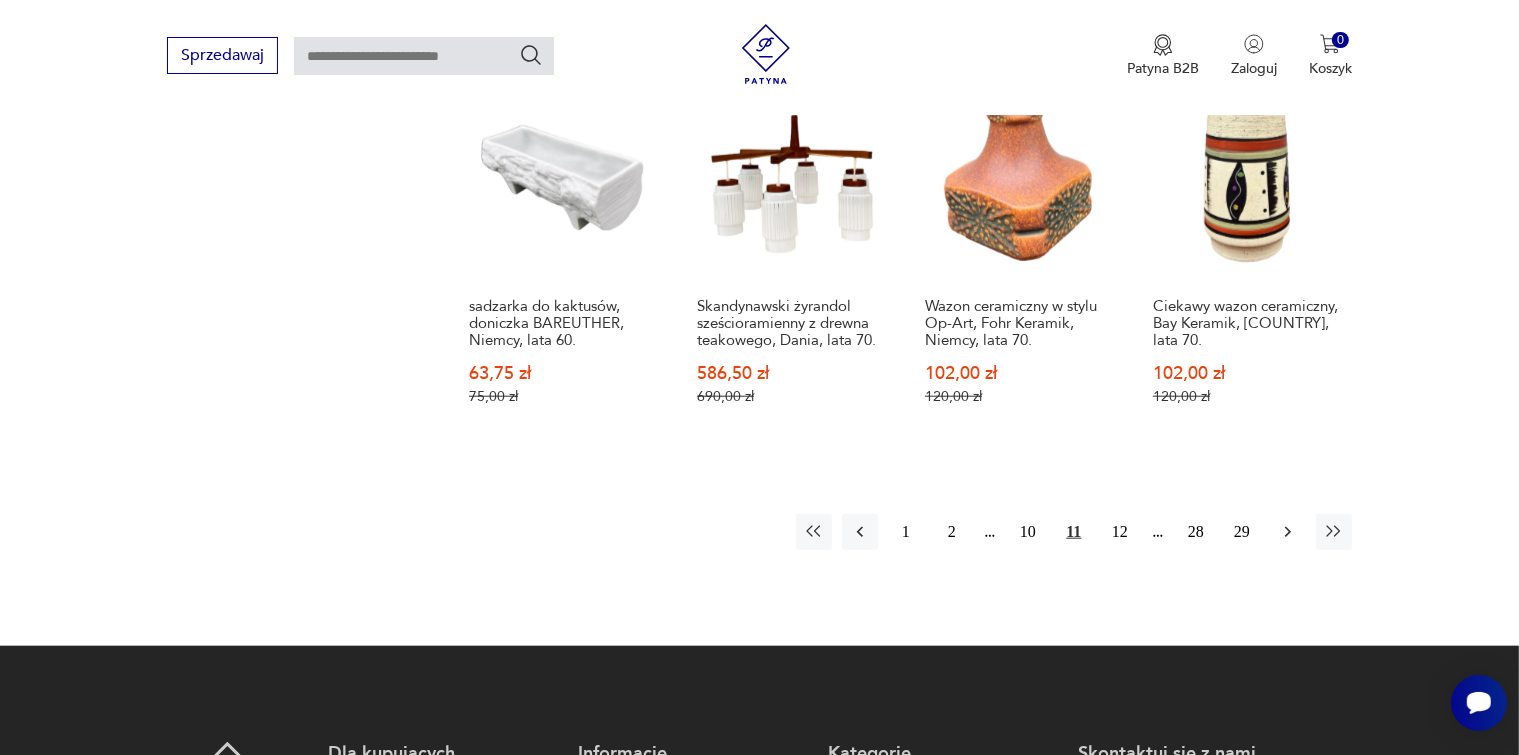 click 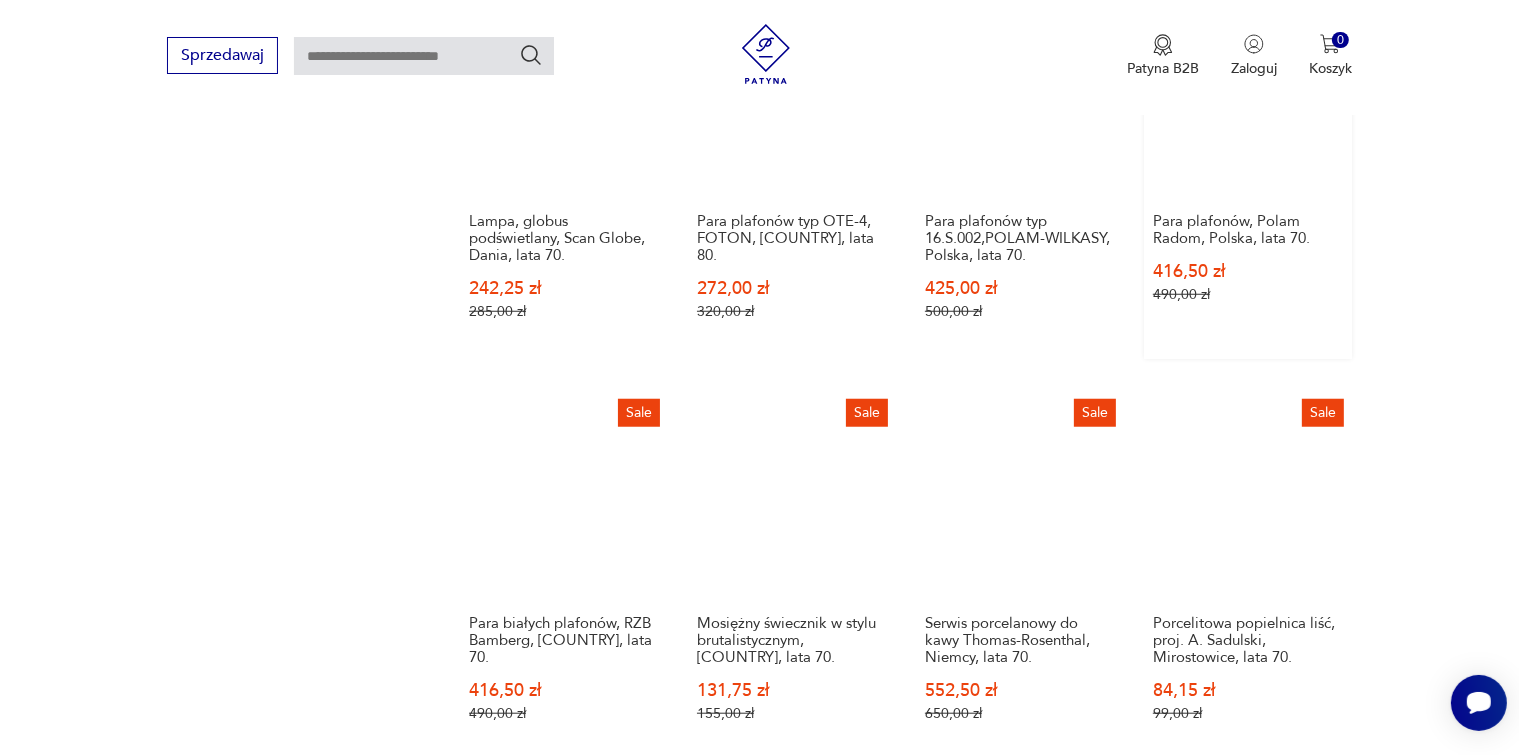 scroll, scrollTop: 2112, scrollLeft: 0, axis: vertical 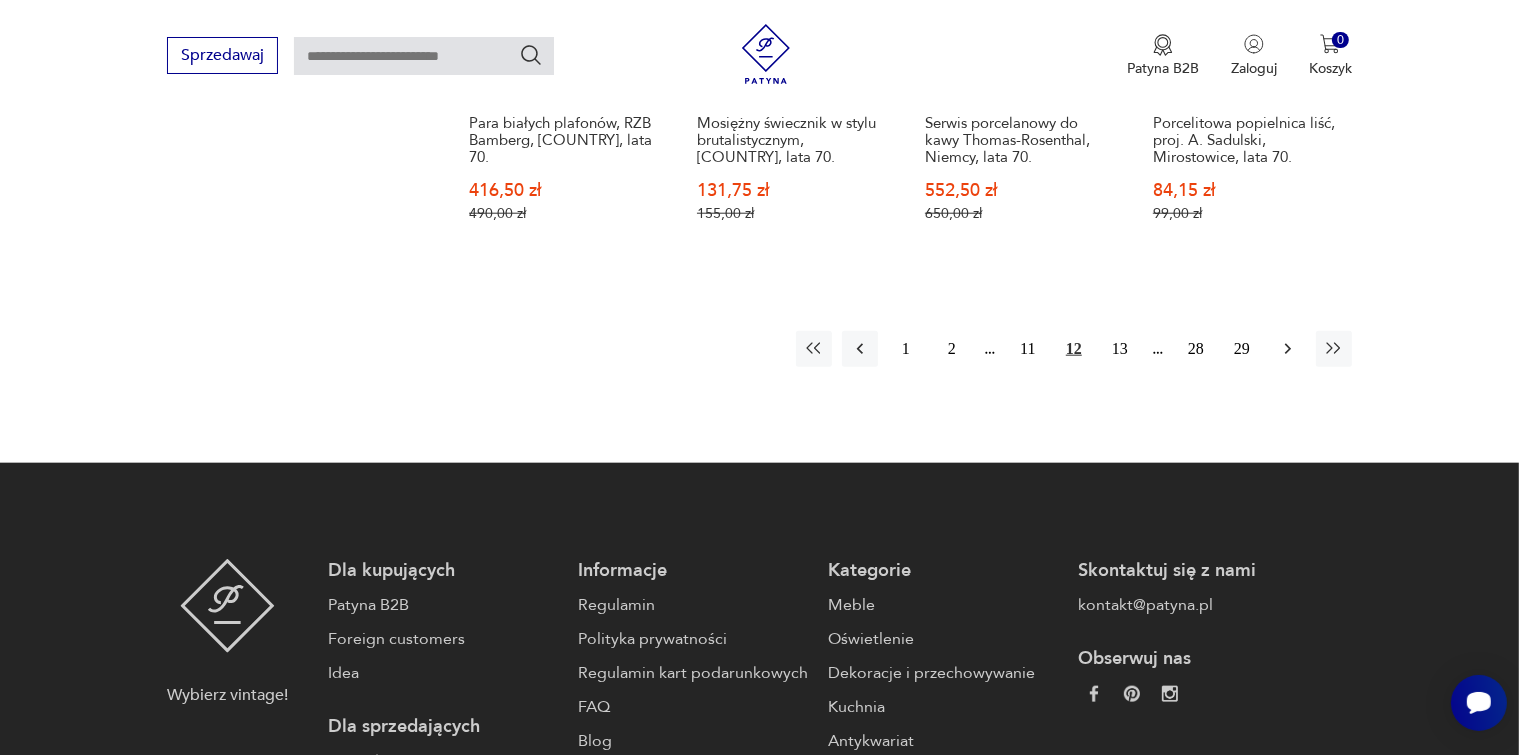 click 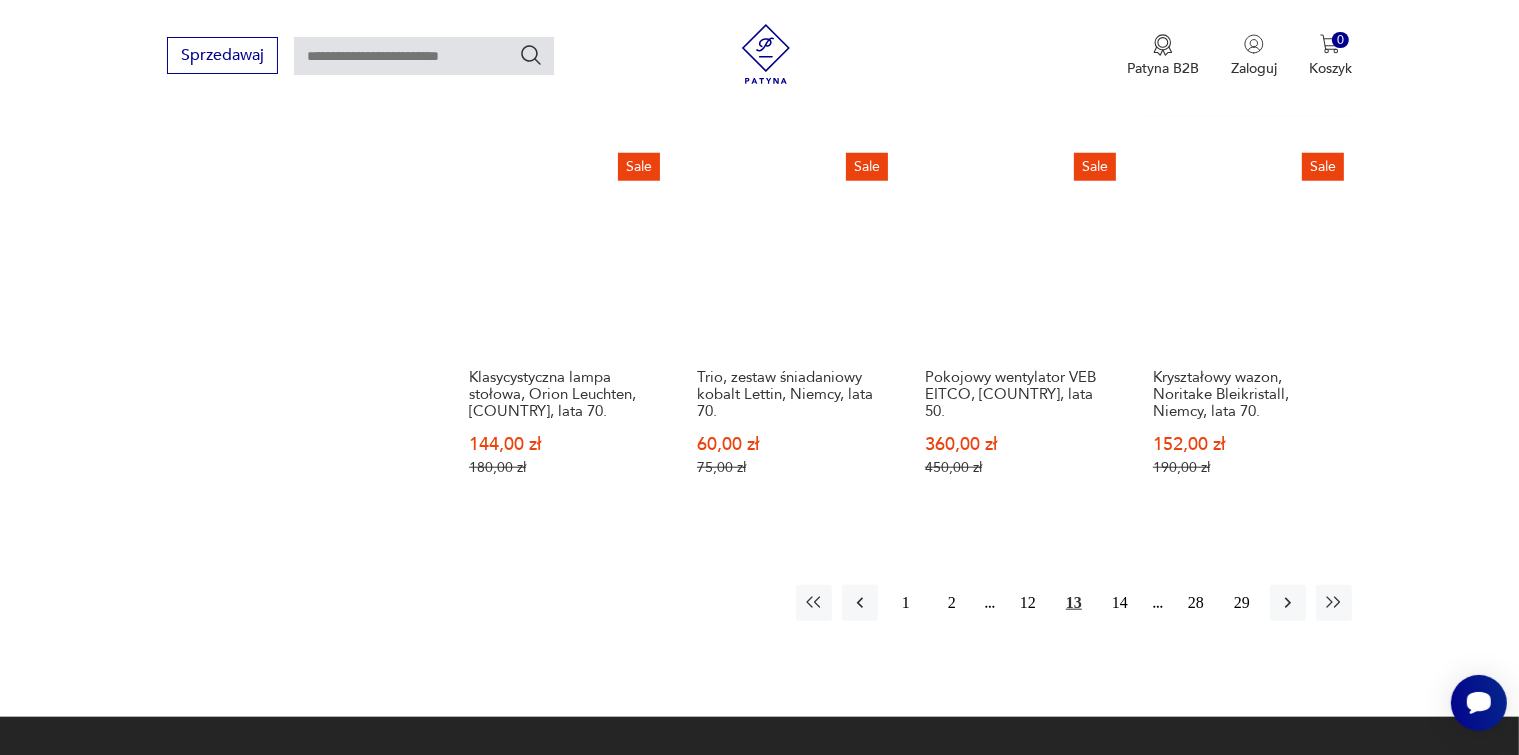 scroll, scrollTop: 1912, scrollLeft: 0, axis: vertical 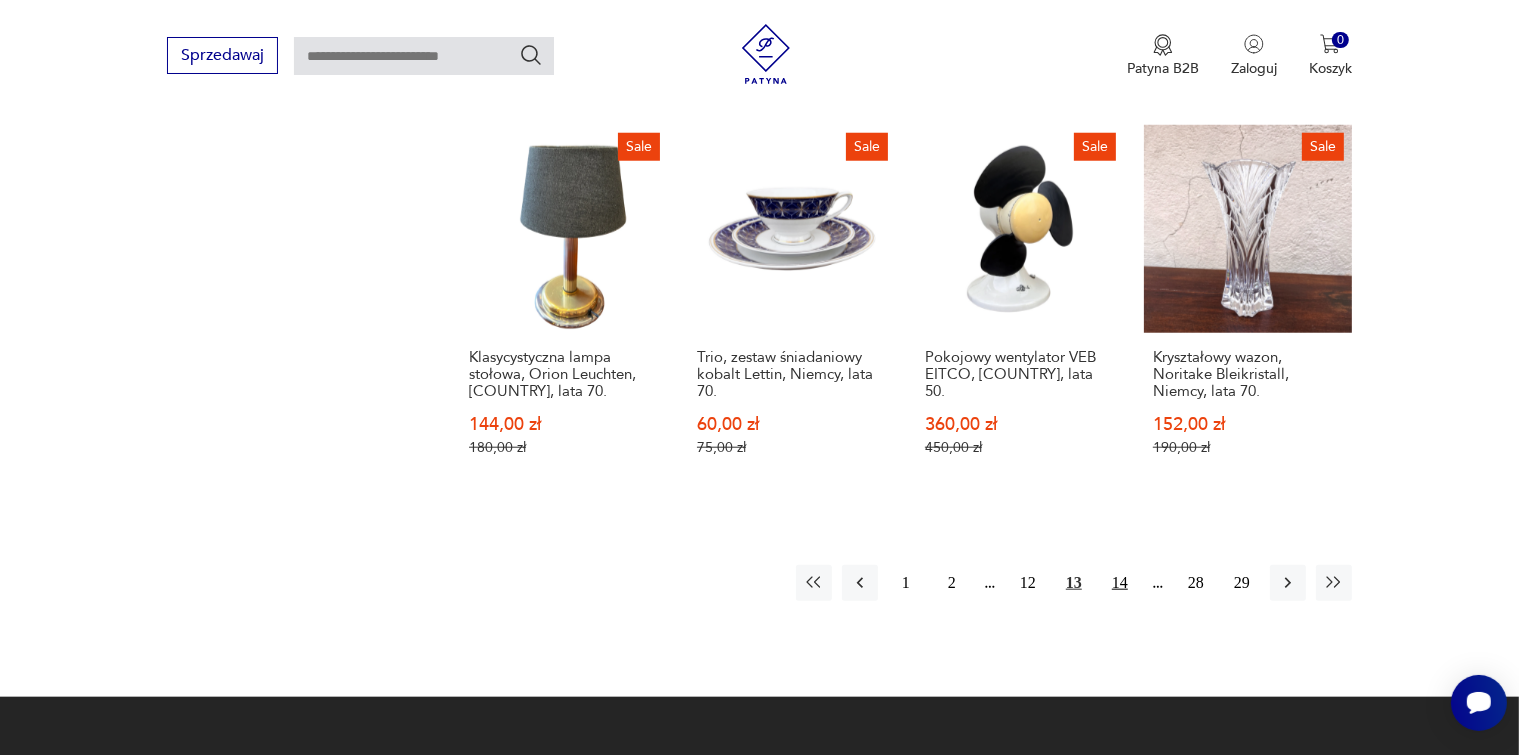 click on "14" at bounding box center (1120, 583) 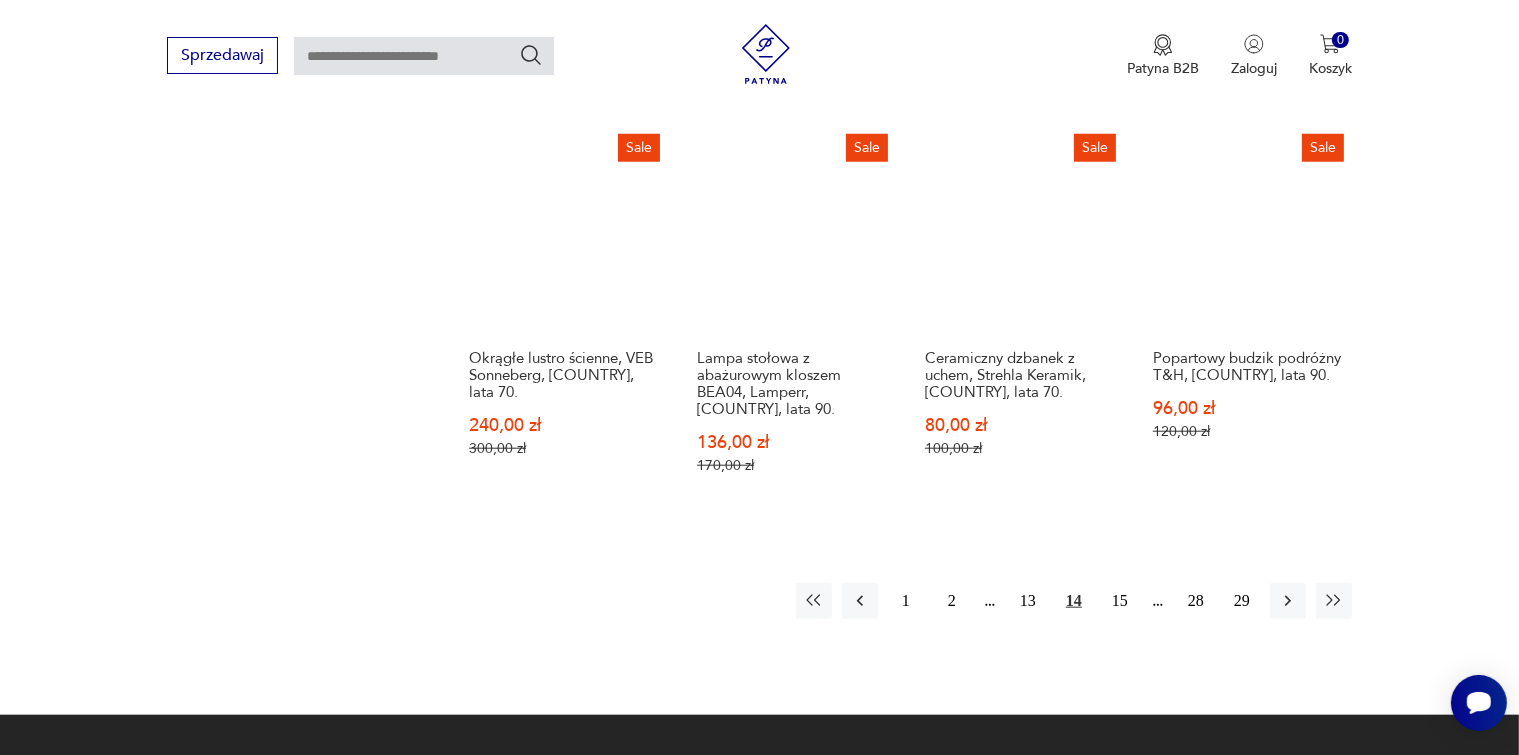 scroll, scrollTop: 1912, scrollLeft: 0, axis: vertical 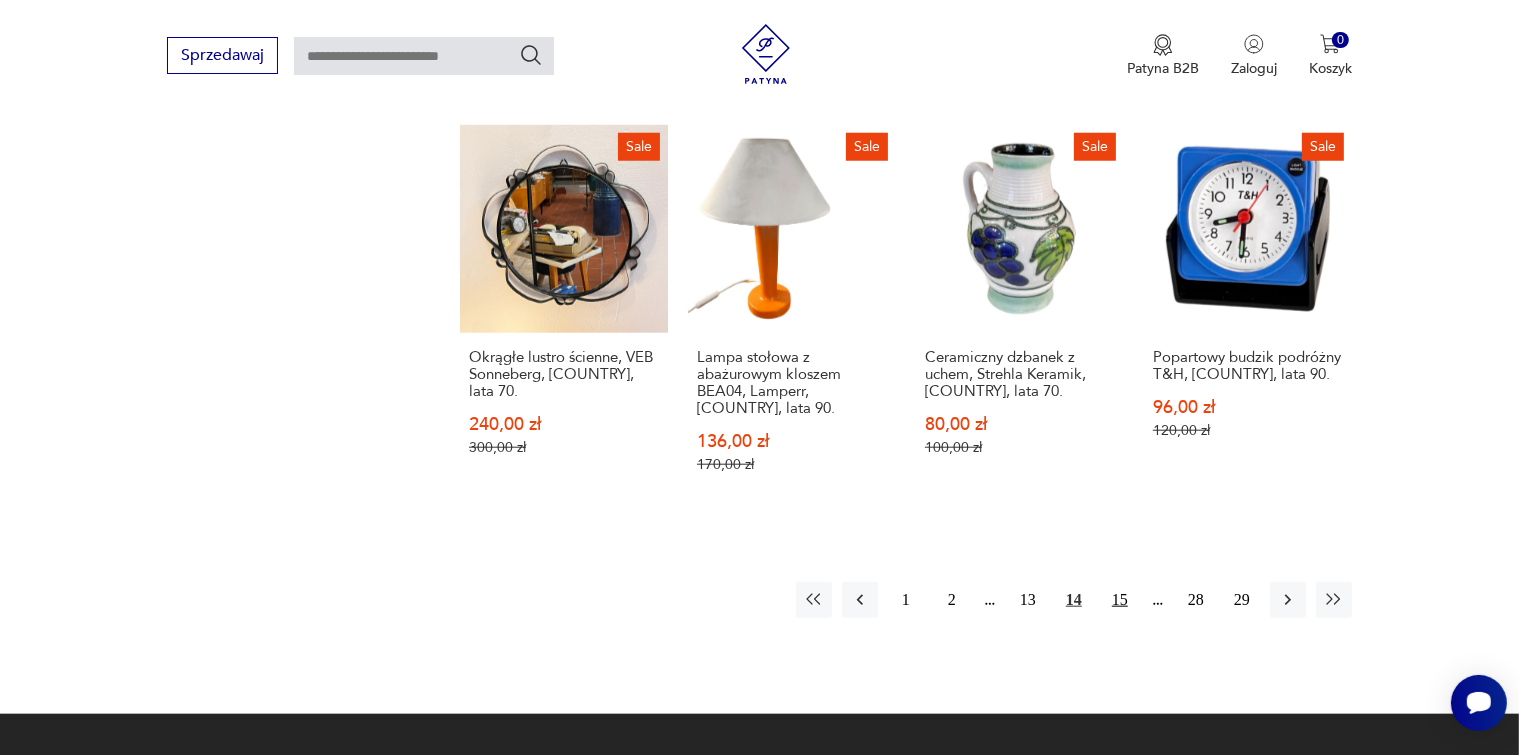 click on "15" at bounding box center [1120, 600] 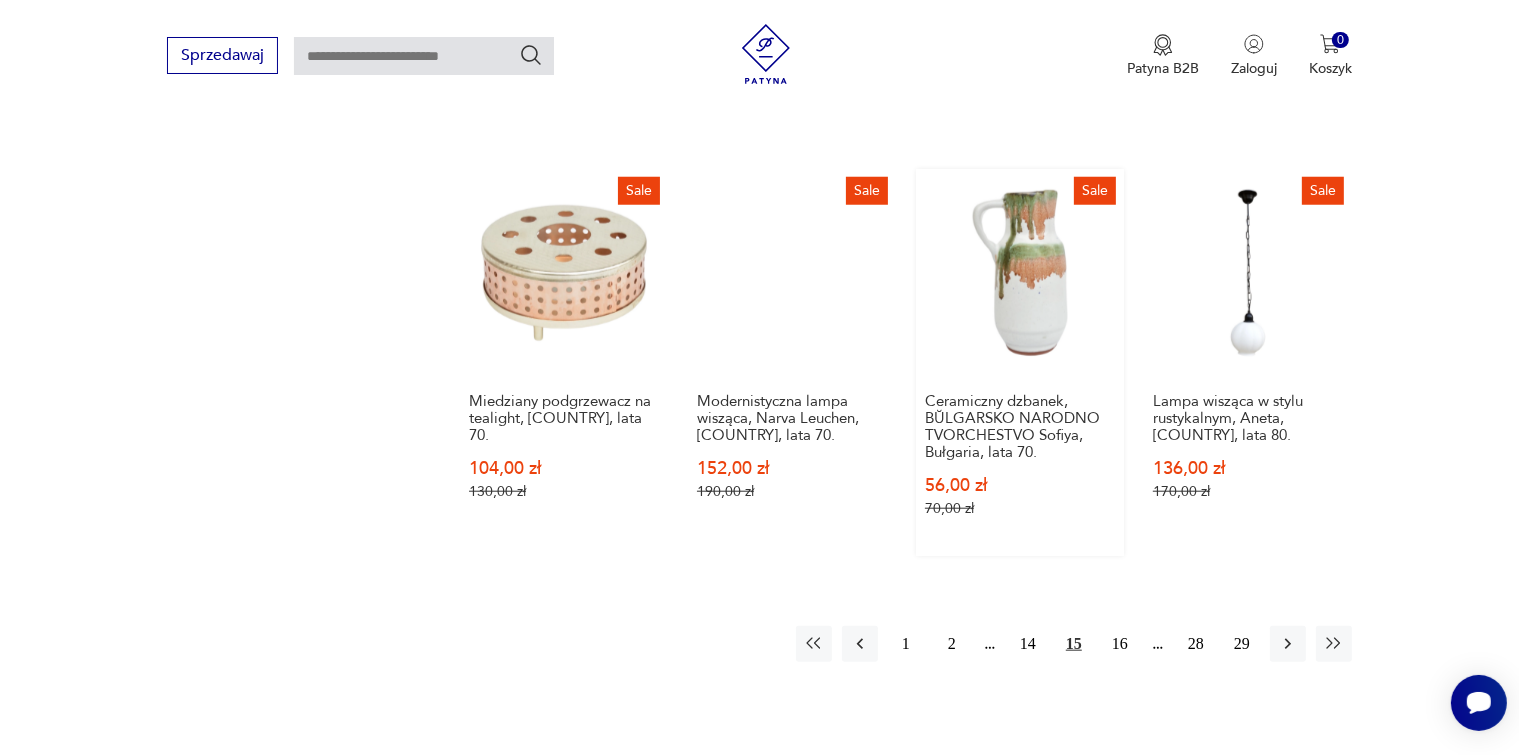 scroll, scrollTop: 2112, scrollLeft: 0, axis: vertical 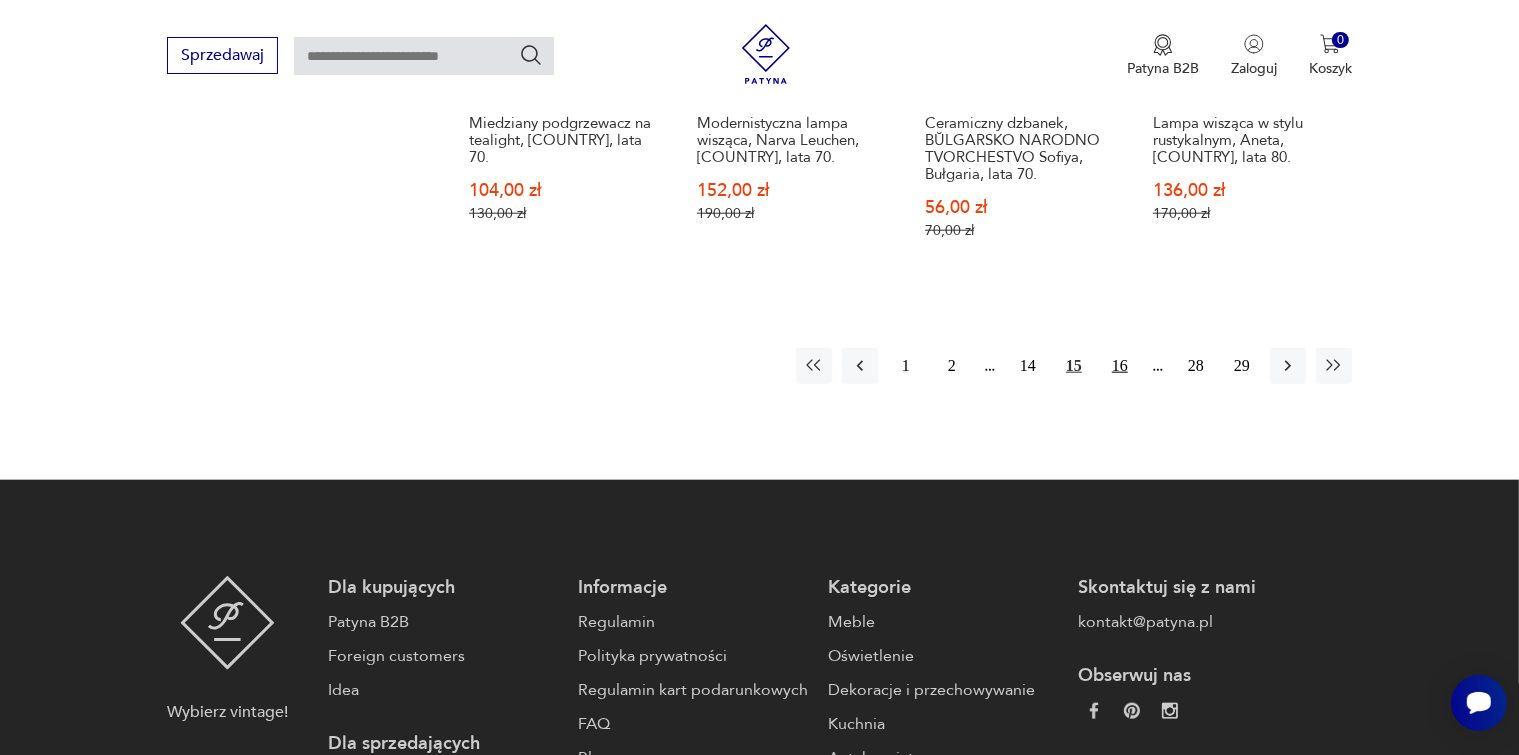 click on "16" at bounding box center [1120, 366] 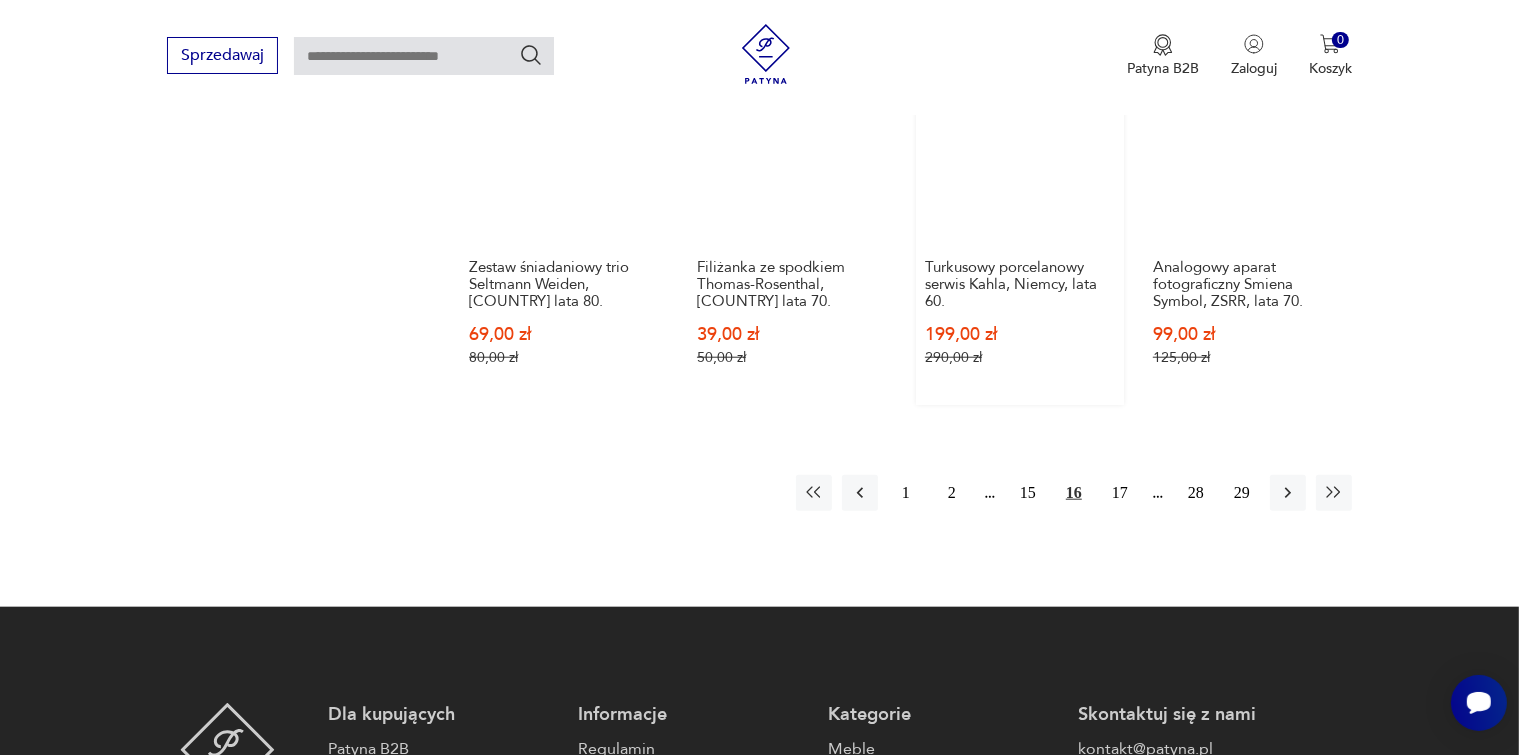 scroll, scrollTop: 2112, scrollLeft: 0, axis: vertical 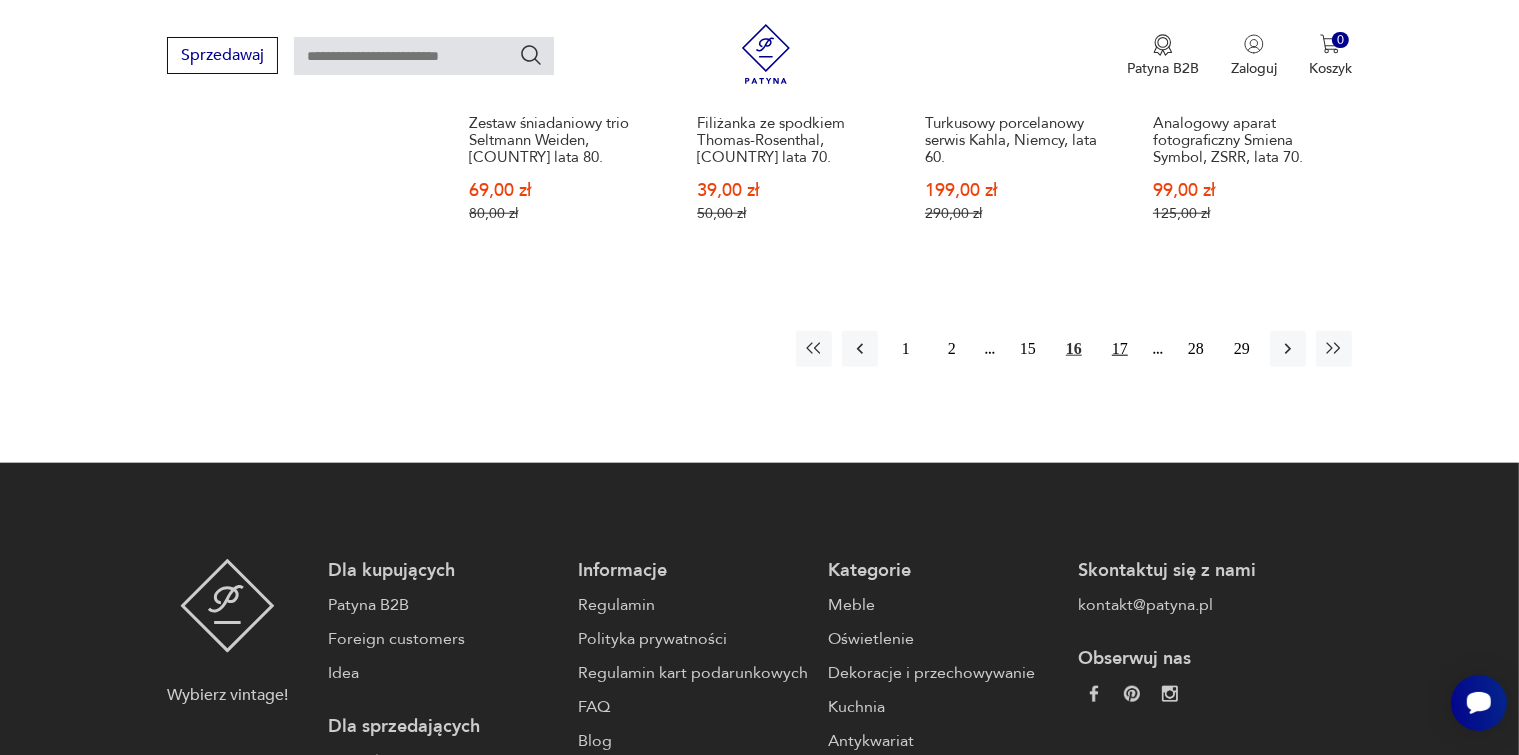 click on "17" at bounding box center [1120, 349] 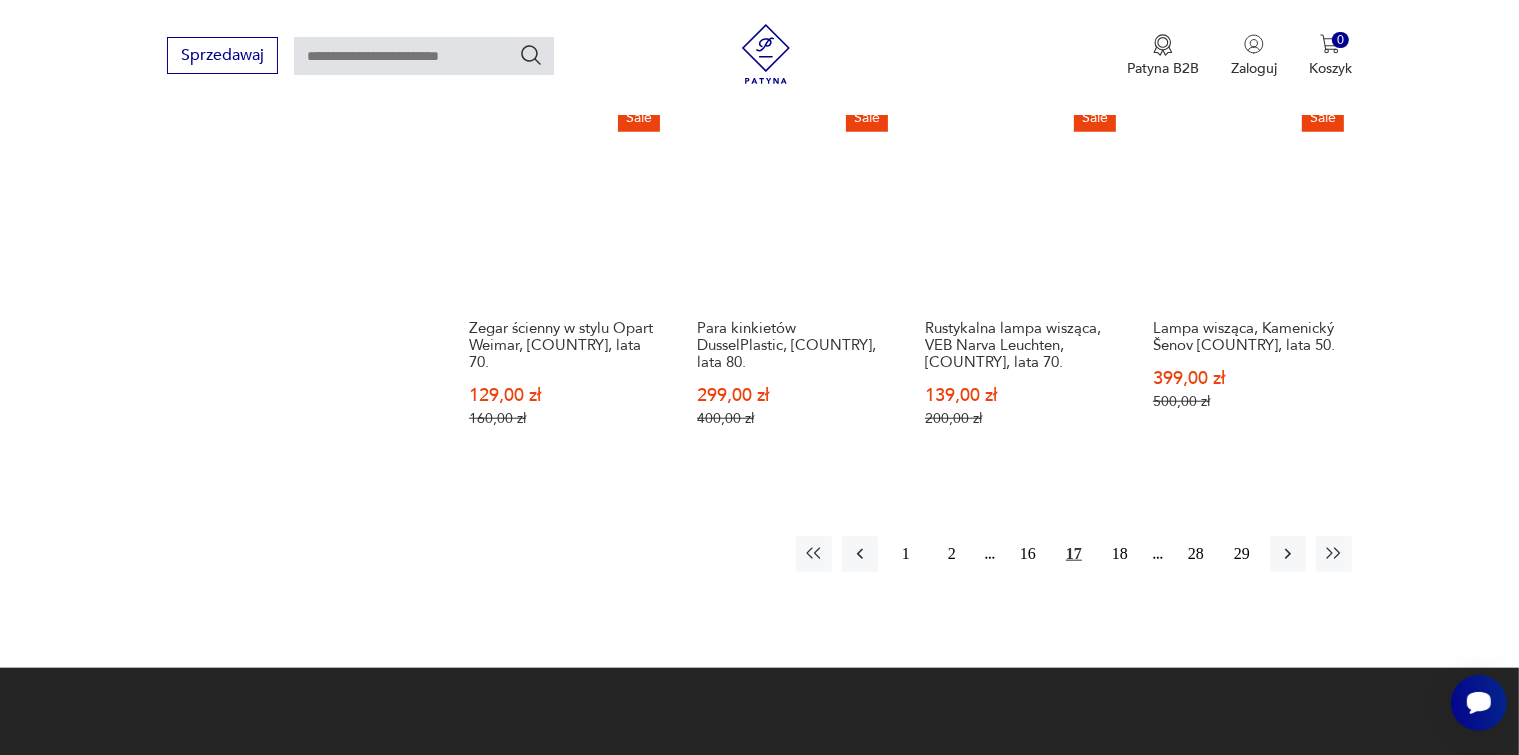 scroll, scrollTop: 1912, scrollLeft: 0, axis: vertical 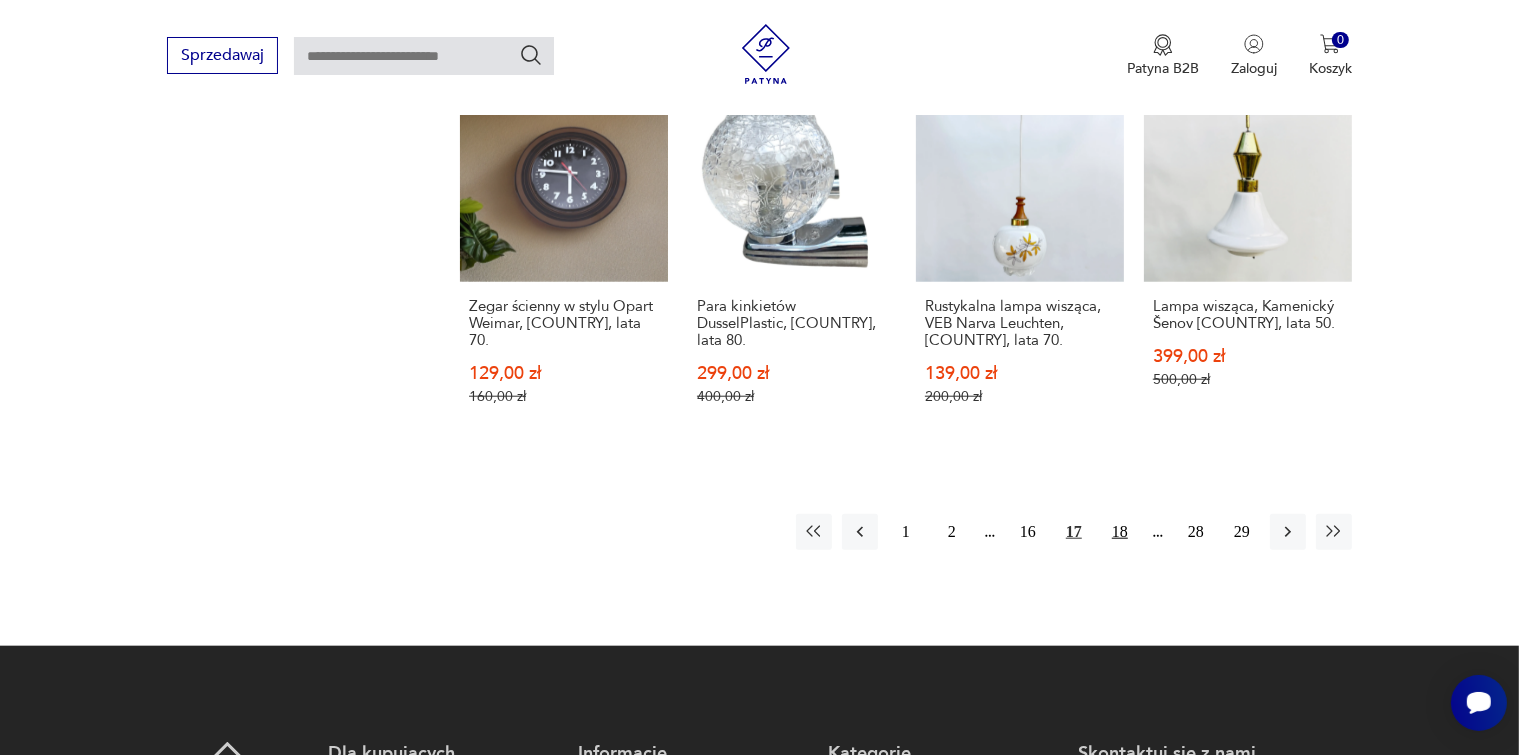click on "18" at bounding box center (1120, 532) 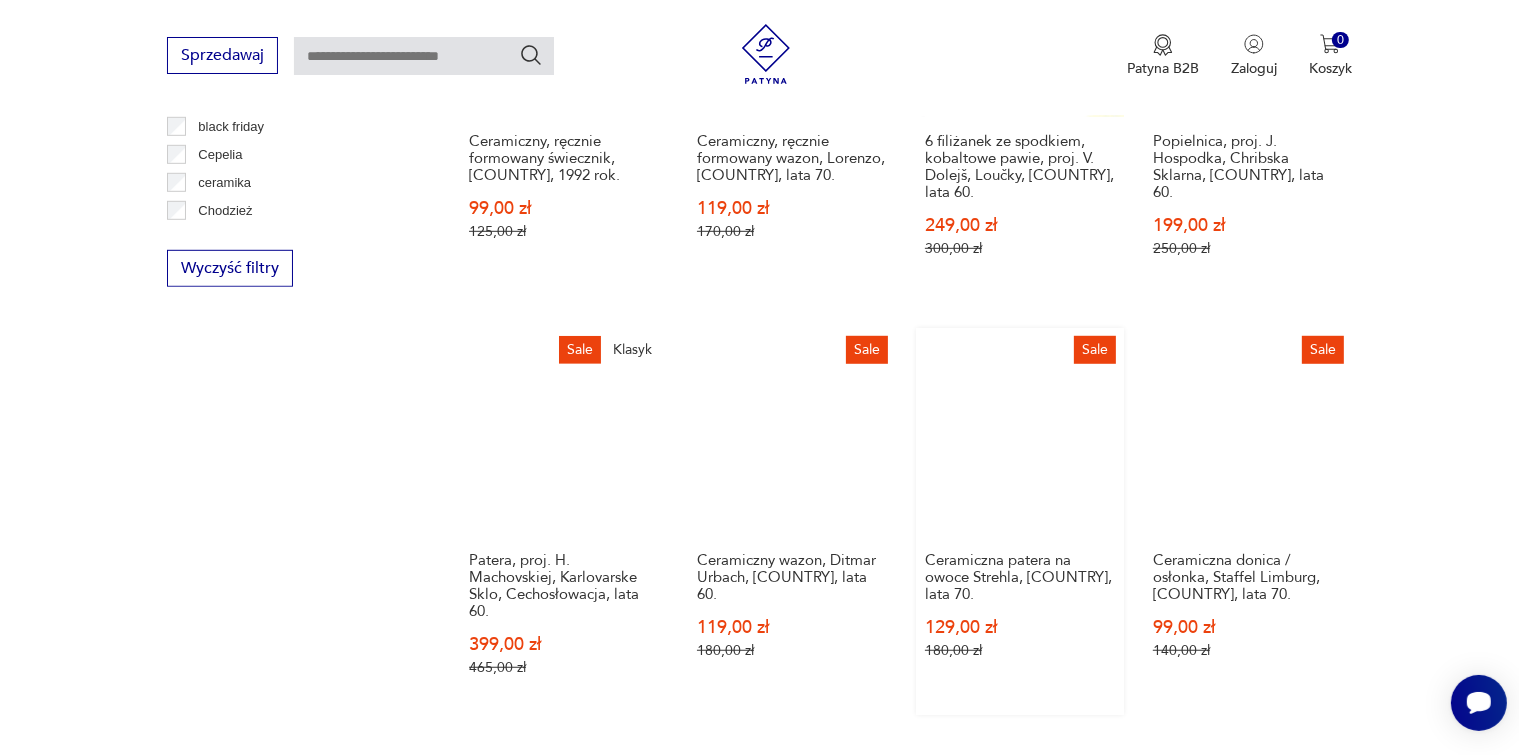 scroll, scrollTop: 1312, scrollLeft: 0, axis: vertical 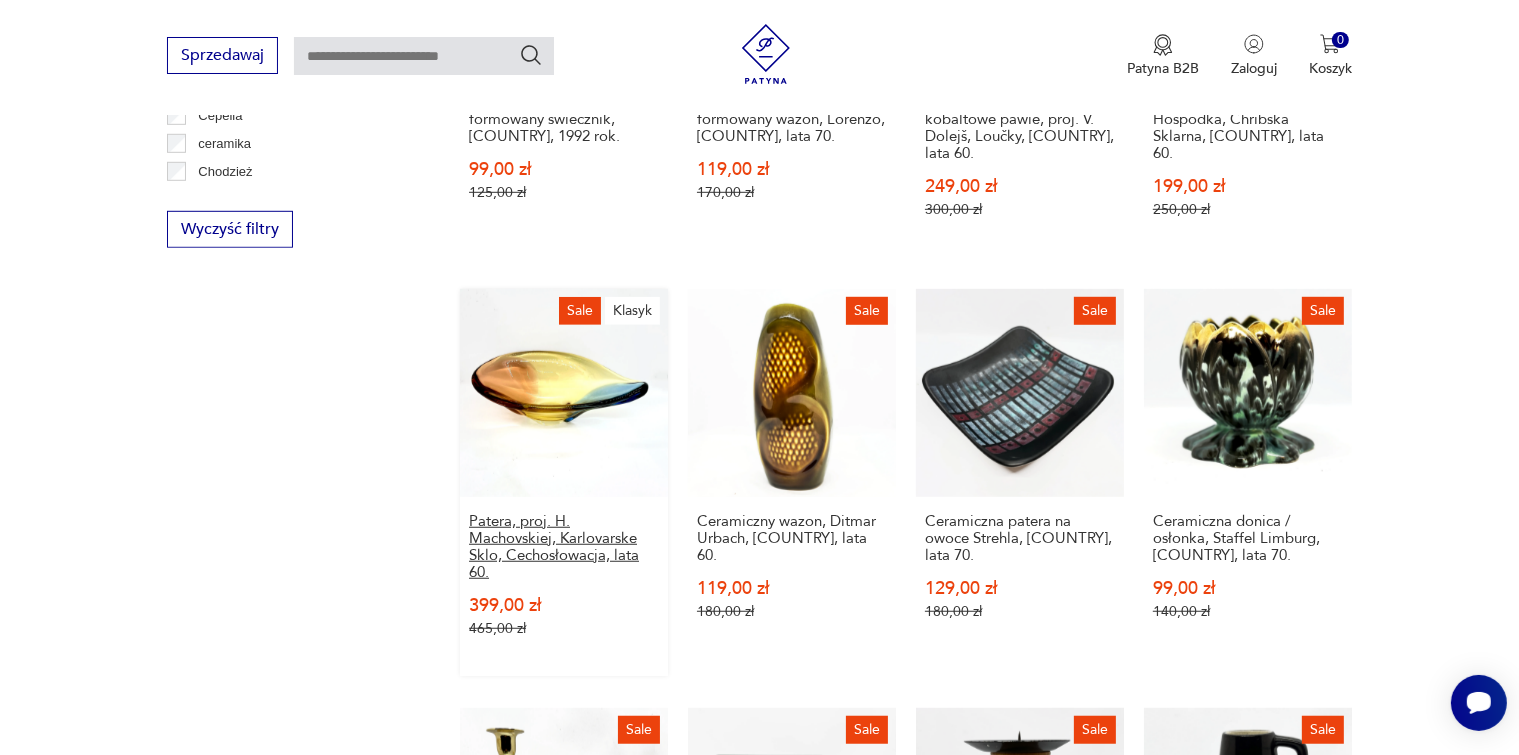 click on "Patera, proj. H. Machovskiej, Karlovarske Sklo, Cechosłowacja, lata 60." at bounding box center (564, 547) 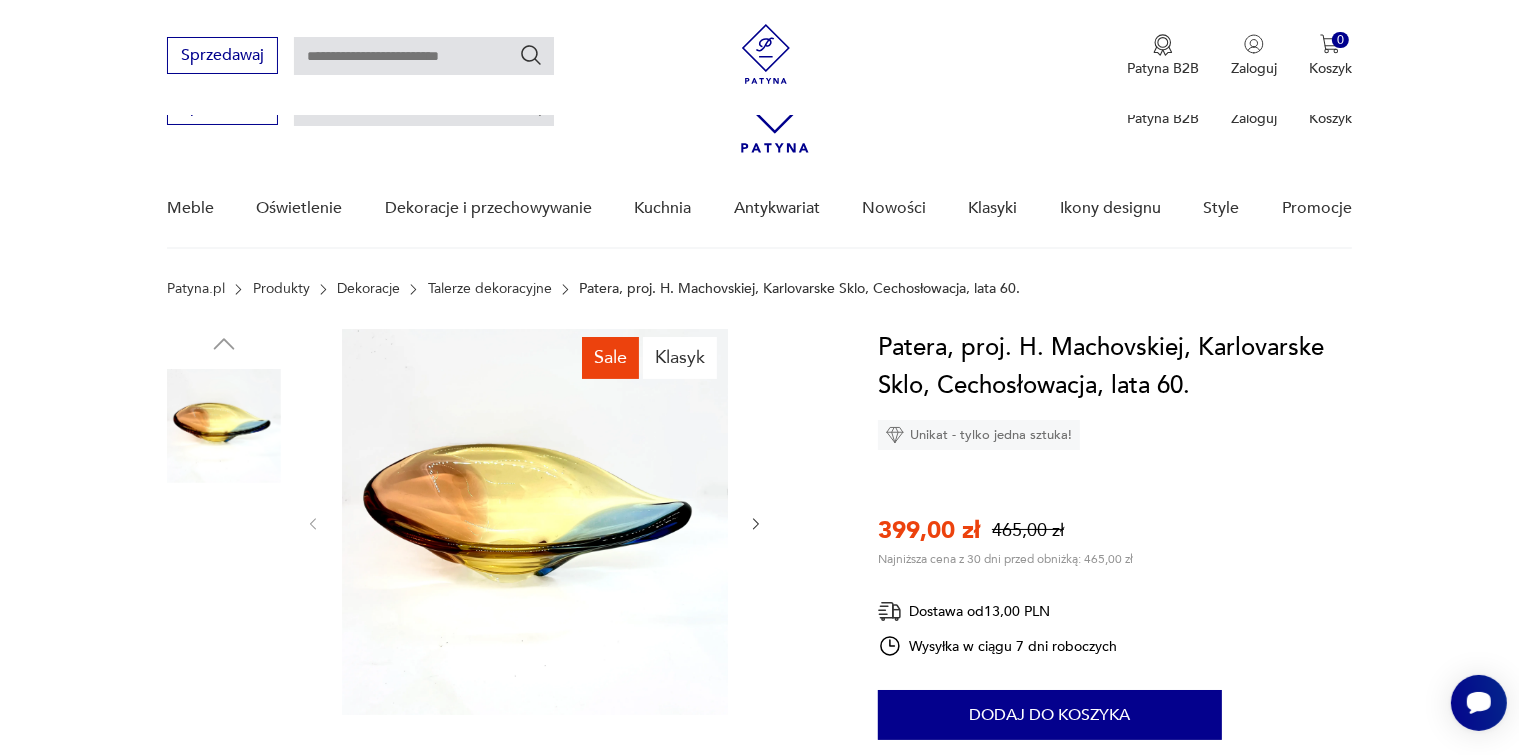 scroll, scrollTop: 200, scrollLeft: 0, axis: vertical 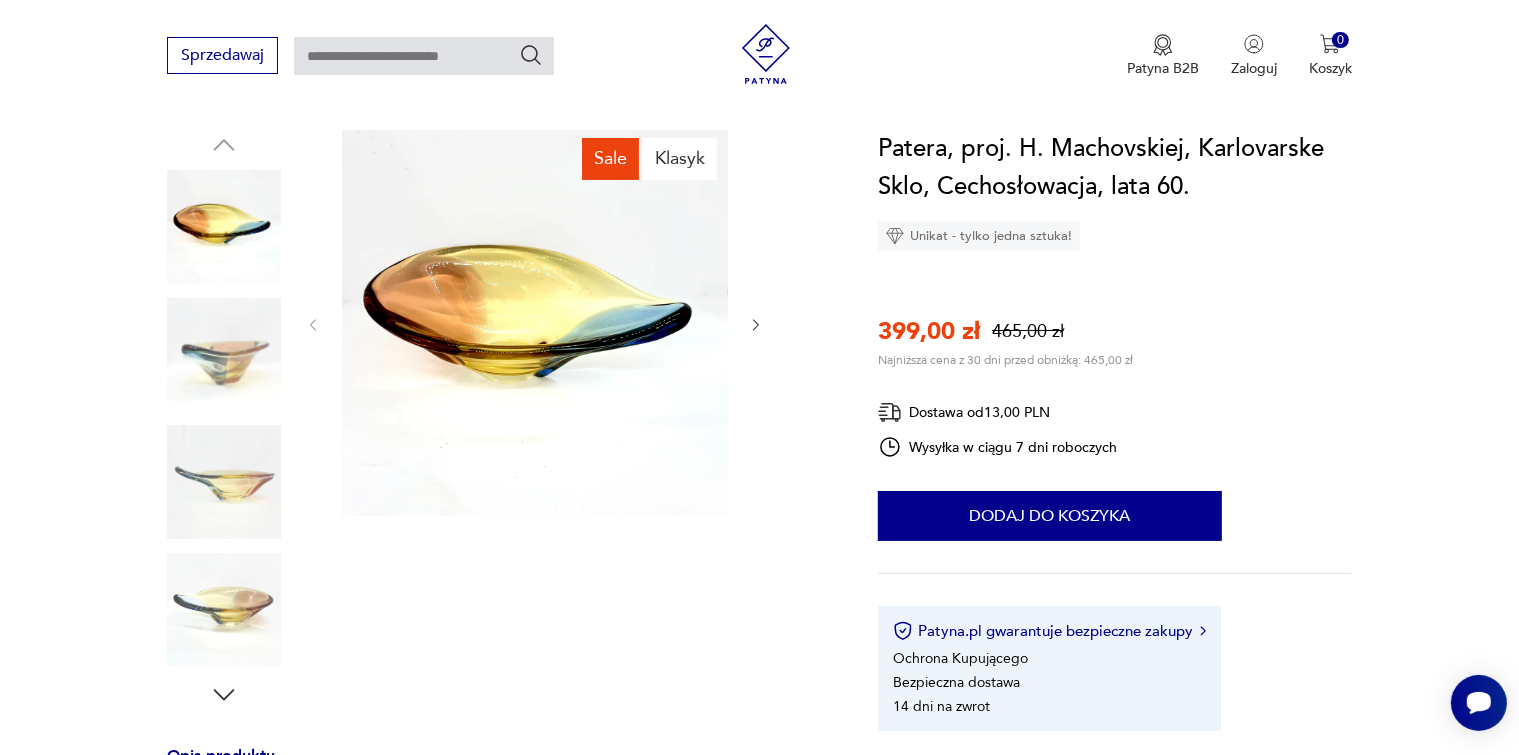 click 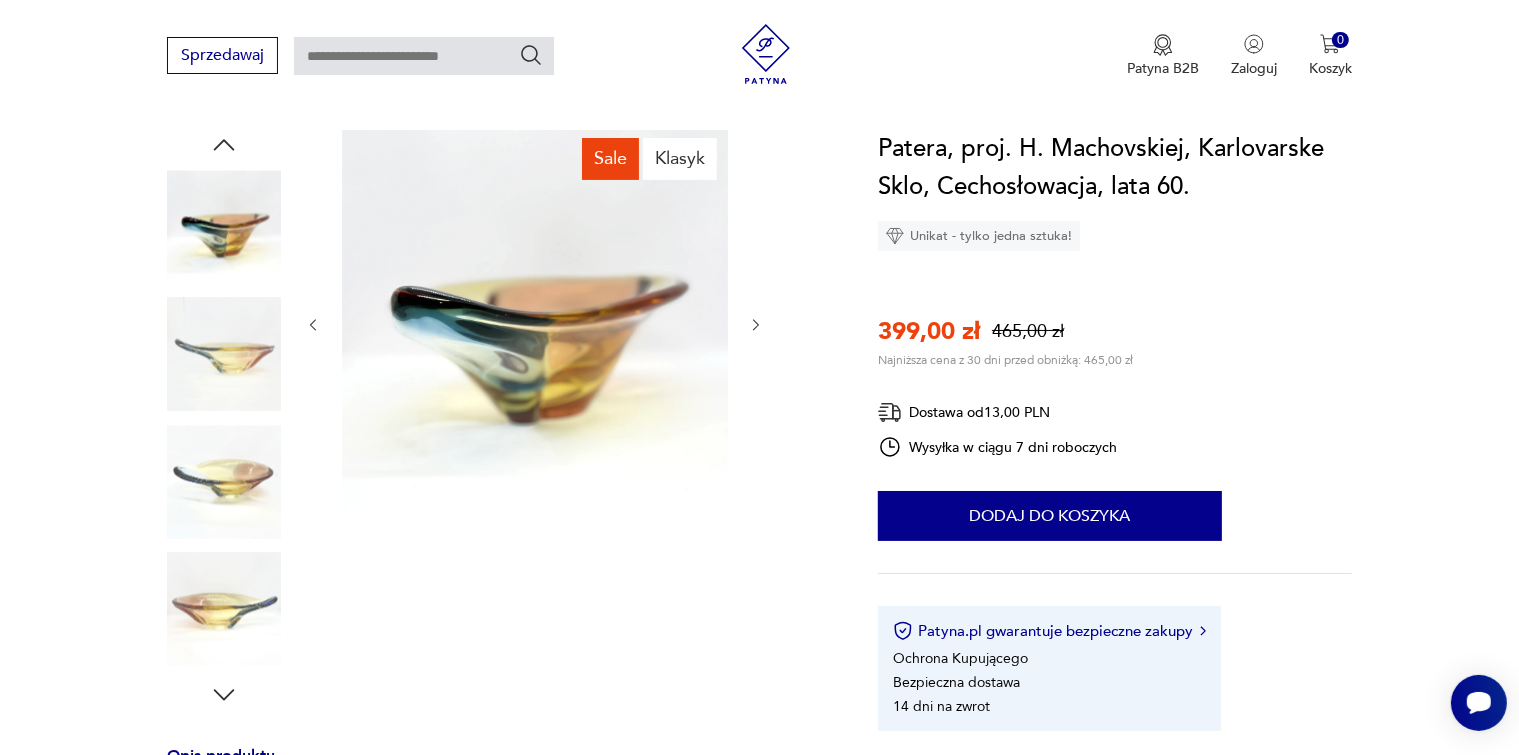 click 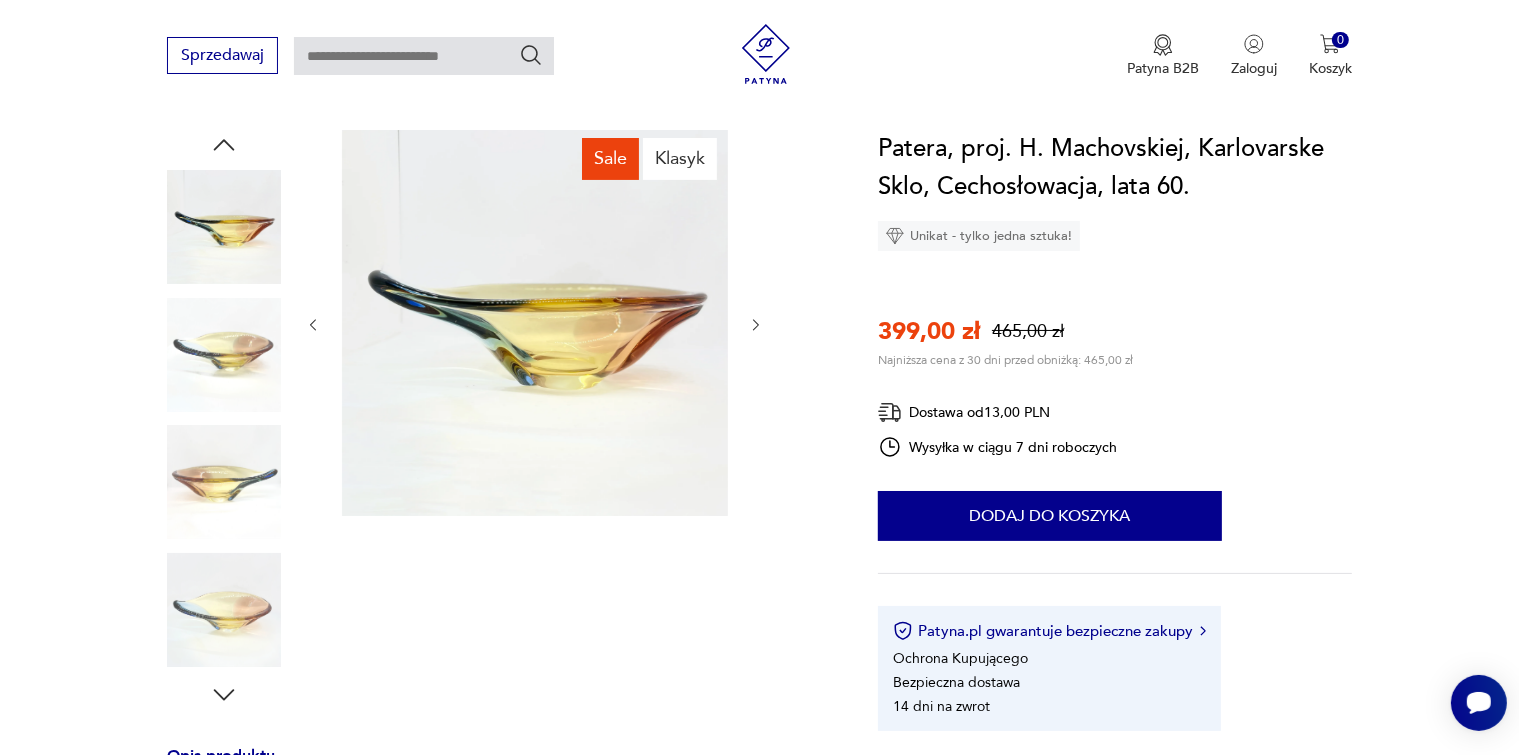 click at bounding box center (756, 325) 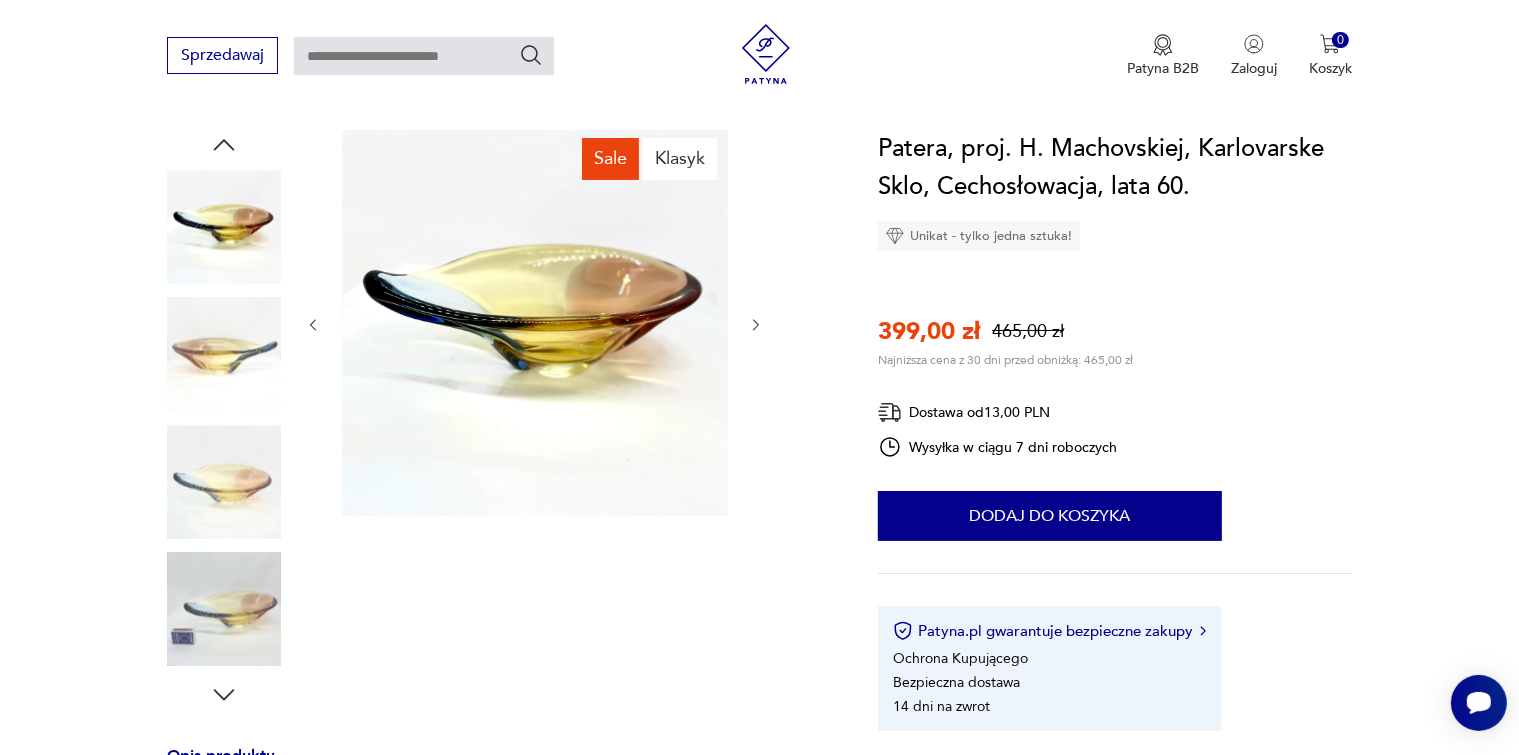 click at bounding box center (756, 325) 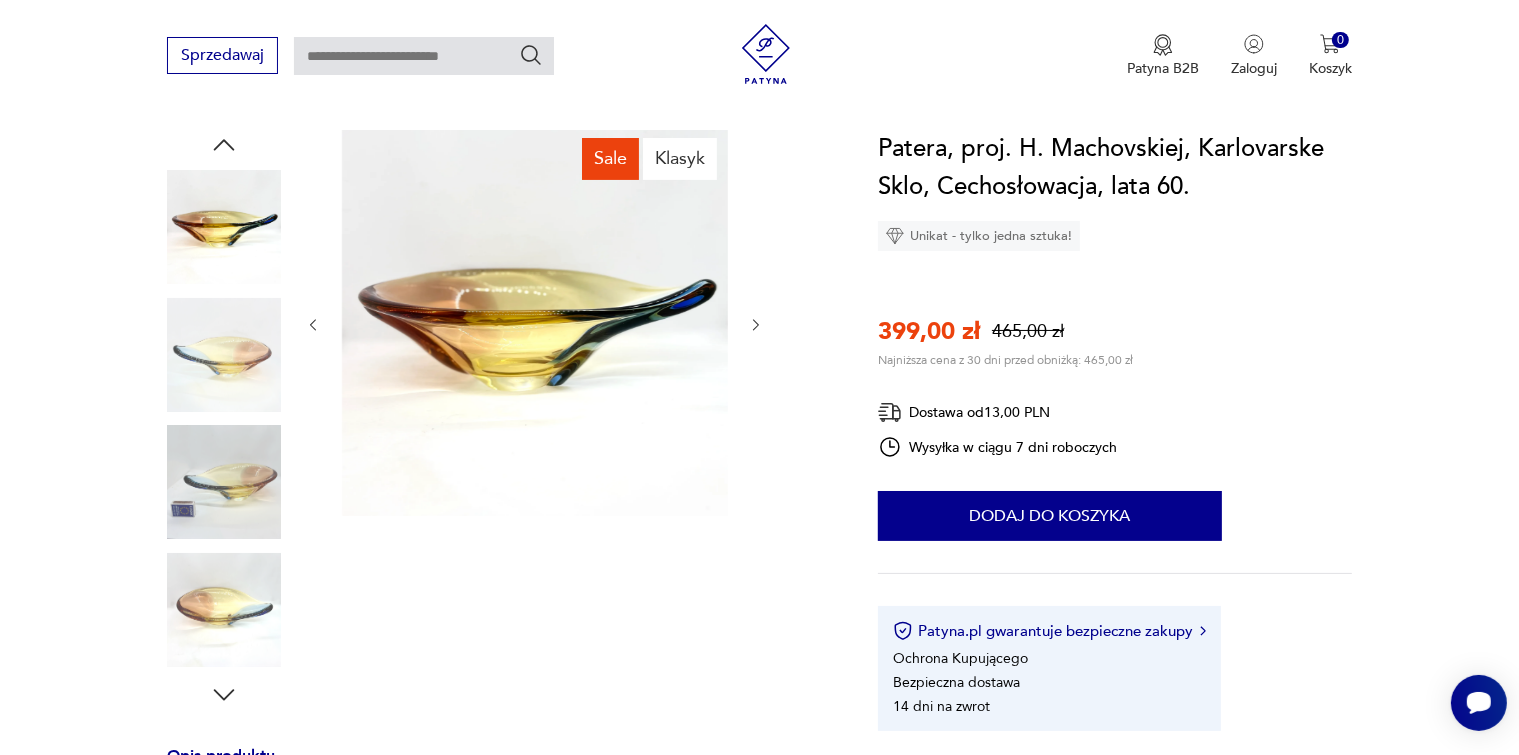 click at bounding box center [535, 325] 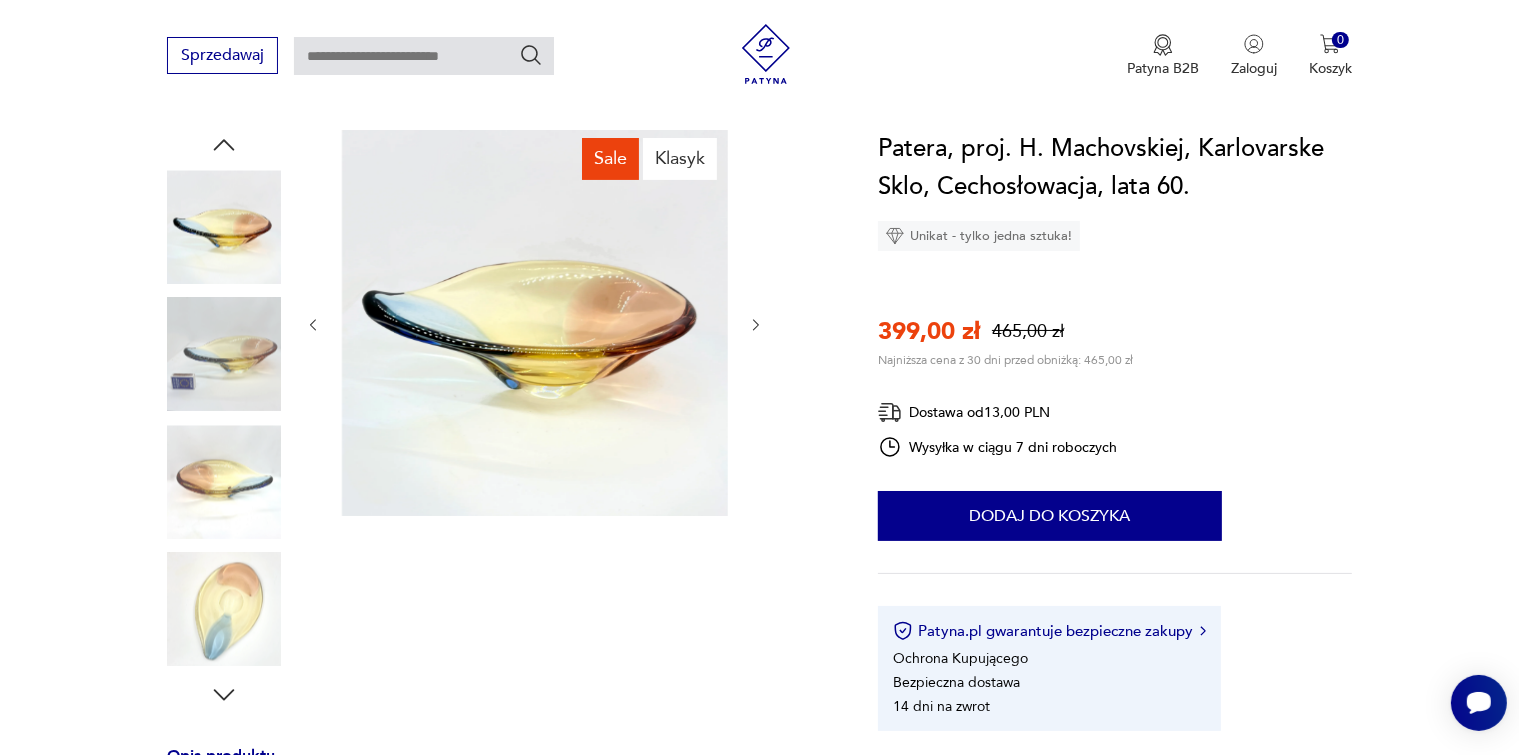 click at bounding box center [224, 610] 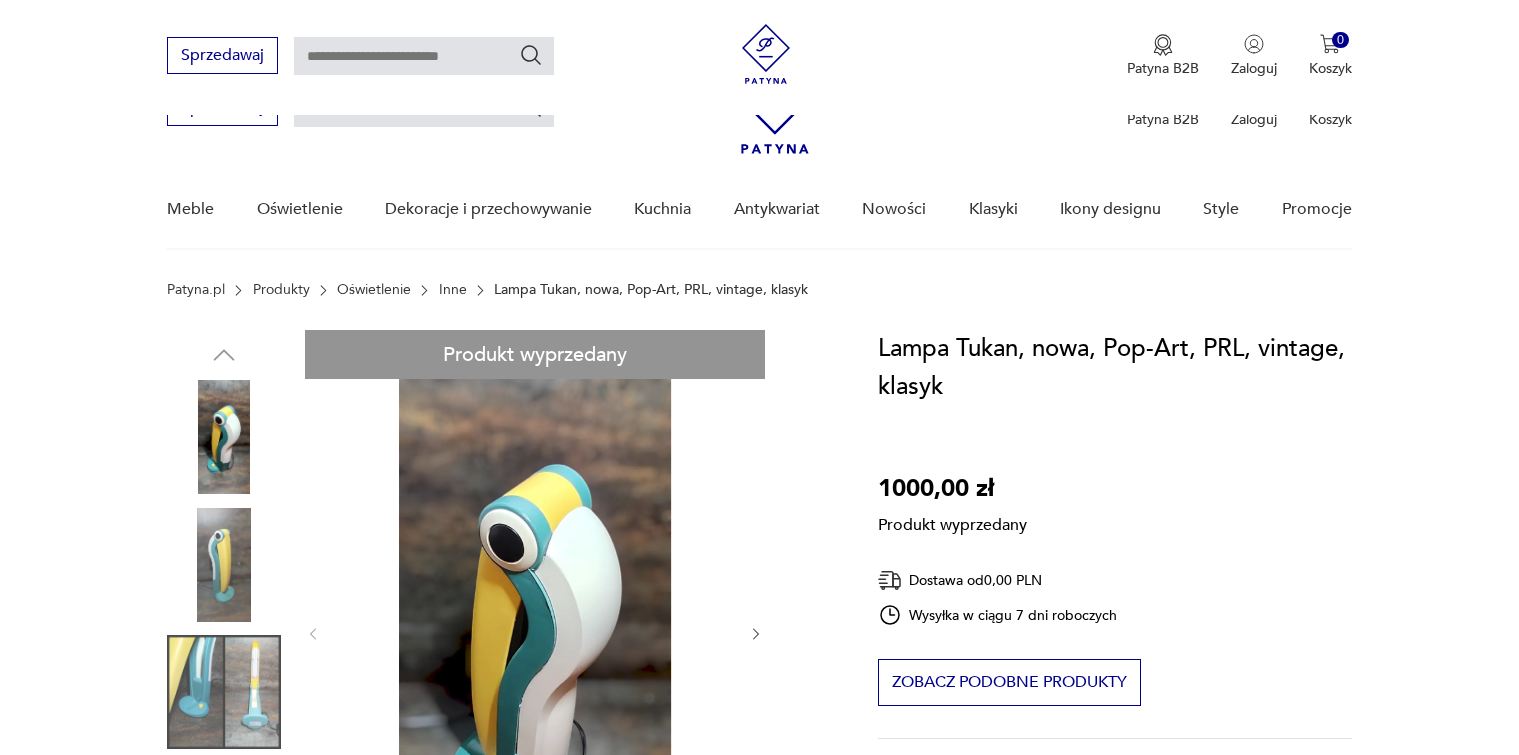 scroll, scrollTop: 500, scrollLeft: 0, axis: vertical 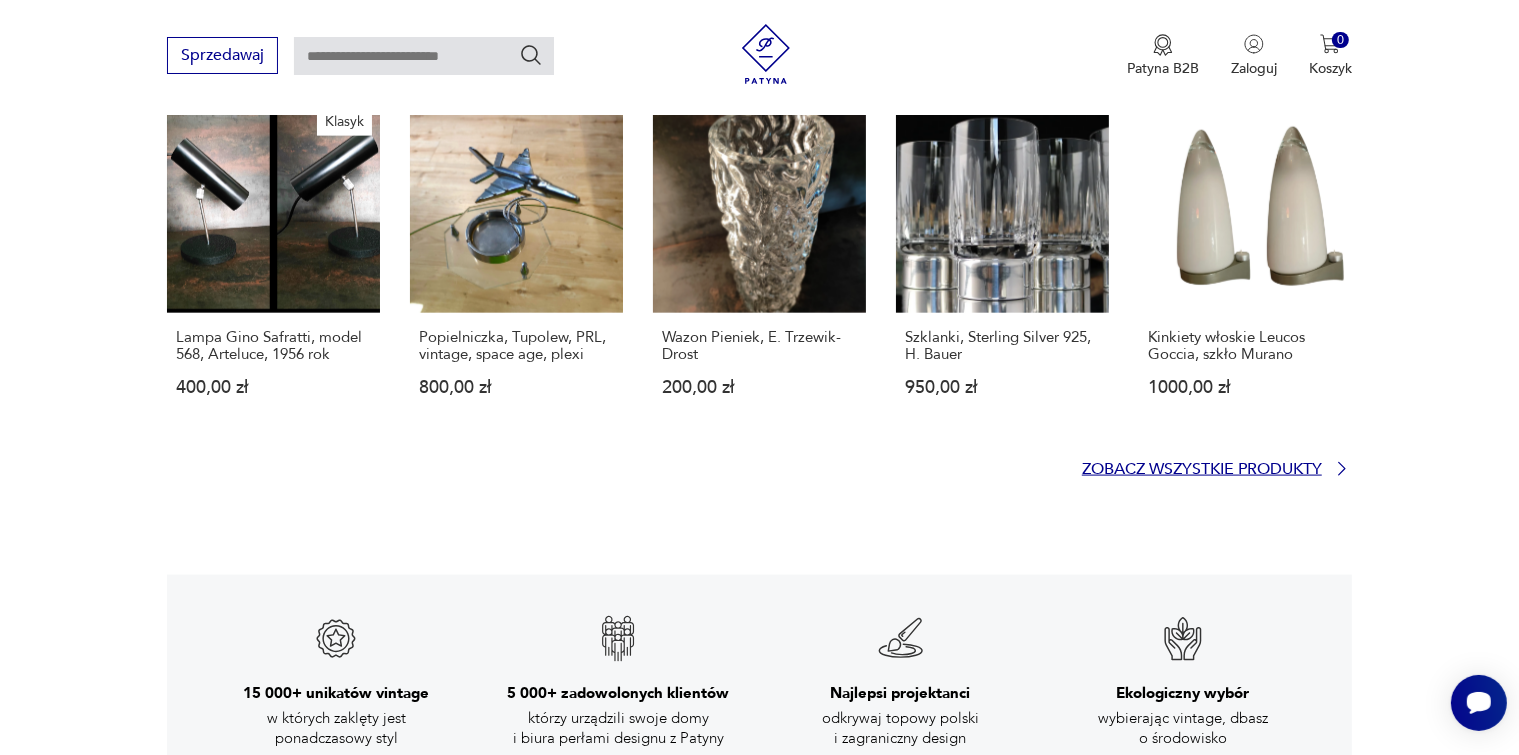 click on "Zobacz wszystkie produkty" at bounding box center (1202, 469) 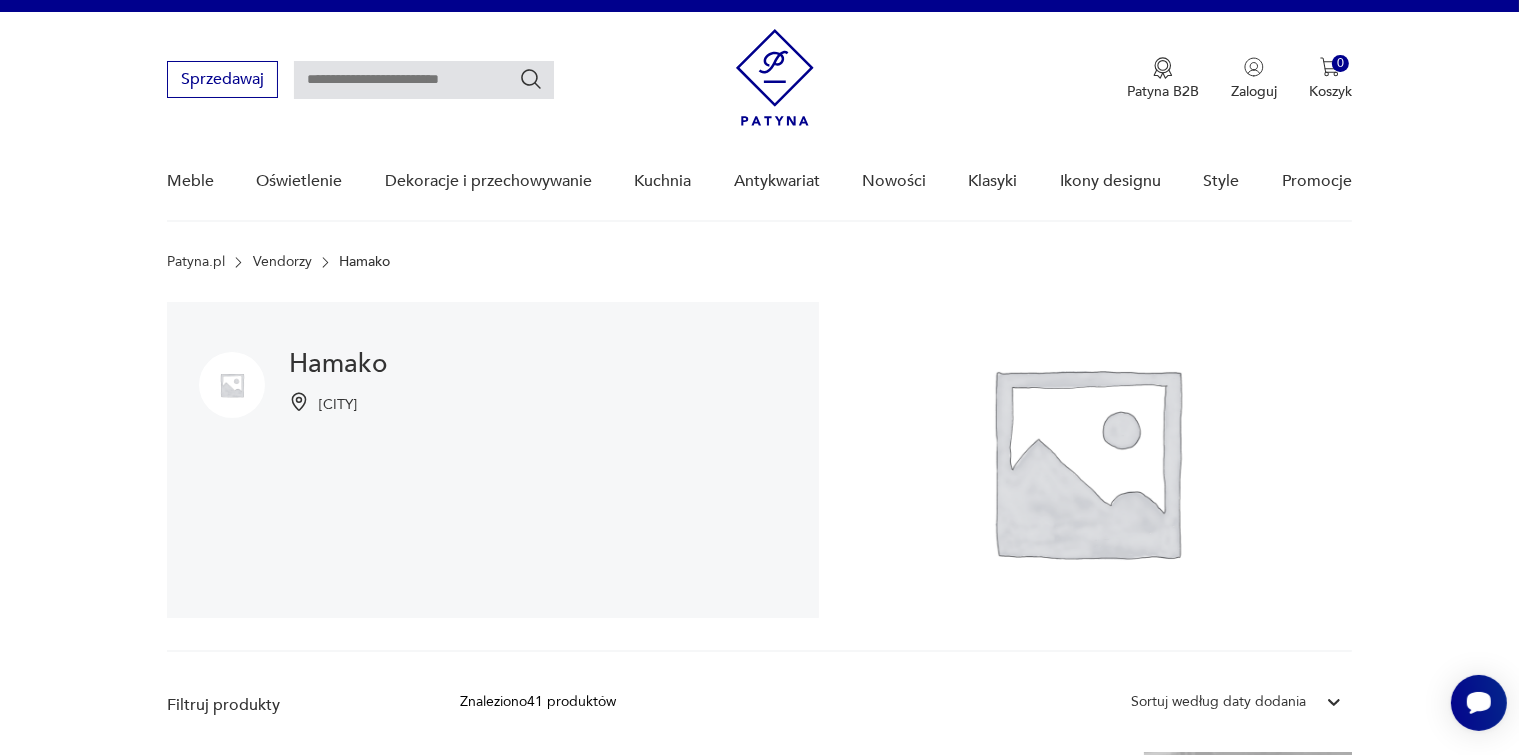 scroll, scrollTop: 0, scrollLeft: 0, axis: both 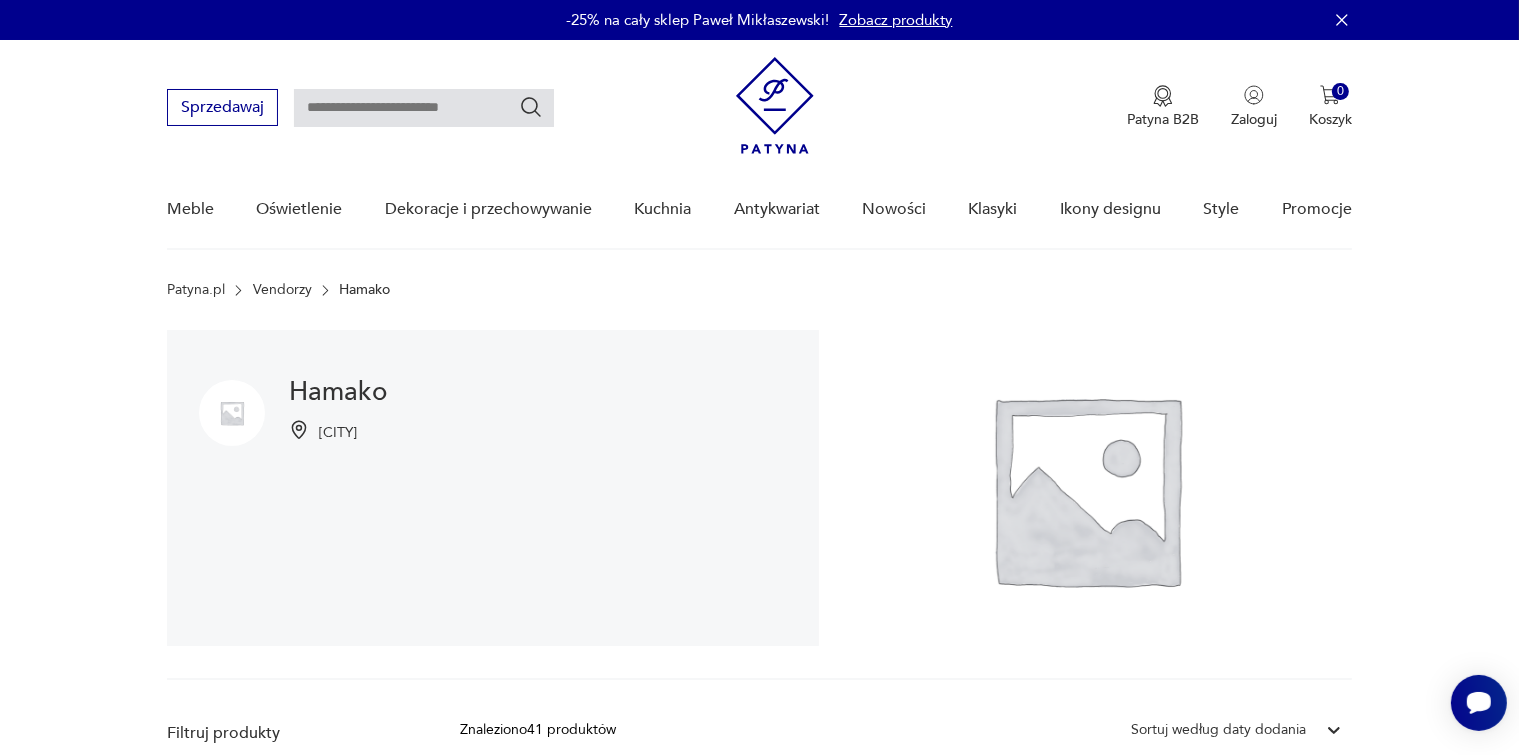 click on "Patyna.pl" at bounding box center (196, 290) 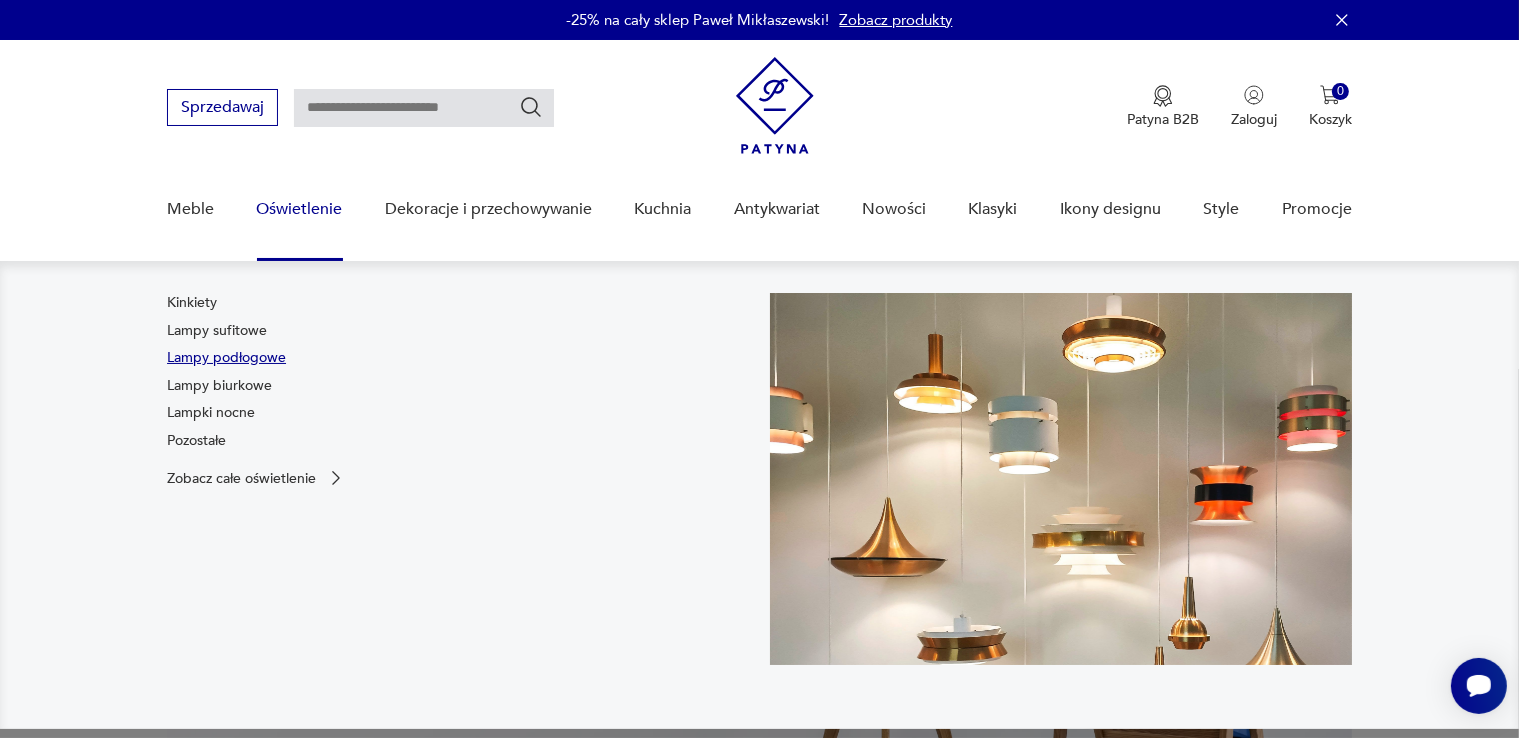 click on "Lampy podłogowe" at bounding box center (226, 358) 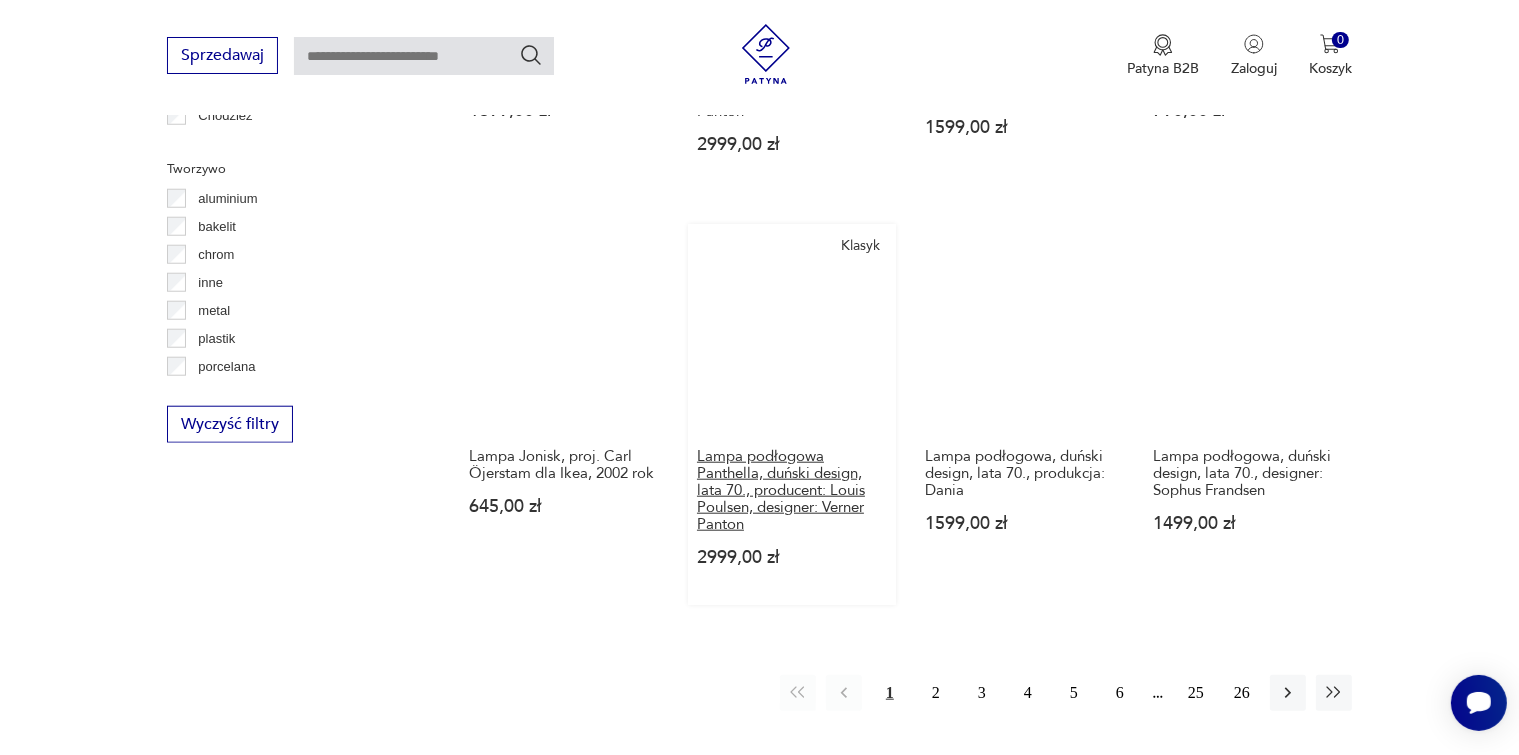 scroll, scrollTop: 1839, scrollLeft: 0, axis: vertical 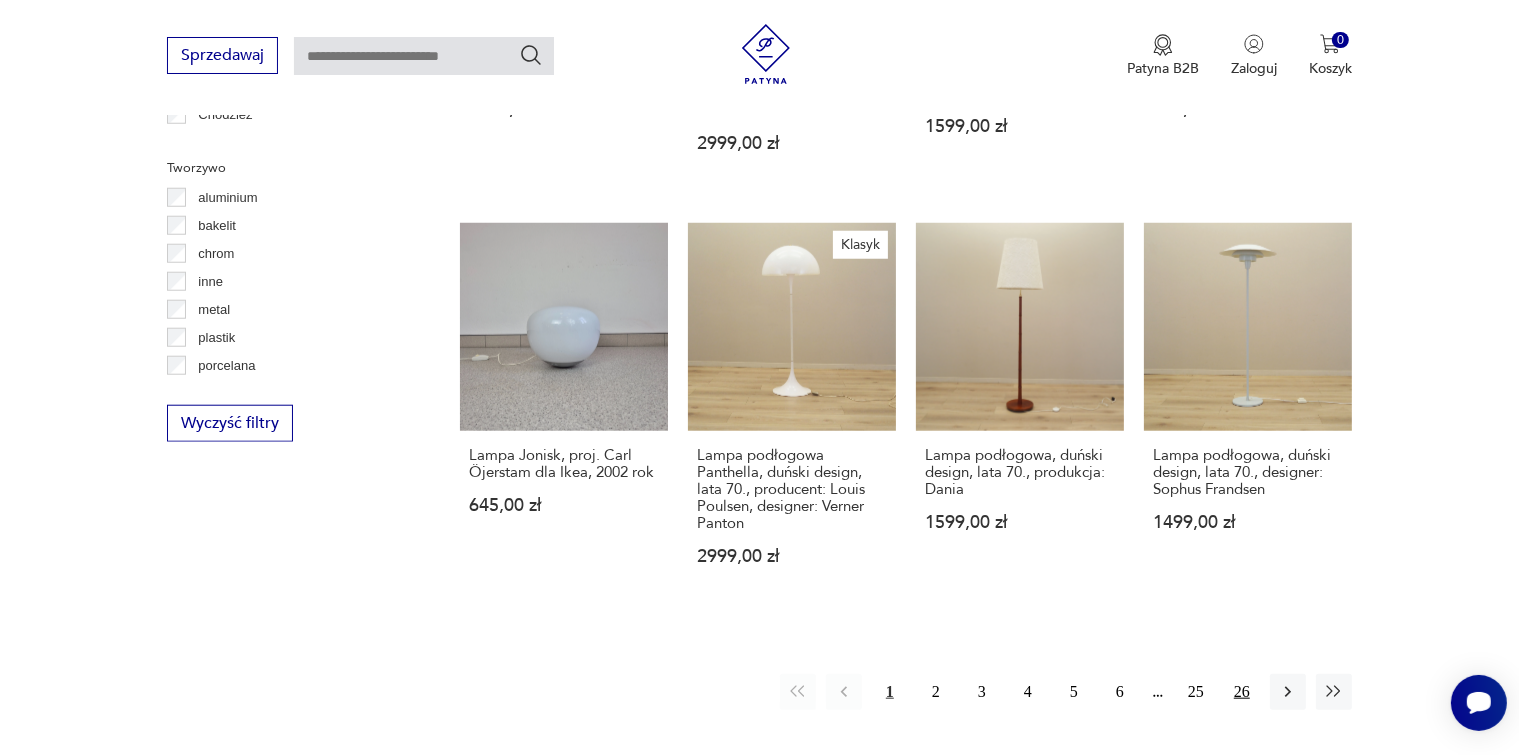 click on "26" at bounding box center (1242, 692) 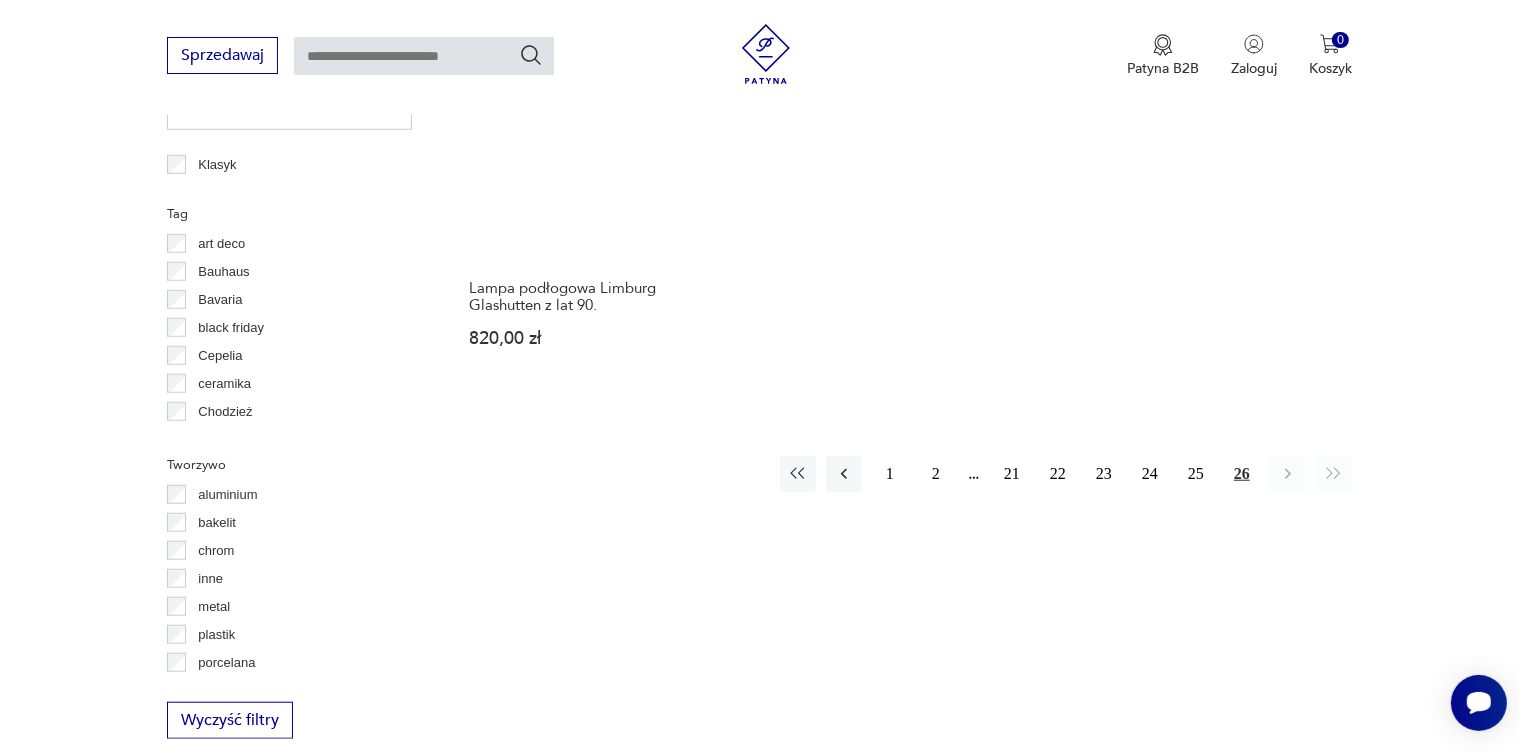scroll, scrollTop: 1570, scrollLeft: 0, axis: vertical 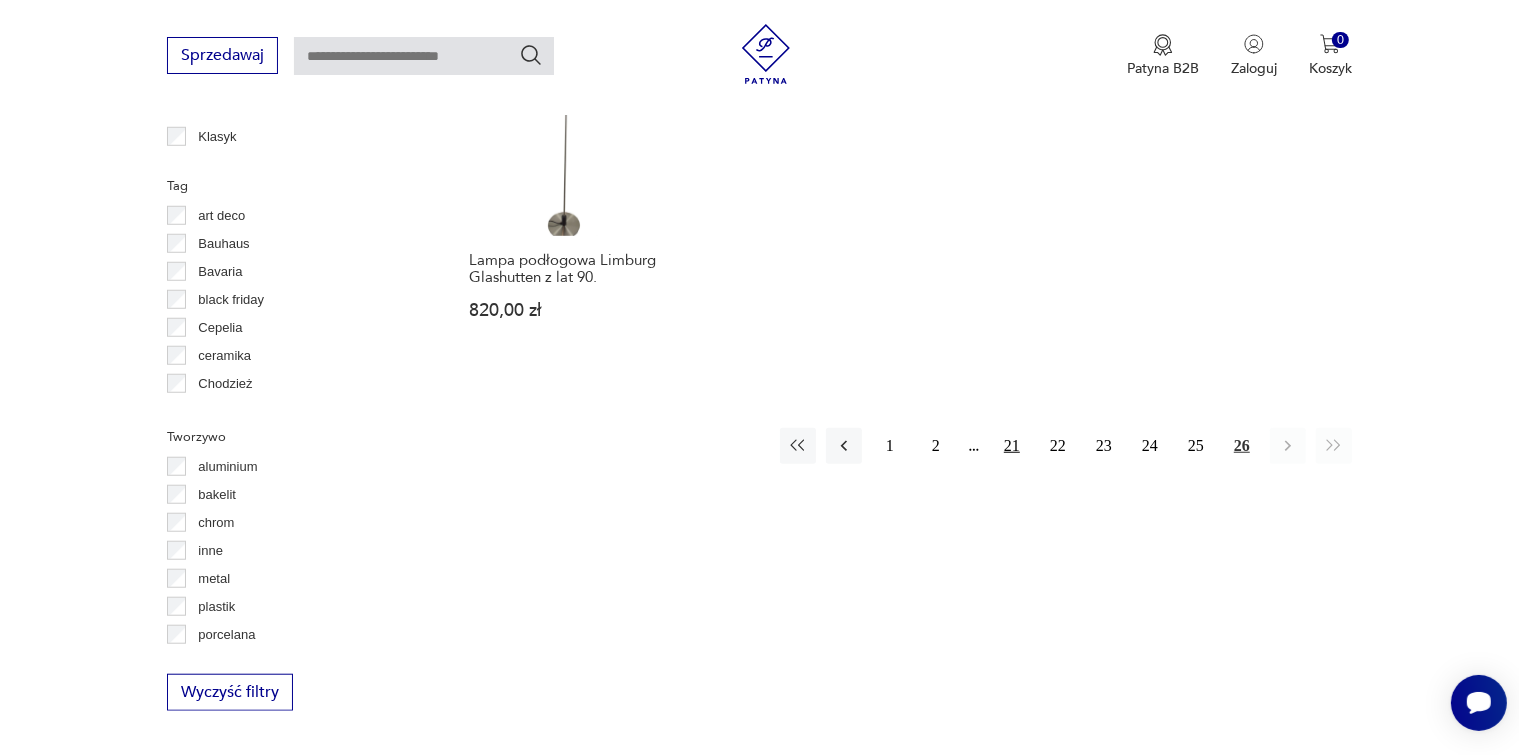 click on "21" at bounding box center (1012, 446) 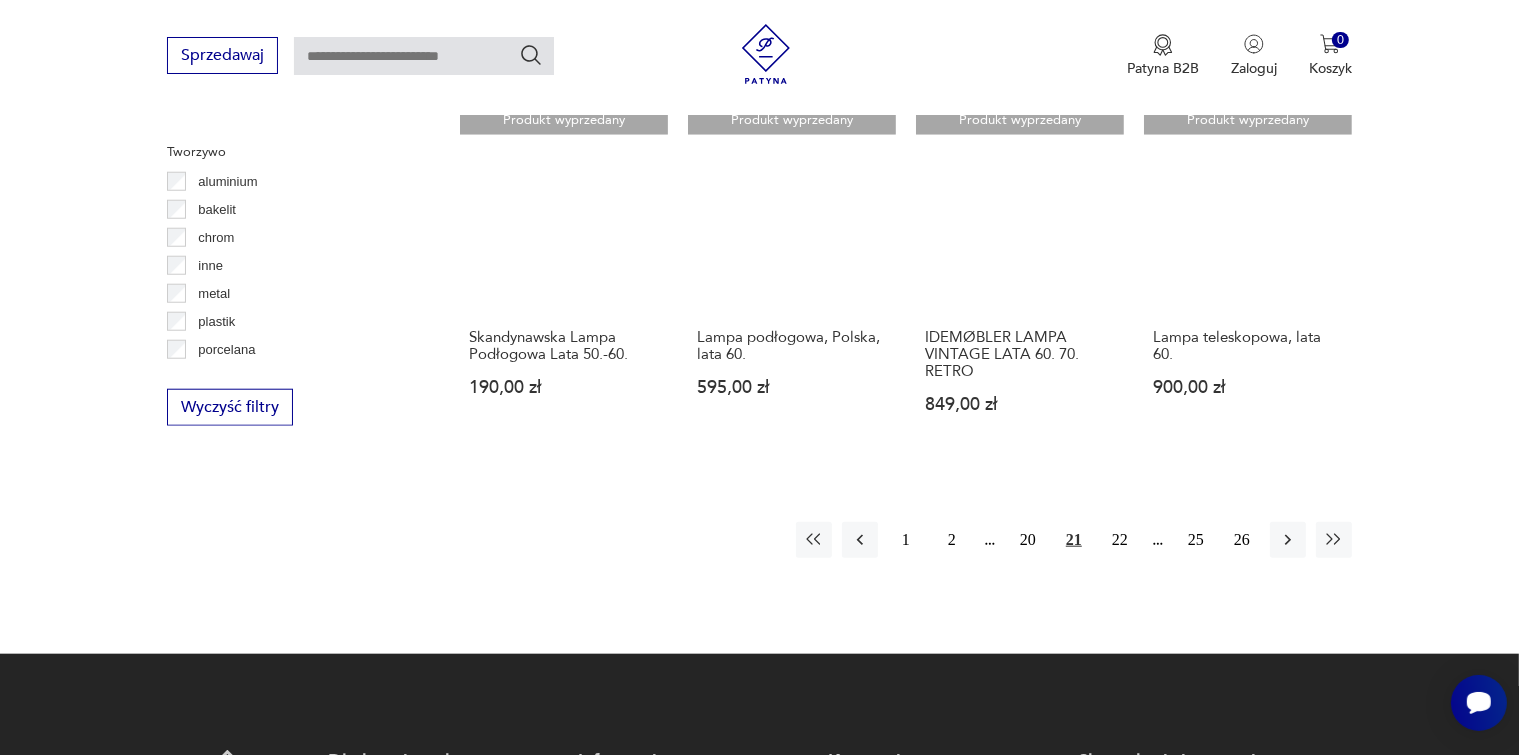 scroll, scrollTop: 1971, scrollLeft: 0, axis: vertical 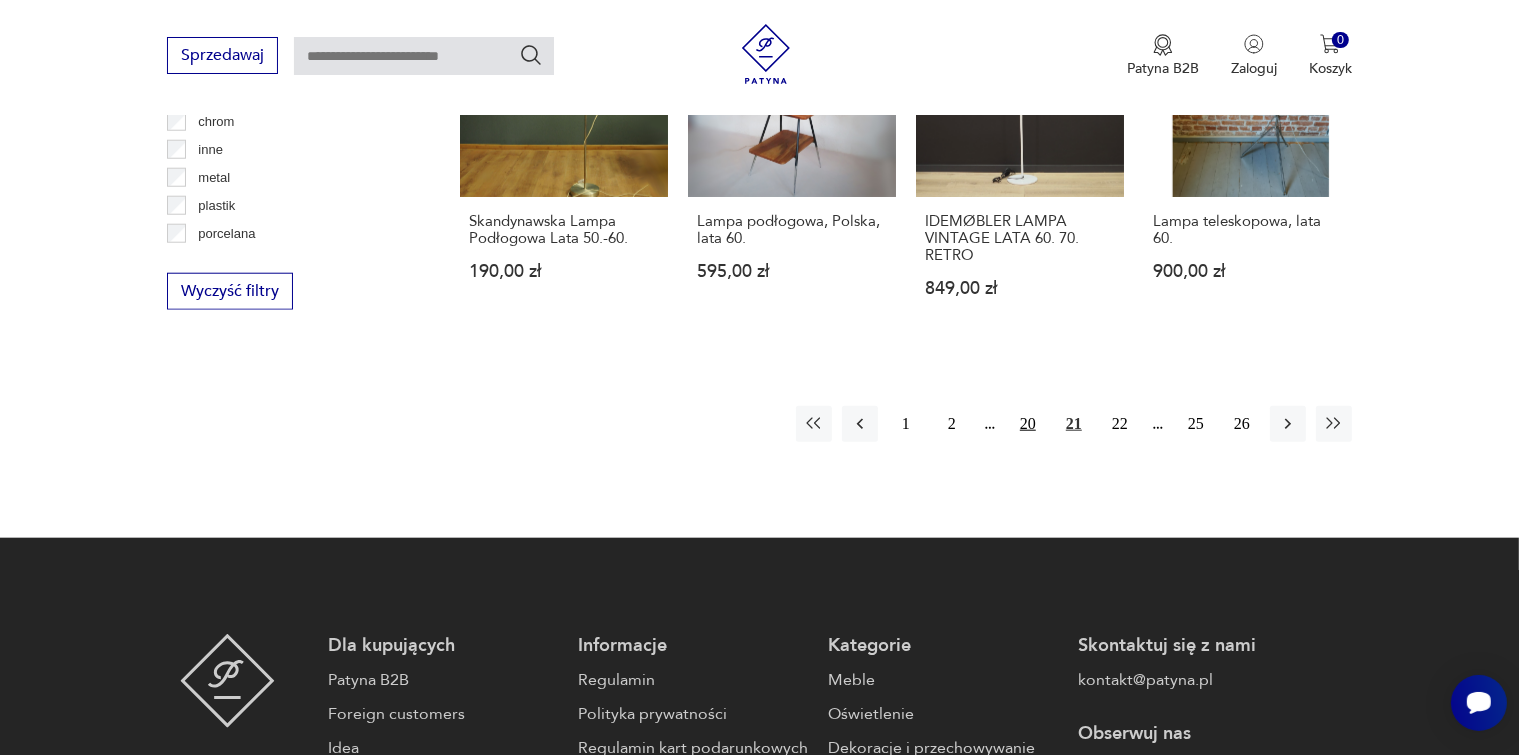 click on "20" at bounding box center [1028, 424] 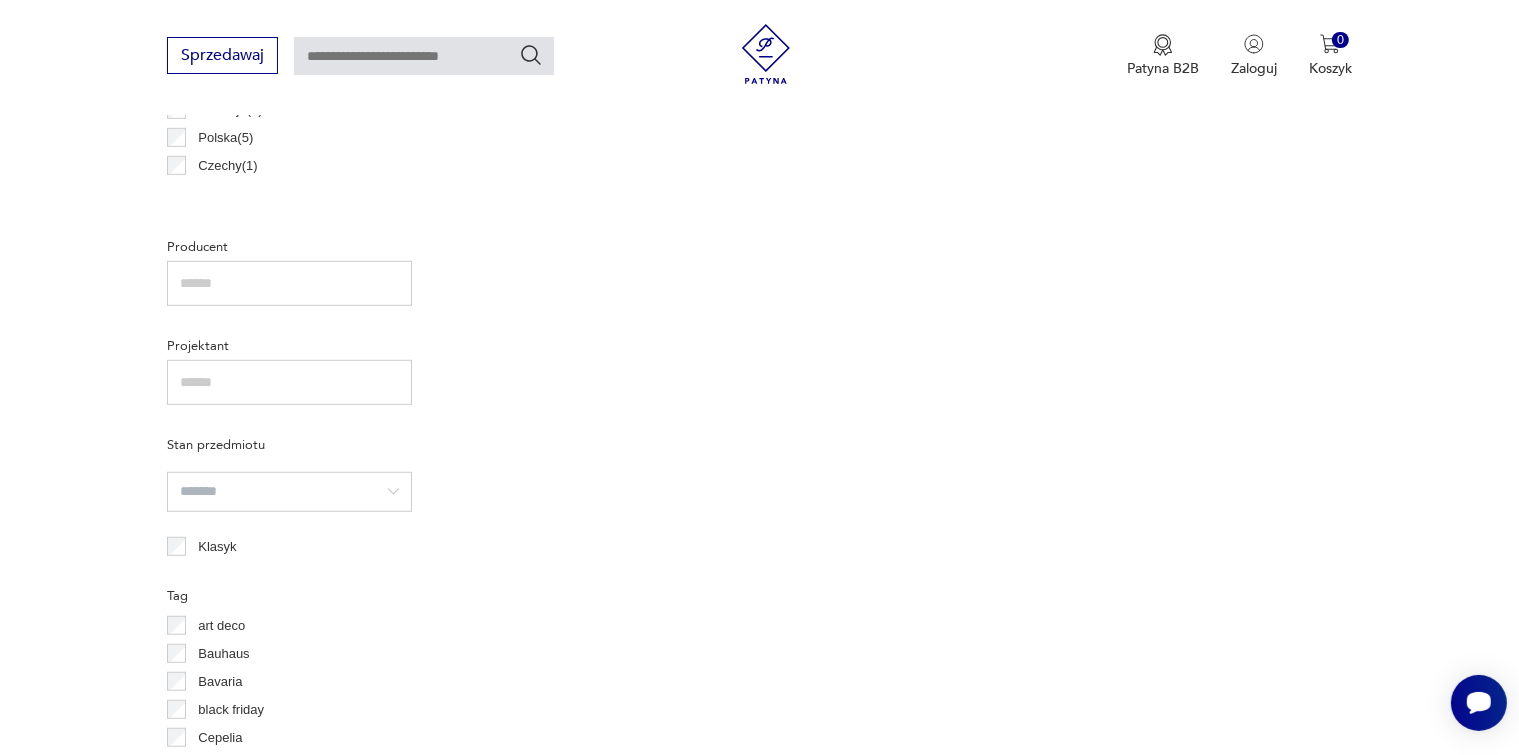 scroll, scrollTop: 470, scrollLeft: 0, axis: vertical 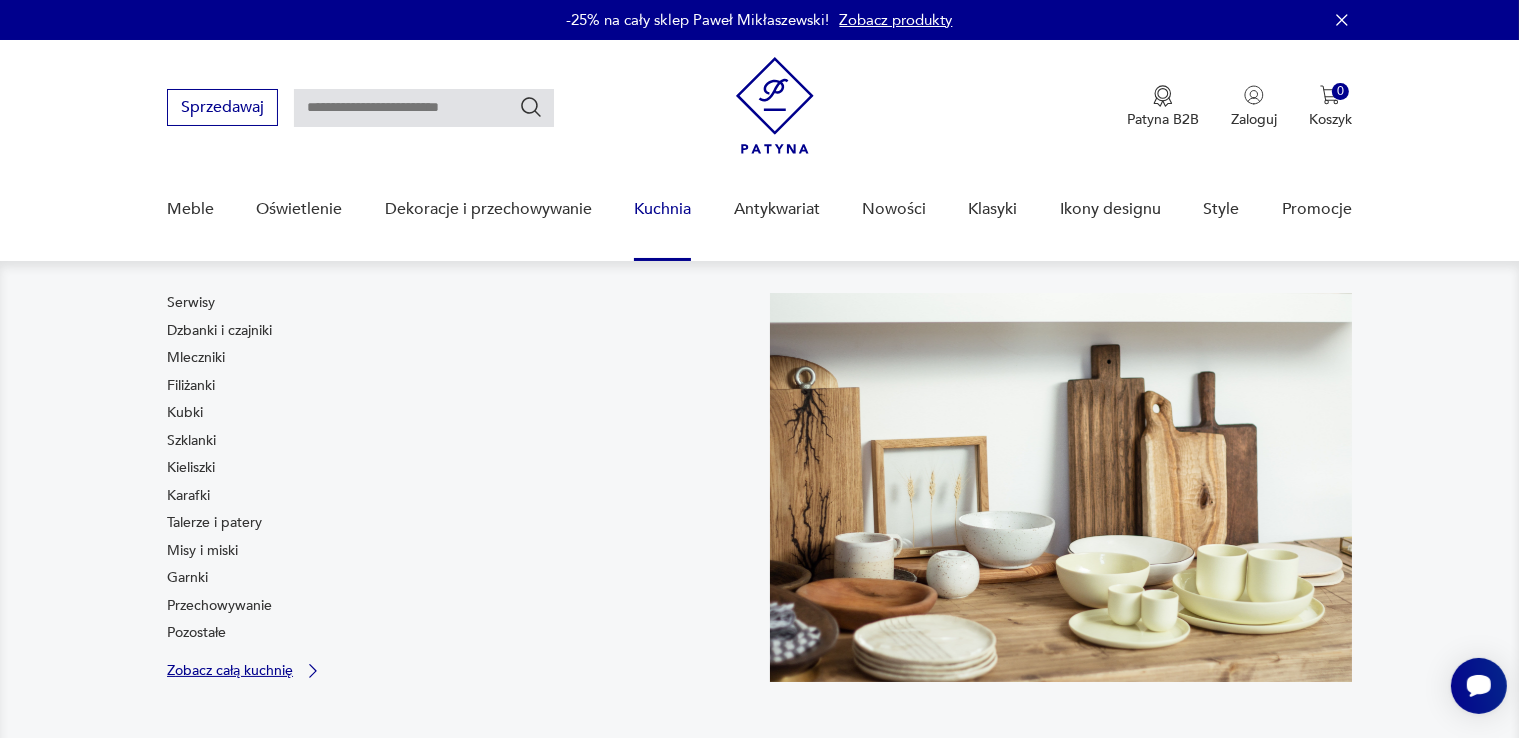 click on "Zobacz całą kuchnię" at bounding box center [230, 670] 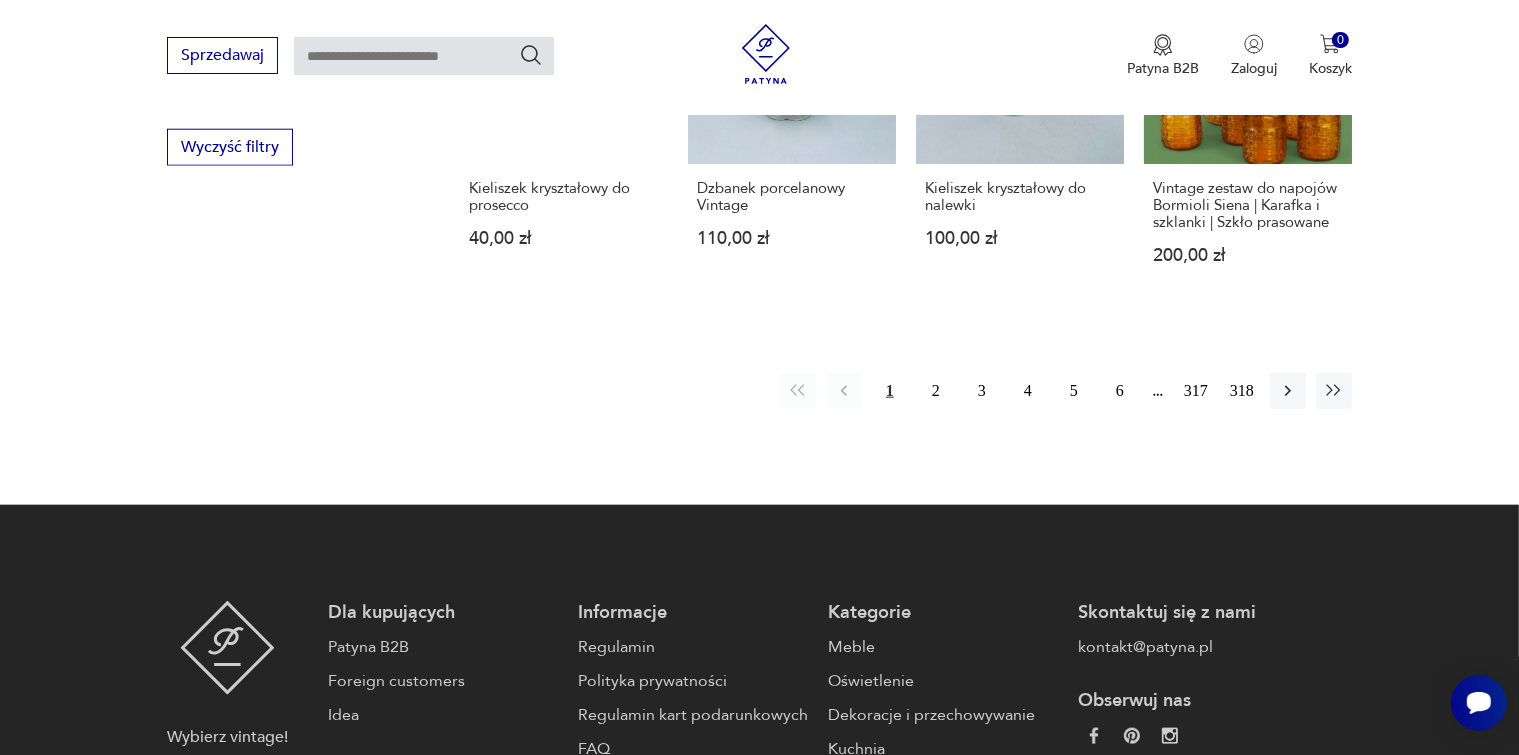 scroll, scrollTop: 2139, scrollLeft: 0, axis: vertical 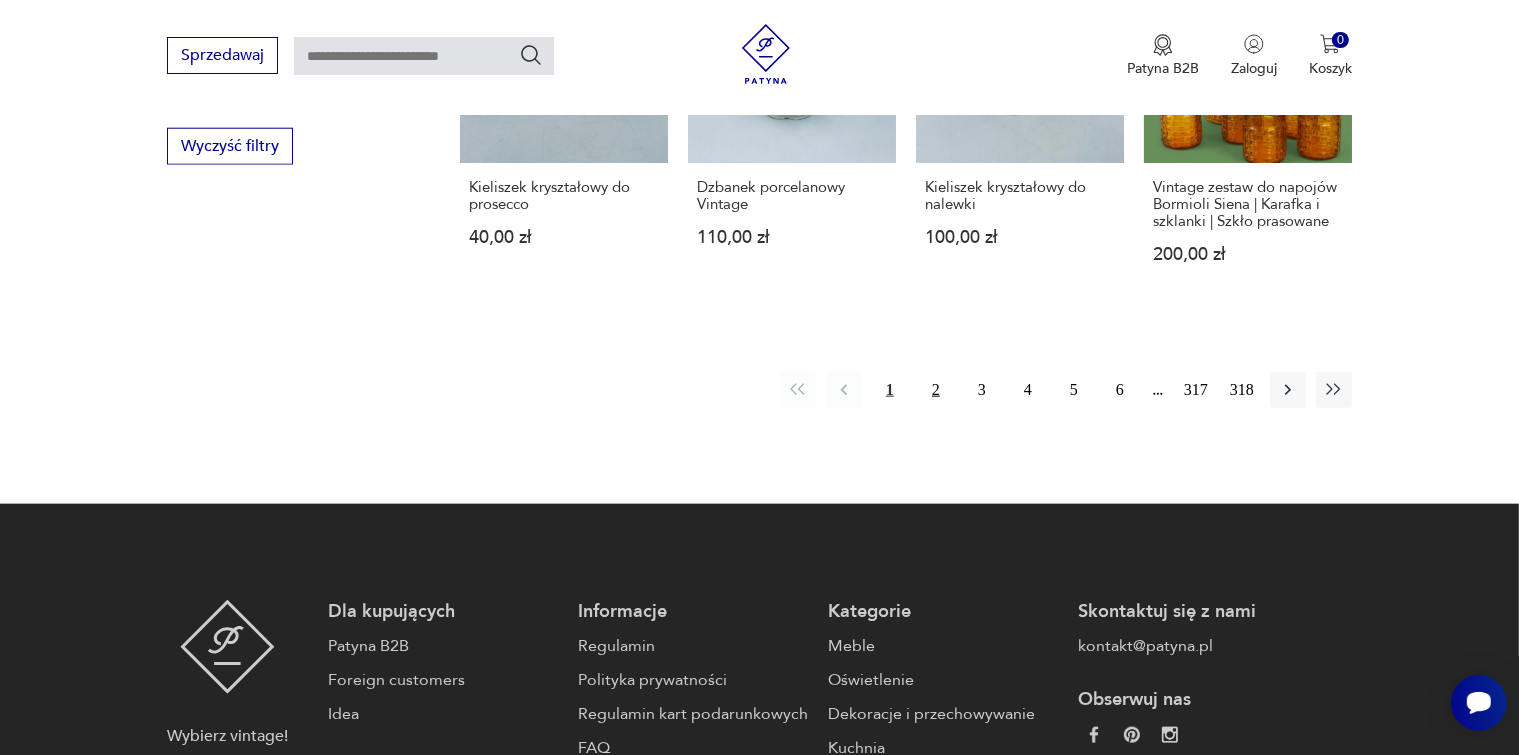 click on "2" at bounding box center (936, 390) 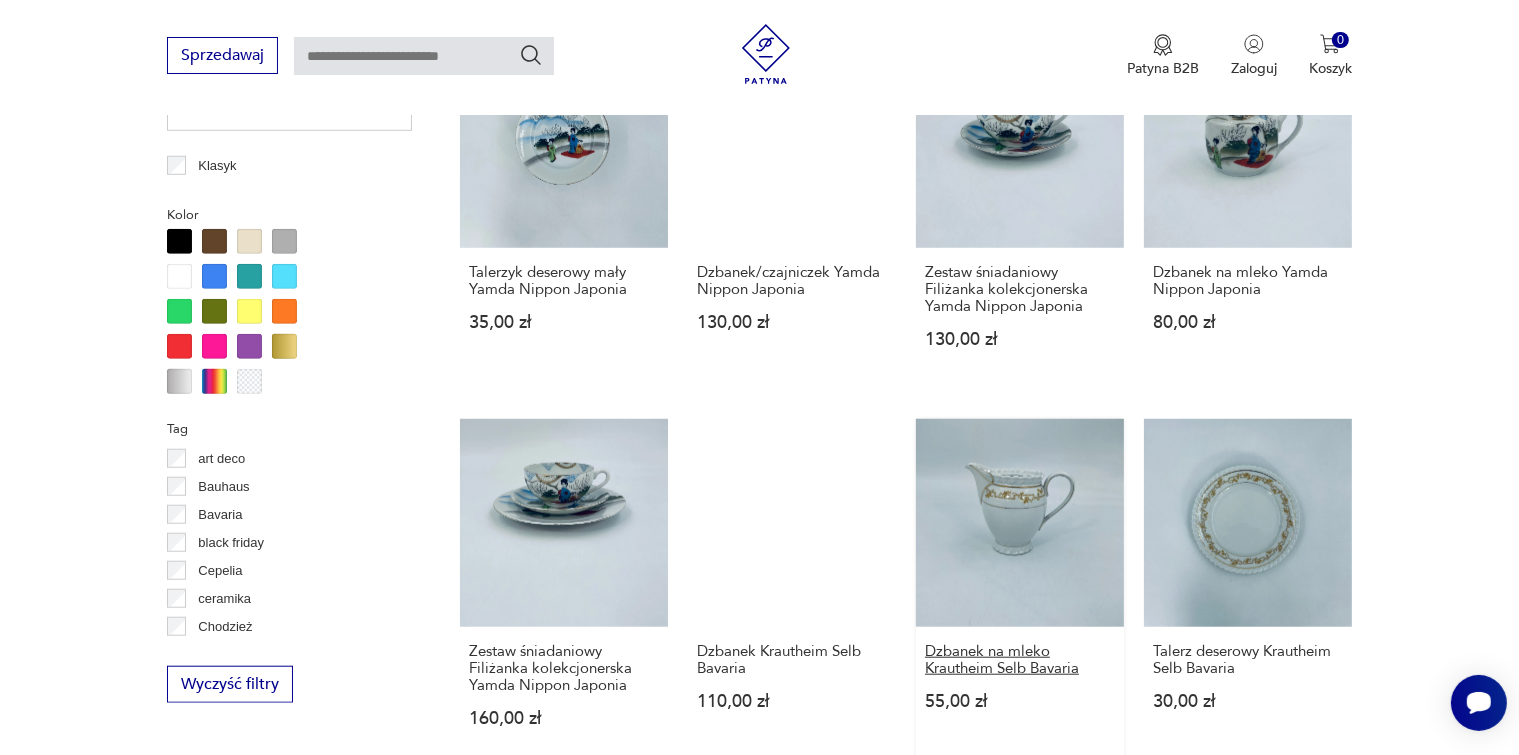scroll, scrollTop: 1830, scrollLeft: 0, axis: vertical 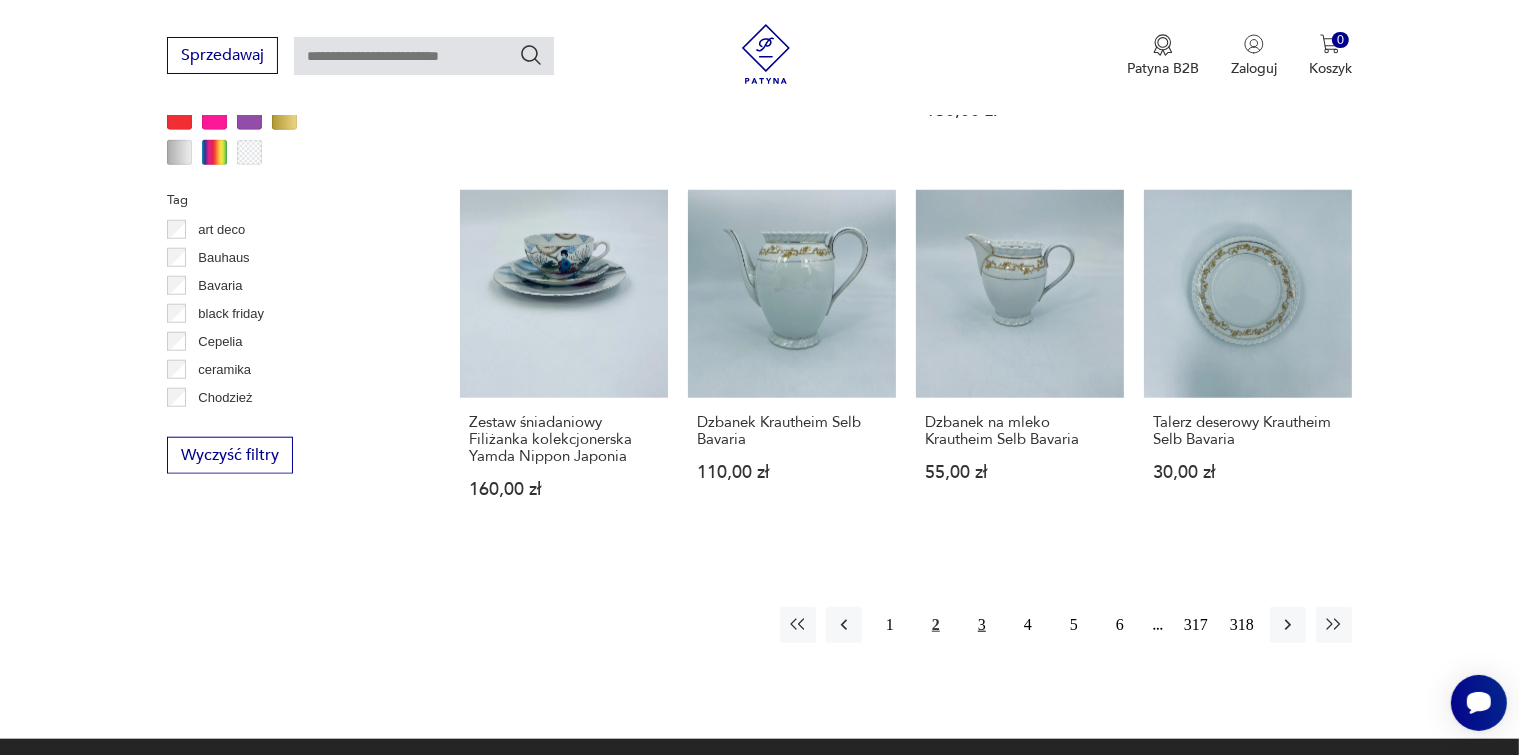 click on "3" at bounding box center [982, 625] 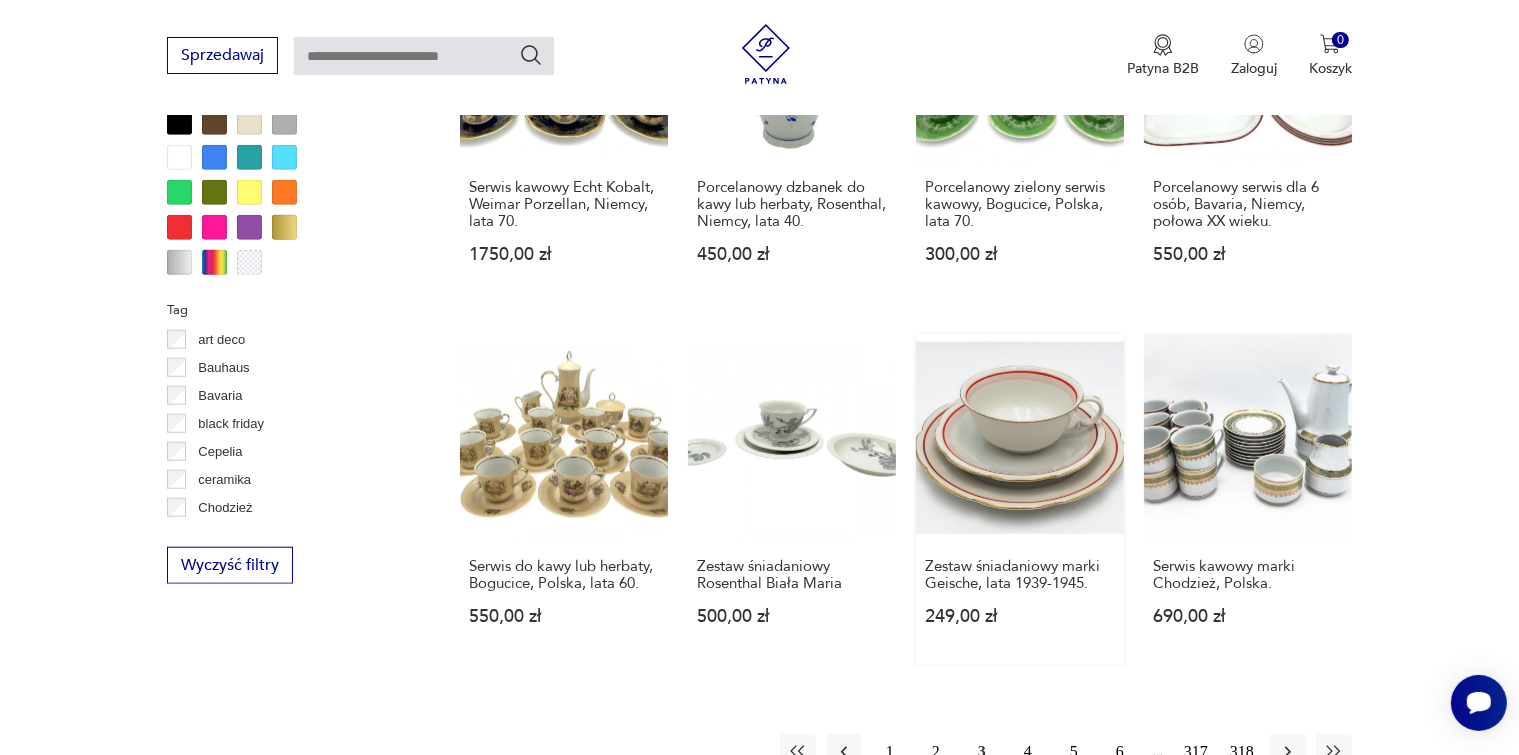 scroll, scrollTop: 1930, scrollLeft: 0, axis: vertical 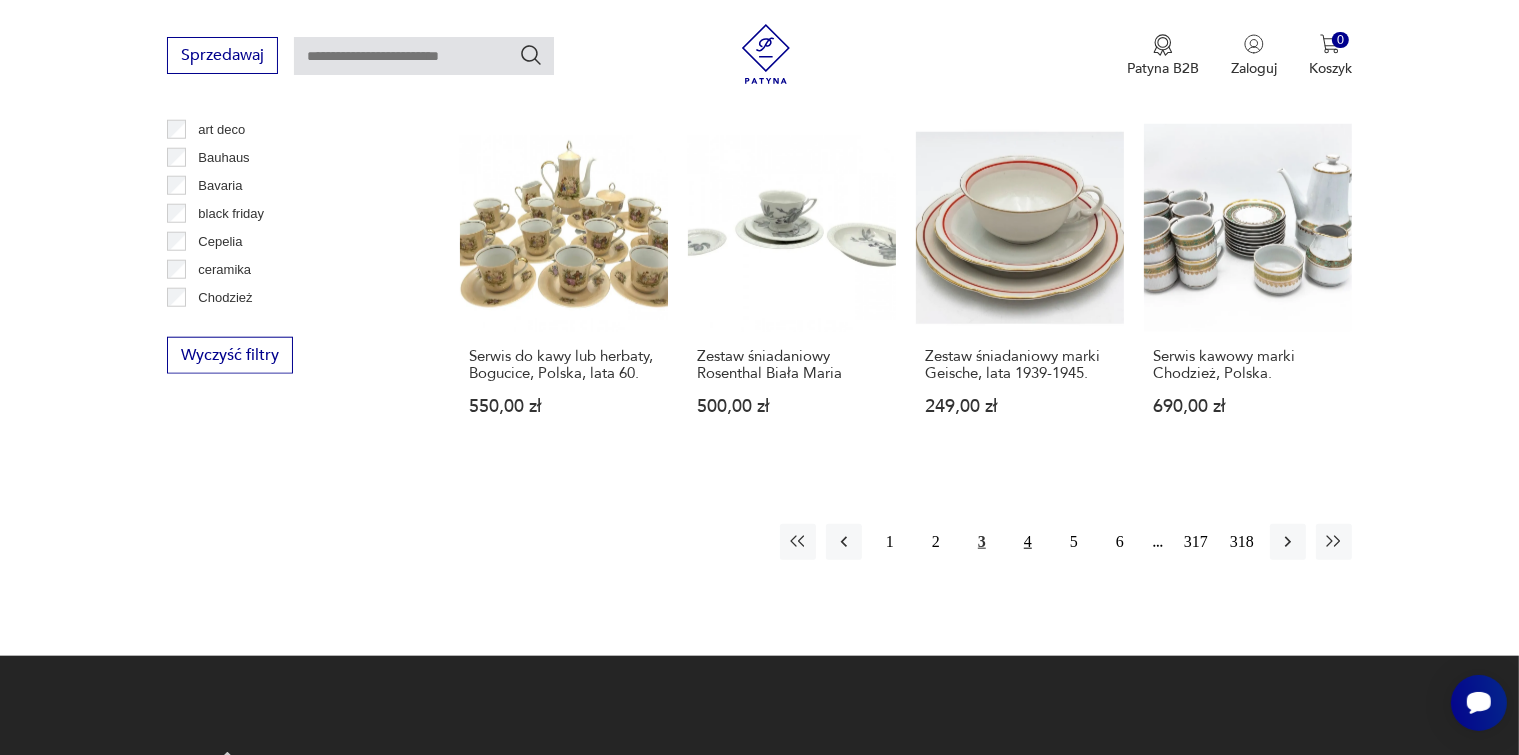 click on "4" at bounding box center (1028, 542) 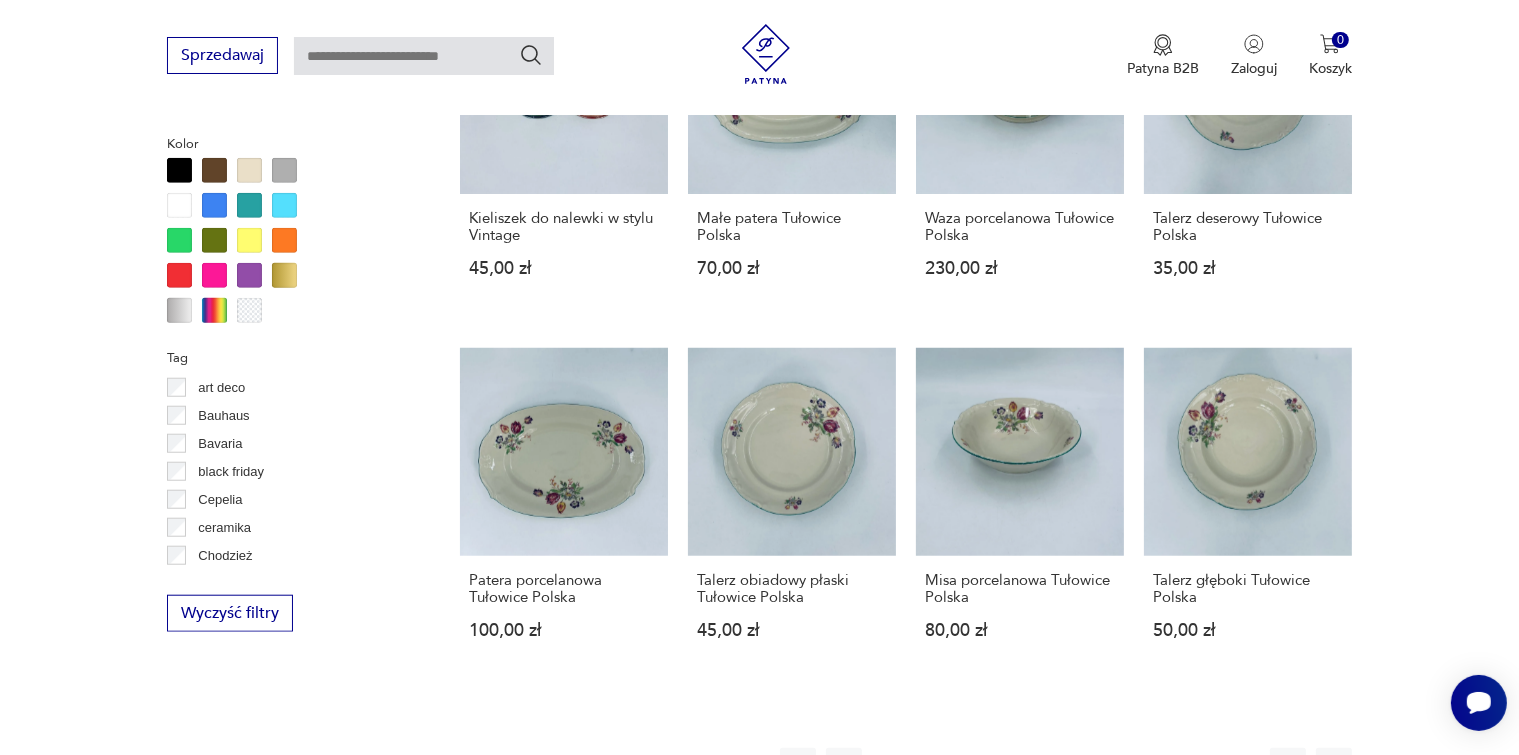 scroll, scrollTop: 1930, scrollLeft: 0, axis: vertical 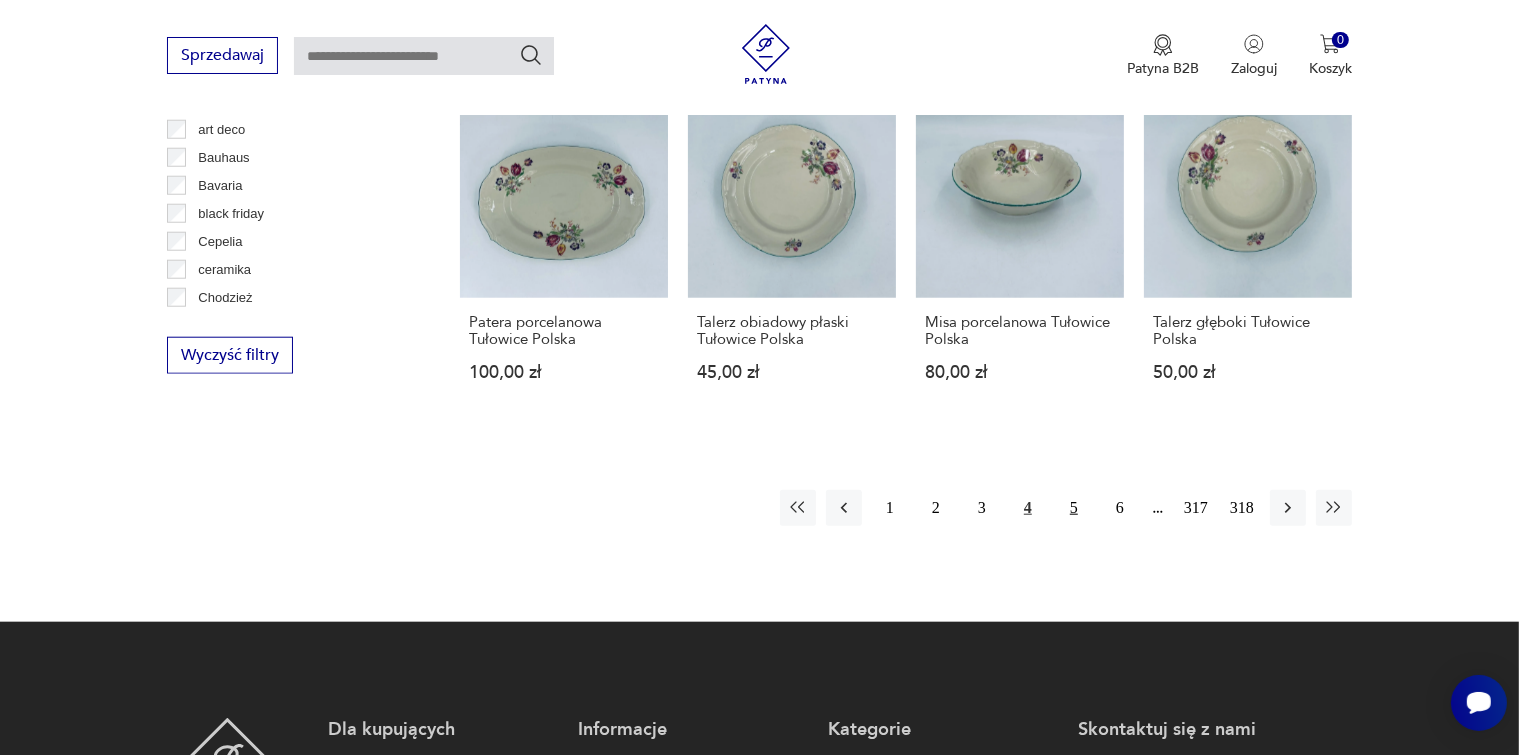 click on "5" at bounding box center (1074, 508) 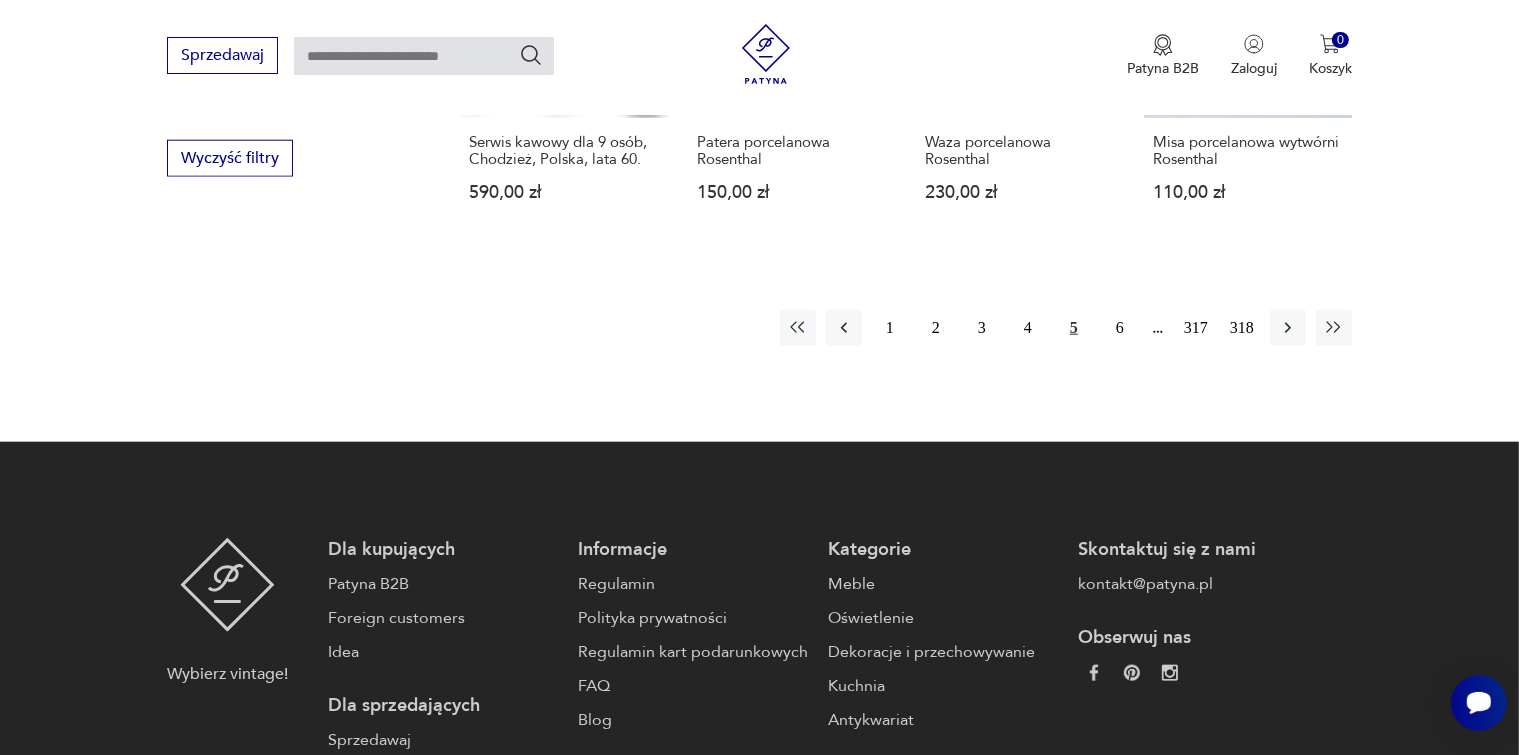 scroll, scrollTop: 2130, scrollLeft: 0, axis: vertical 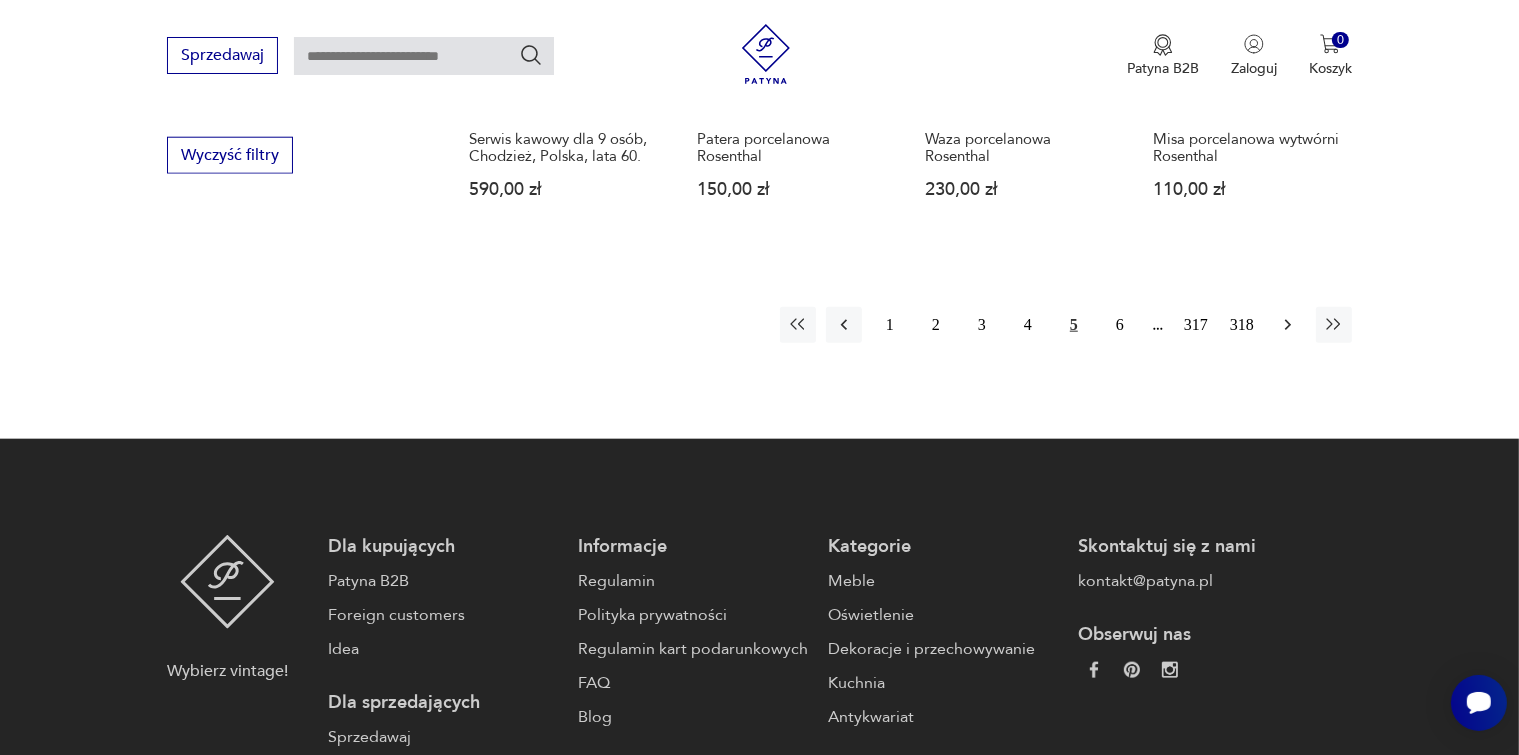 click 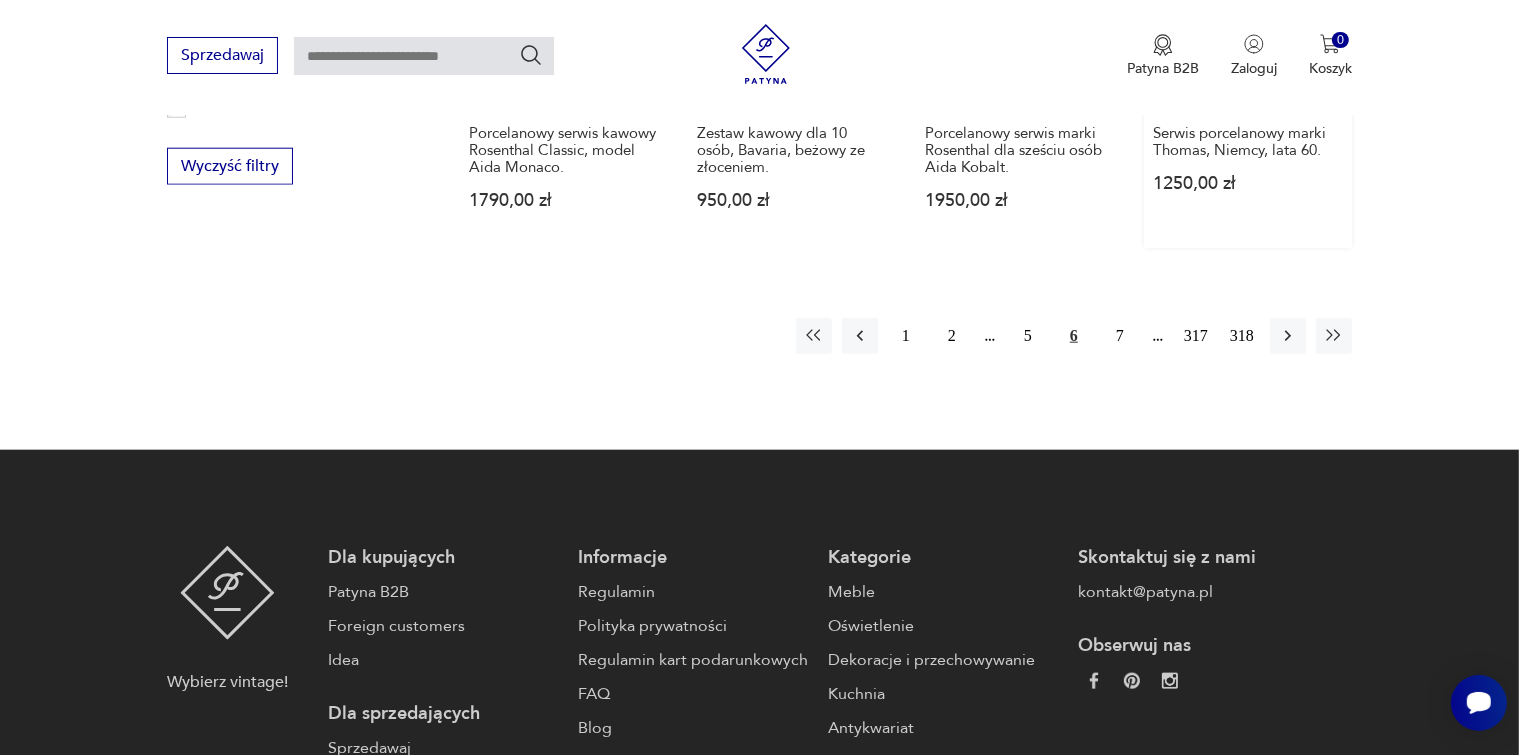 scroll, scrollTop: 2130, scrollLeft: 0, axis: vertical 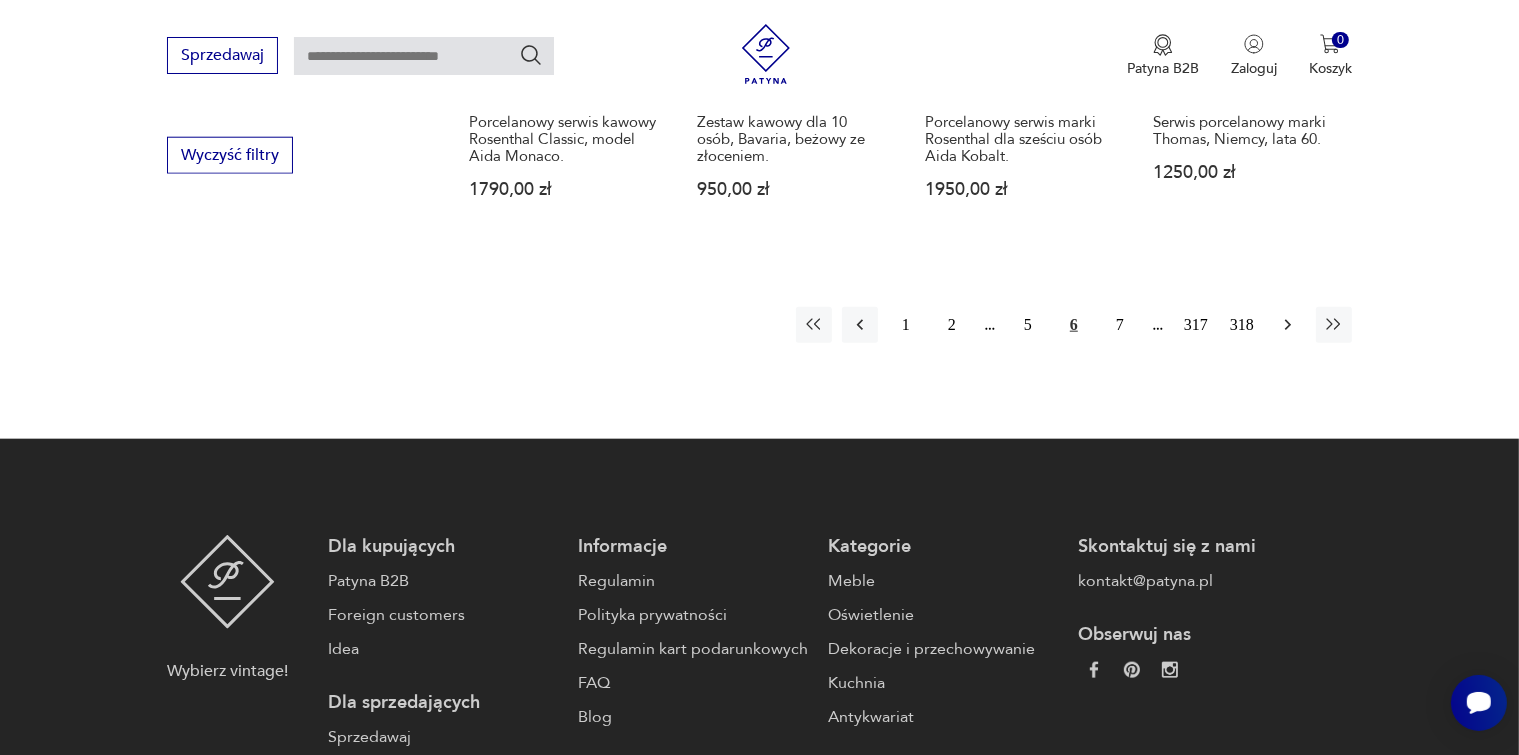 click 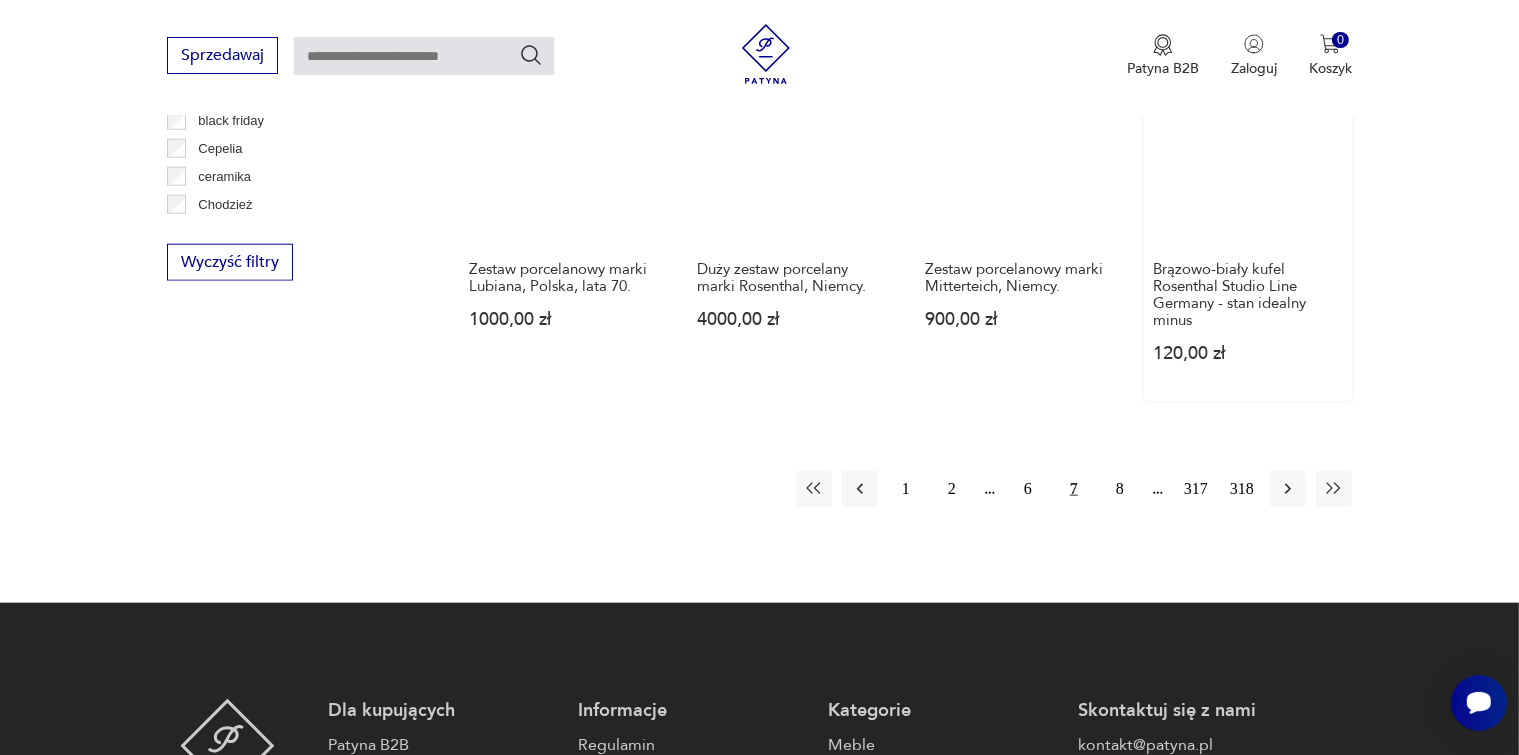scroll, scrollTop: 2030, scrollLeft: 0, axis: vertical 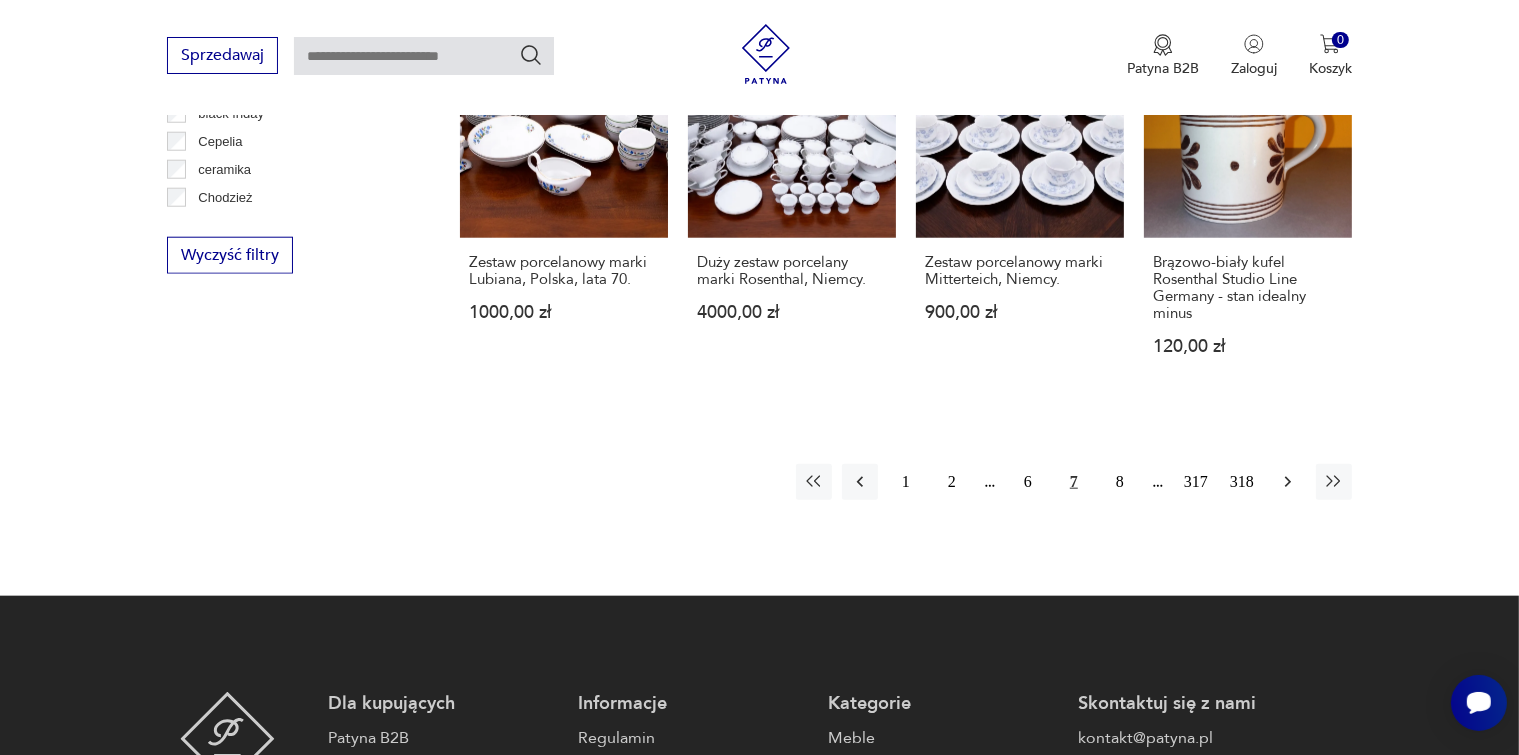 click 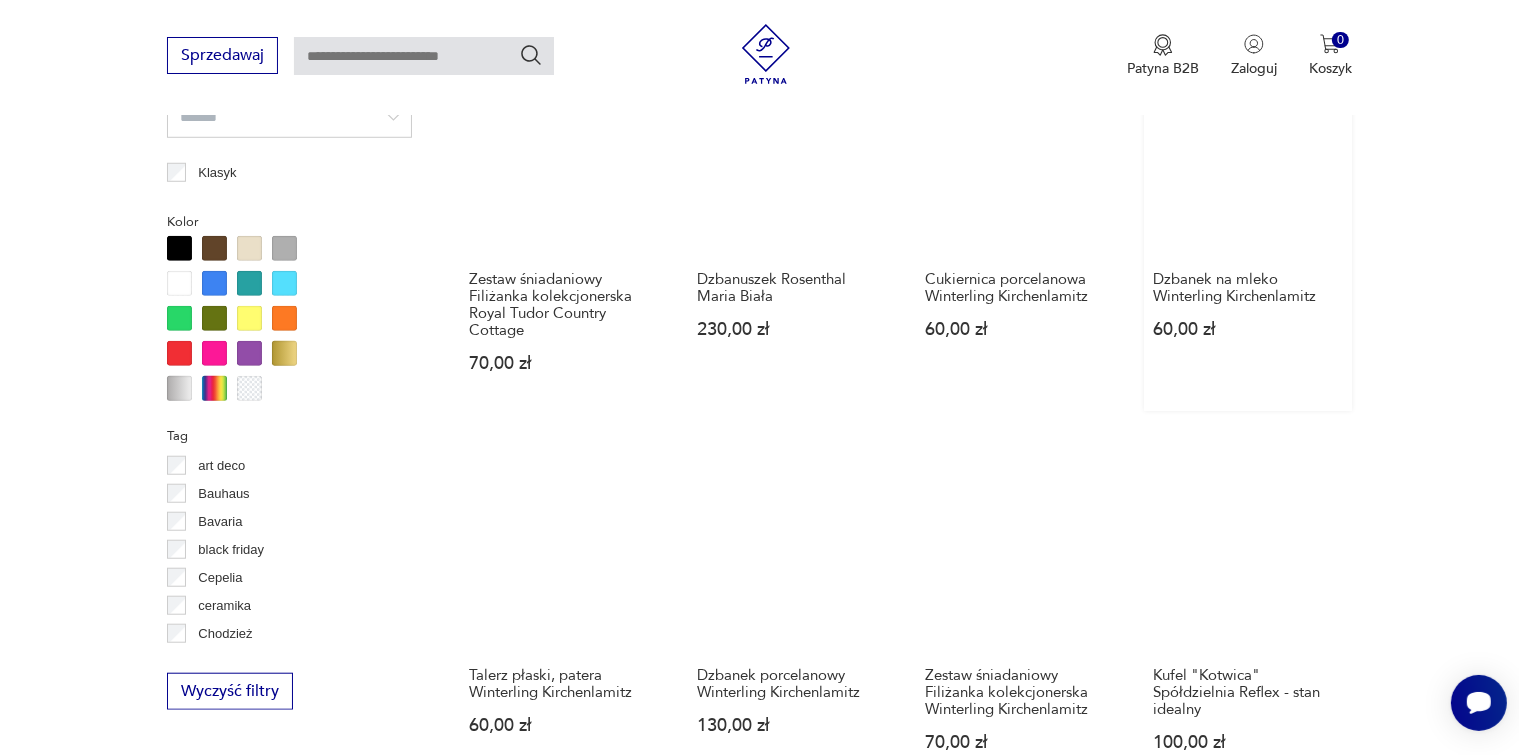 scroll, scrollTop: 1830, scrollLeft: 0, axis: vertical 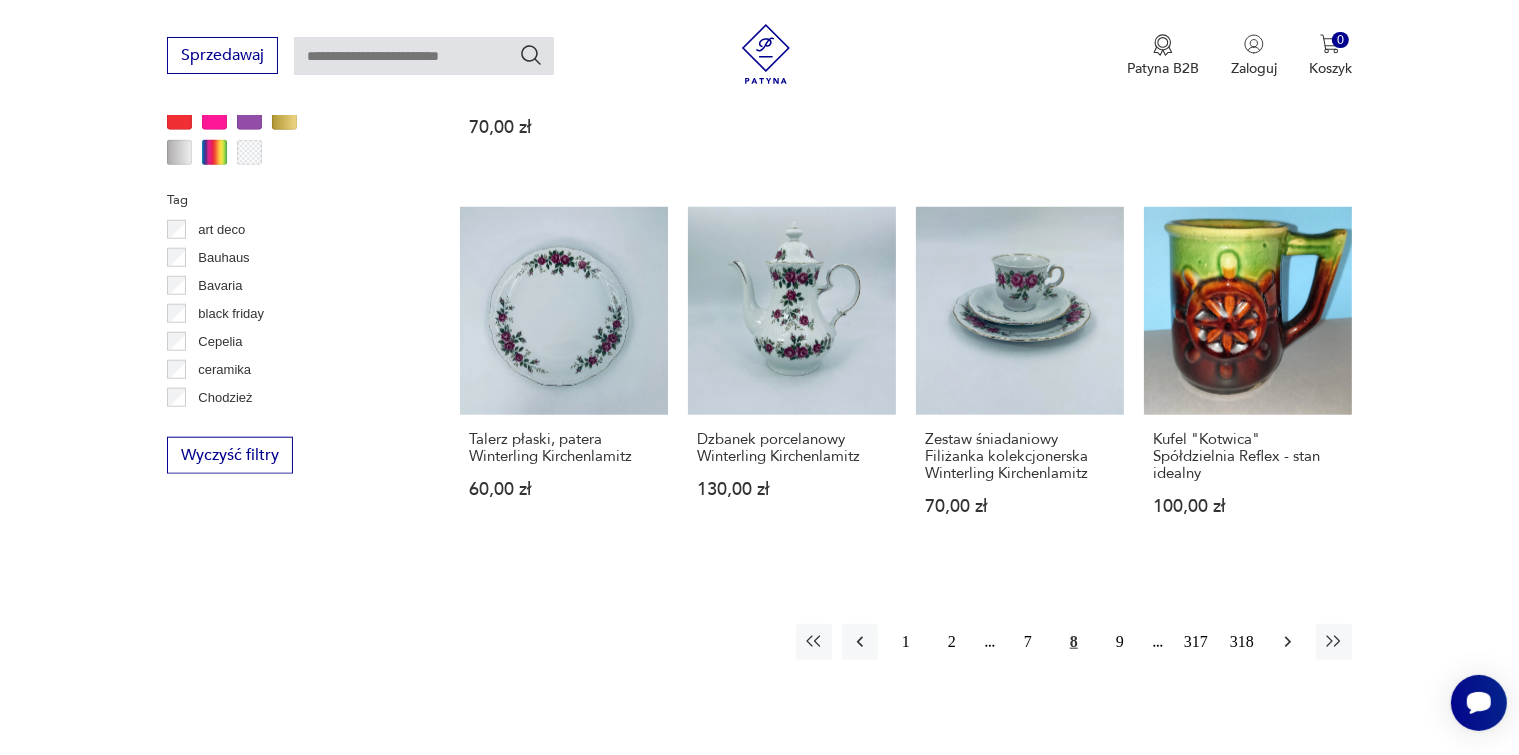 click 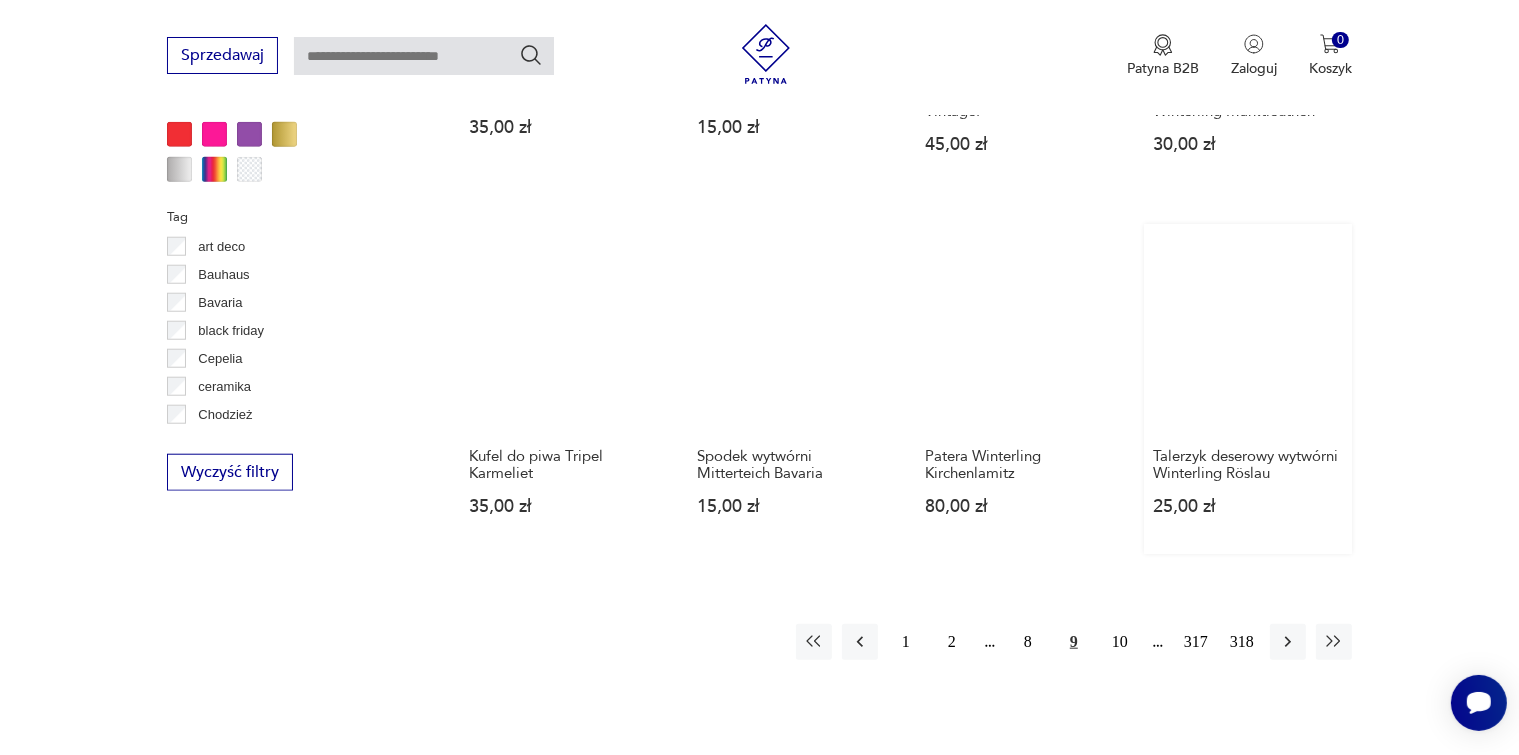 scroll, scrollTop: 1930, scrollLeft: 0, axis: vertical 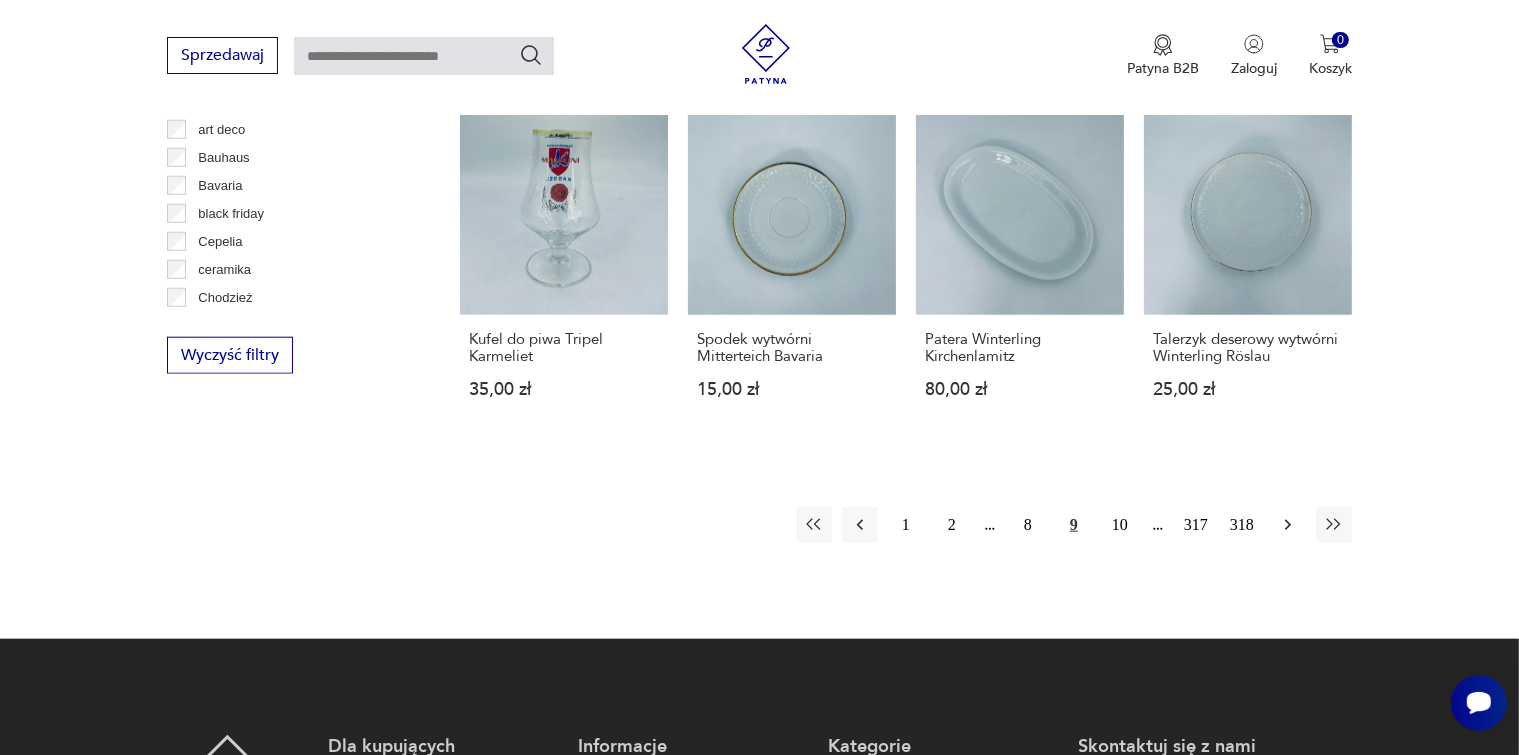 click 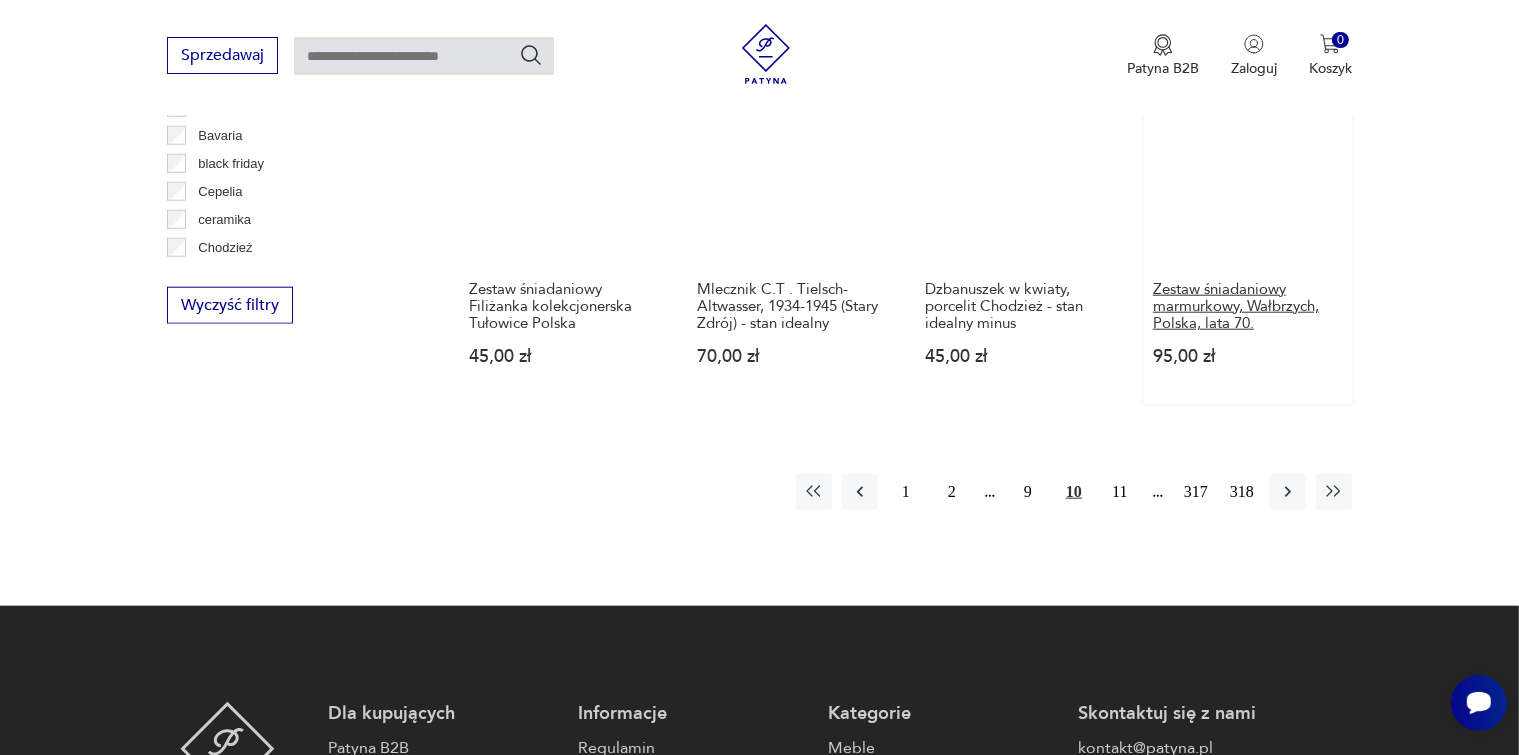 scroll, scrollTop: 2230, scrollLeft: 0, axis: vertical 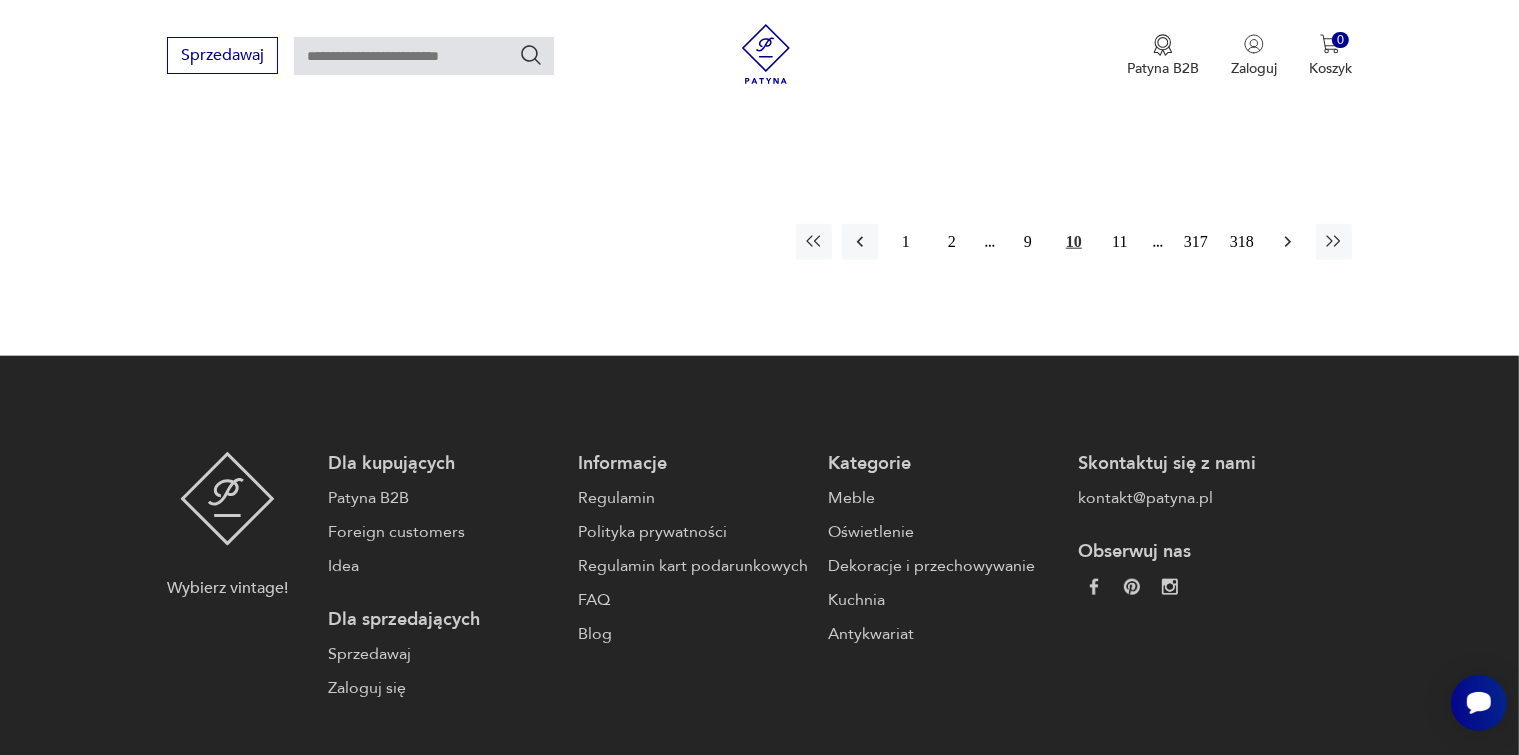 click at bounding box center (1288, 242) 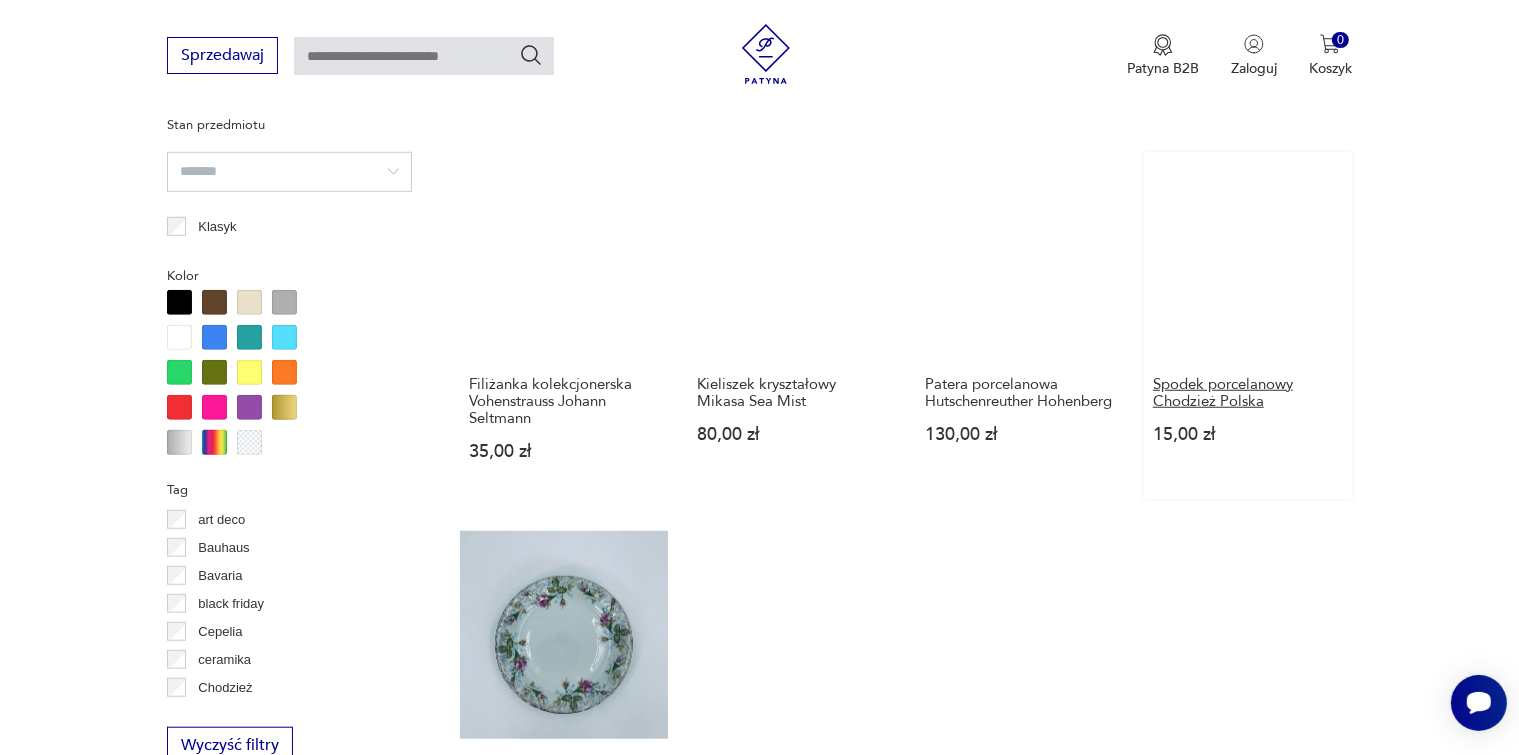 scroll, scrollTop: 1830, scrollLeft: 0, axis: vertical 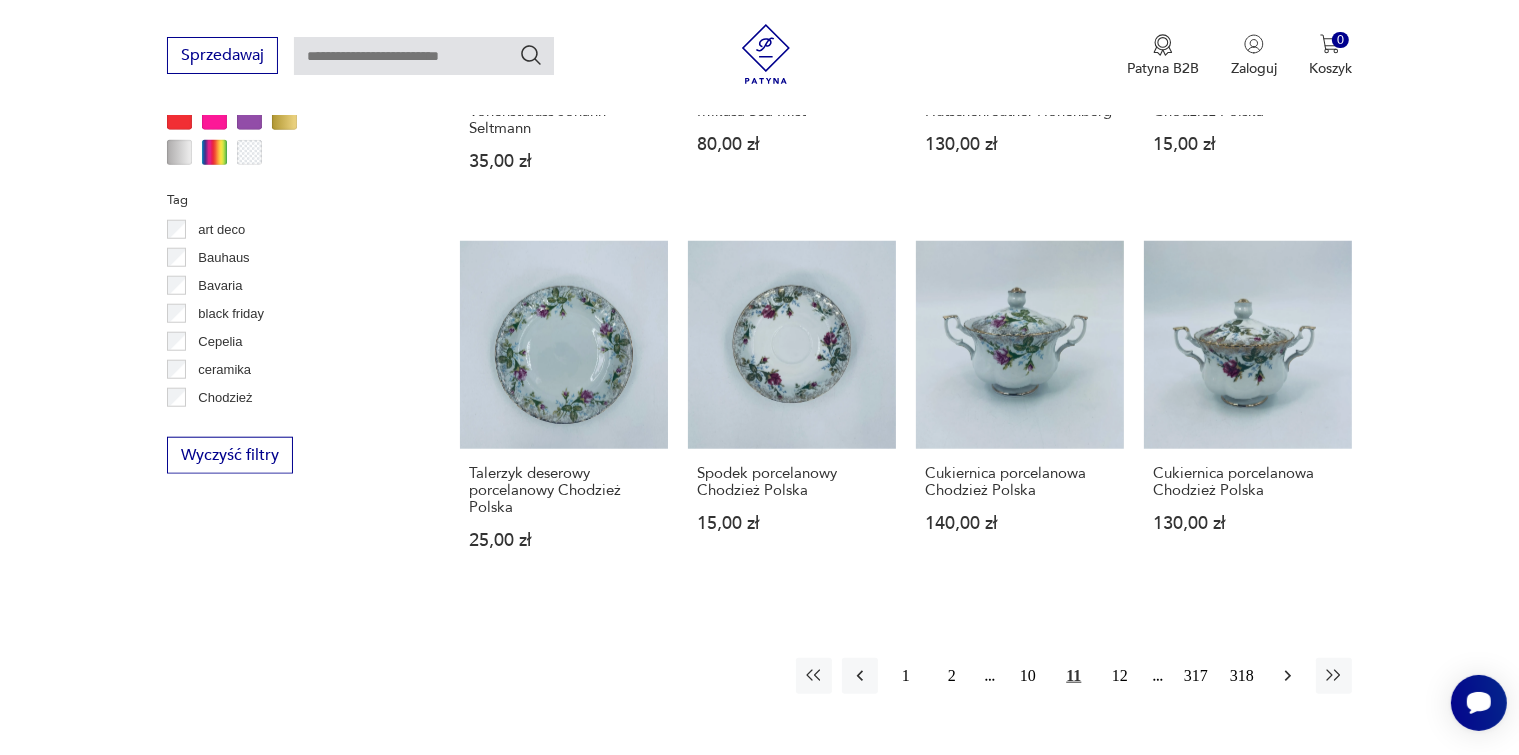 click 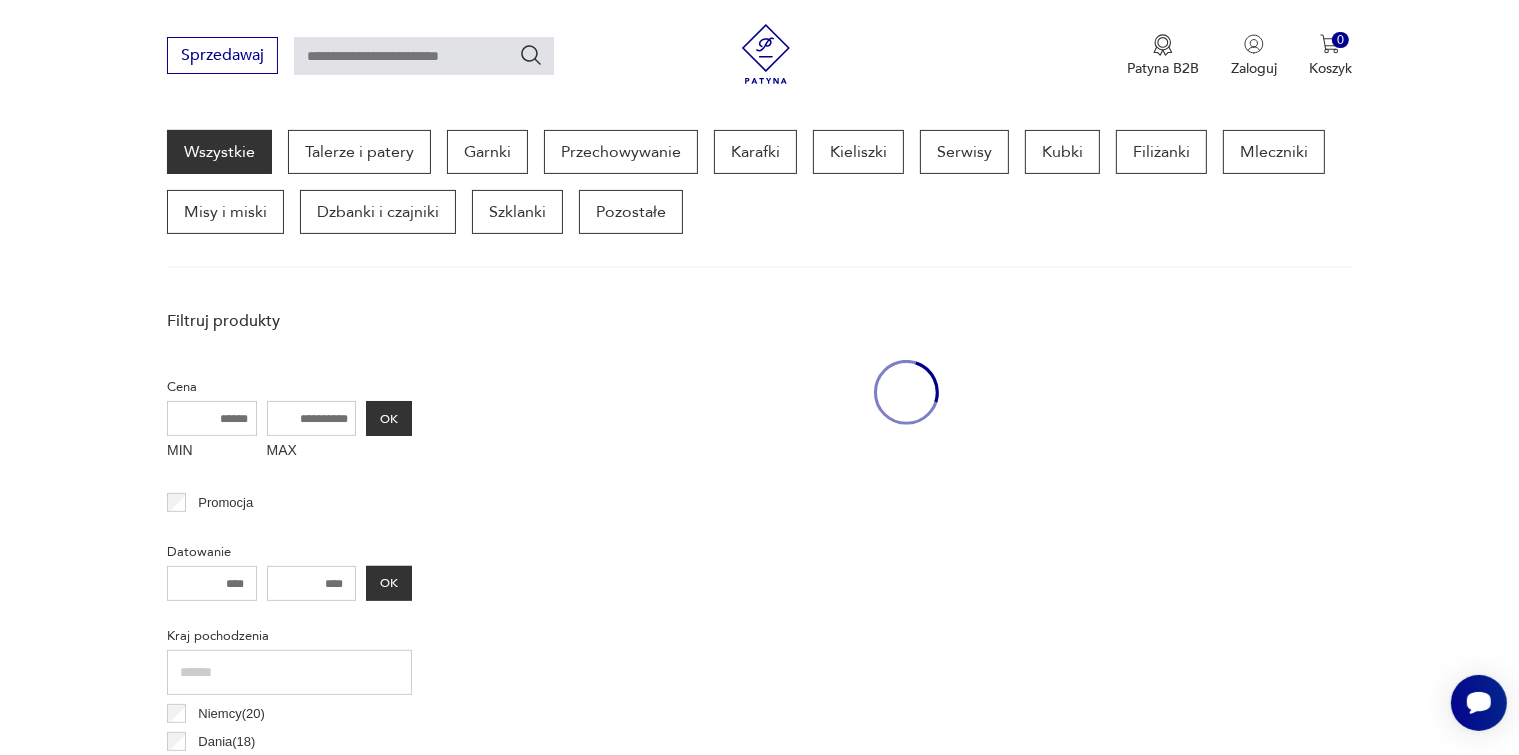 scroll, scrollTop: 530, scrollLeft: 0, axis: vertical 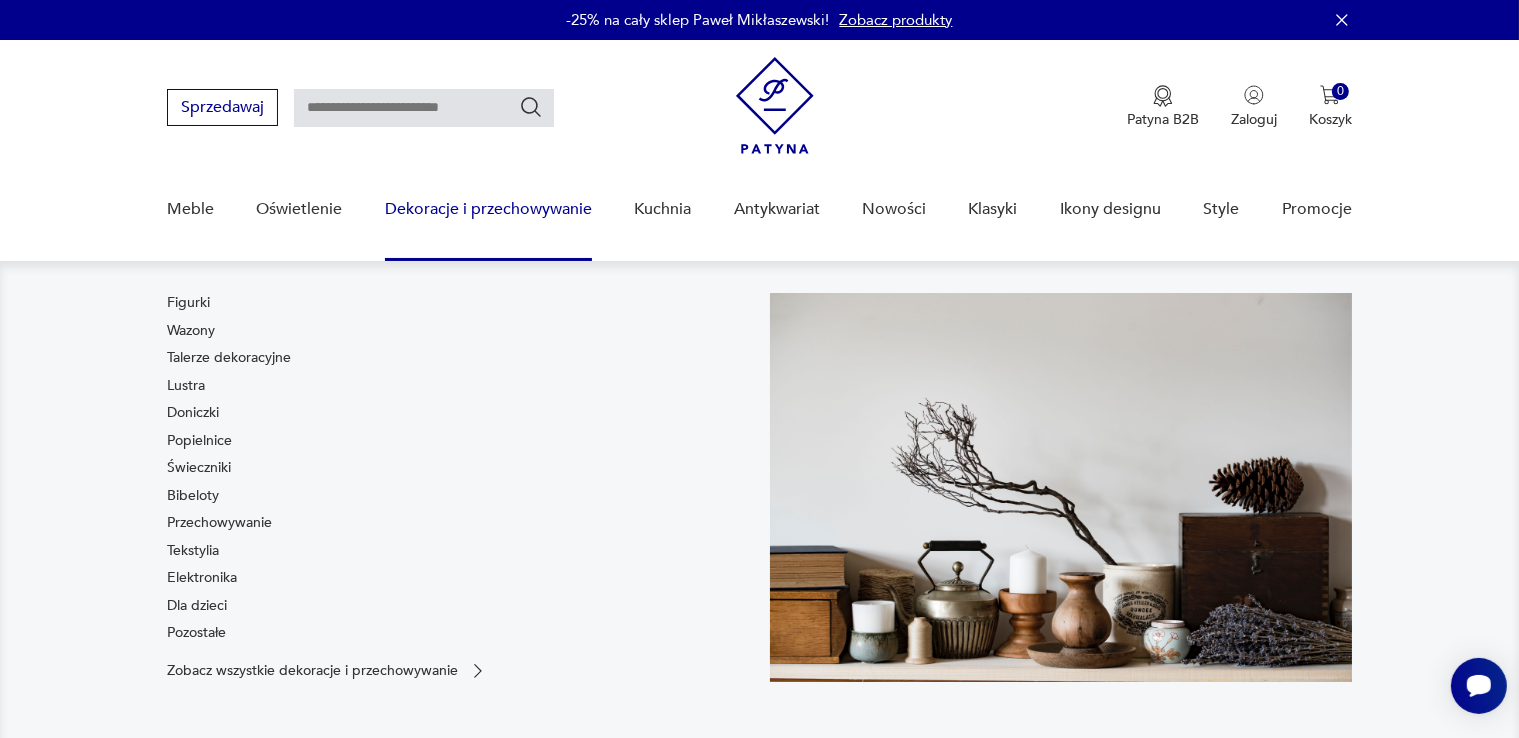 click on "Dekoracje i przechowywanie" at bounding box center (488, 209) 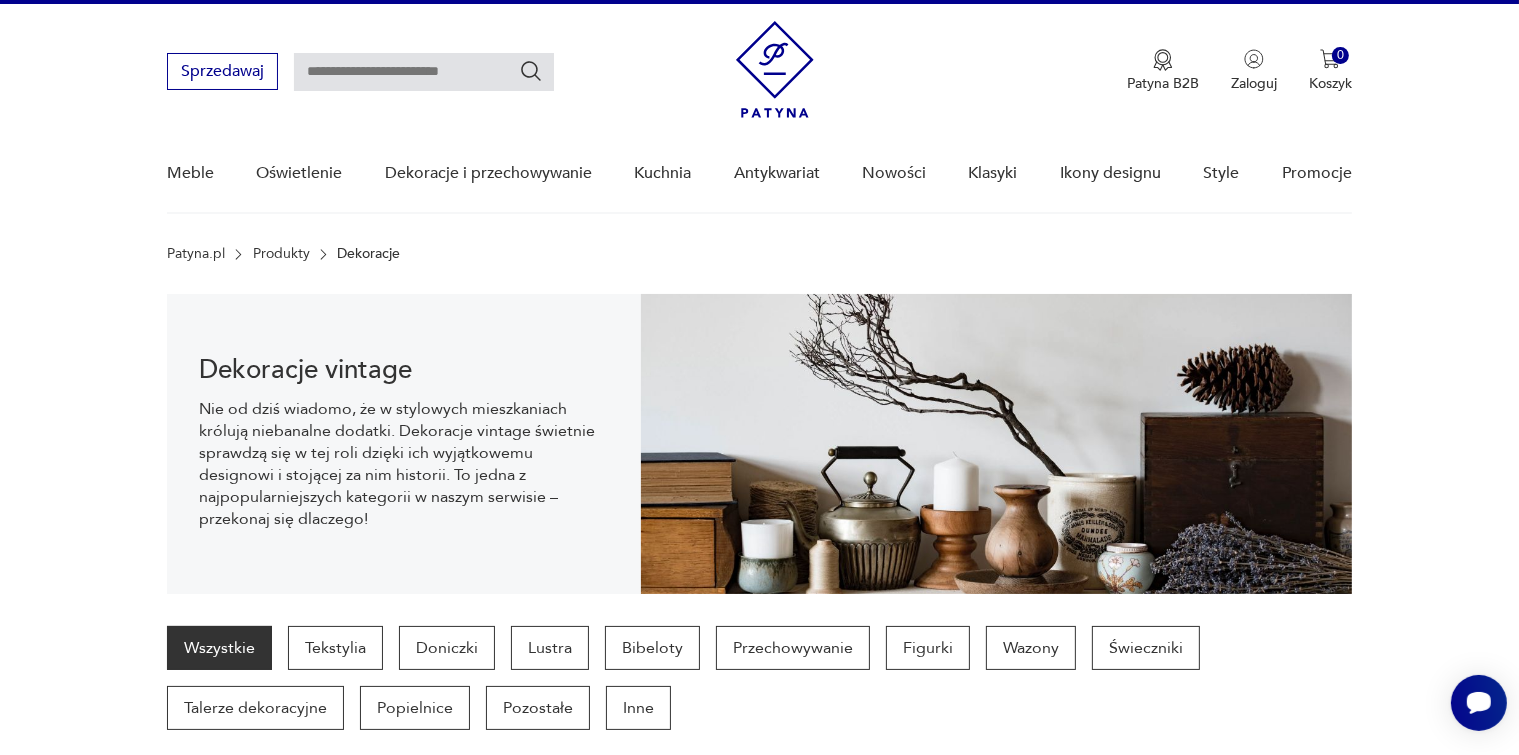 scroll, scrollTop: 0, scrollLeft: 0, axis: both 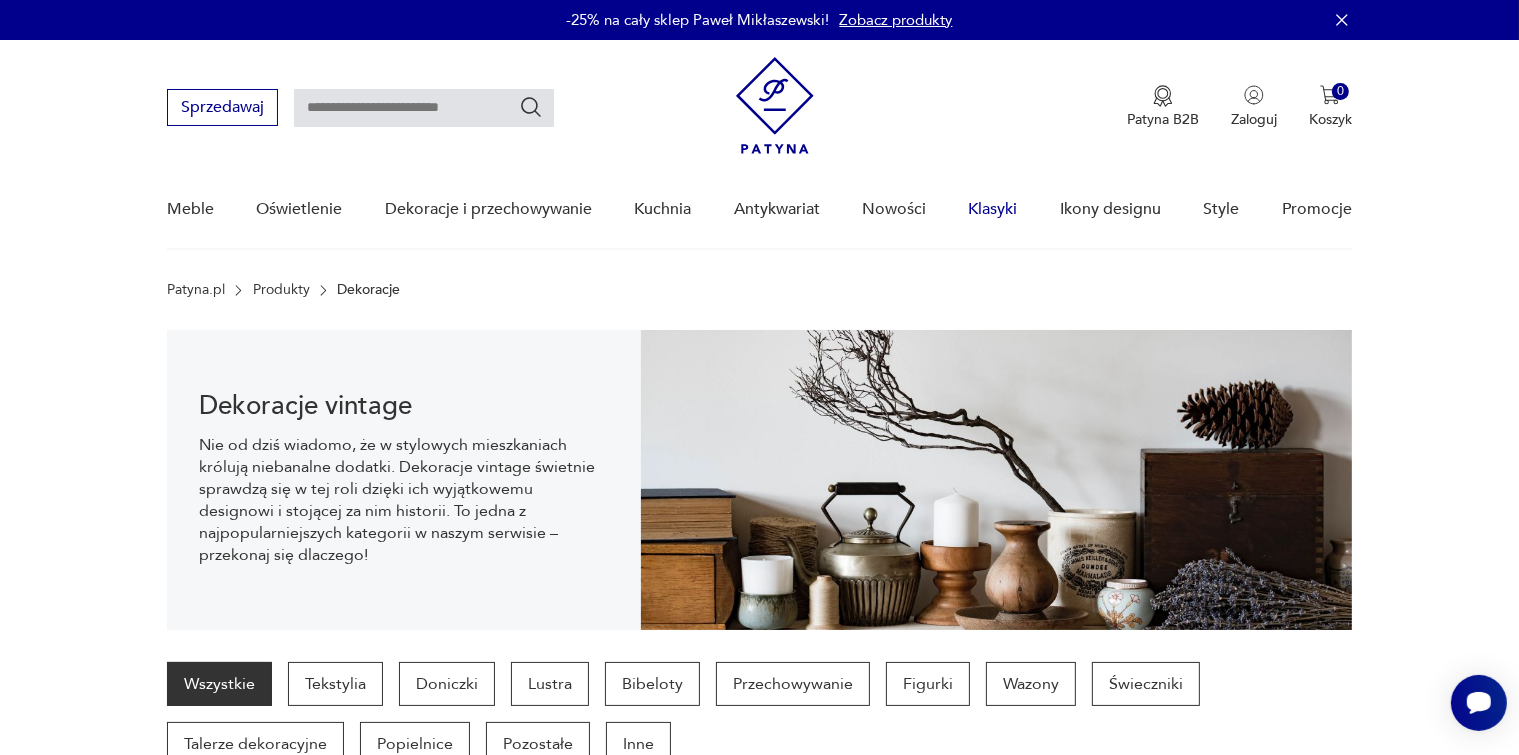 click on "Klasyki" at bounding box center [993, 209] 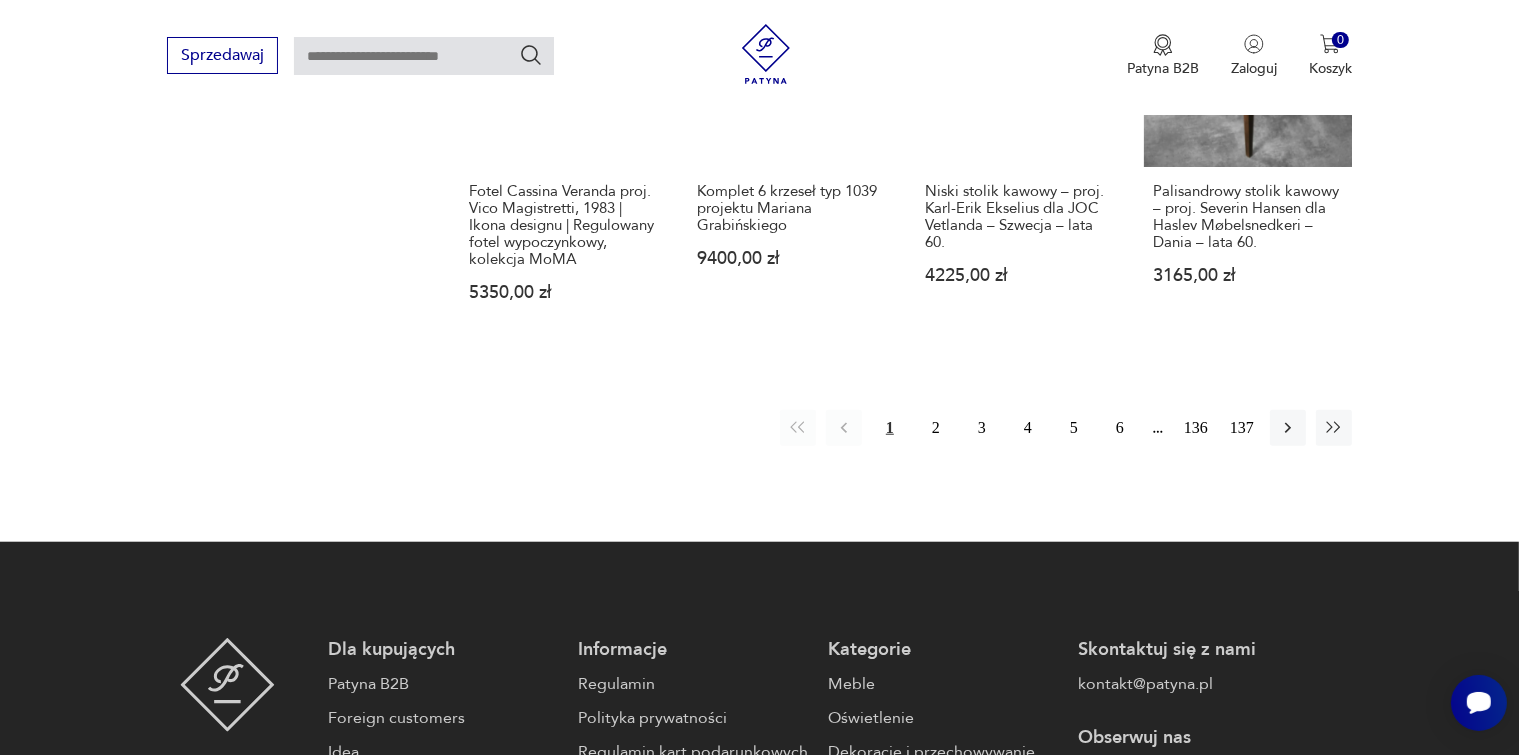 scroll, scrollTop: 1699, scrollLeft: 0, axis: vertical 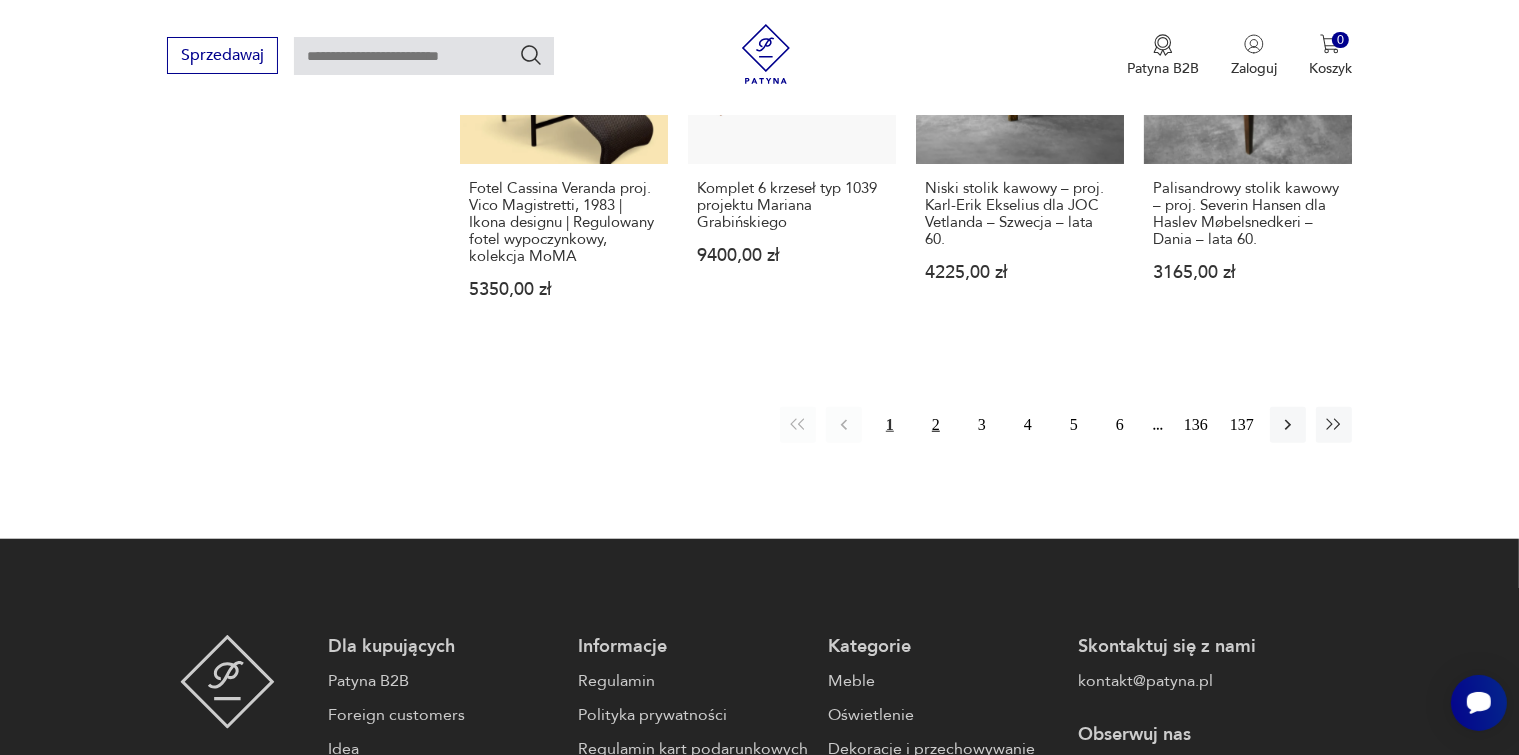 click on "2" at bounding box center [936, 425] 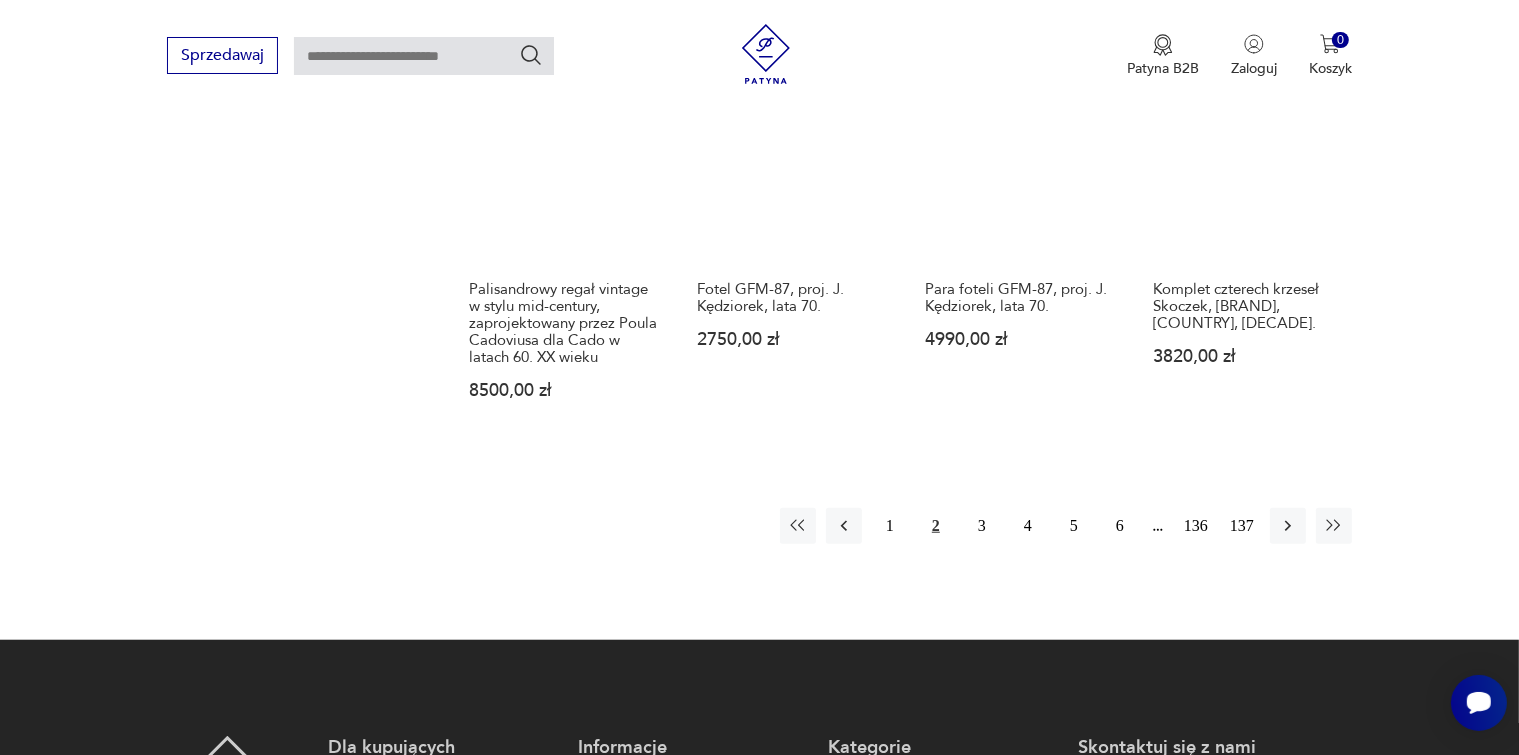 scroll, scrollTop: 1575, scrollLeft: 0, axis: vertical 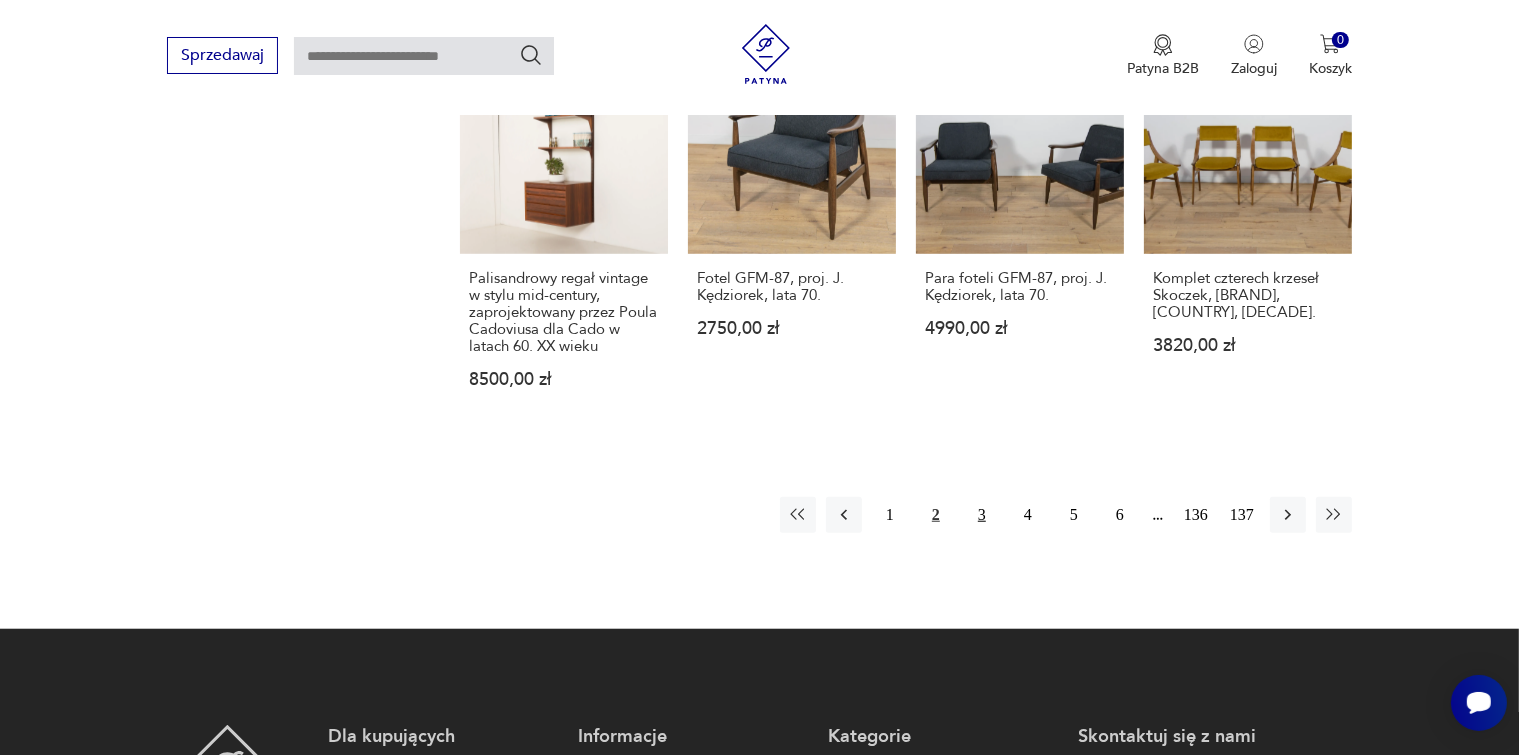 click on "3" at bounding box center [982, 515] 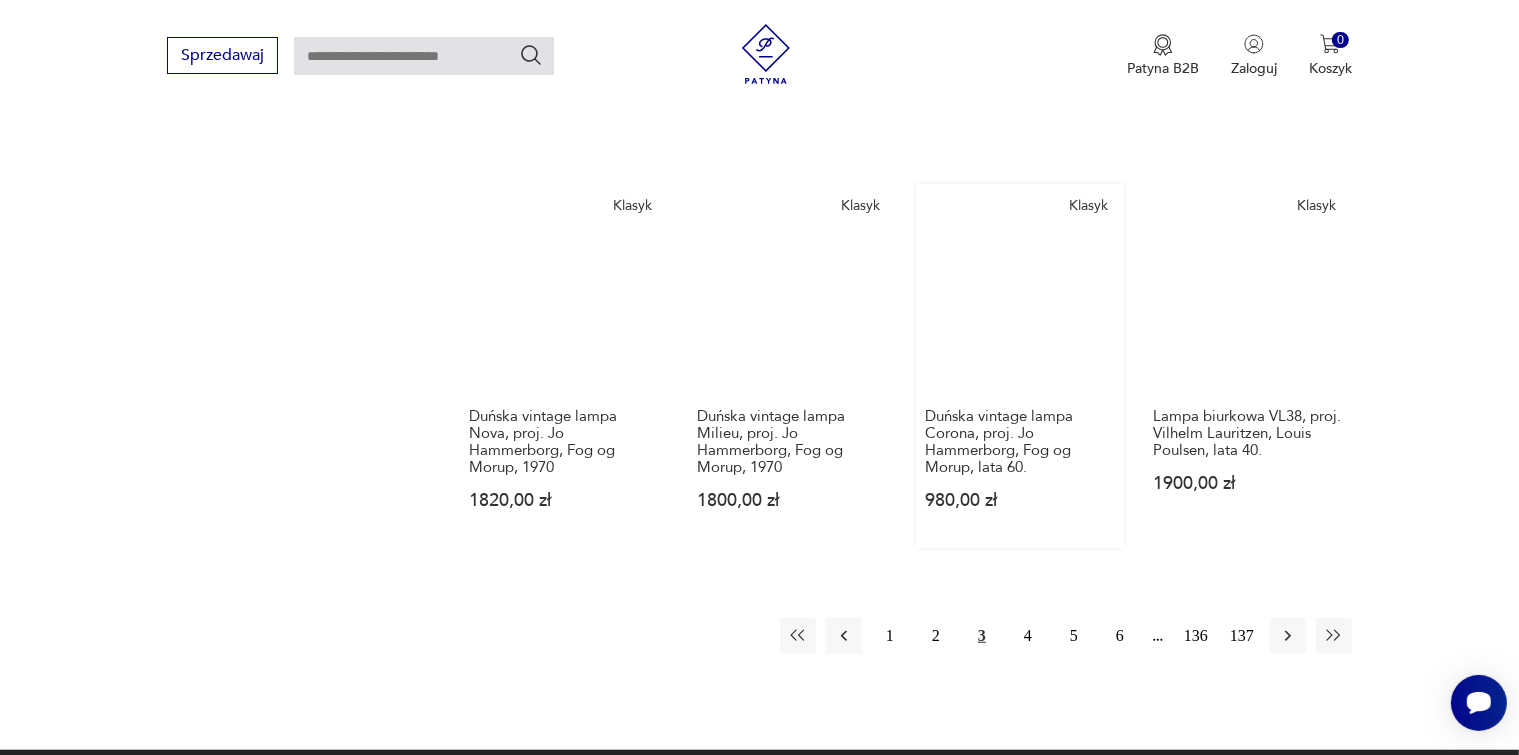 scroll, scrollTop: 1475, scrollLeft: 0, axis: vertical 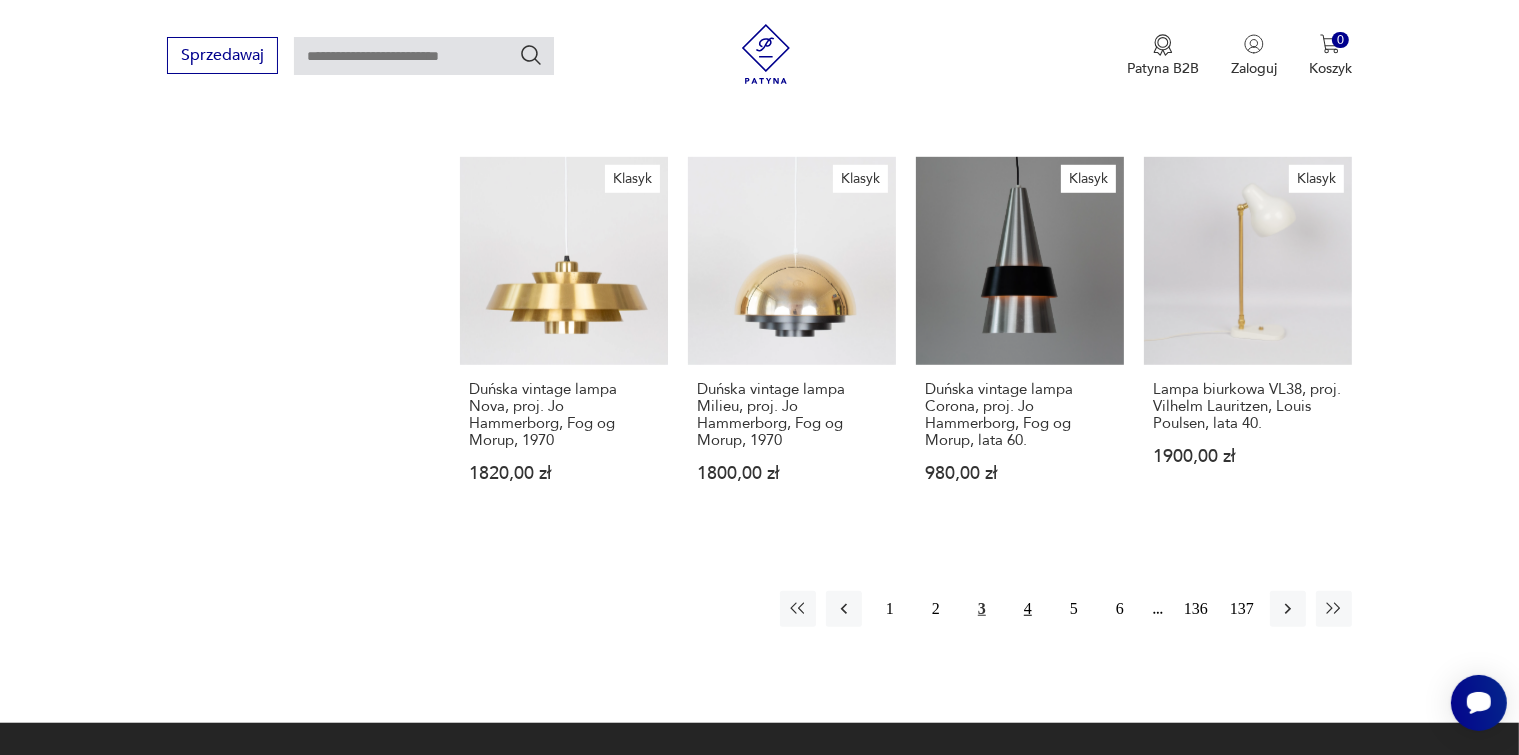 click on "4" at bounding box center [1028, 609] 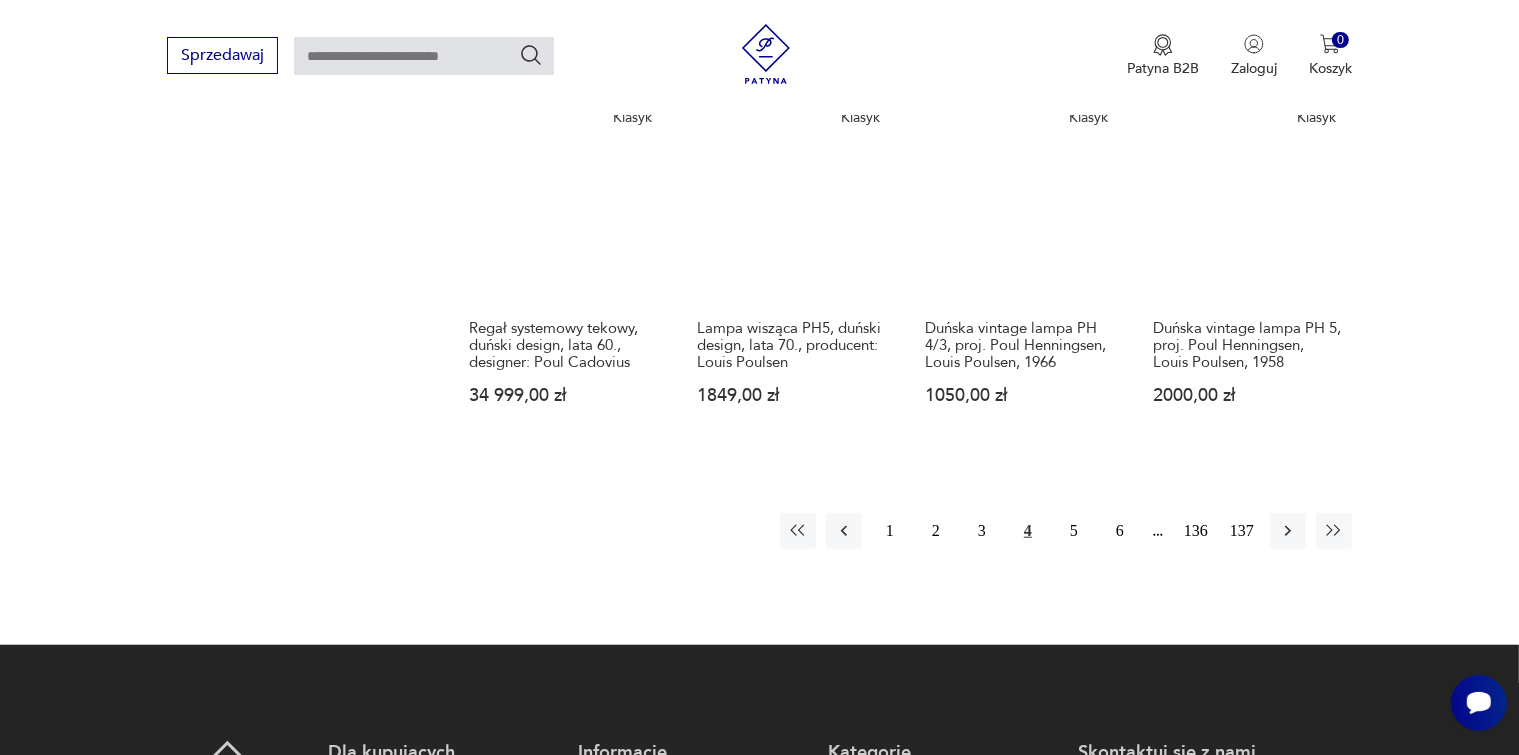 scroll, scrollTop: 1675, scrollLeft: 0, axis: vertical 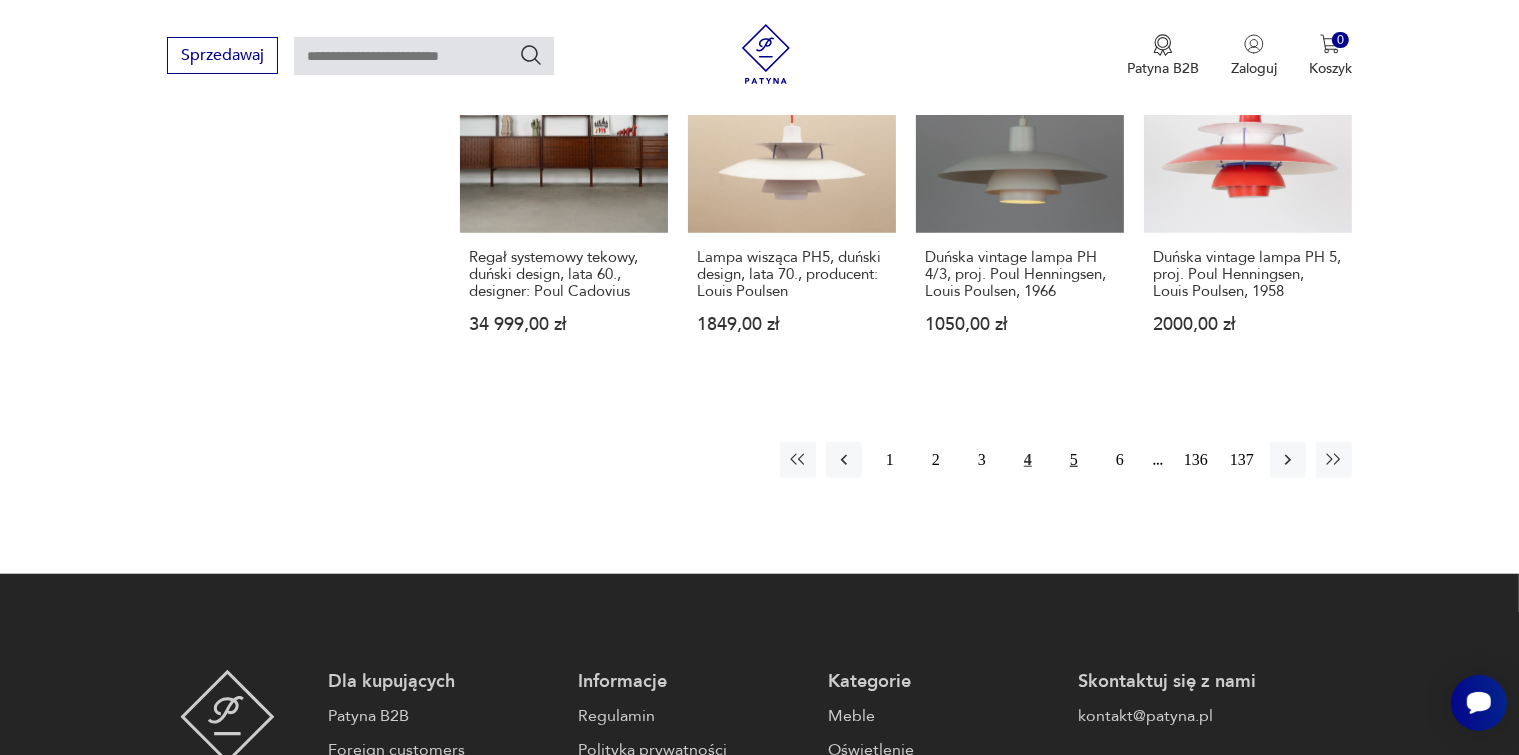 click on "5" at bounding box center (1074, 460) 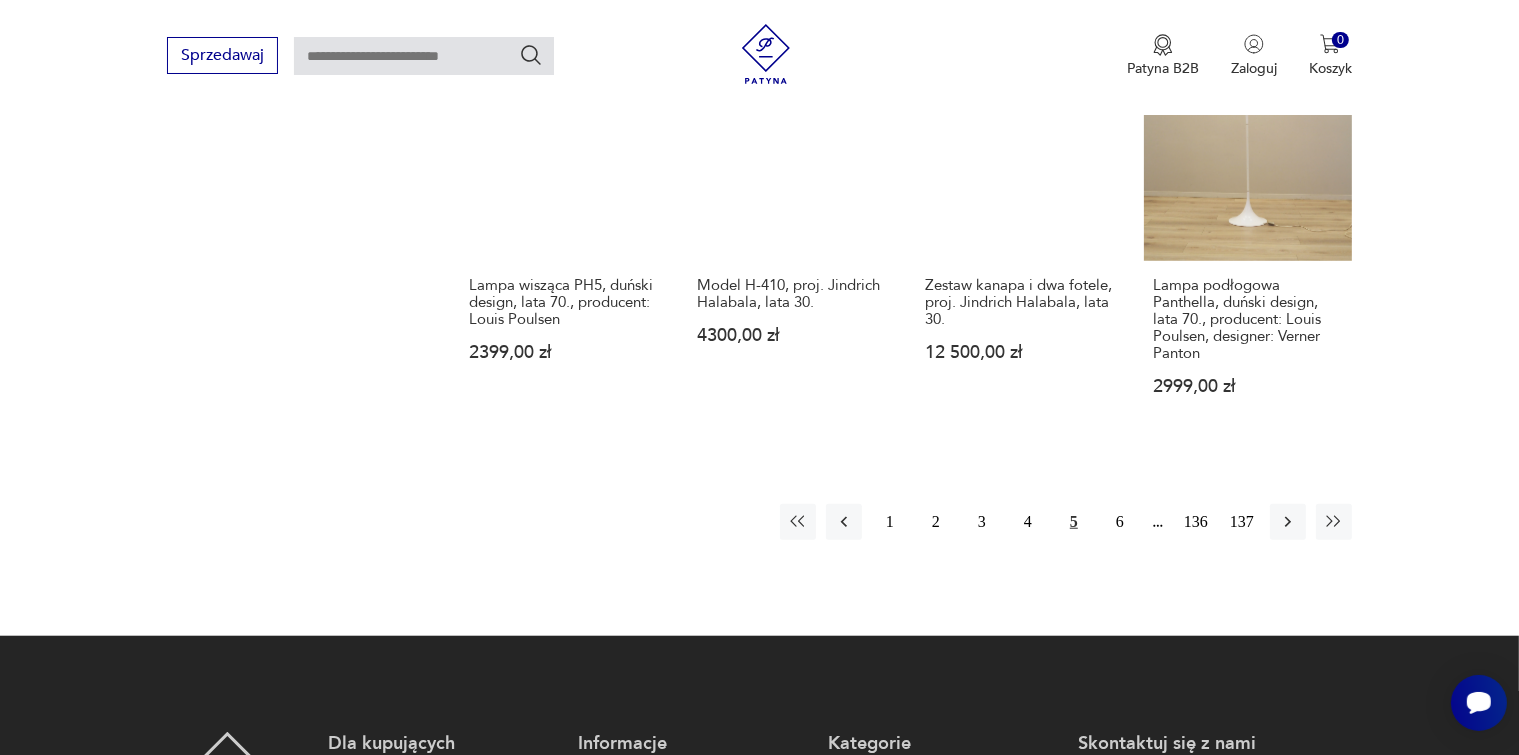 scroll, scrollTop: 1675, scrollLeft: 0, axis: vertical 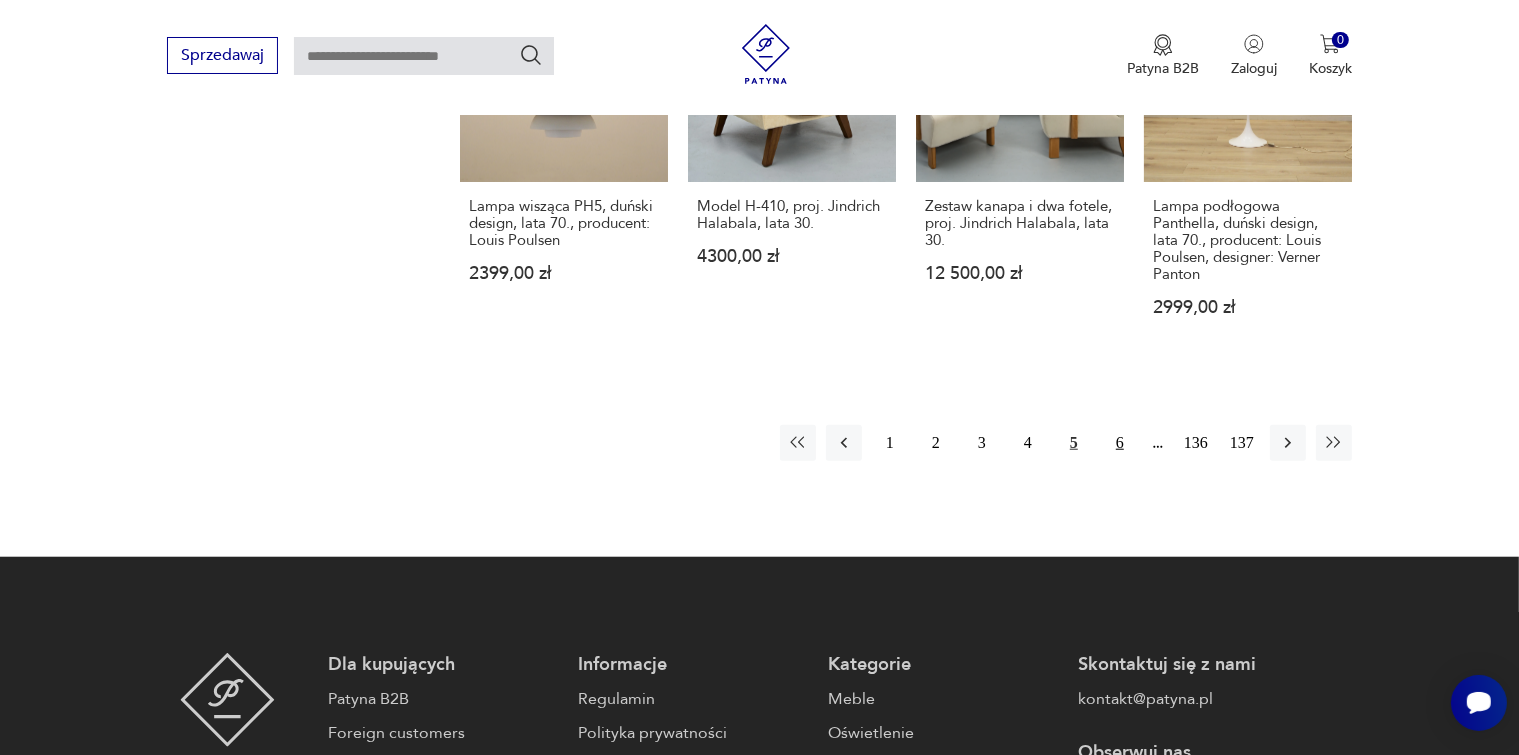 click on "6" at bounding box center [1120, 443] 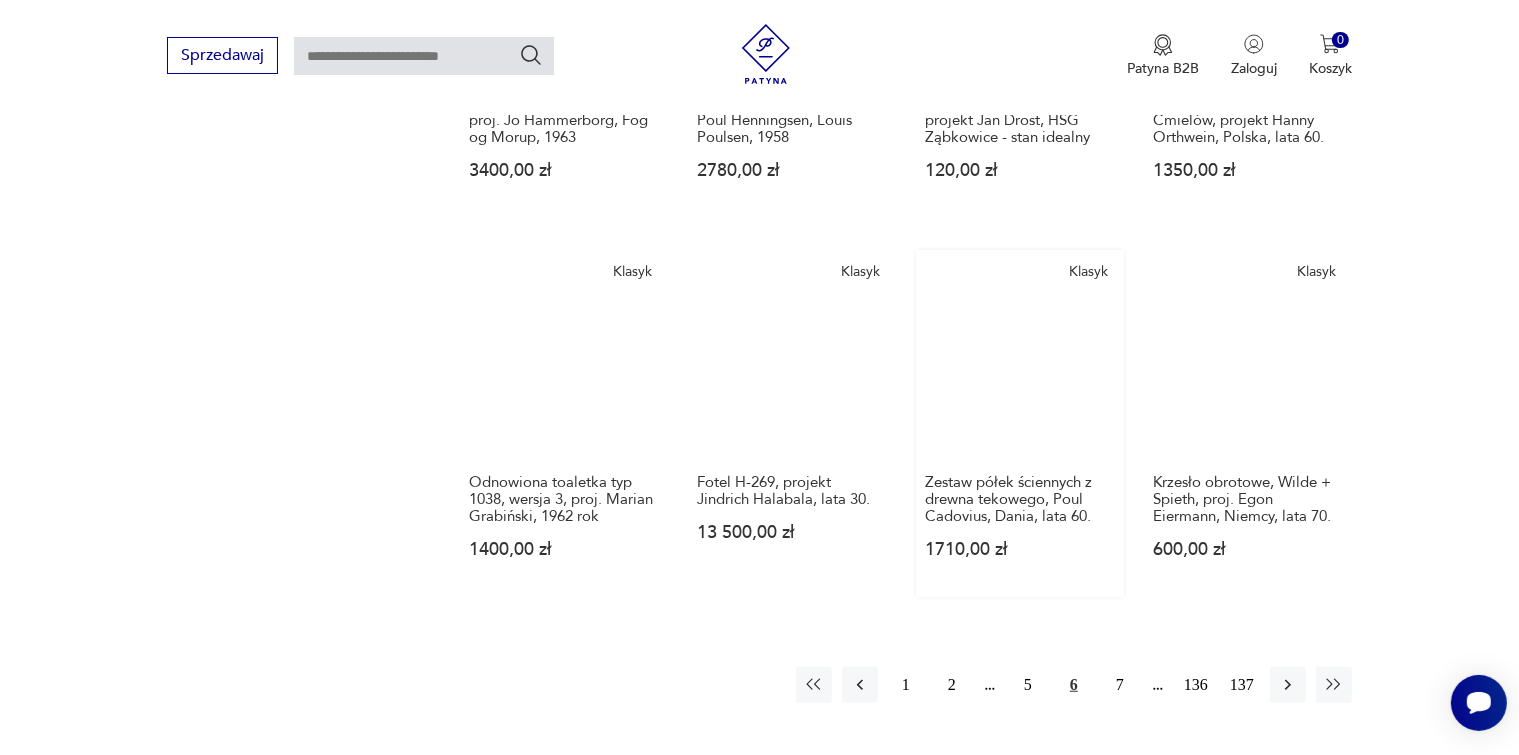 scroll, scrollTop: 1675, scrollLeft: 0, axis: vertical 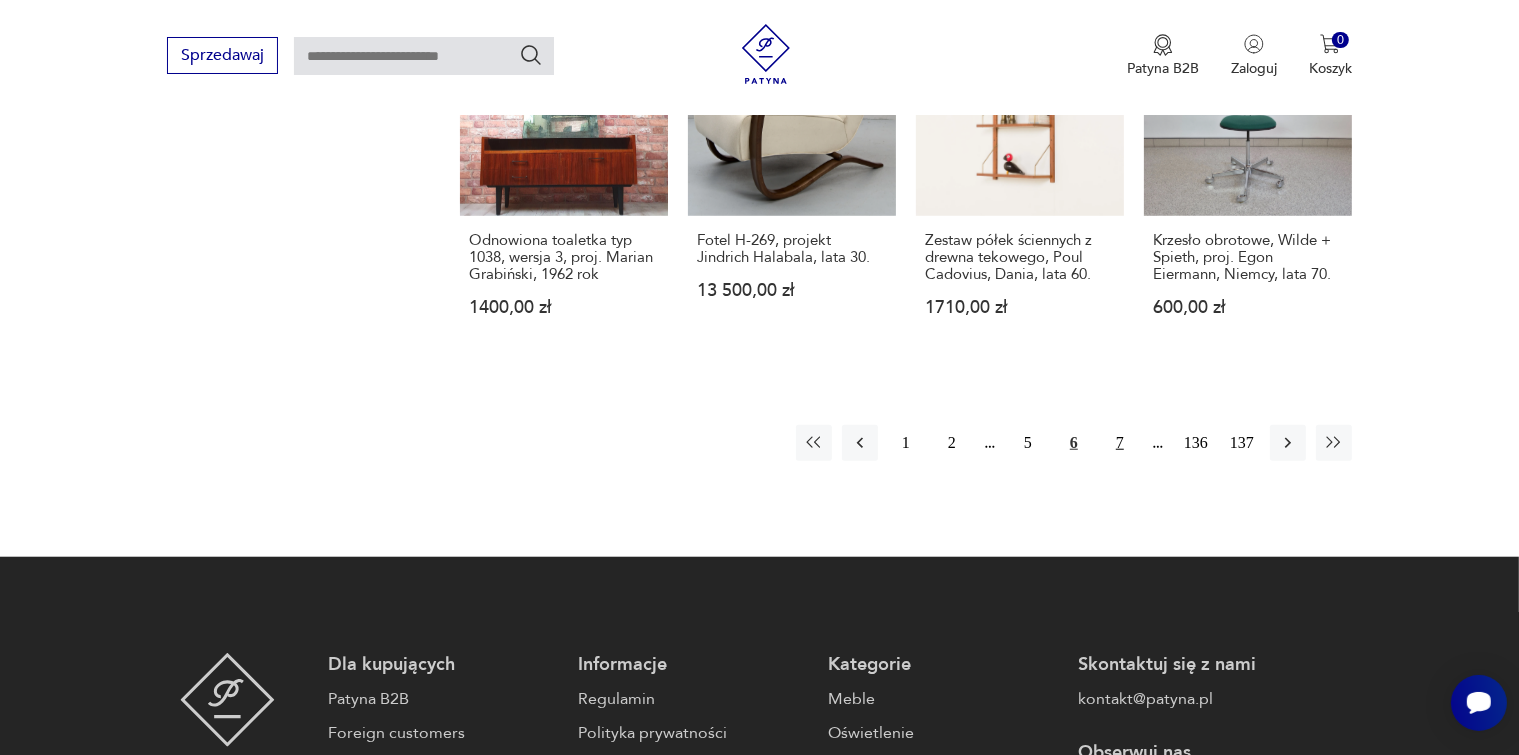 click on "7" at bounding box center [1120, 443] 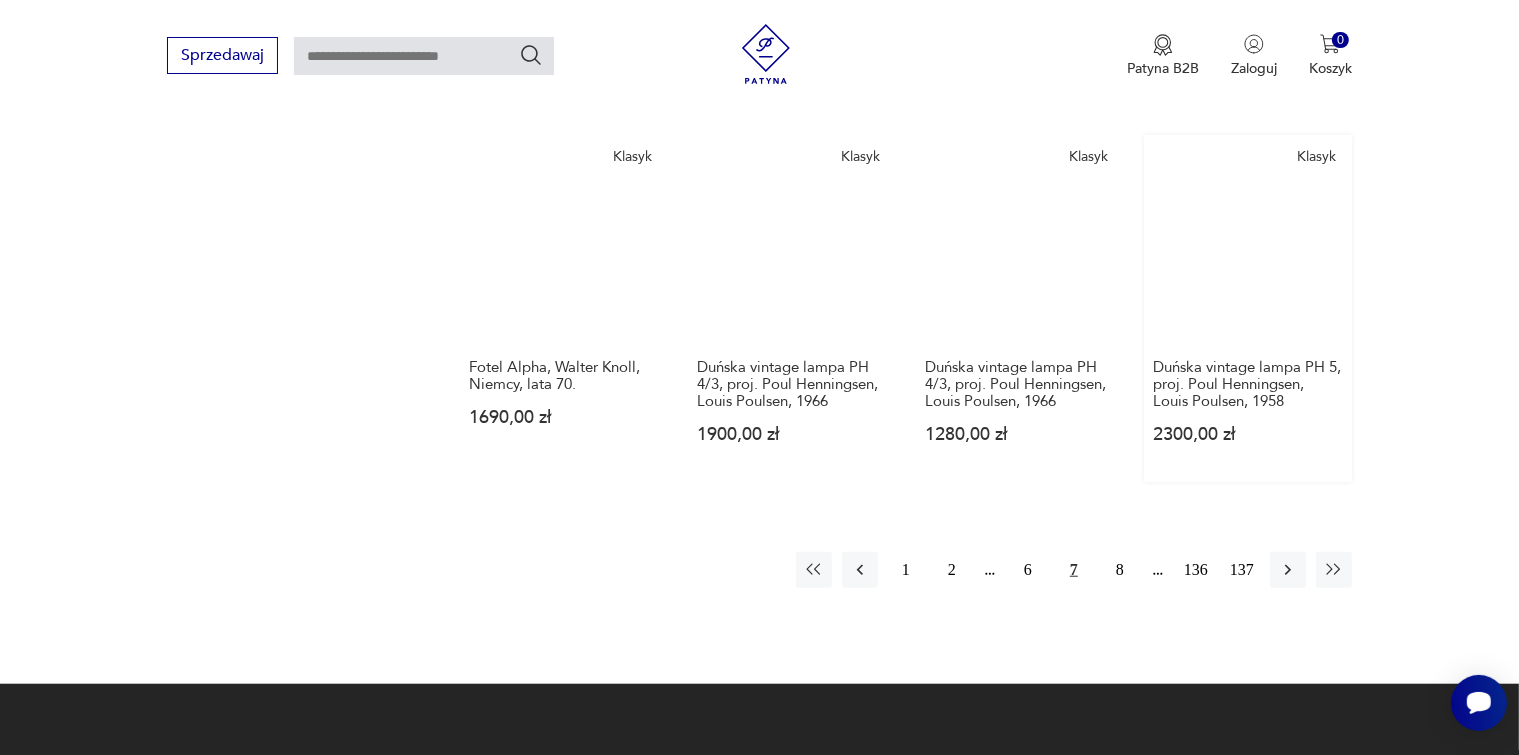 scroll, scrollTop: 1575, scrollLeft: 0, axis: vertical 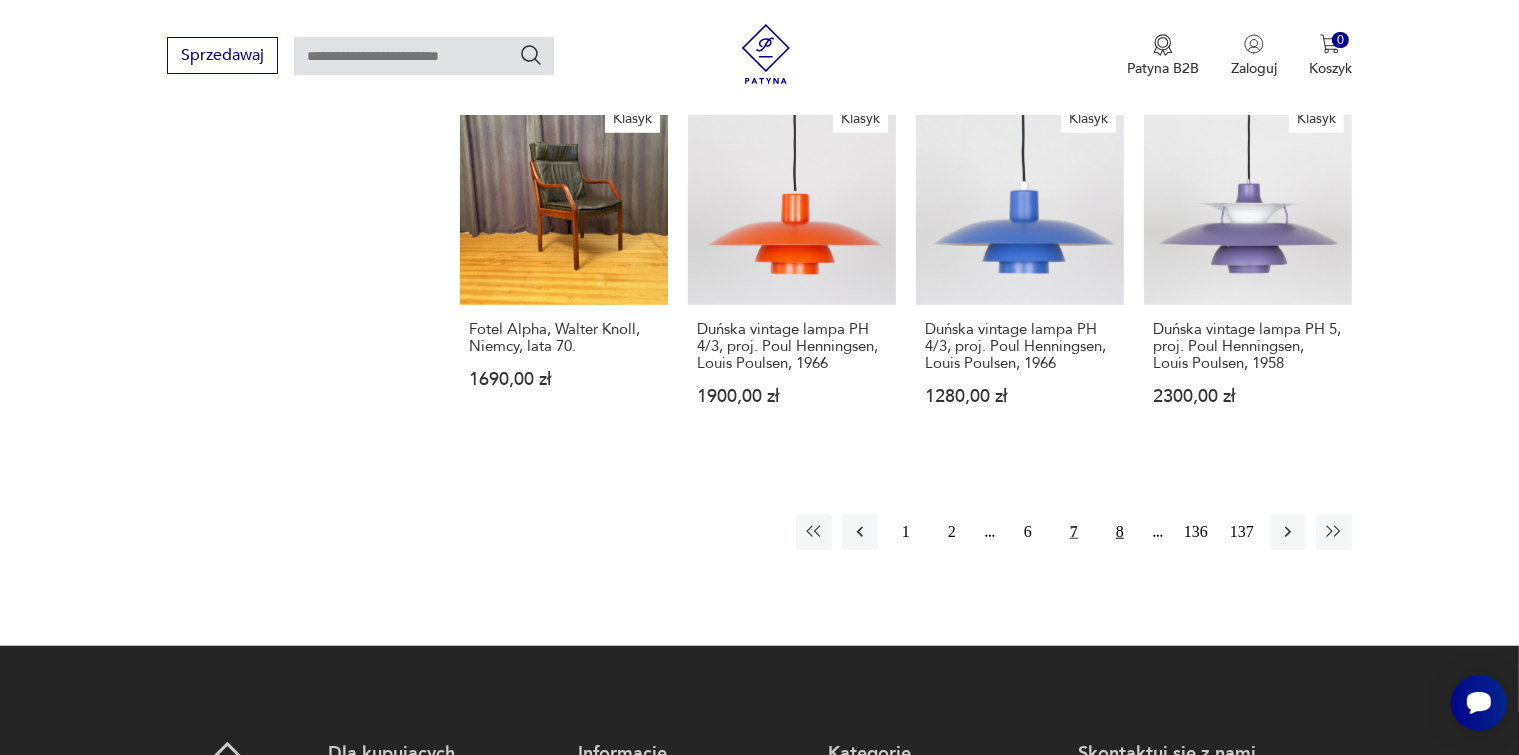 click on "8" at bounding box center [1120, 532] 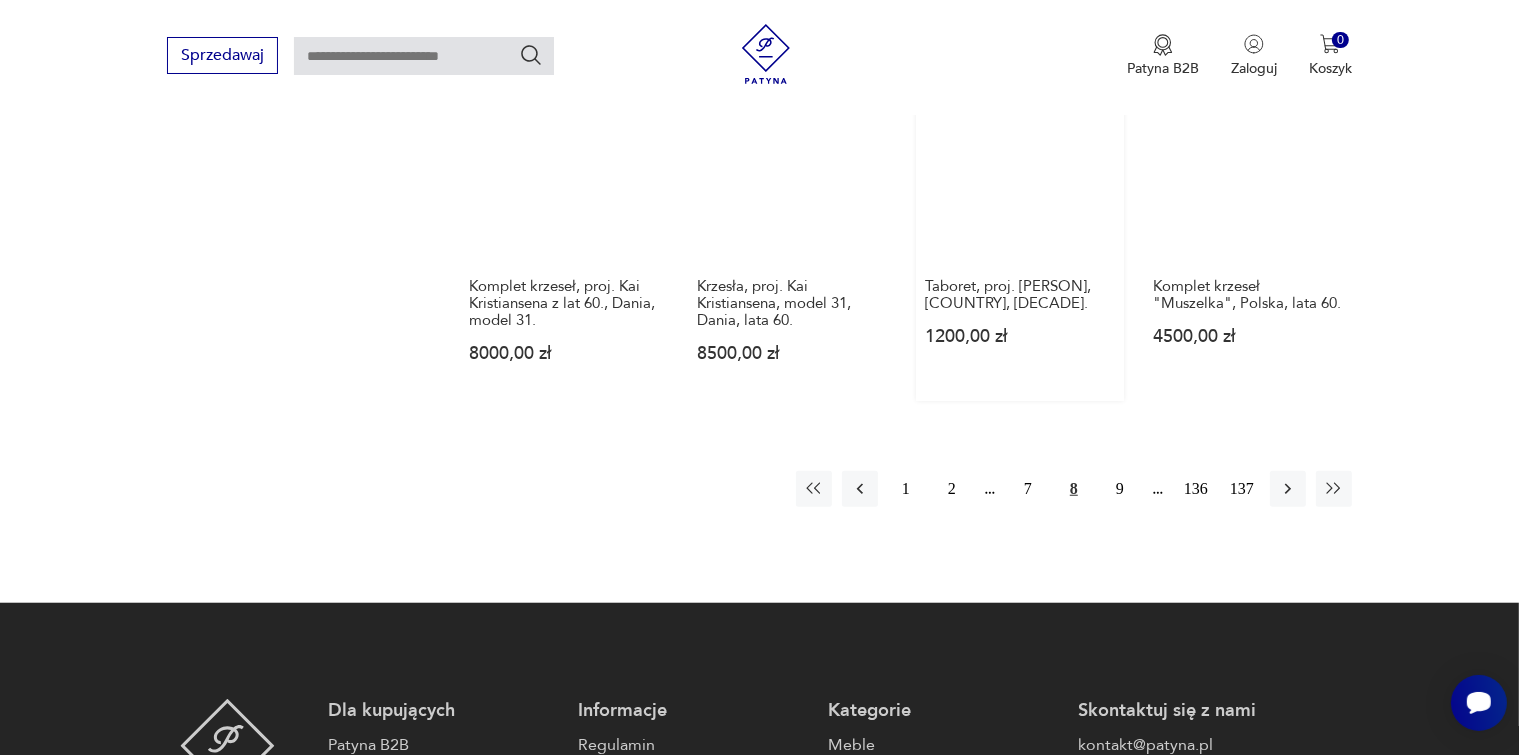 scroll, scrollTop: 1575, scrollLeft: 0, axis: vertical 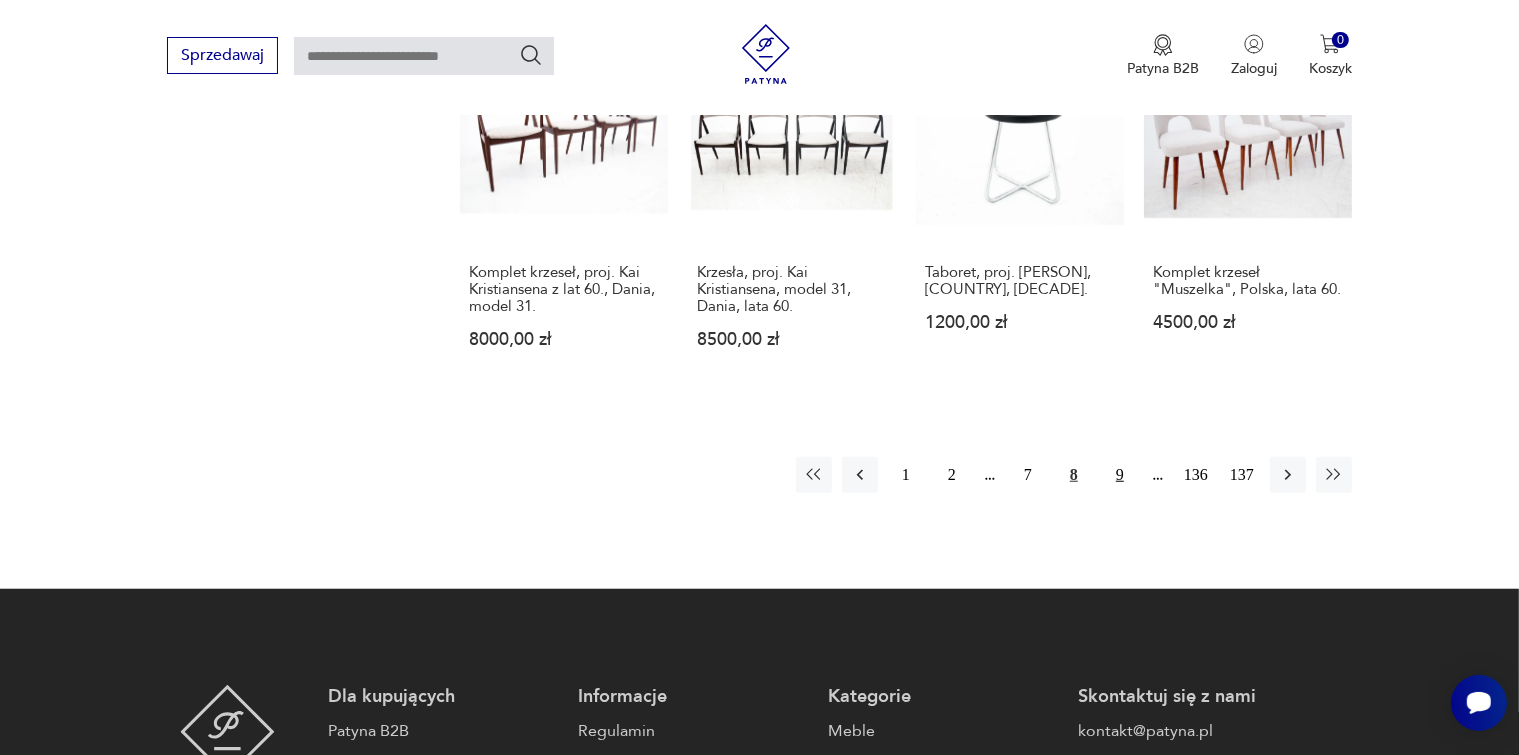 click on "9" at bounding box center [1120, 475] 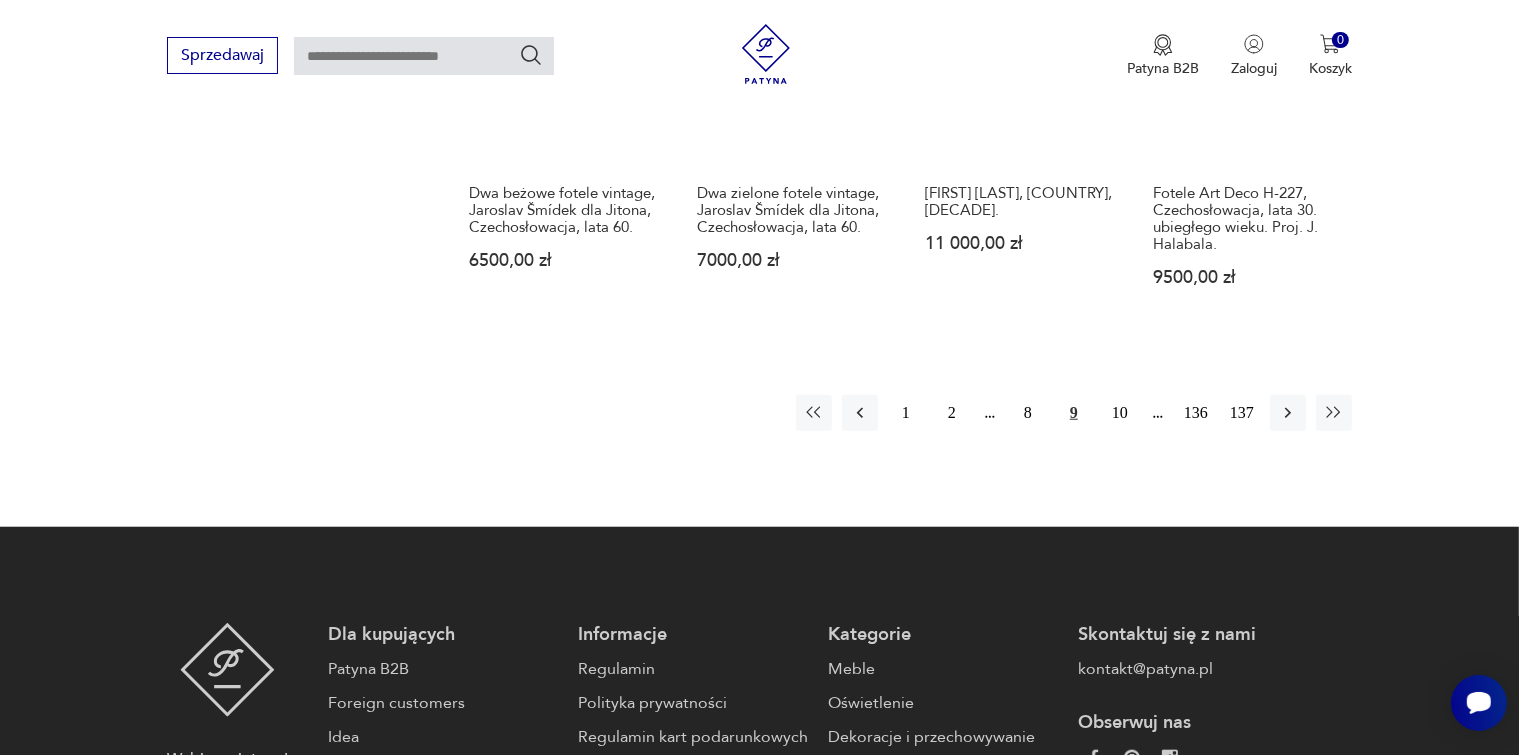 scroll, scrollTop: 1675, scrollLeft: 0, axis: vertical 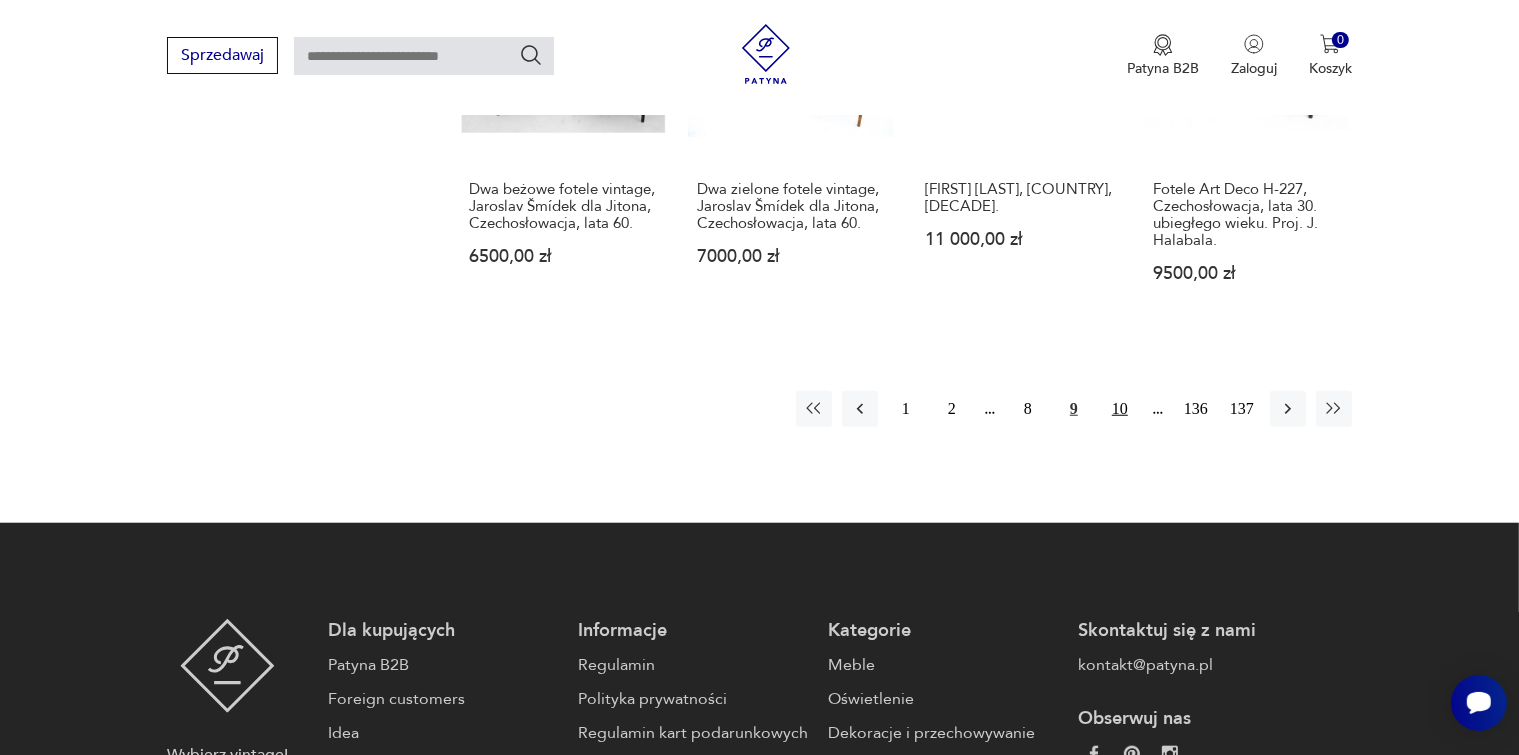 click on "10" at bounding box center (1120, 409) 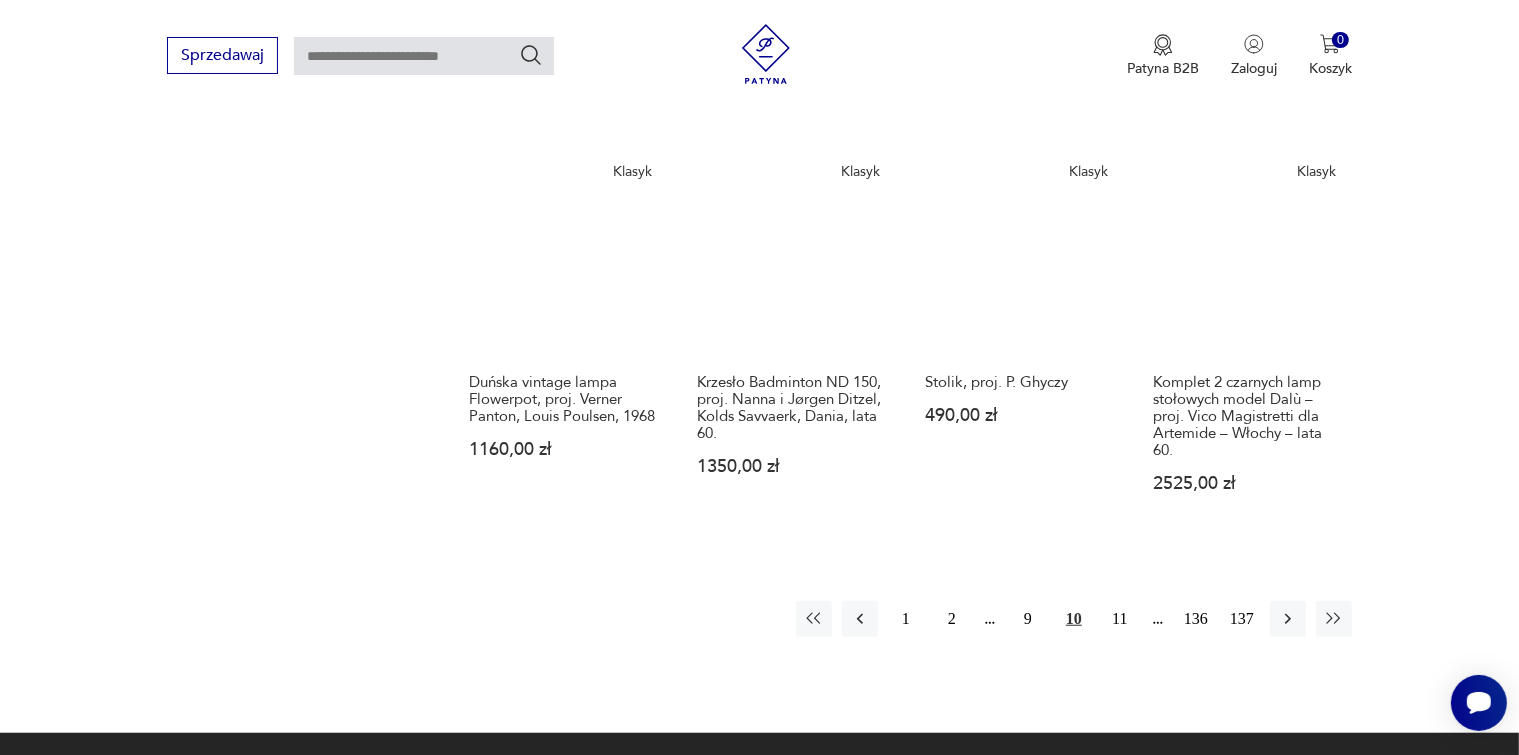scroll, scrollTop: 1775, scrollLeft: 0, axis: vertical 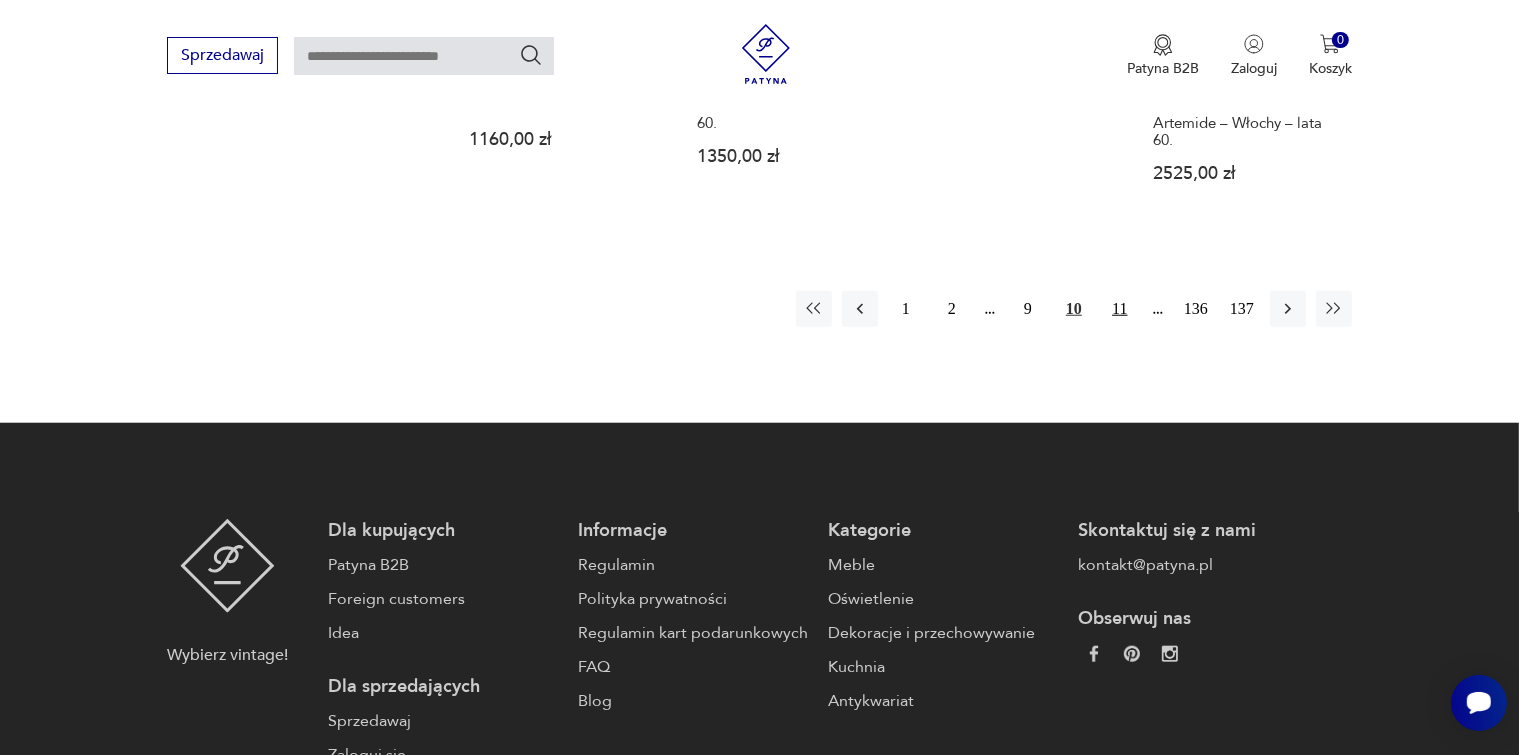 click on "11" at bounding box center [1120, 309] 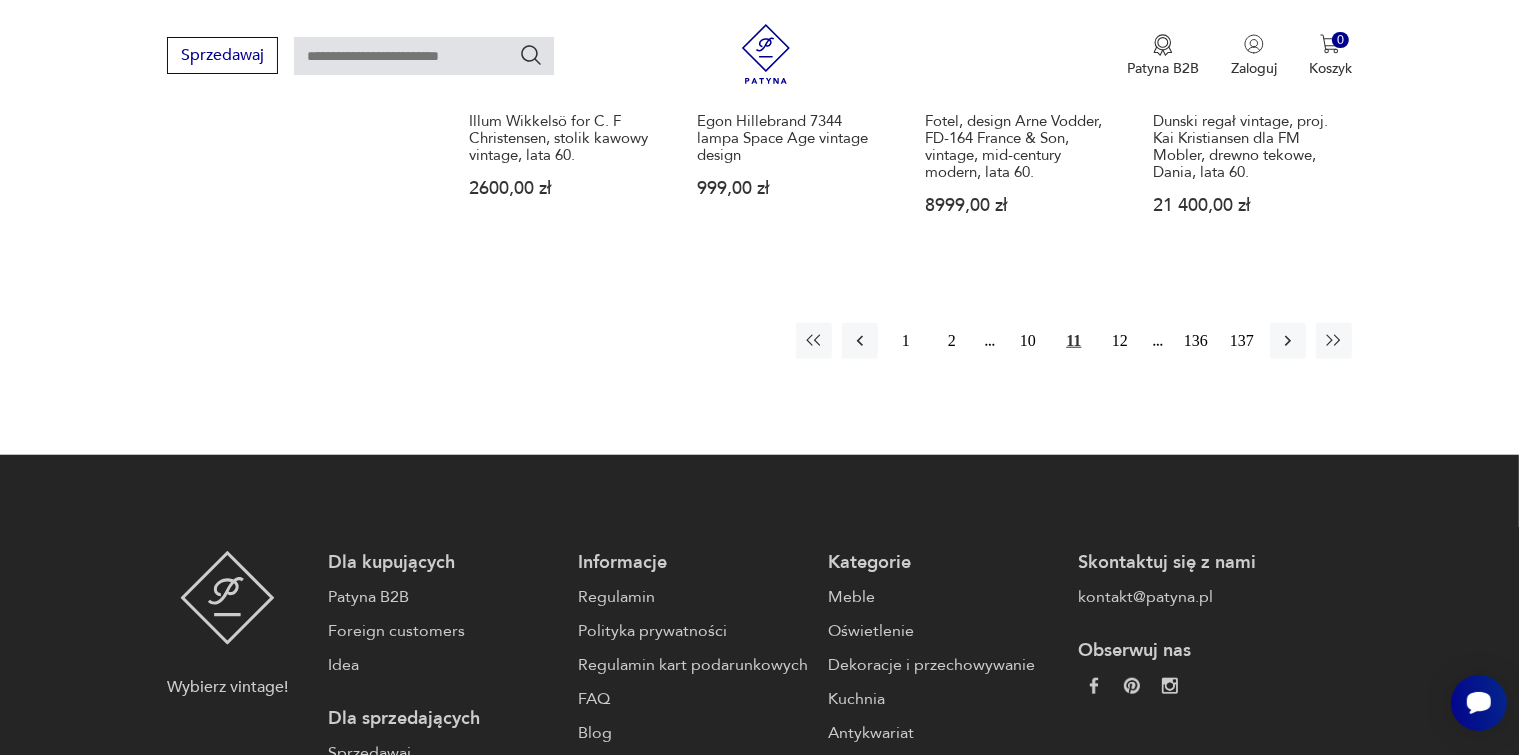 scroll, scrollTop: 1775, scrollLeft: 0, axis: vertical 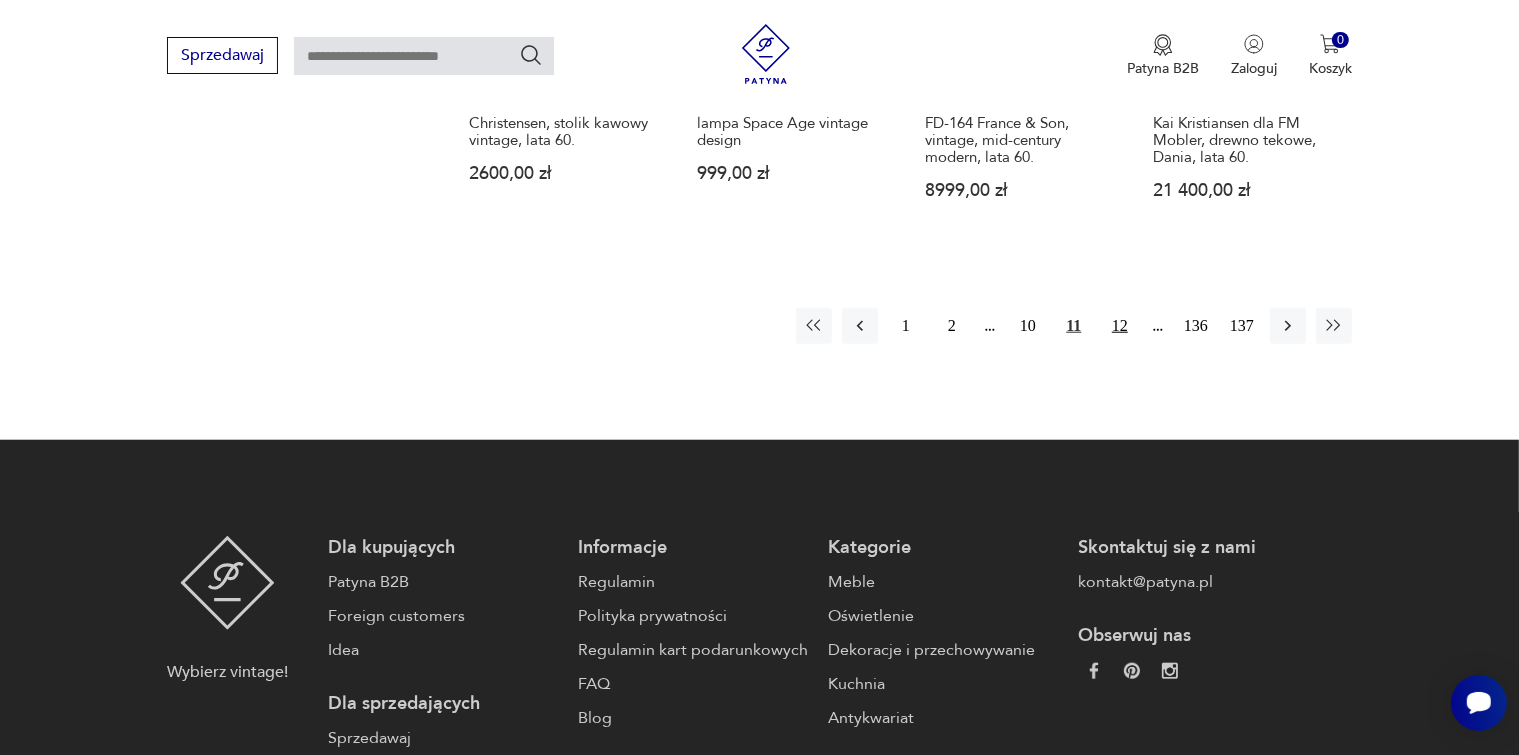 click on "12" at bounding box center [1120, 326] 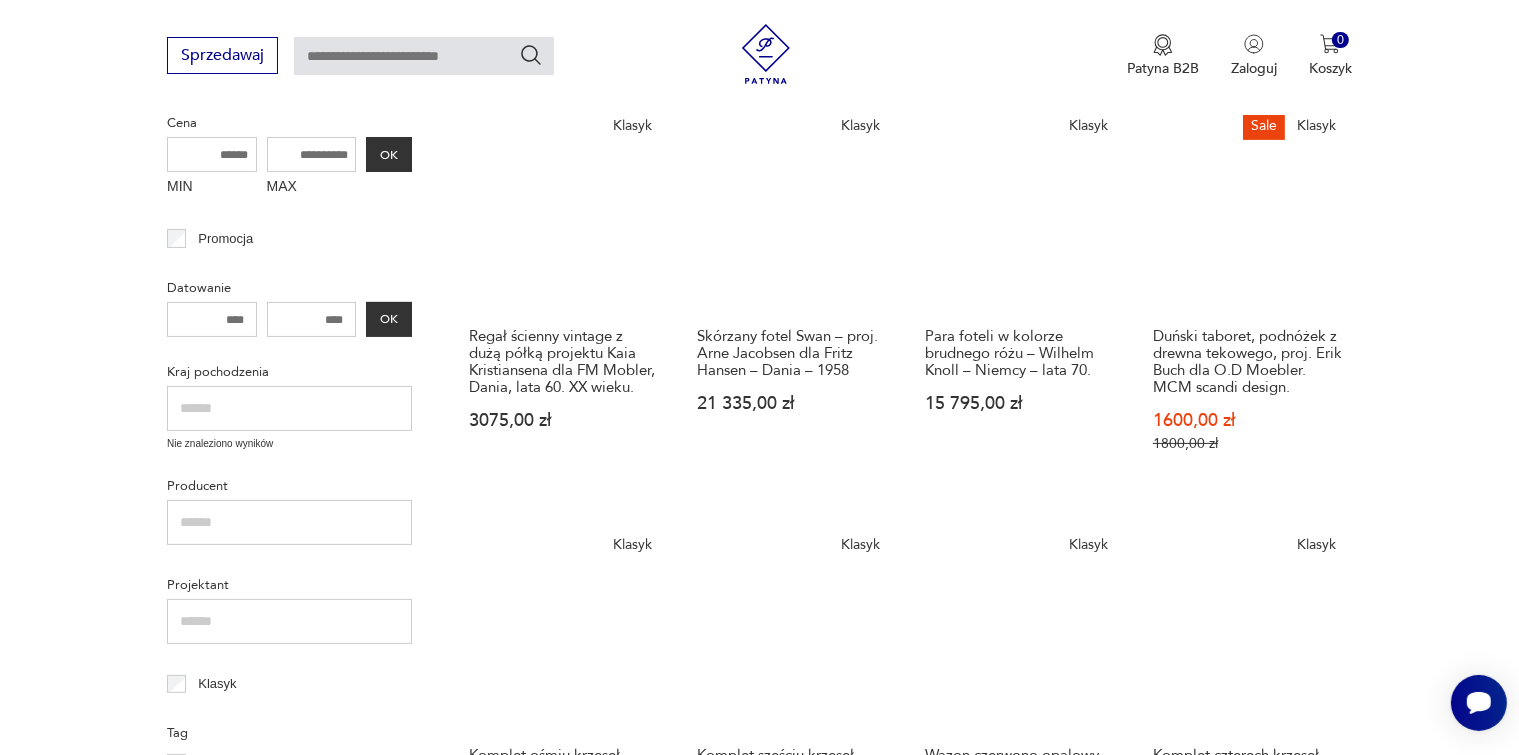 scroll, scrollTop: 575, scrollLeft: 0, axis: vertical 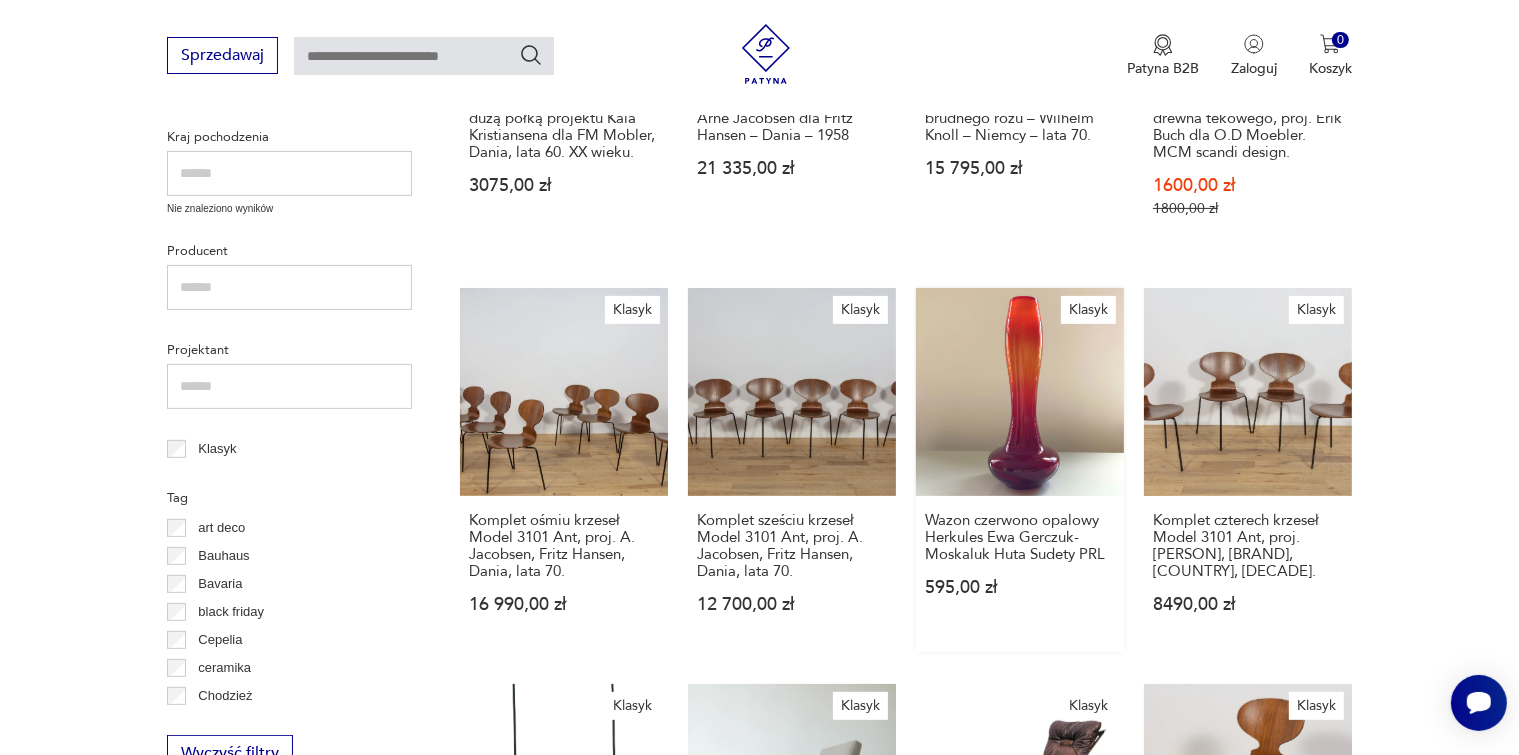 click on "Klasyk Wazon czerwono opalowy Herkules Ewa Gerczuk-Moskaluk Huta Sudety PRL 595,00 zł" at bounding box center [1020, 470] 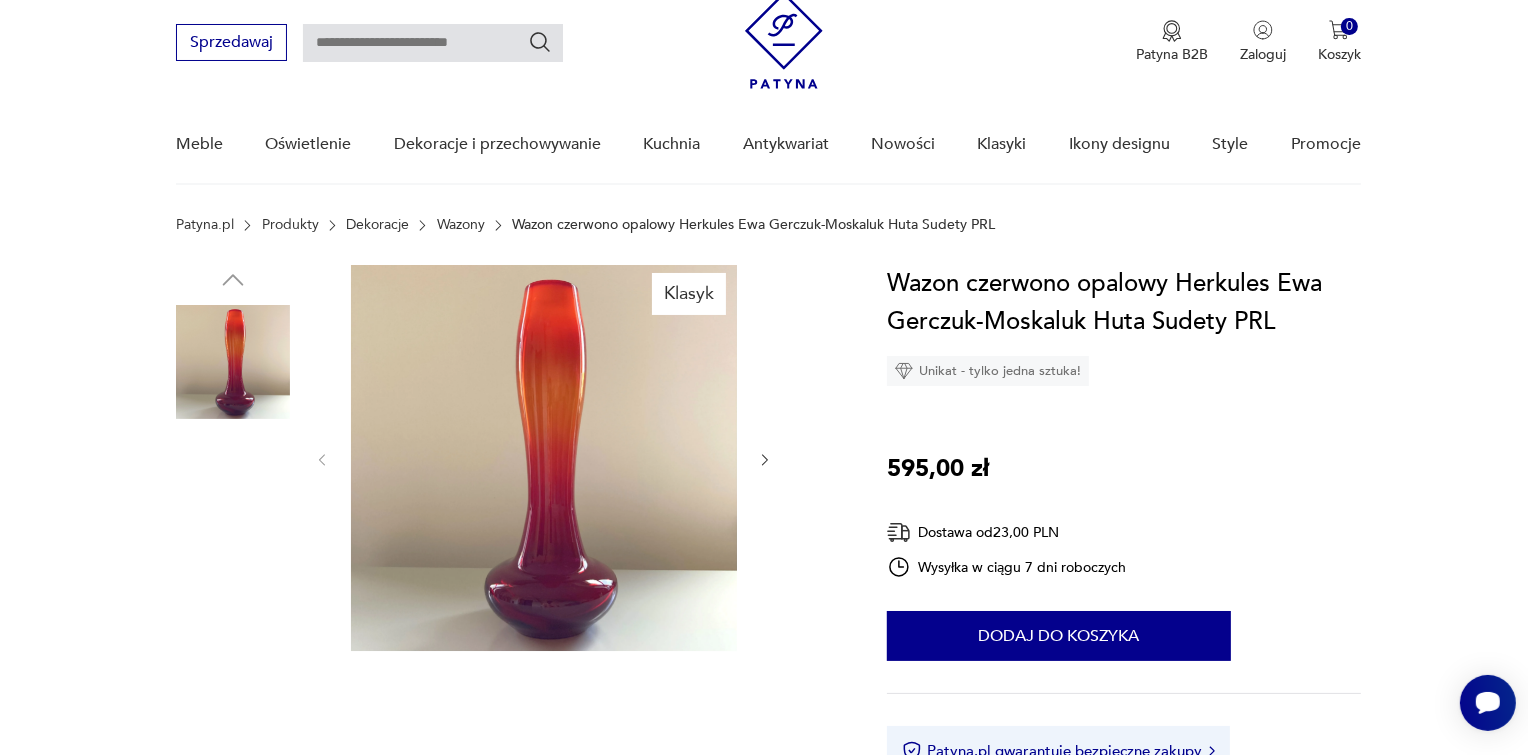scroll, scrollTop: 100, scrollLeft: 0, axis: vertical 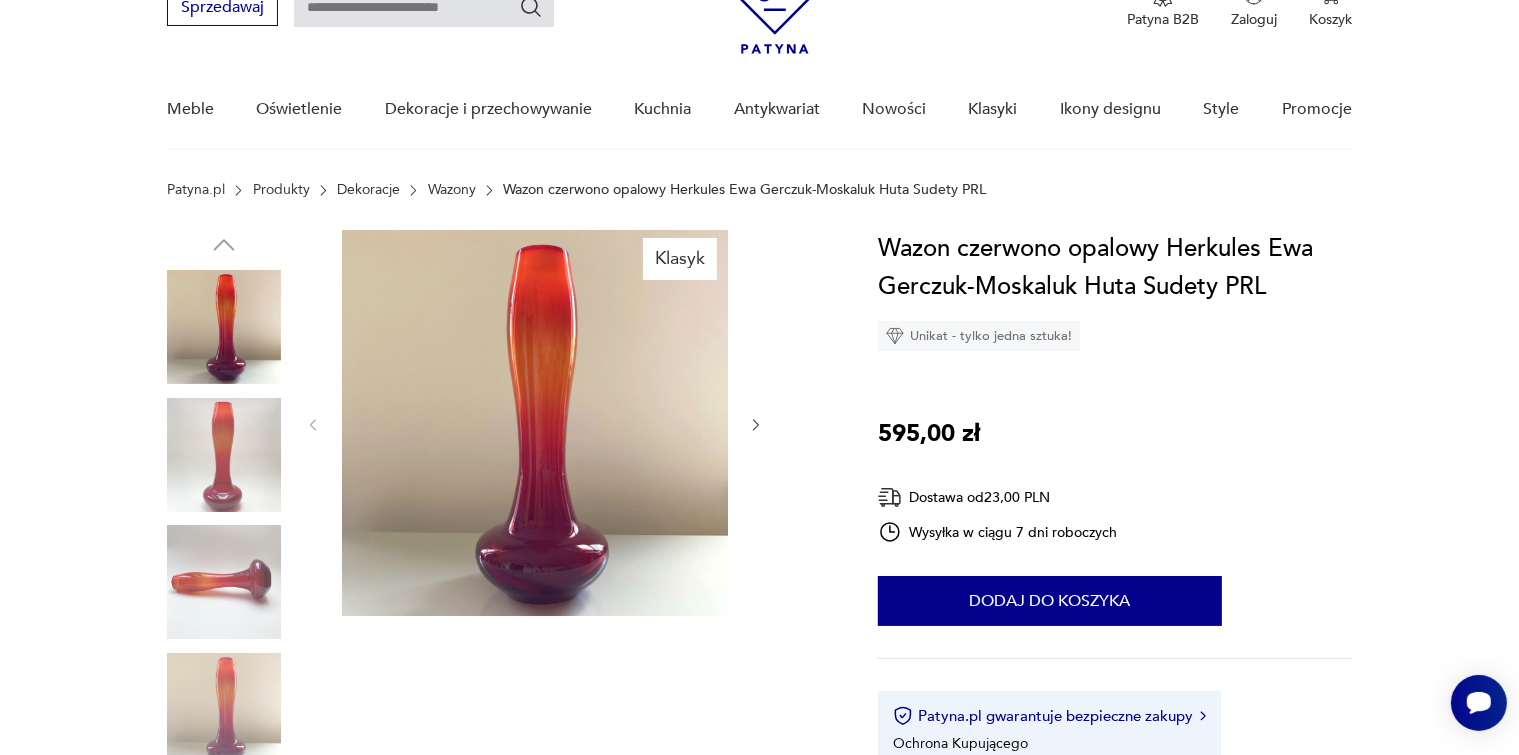 click at bounding box center [535, 423] 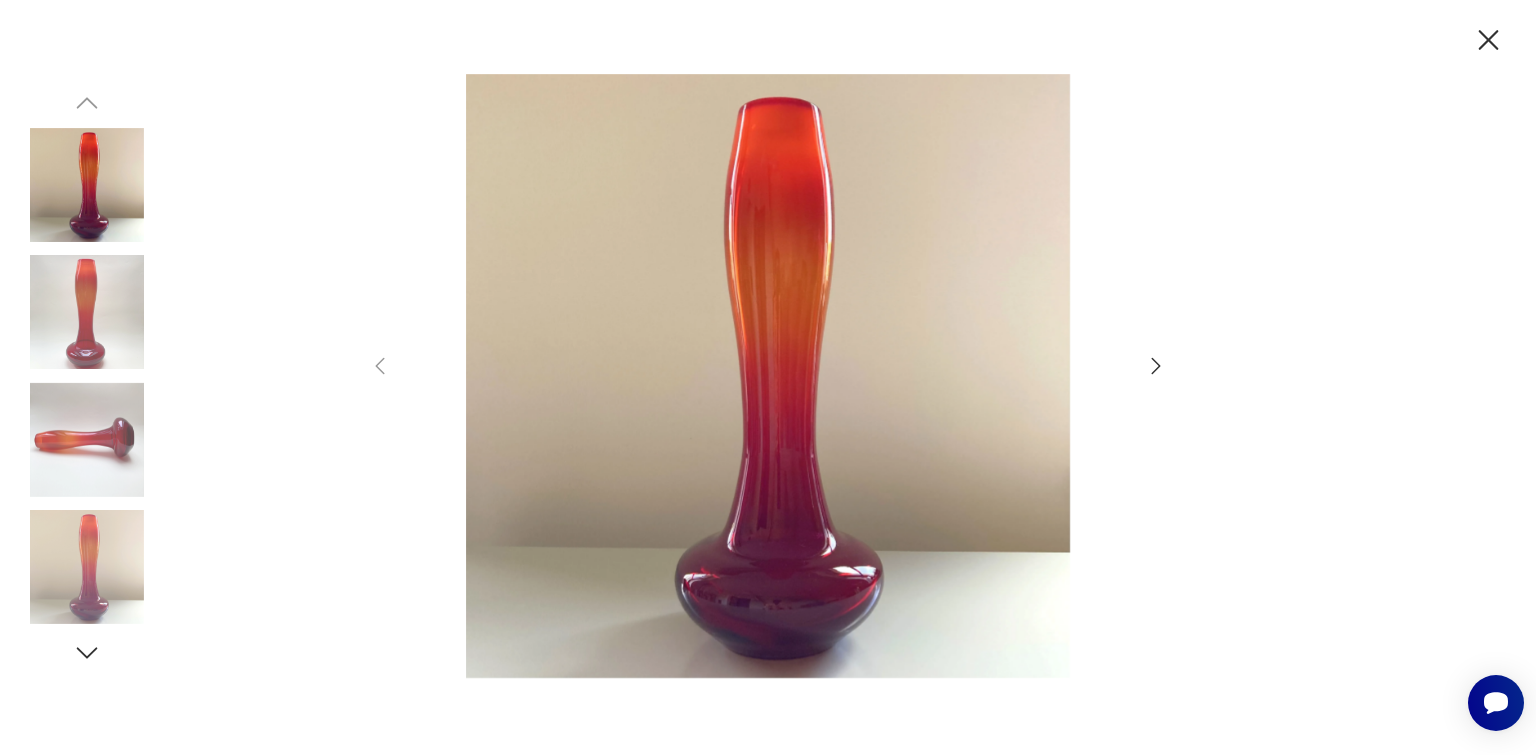 click 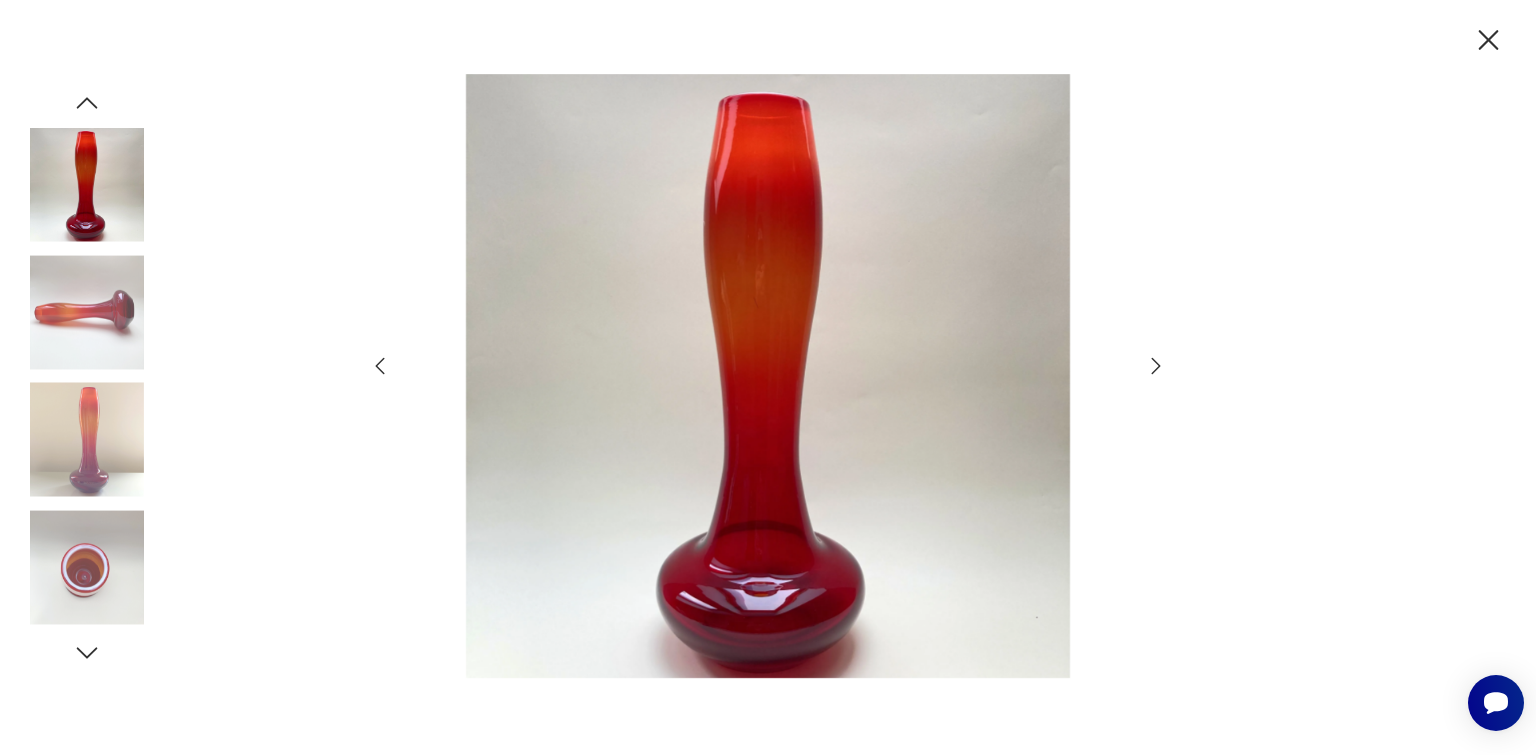 click 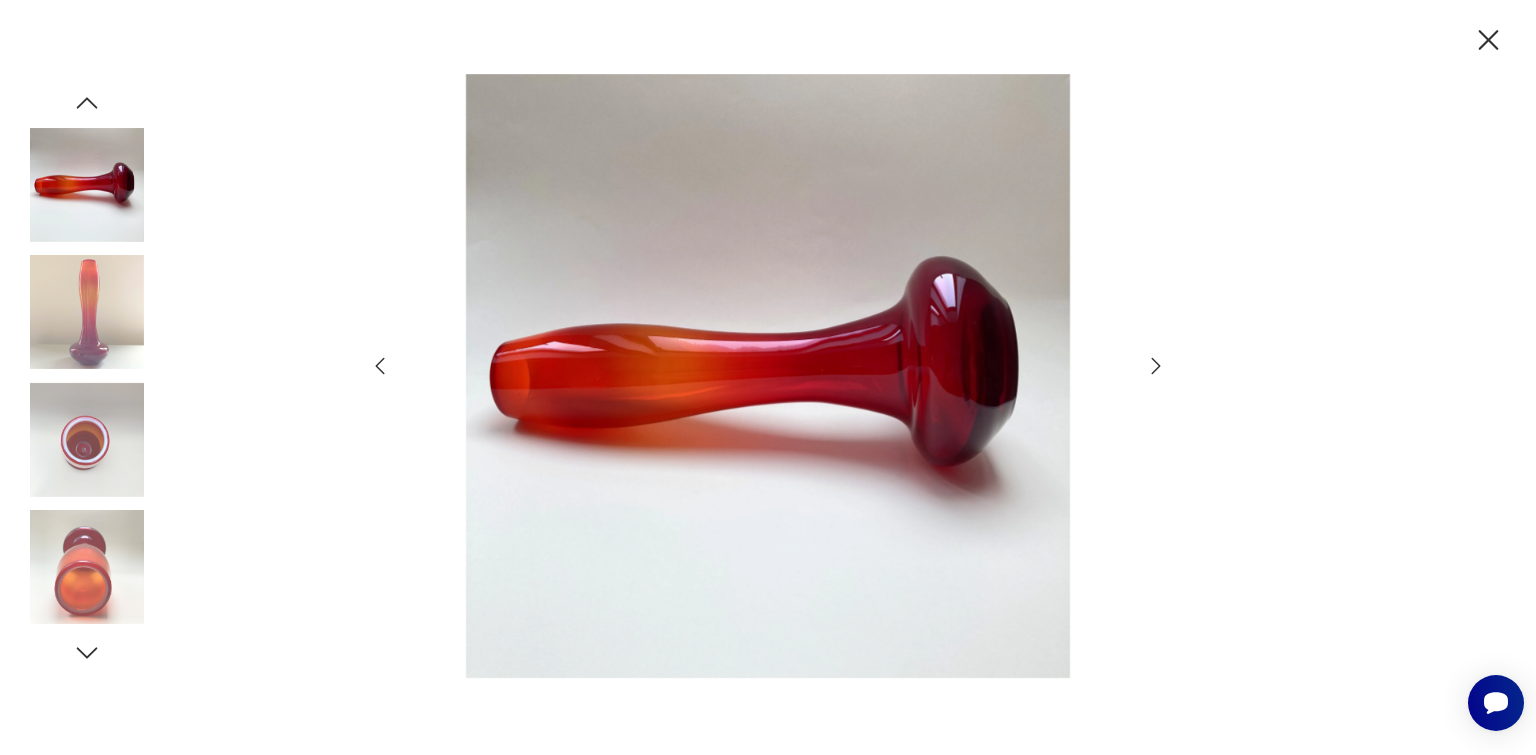 click 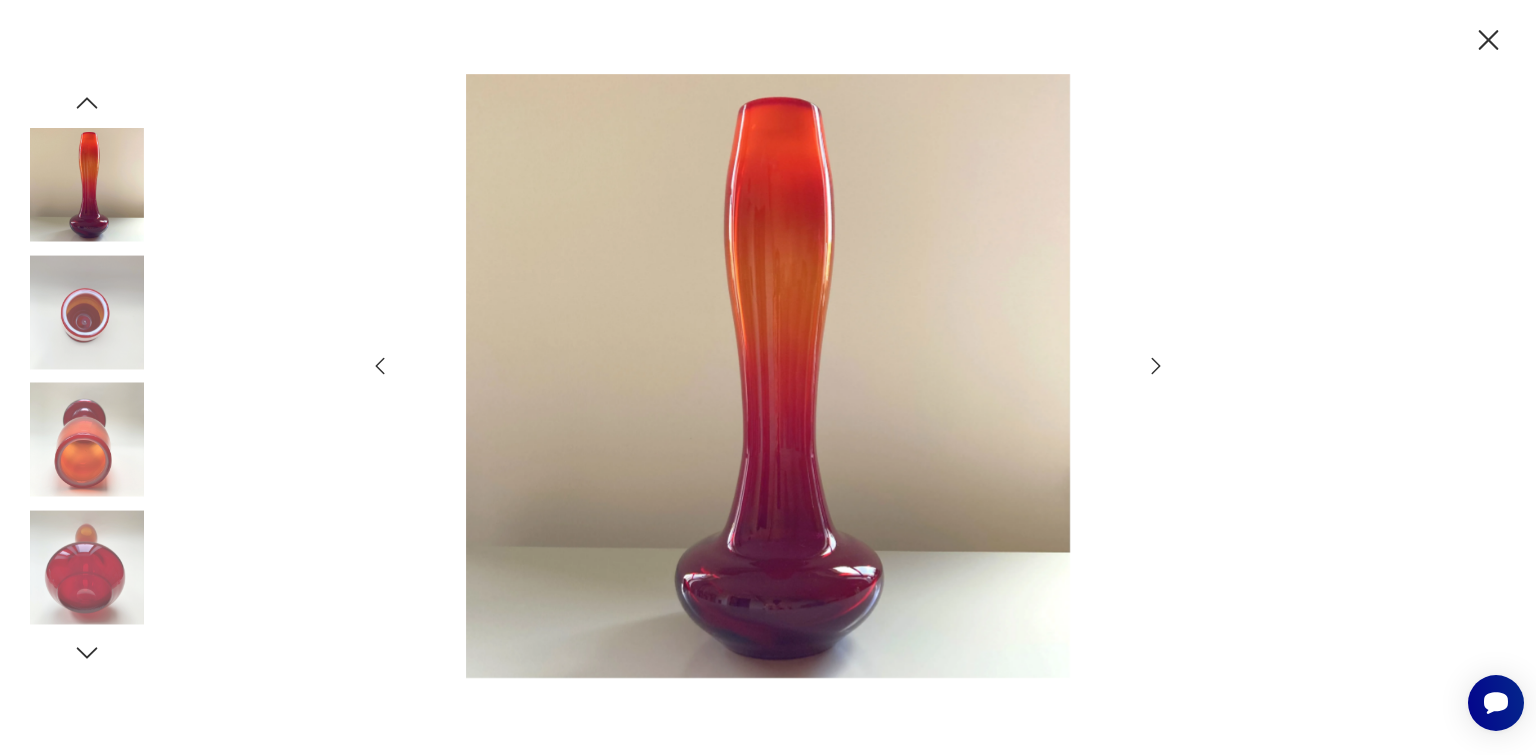 click 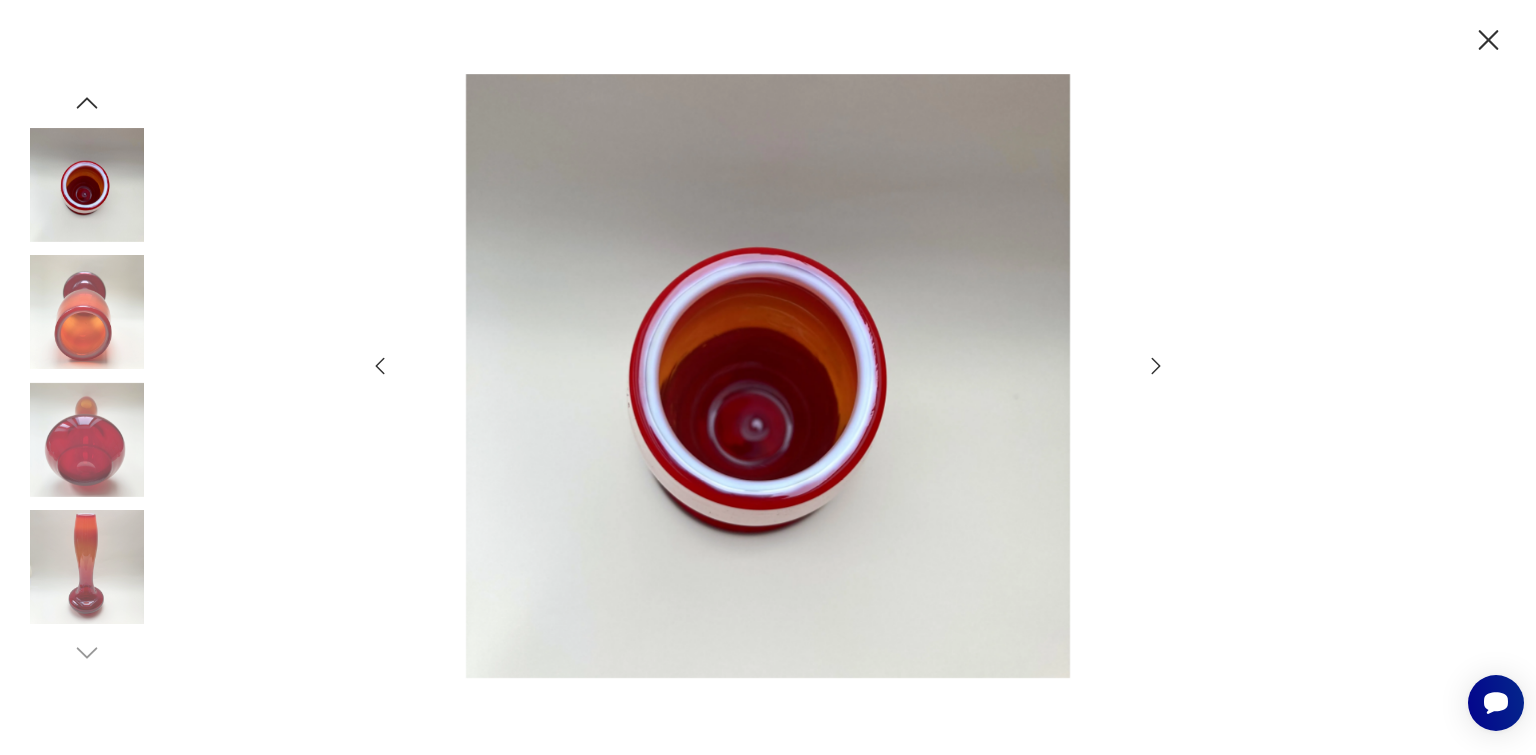 click 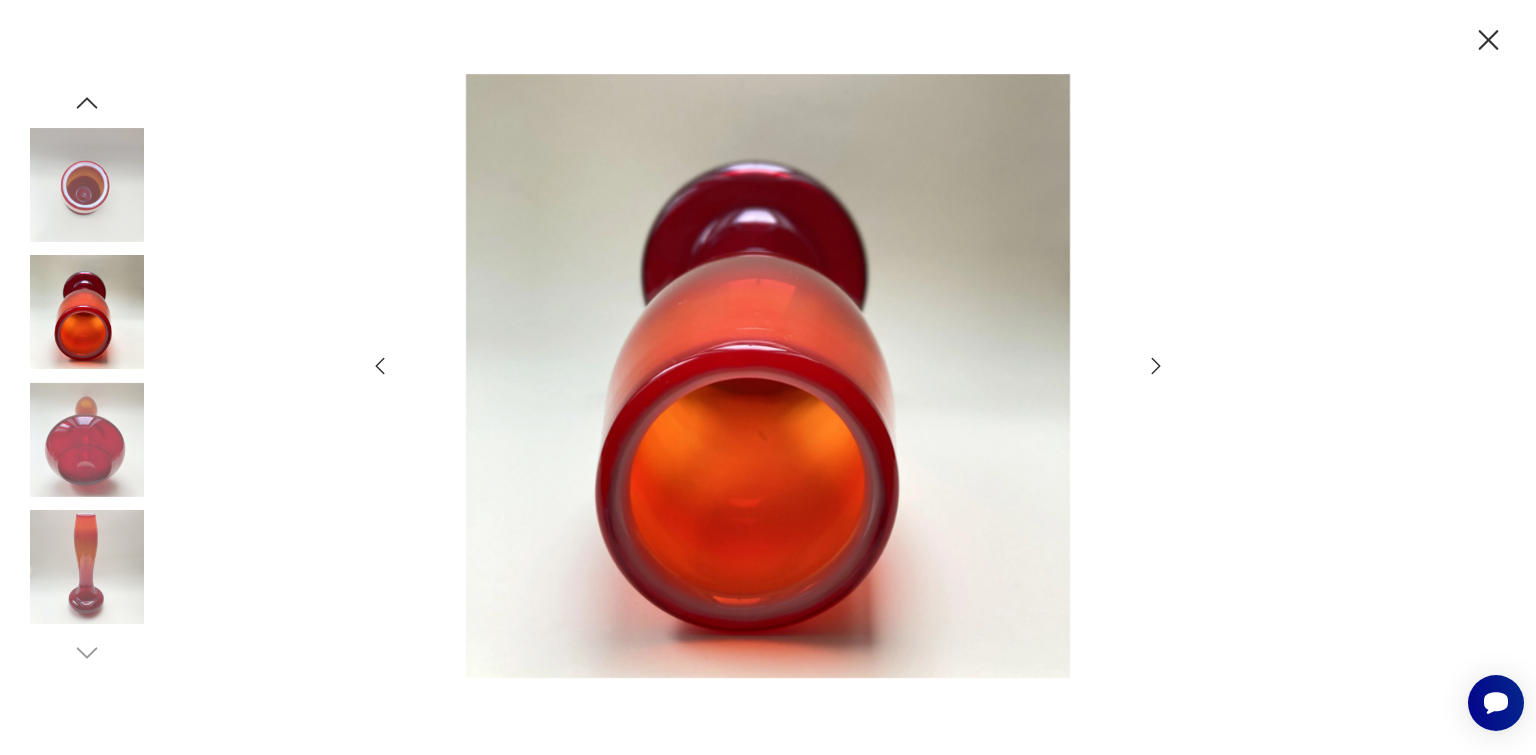 click 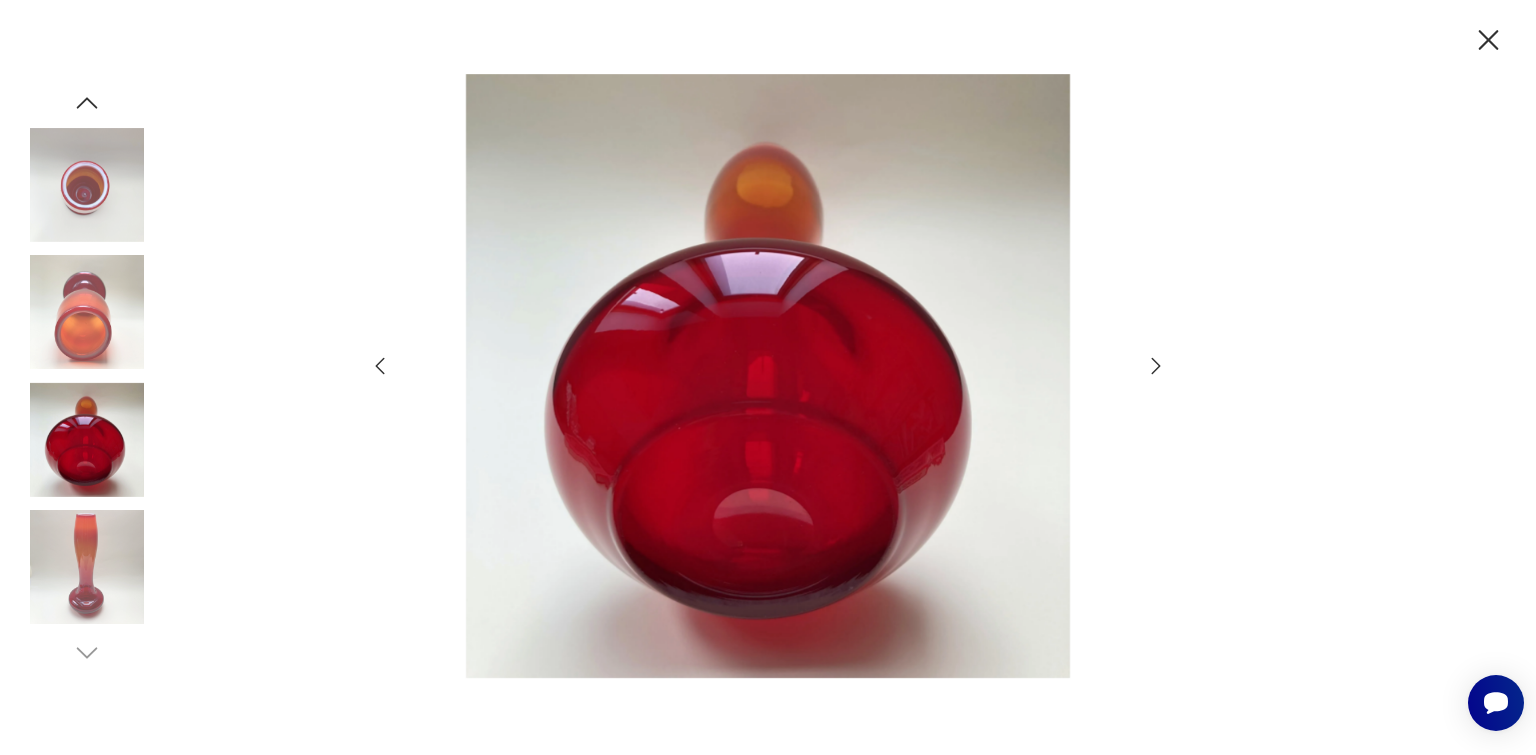 click 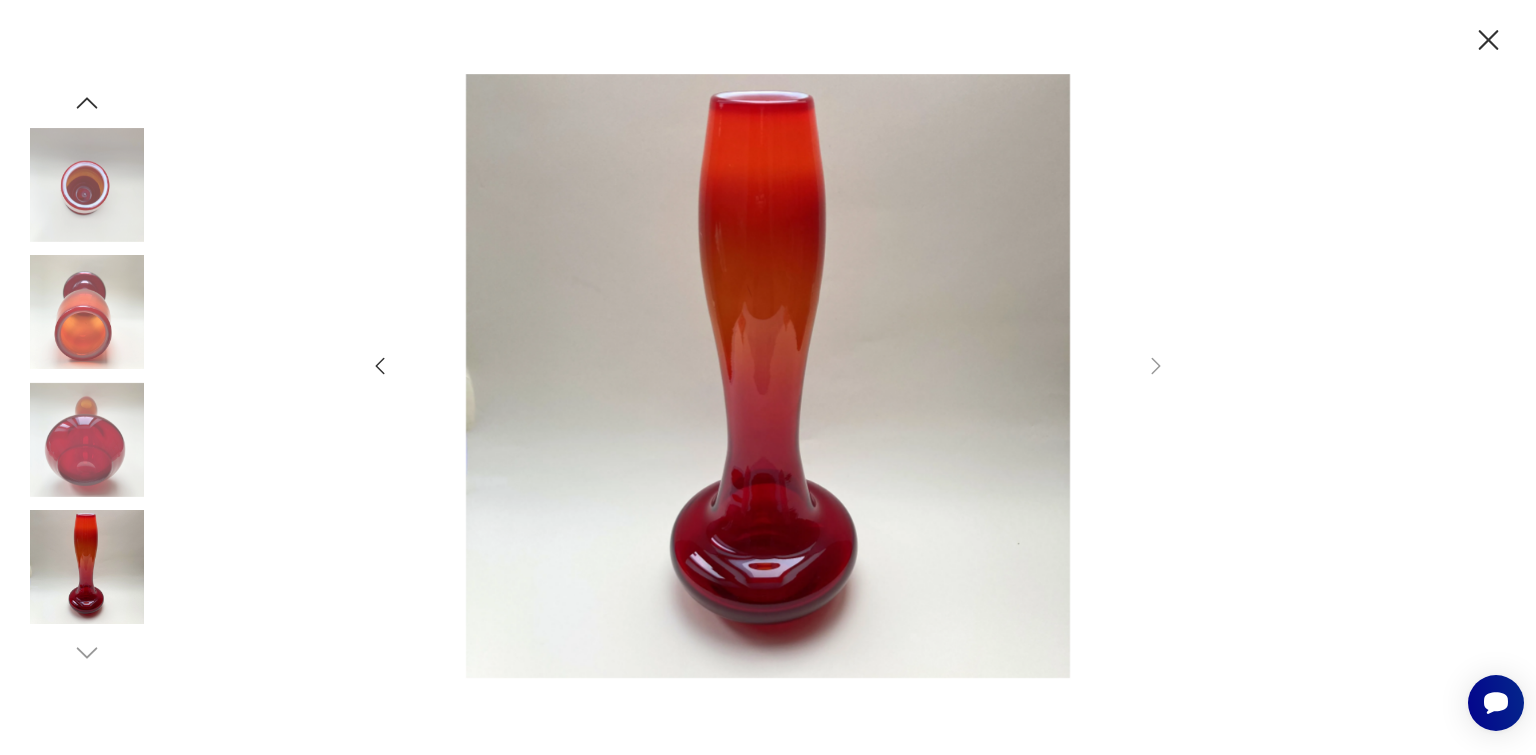 click 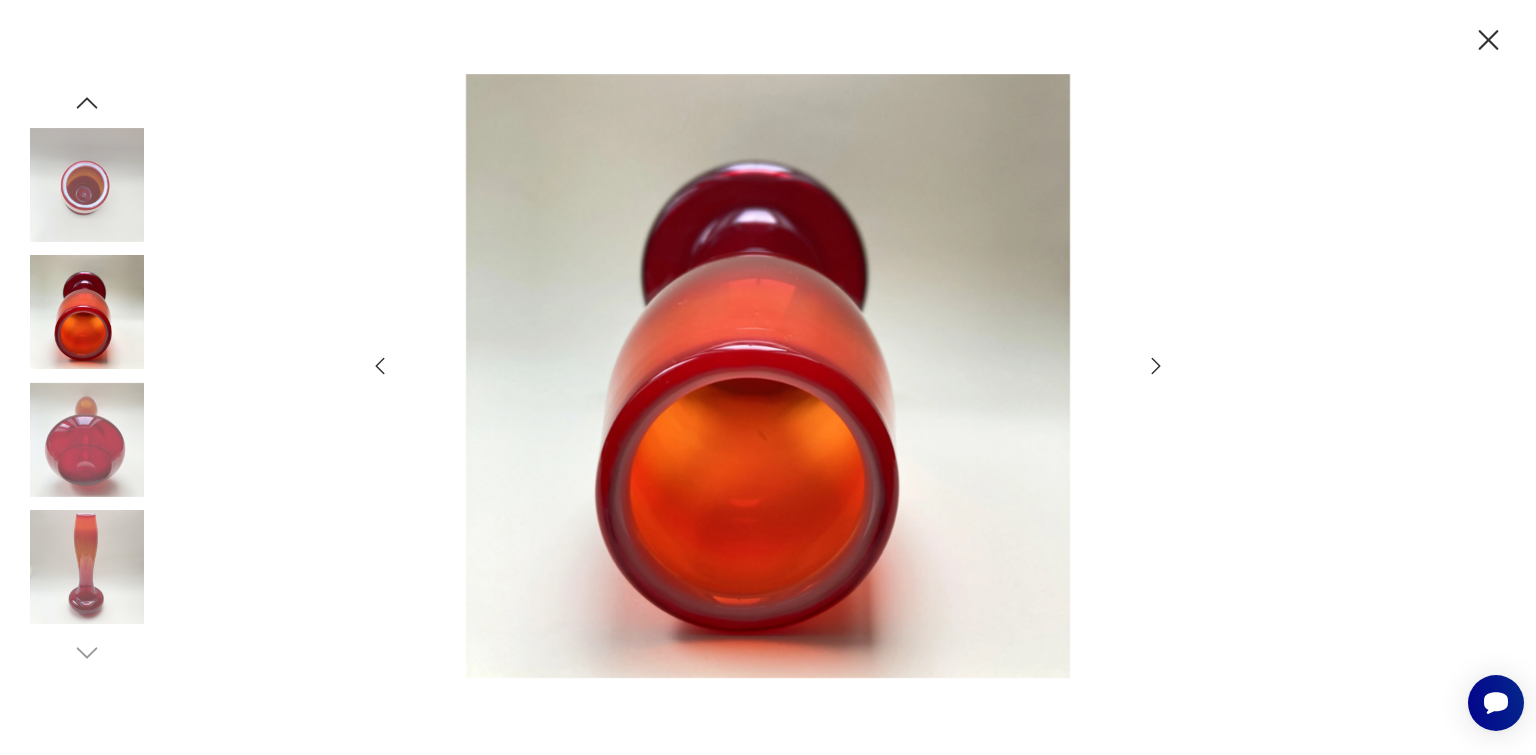 click at bounding box center (87, 185) 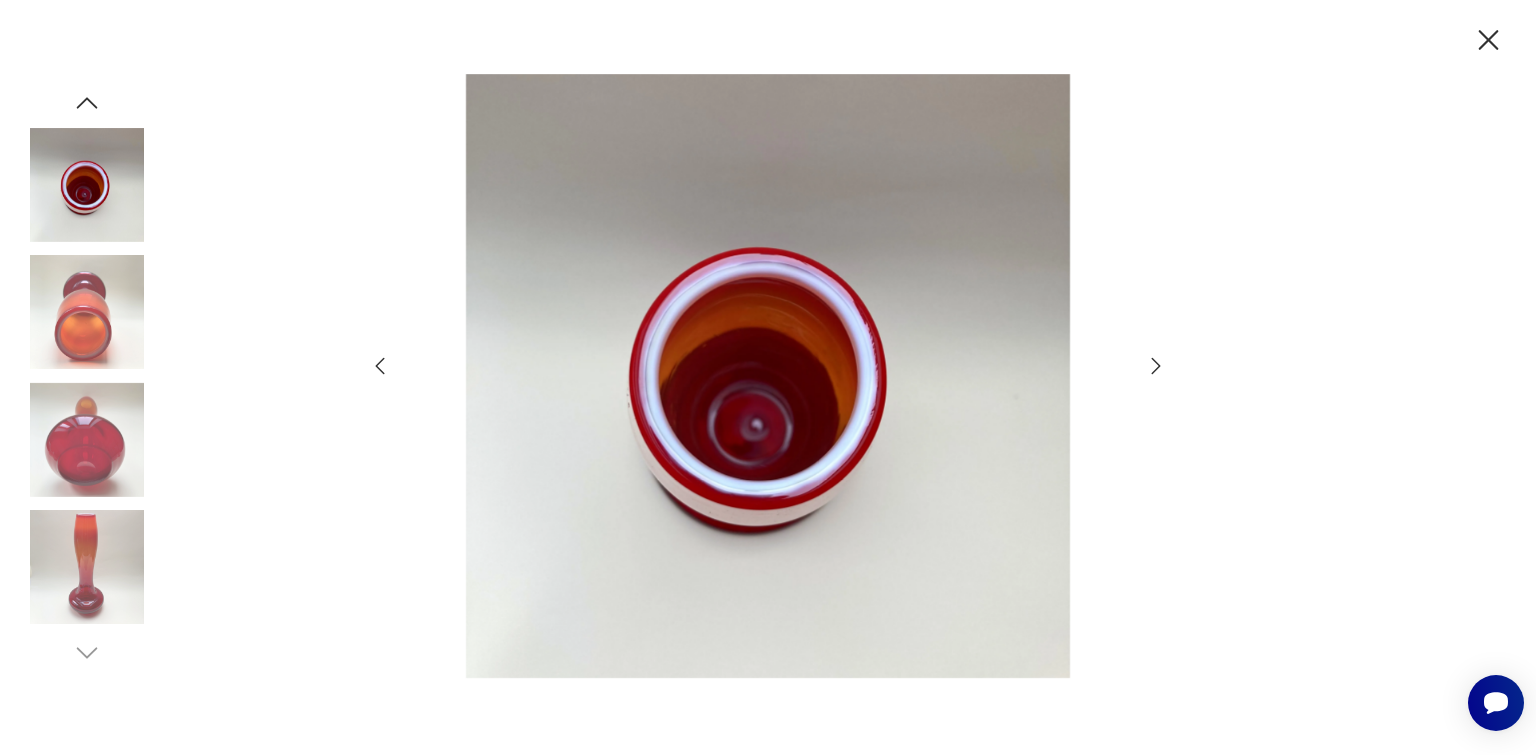 click 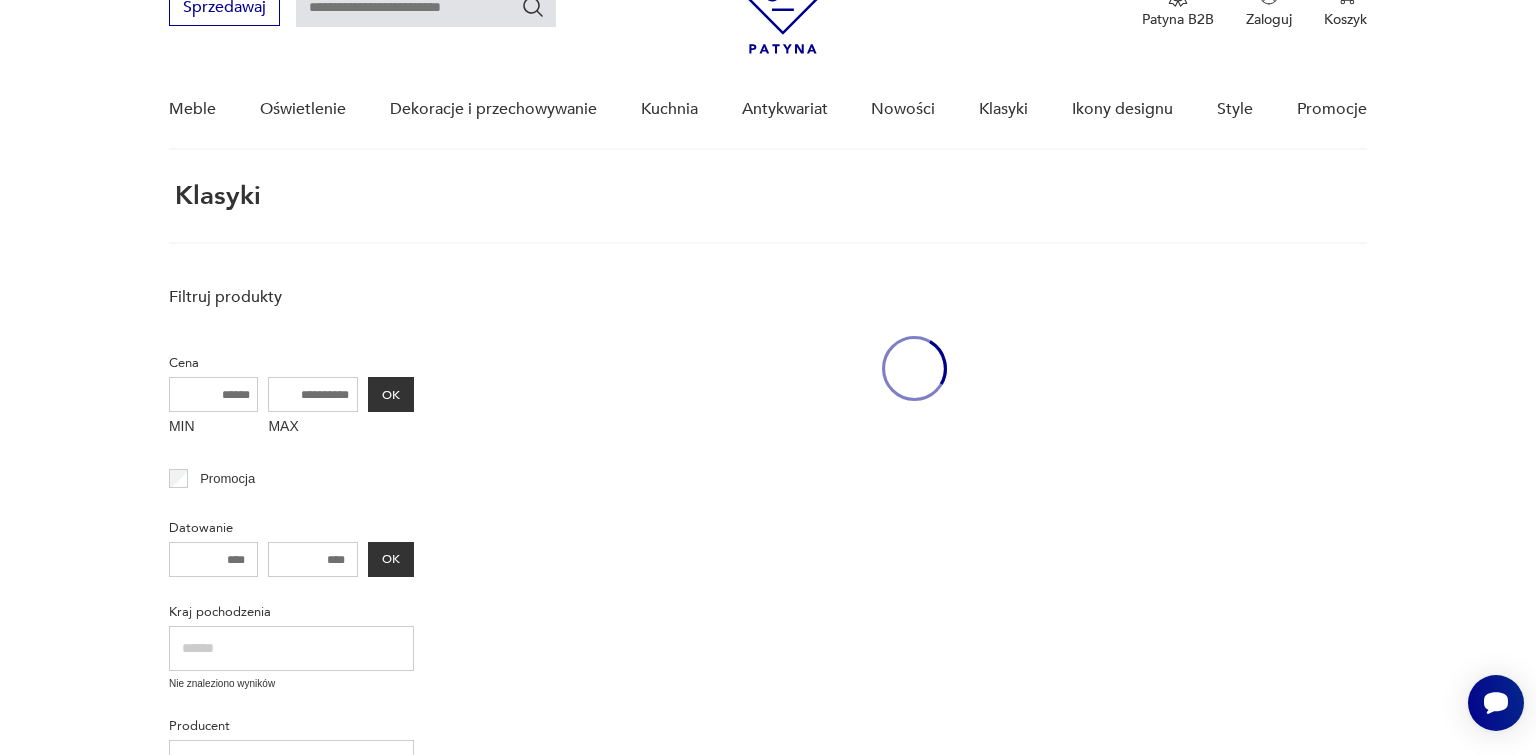 scroll, scrollTop: 568, scrollLeft: 0, axis: vertical 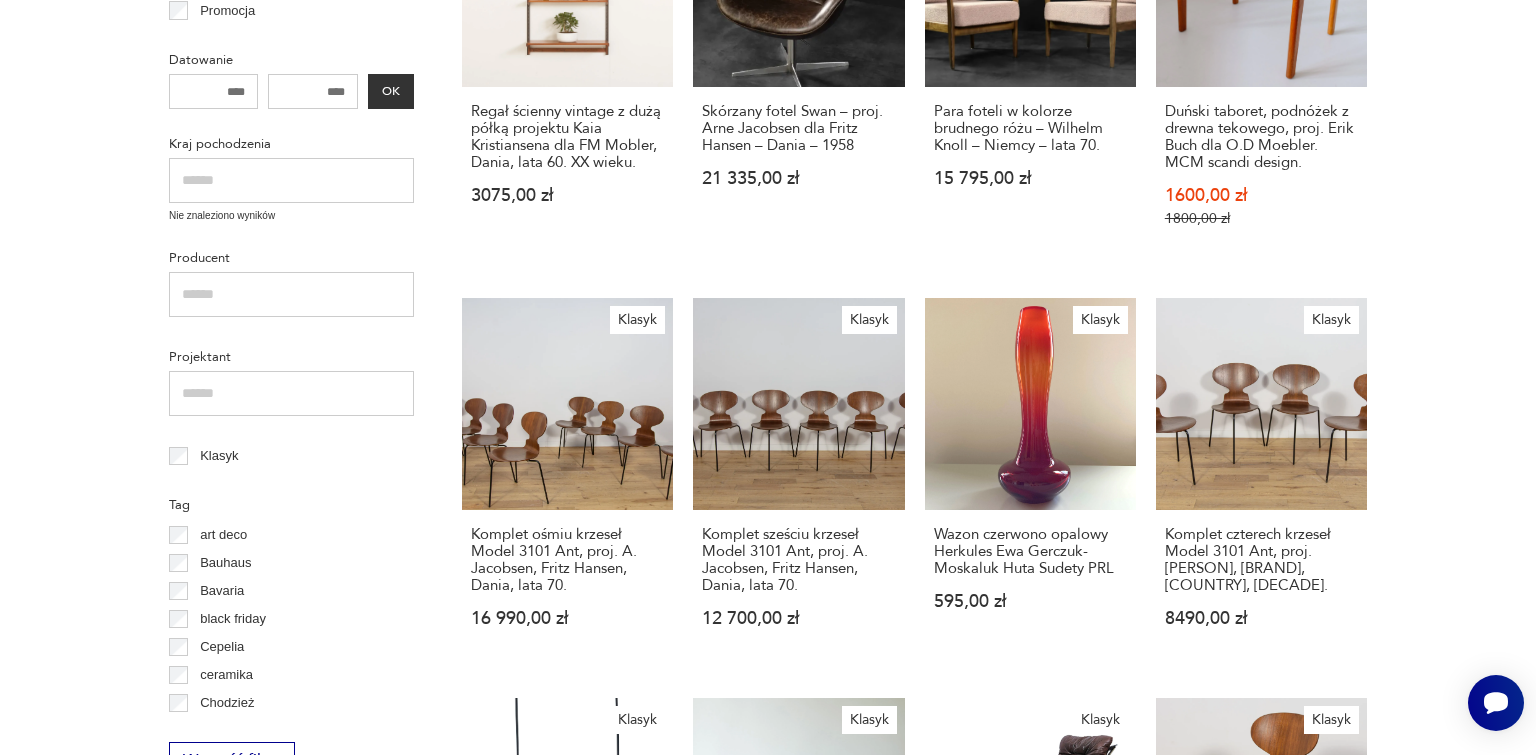click on "Filtruj produkty Cena MIN MAX OK Promocja Datowanie OK Kraj pochodzenia Nie znaleziono wyników Producent Projektant Klasyk Tag art deco Bauhaus Bavaria black friday Cepelia ceramika Chodzież Ćmielów Wyczyść filtry Znaleziono  2187   produktów Filtruj Sortuj według daty dodania Sortuj według daty dodania Klasyk Regał ścienny vintage z dużą półką projektu Kaia Kristiansena dla FM Mobler, Dania, lata 60. XX wieku. 3075,00 zł Klasyk Skórzany fotel Swan – proj. Arne Jacobsen dla Fritz Hansen – Dania – 1958 21 335,00 zł Klasyk Para foteli w kolorze brudnego różu – Wilhelm Knoll – Niemcy – lata 70. 15 795,00 zł Sale Klasyk Duński taboret, podnóżek z drewna tekowego, proj. Erik Buch dla O.D Moebler. MCM scandi design. 1600,00 zł 1800,00 zł Klasyk Komplet ośmiu krzeseł Model 3101 Ant, proj. A. Jacobsen, Fritz Hansen, Dania, lata 70. 16 990,00 zł Klasyk Komplet sześciu krzeseł Model 3101 Ant, proj. A. Jacobsen, Fritz Hansen, Dania, lata 70. 12 700,00 zł Klasyk 1 2" at bounding box center (768, 737) 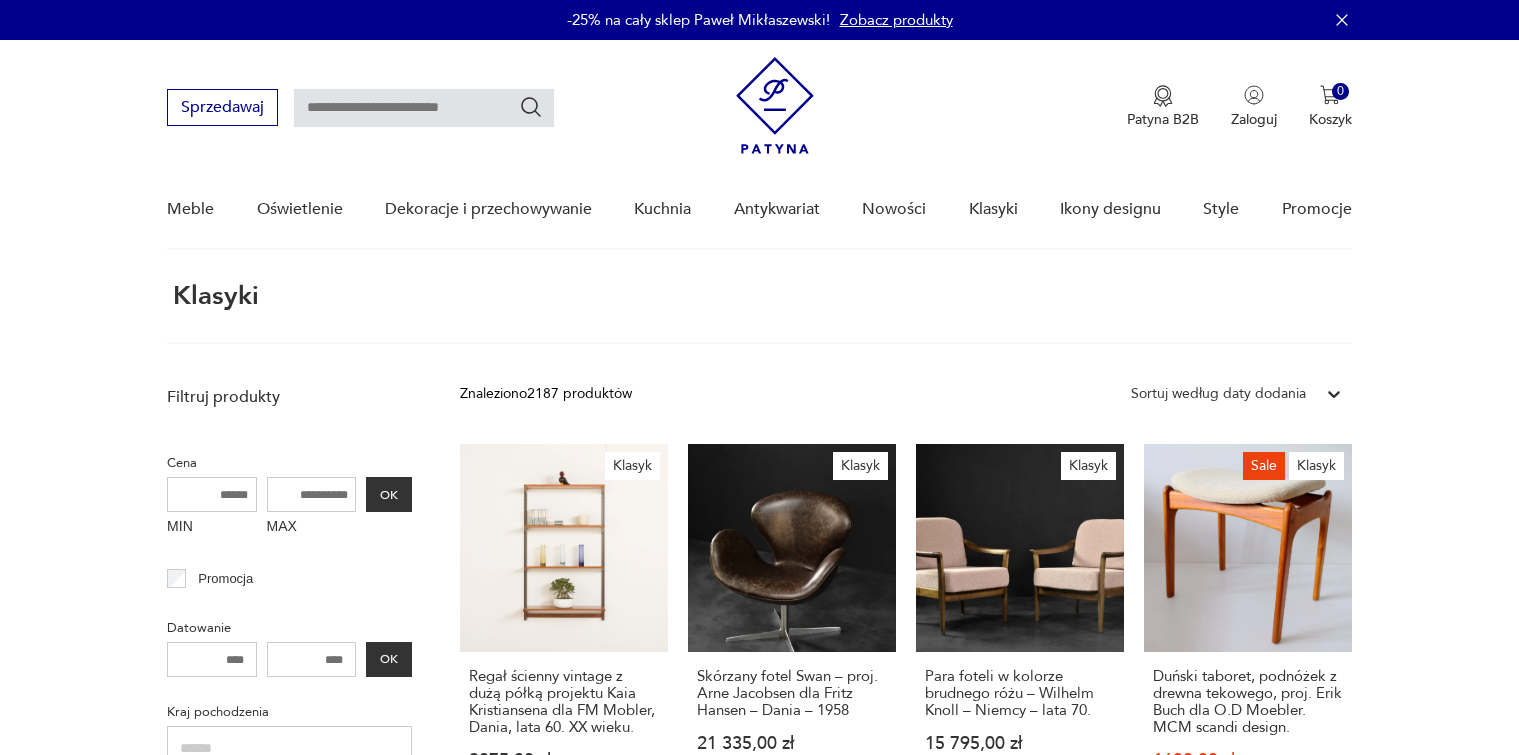 scroll, scrollTop: 89, scrollLeft: 0, axis: vertical 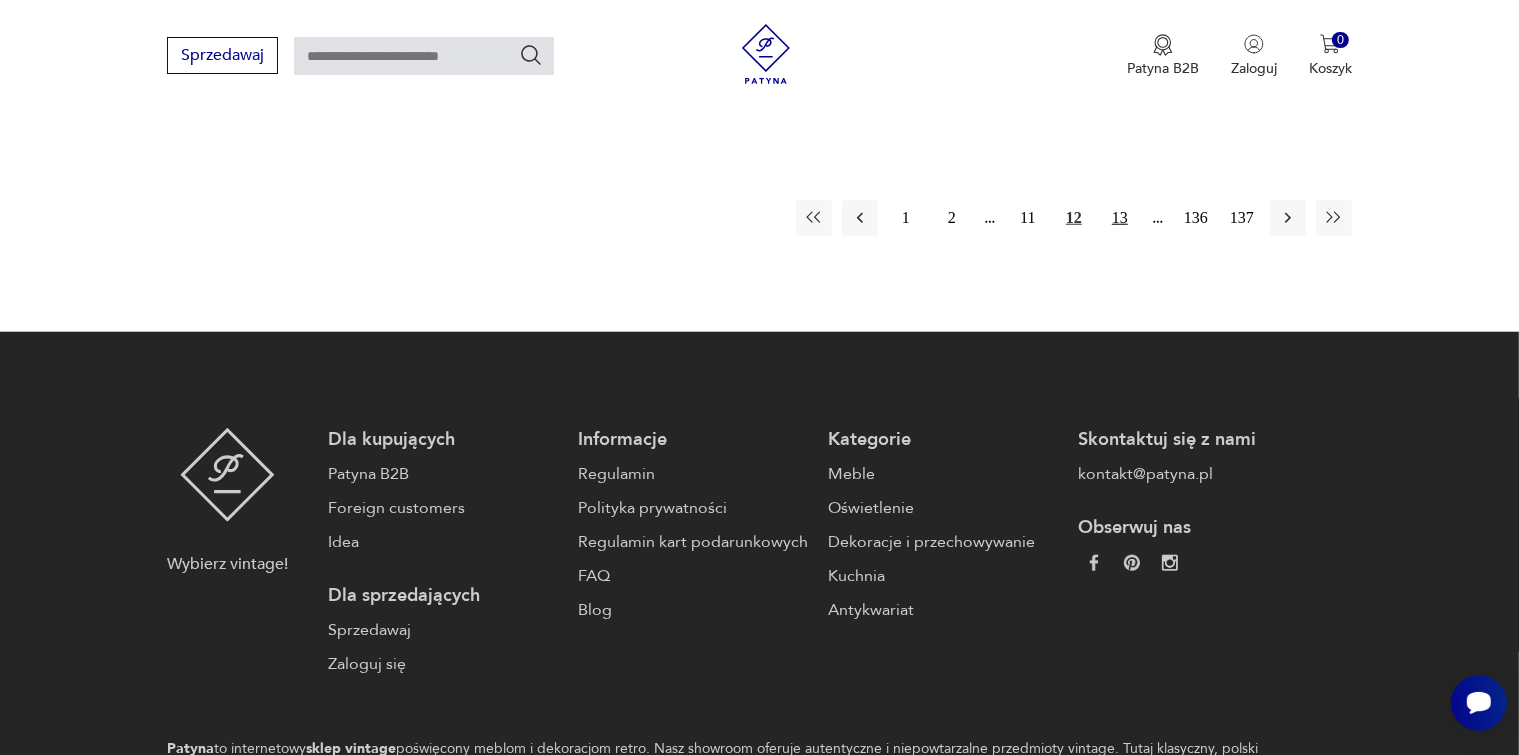 click on "13" at bounding box center (1120, 218) 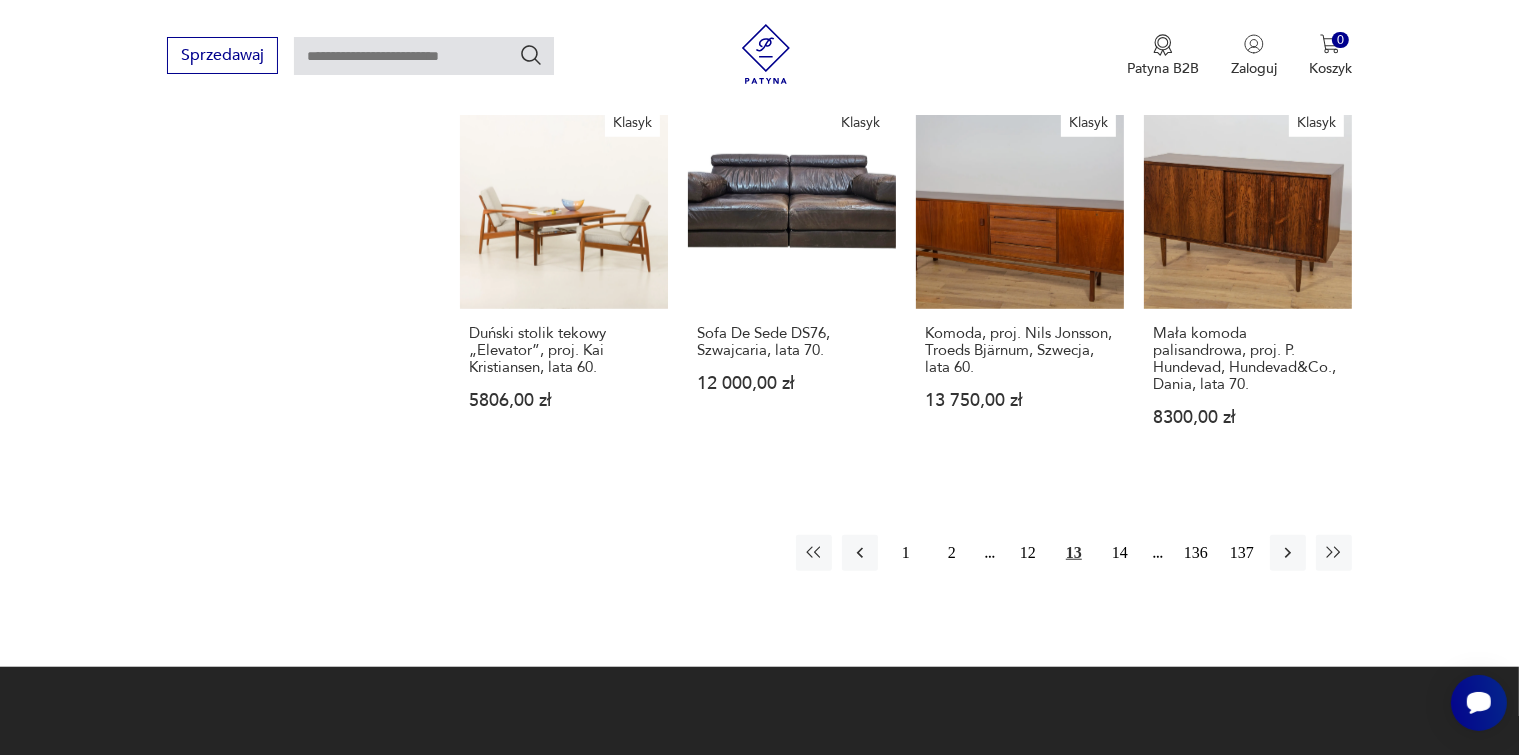 scroll, scrollTop: 1775, scrollLeft: 0, axis: vertical 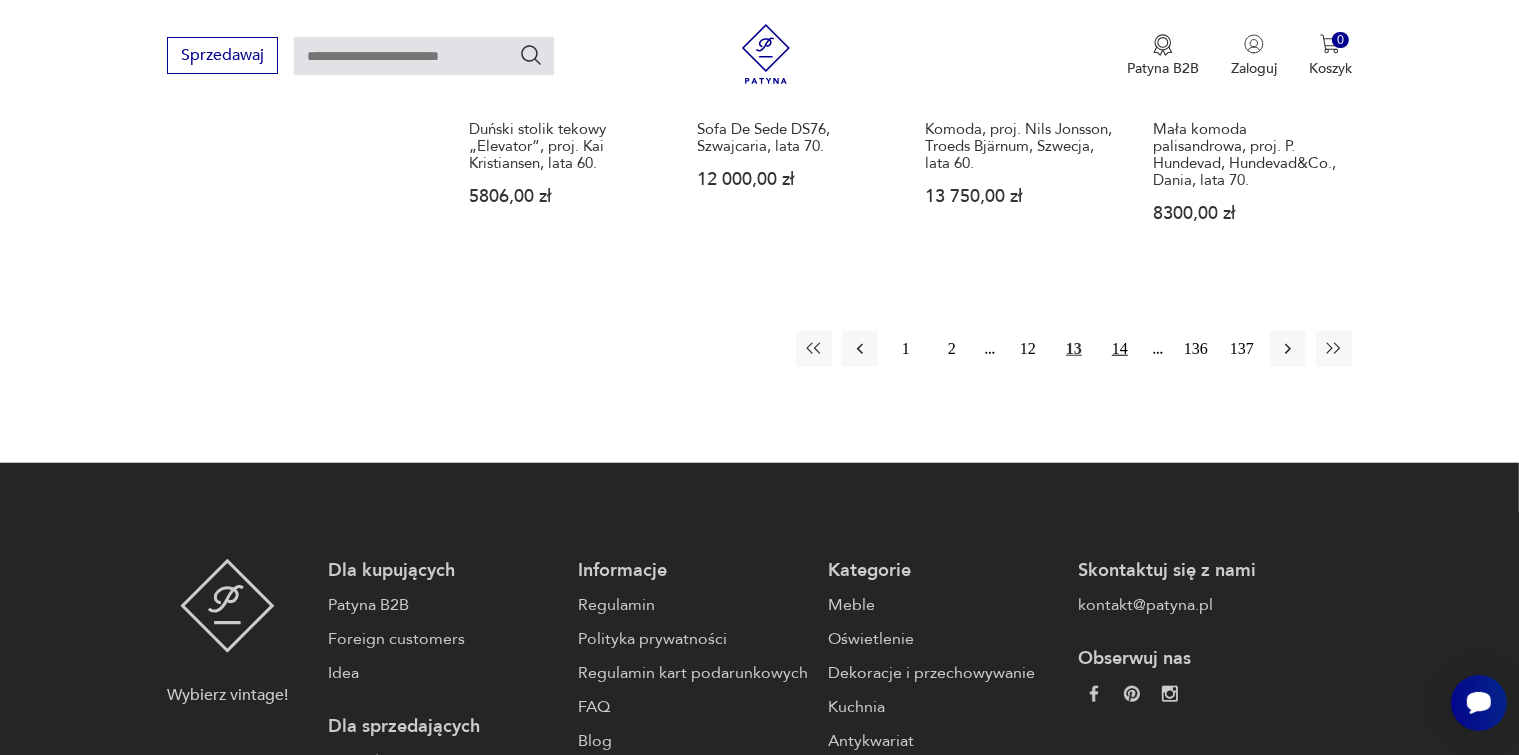click on "14" at bounding box center [1120, 349] 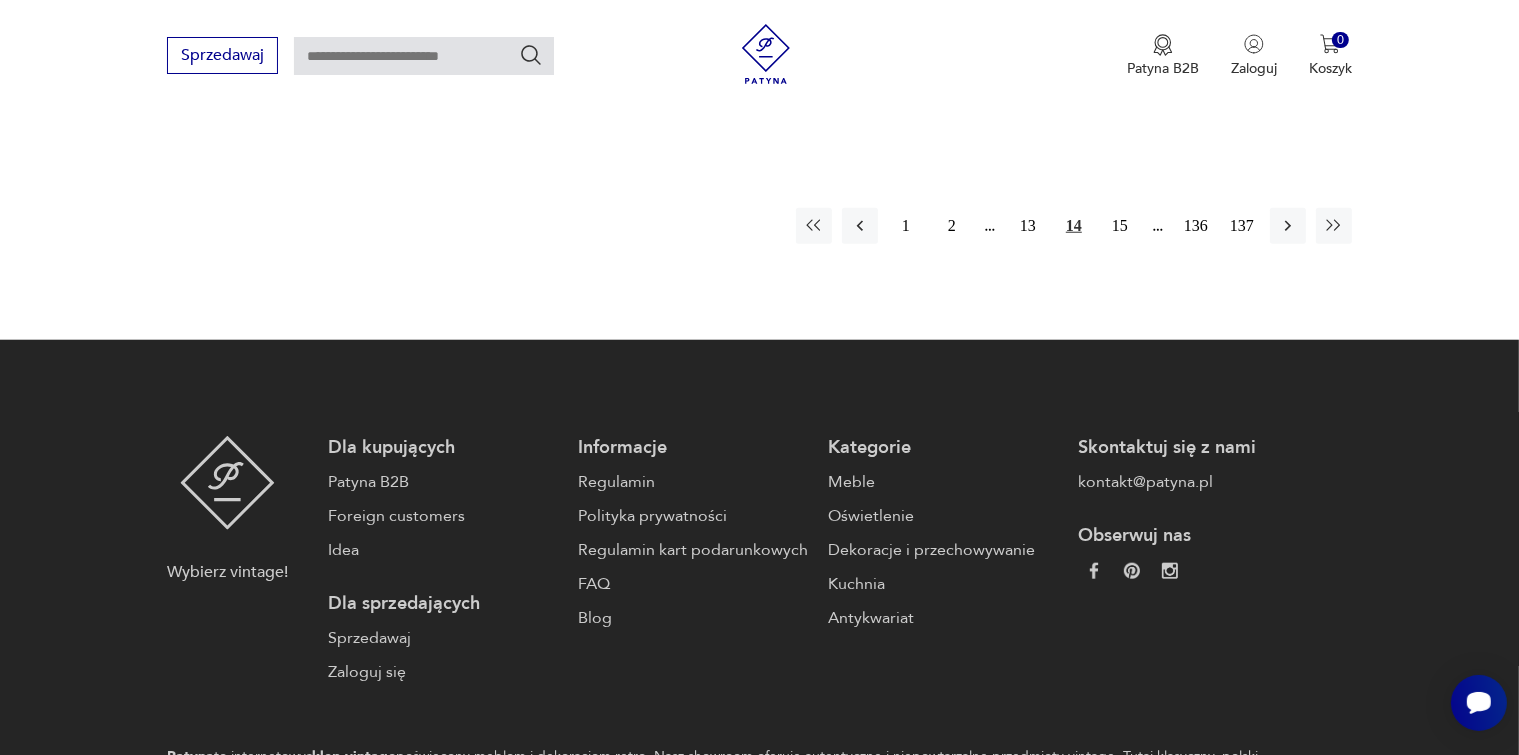 scroll, scrollTop: 1575, scrollLeft: 0, axis: vertical 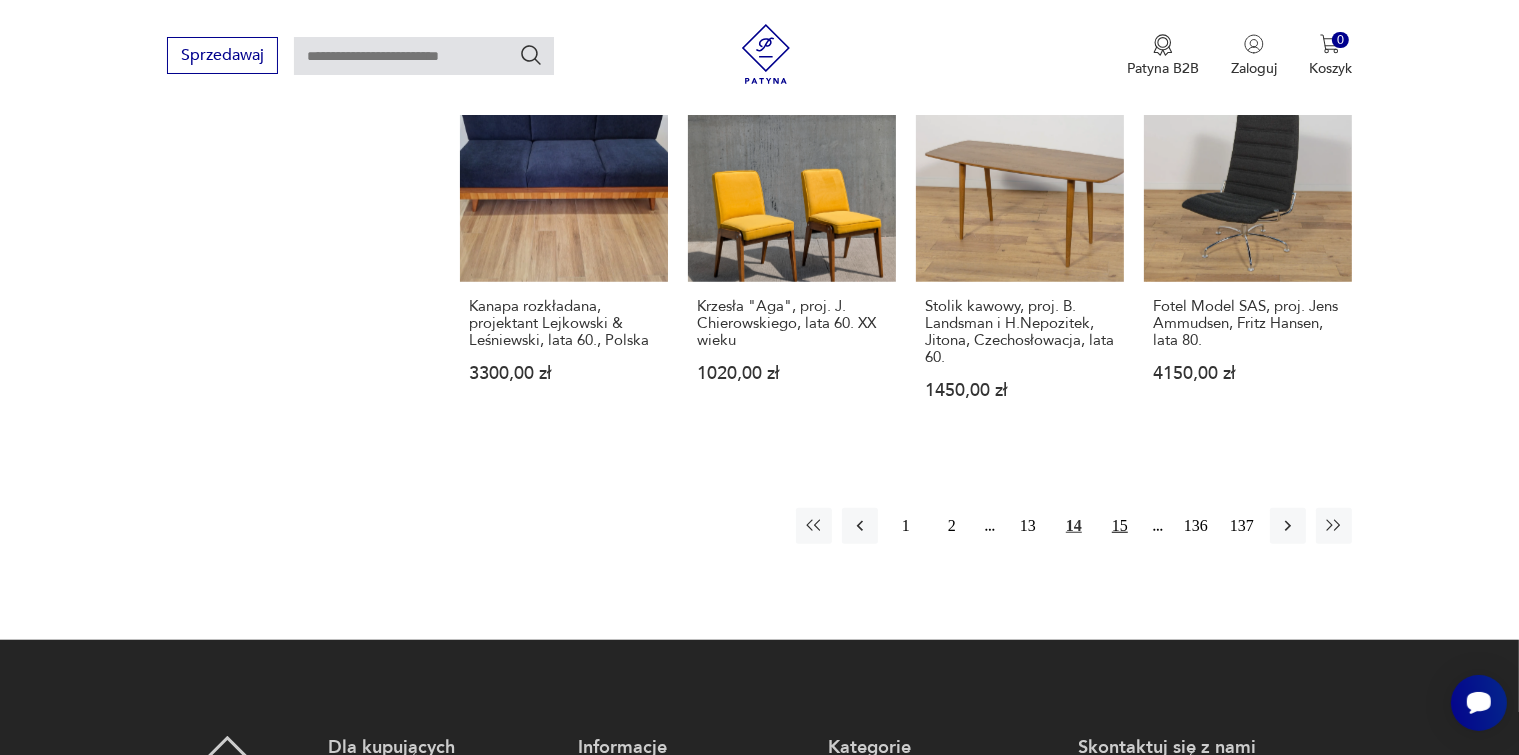 click on "15" at bounding box center [1120, 526] 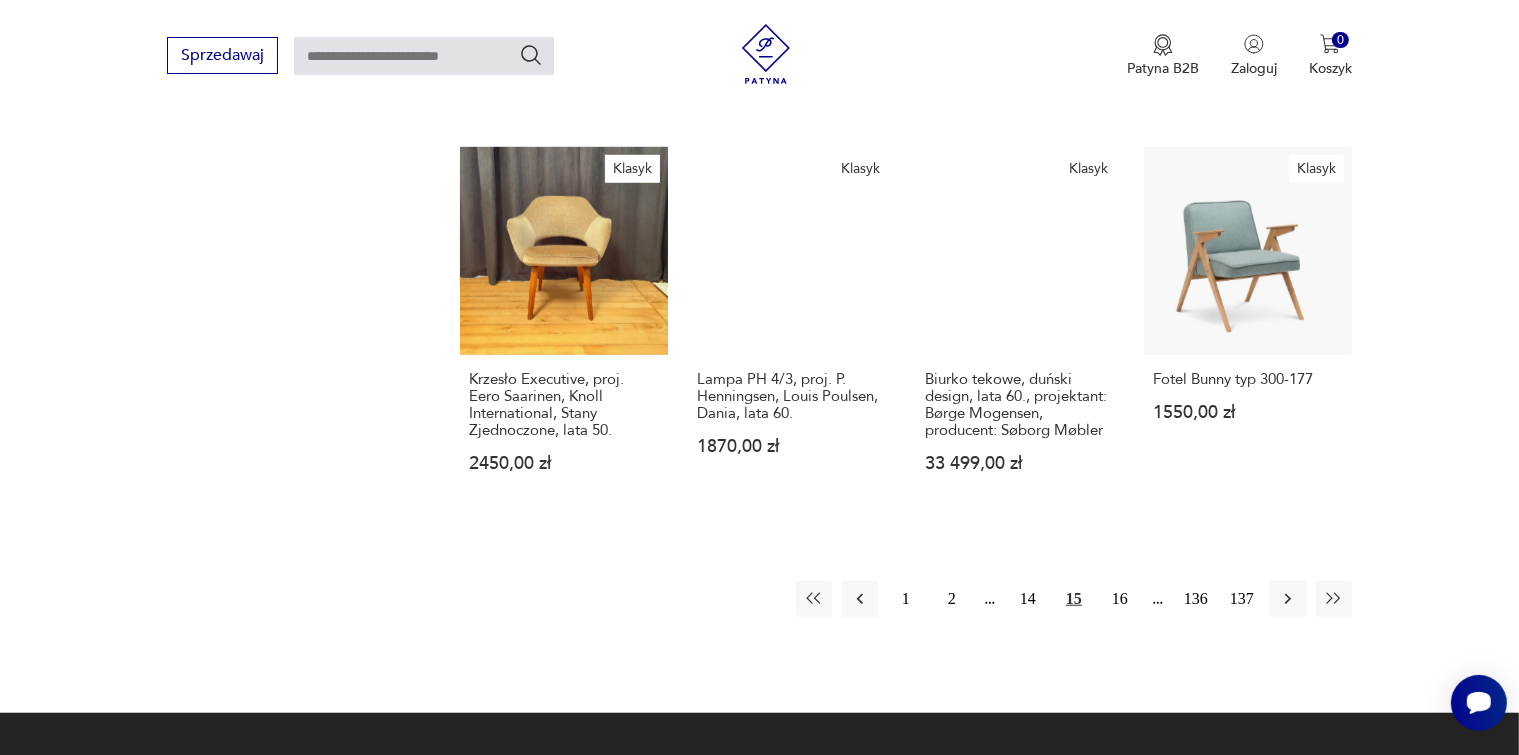scroll, scrollTop: 1675, scrollLeft: 0, axis: vertical 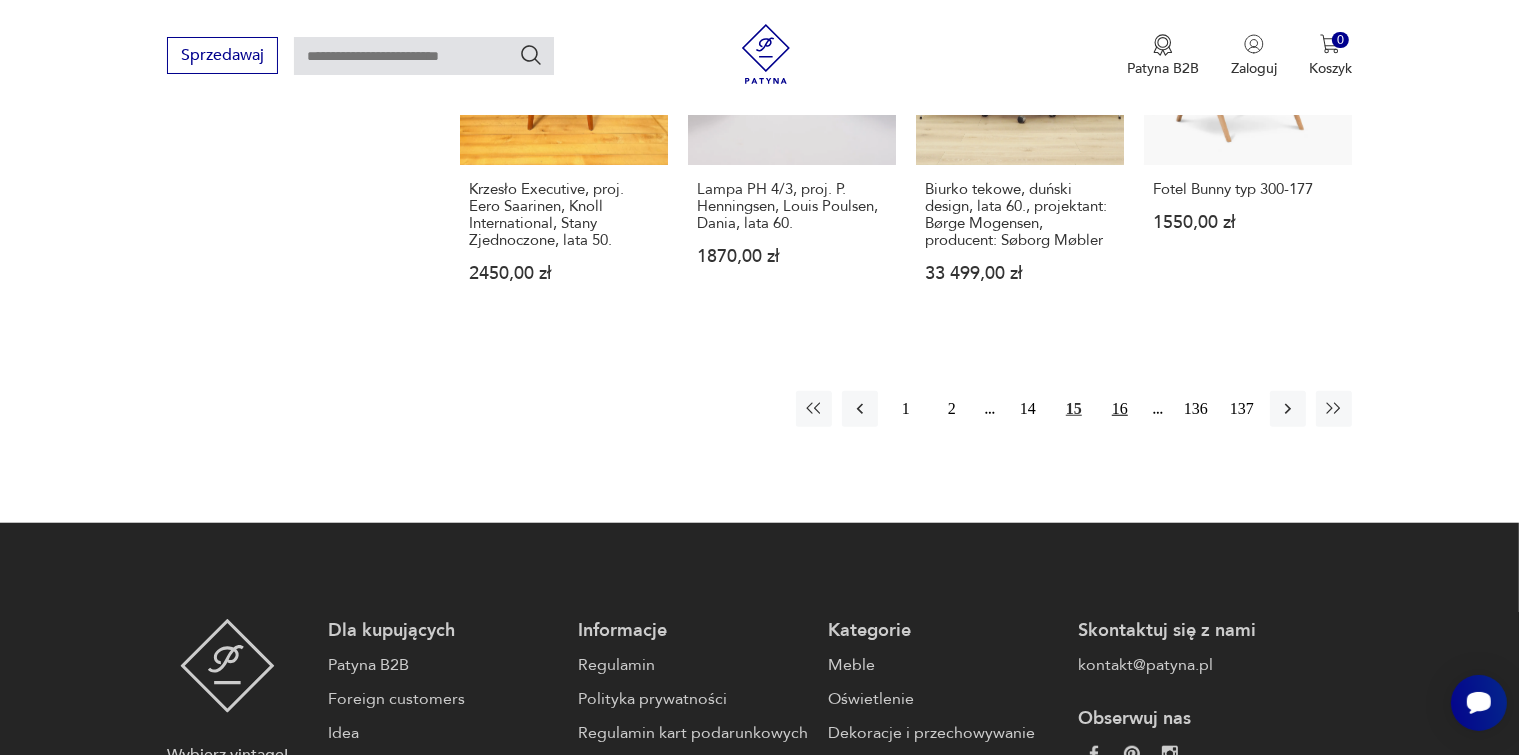 click on "16" at bounding box center (1120, 409) 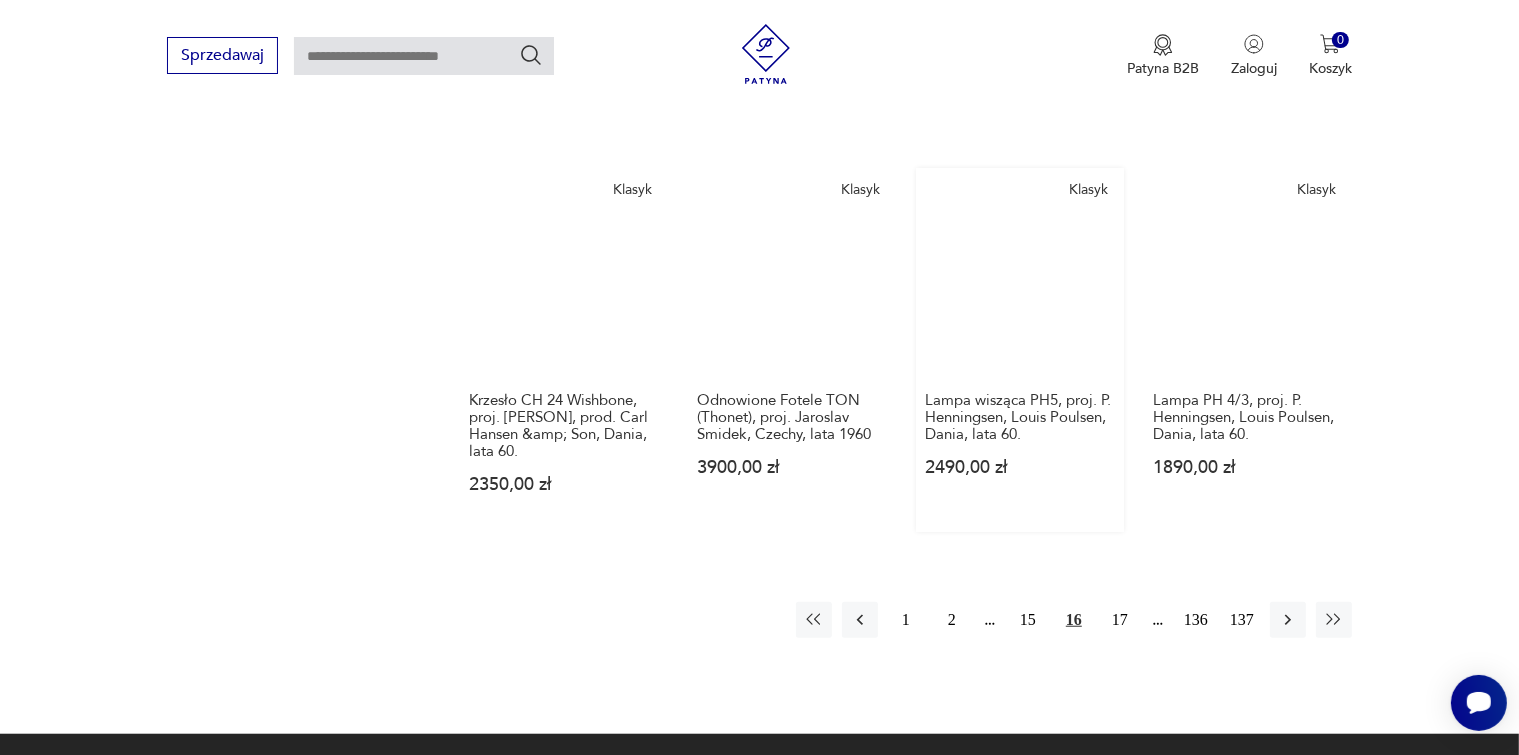 scroll, scrollTop: 1675, scrollLeft: 0, axis: vertical 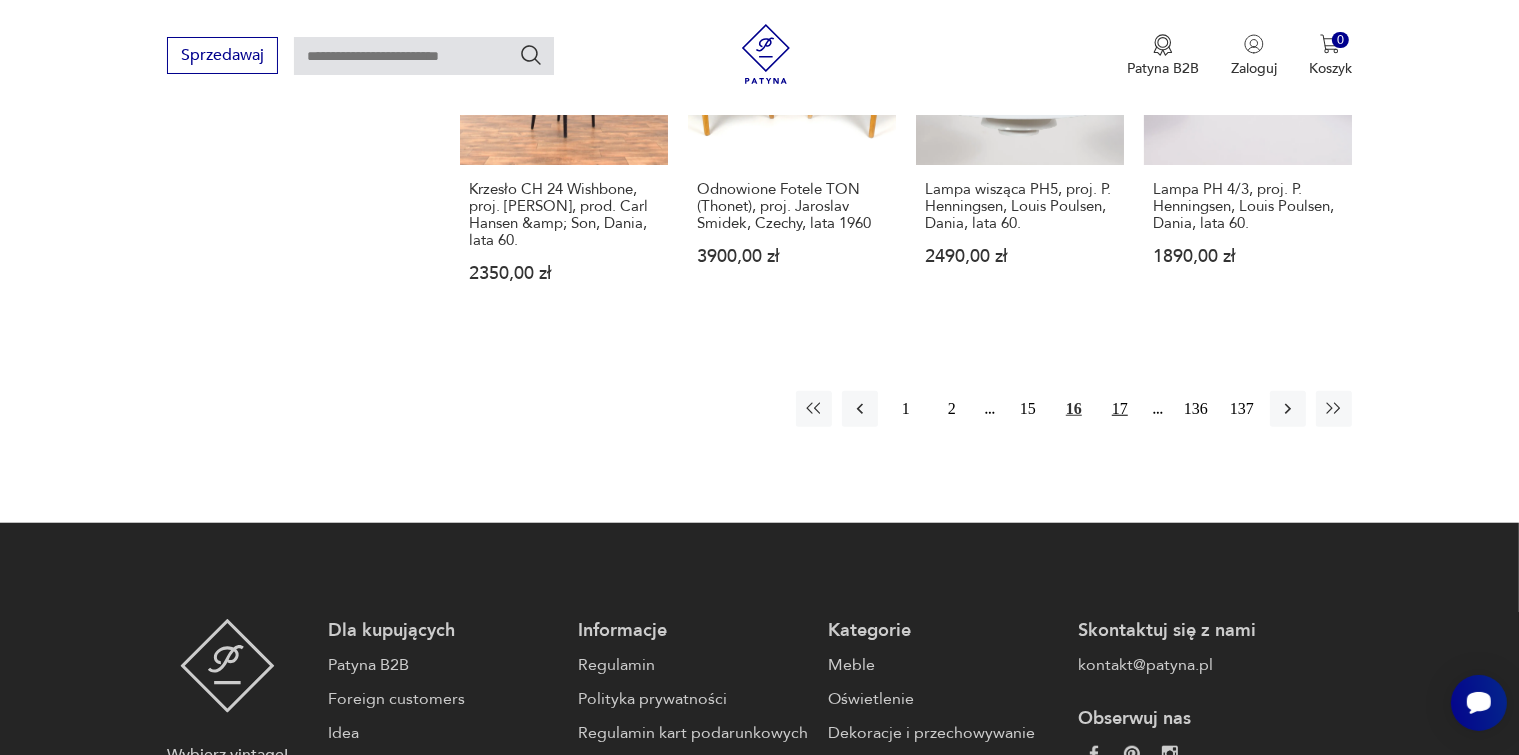 click on "17" at bounding box center [1120, 409] 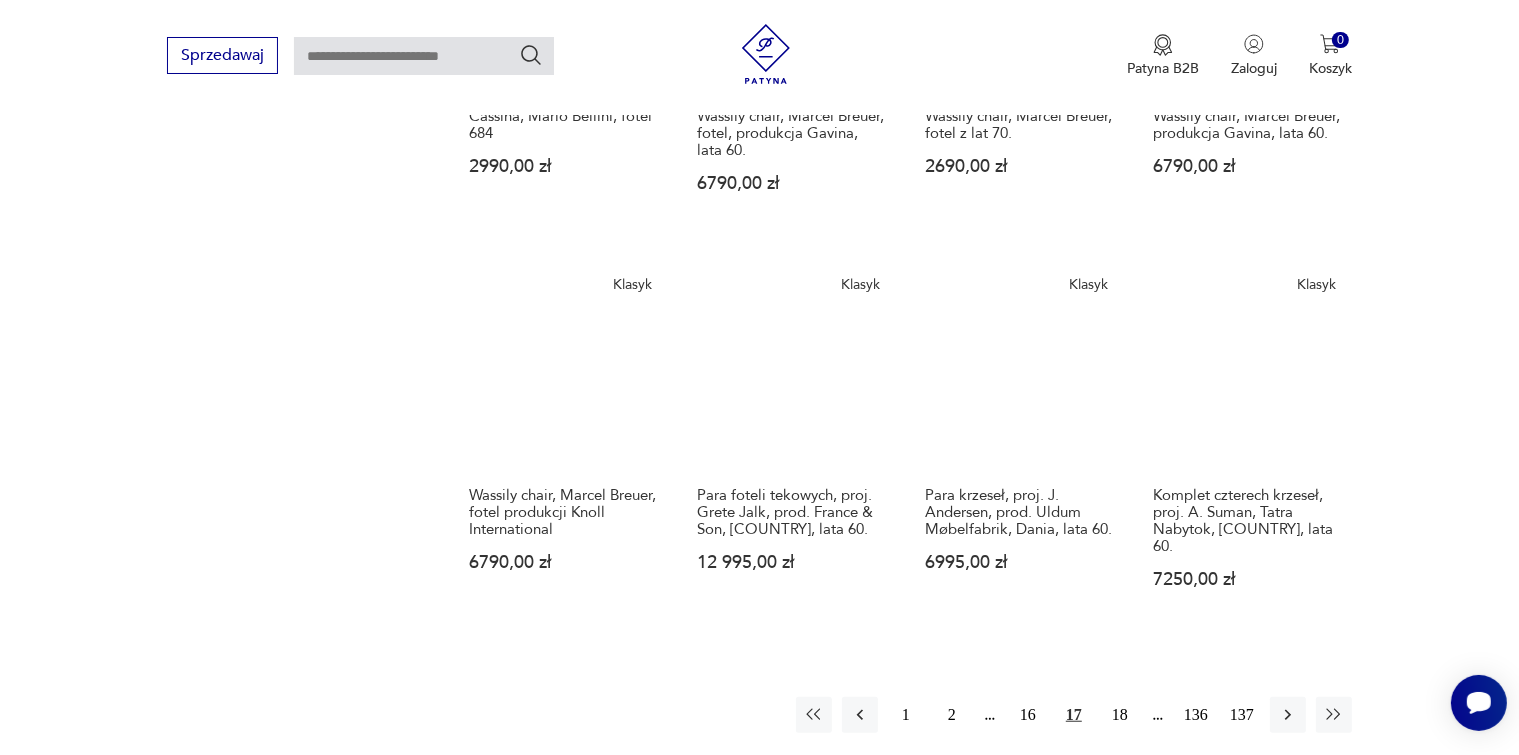 scroll, scrollTop: 1575, scrollLeft: 0, axis: vertical 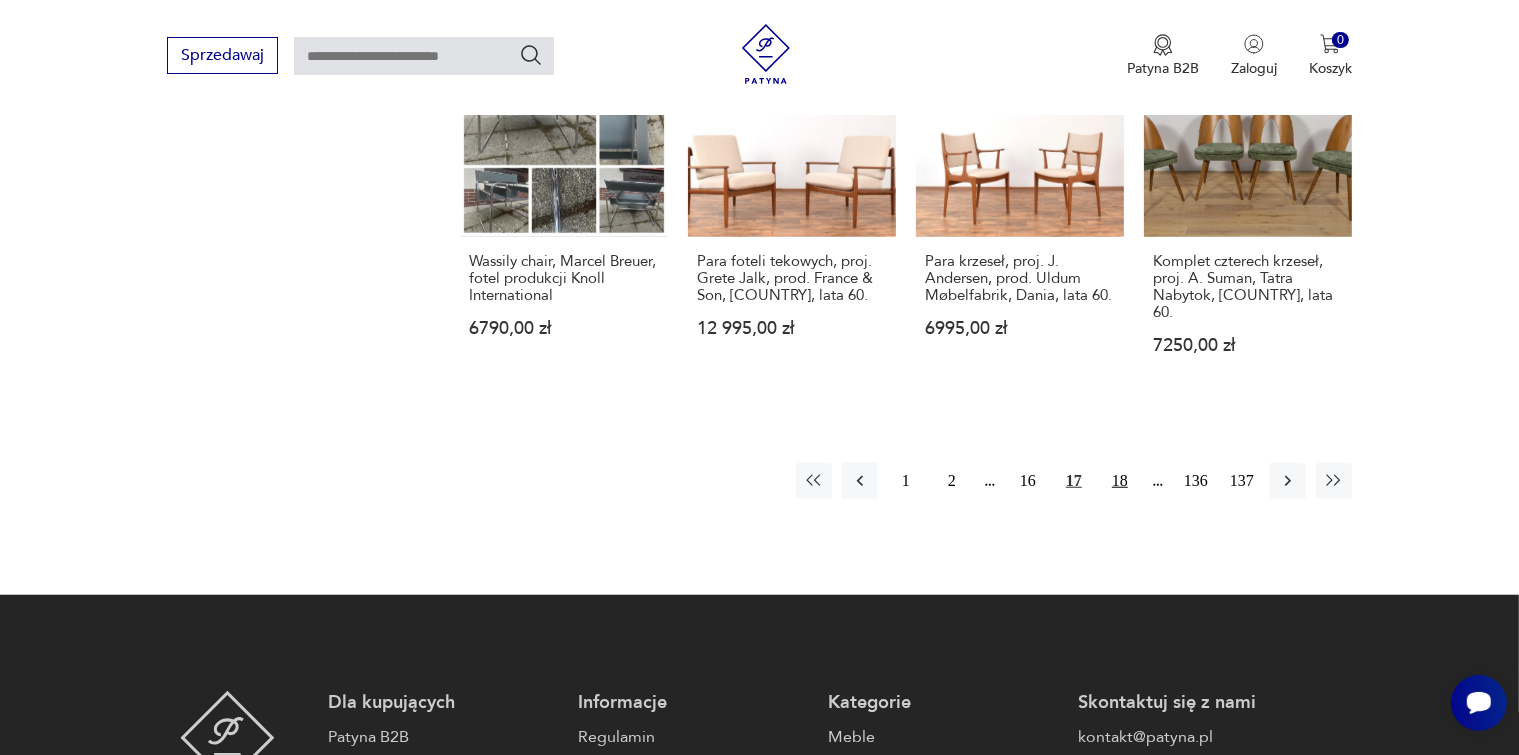 click on "18" at bounding box center (1120, 481) 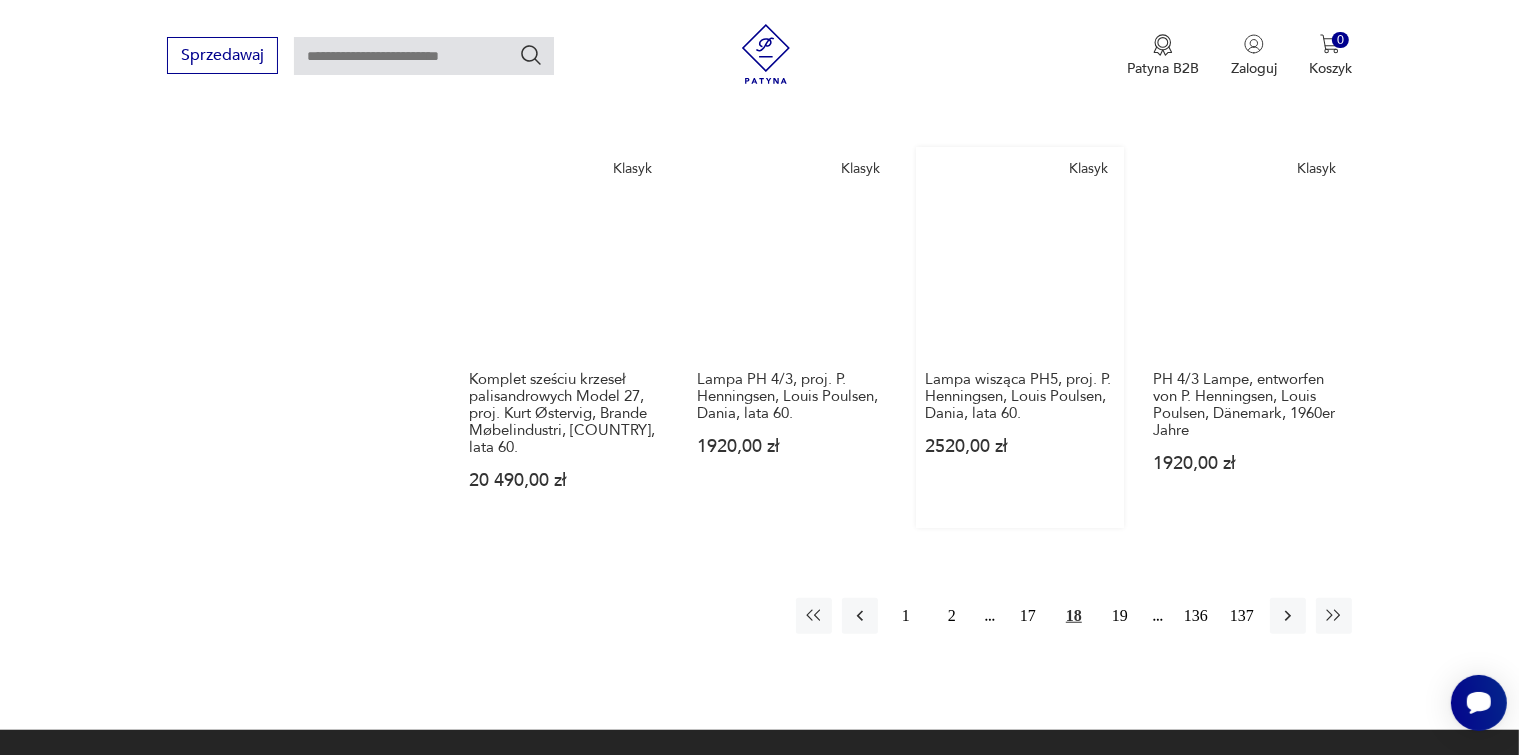 scroll, scrollTop: 1675, scrollLeft: 0, axis: vertical 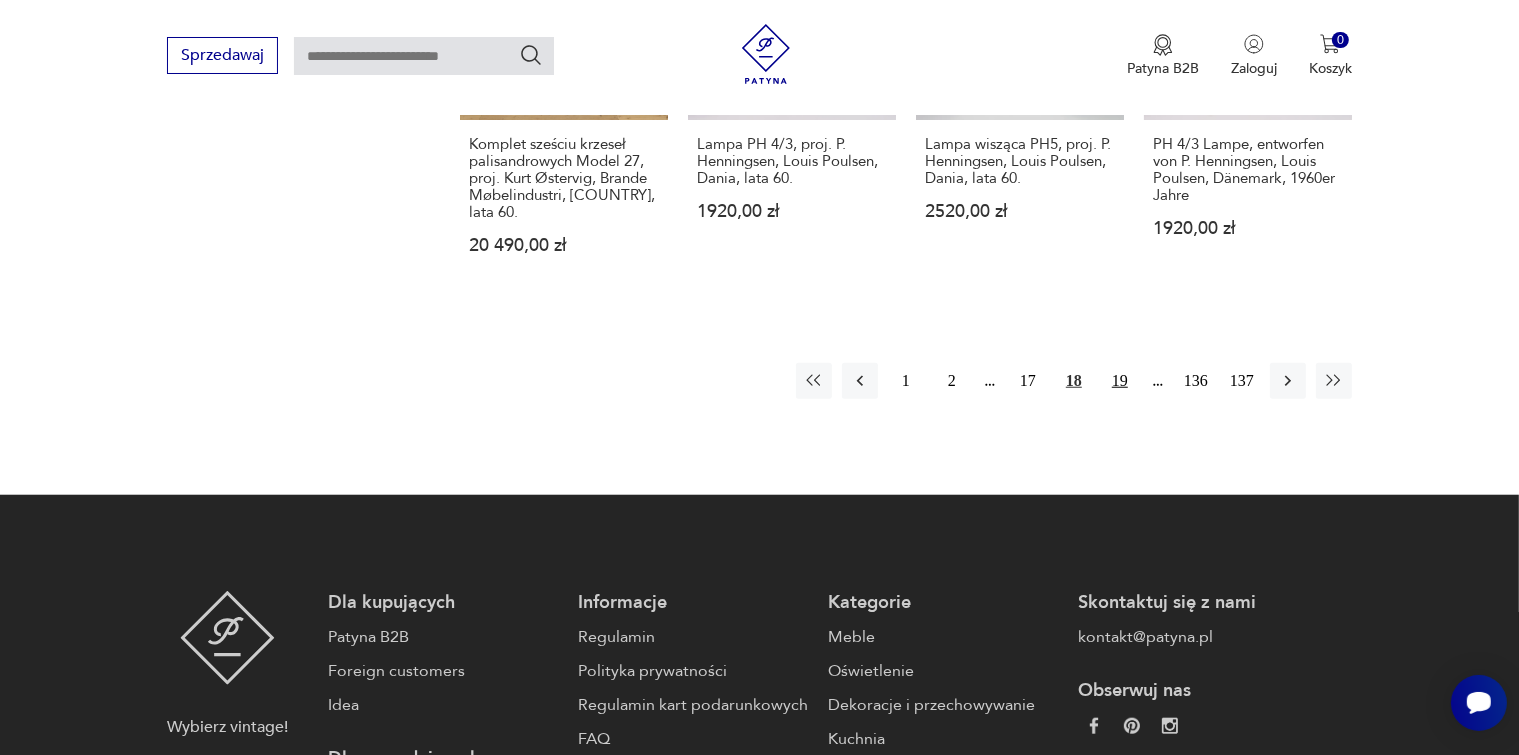 click on "19" at bounding box center [1120, 381] 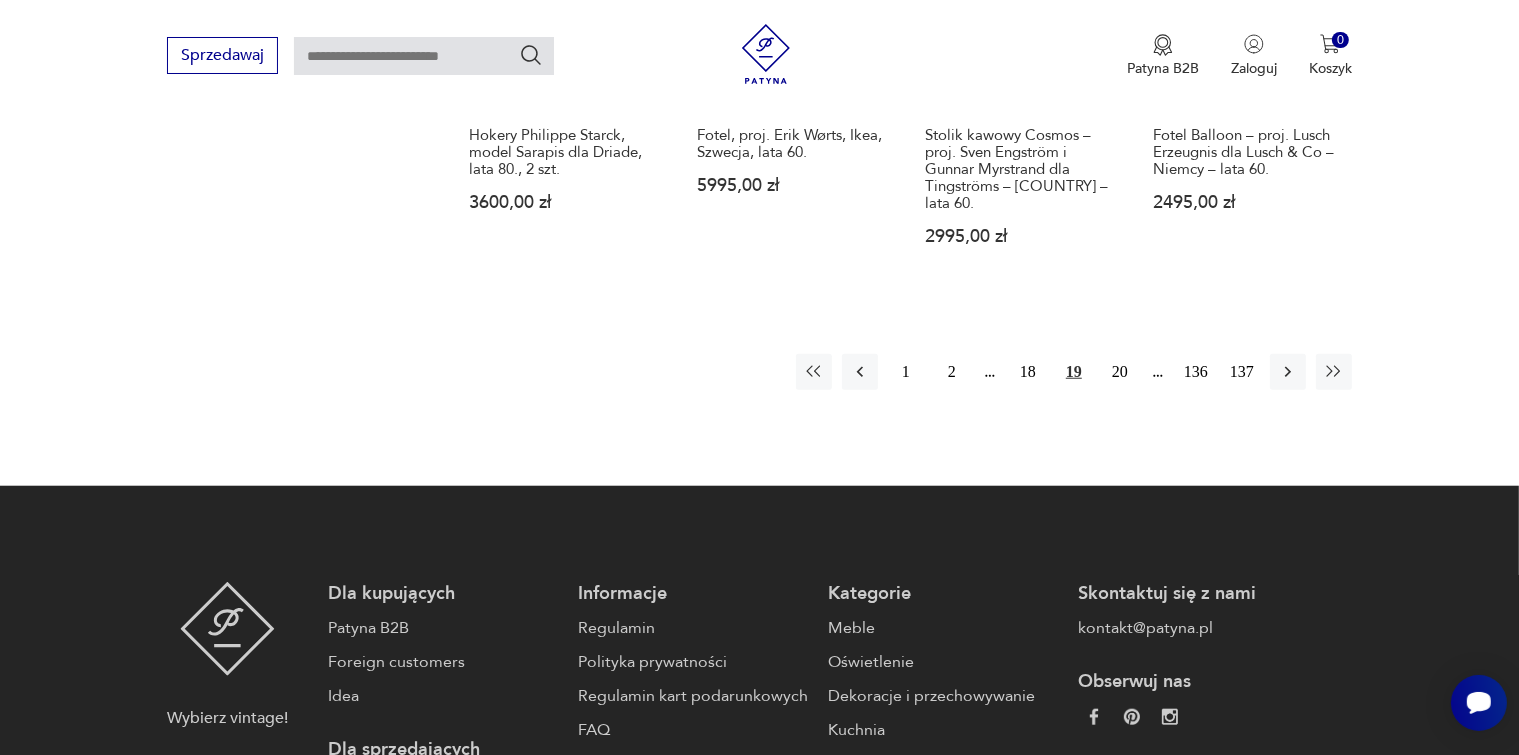 scroll, scrollTop: 1775, scrollLeft: 0, axis: vertical 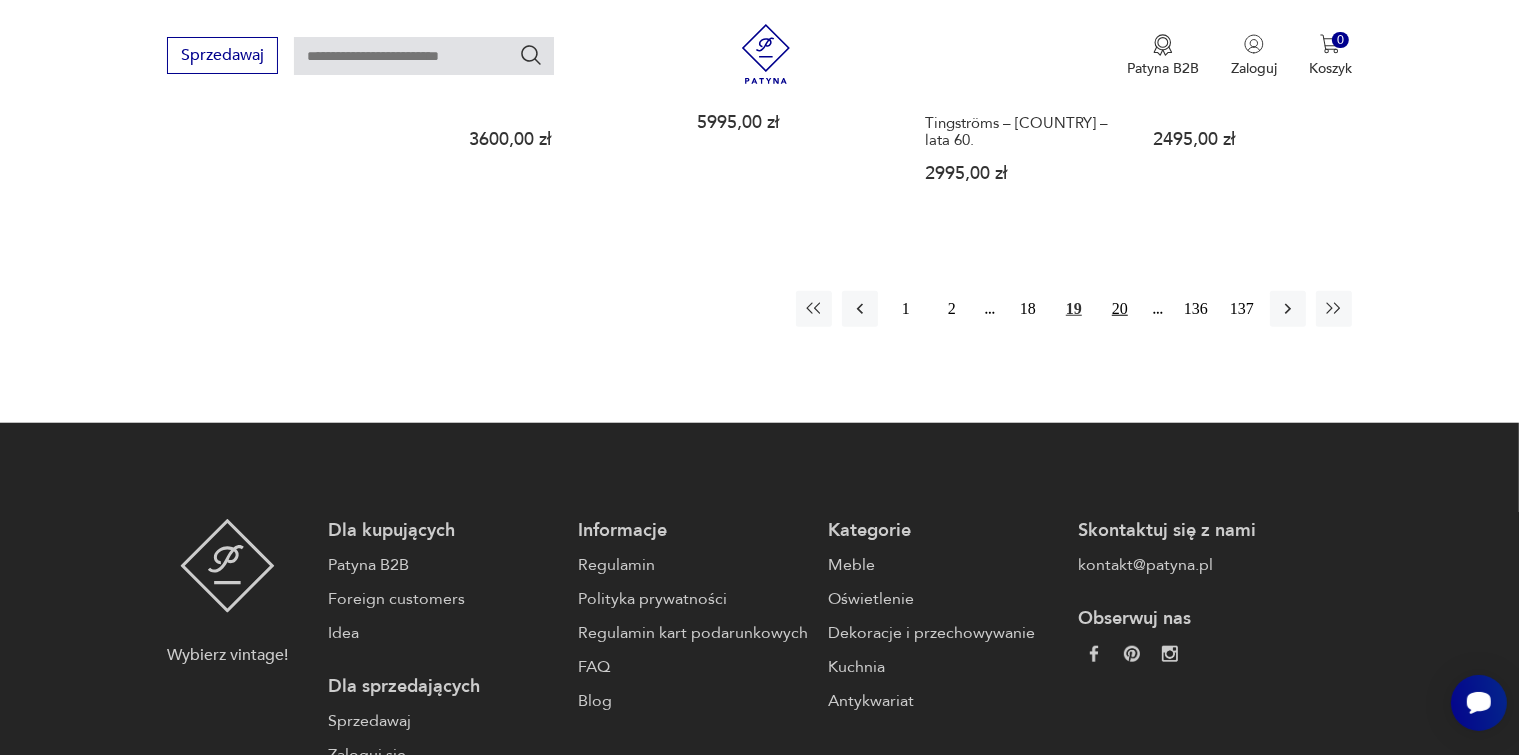 click on "20" at bounding box center (1120, 309) 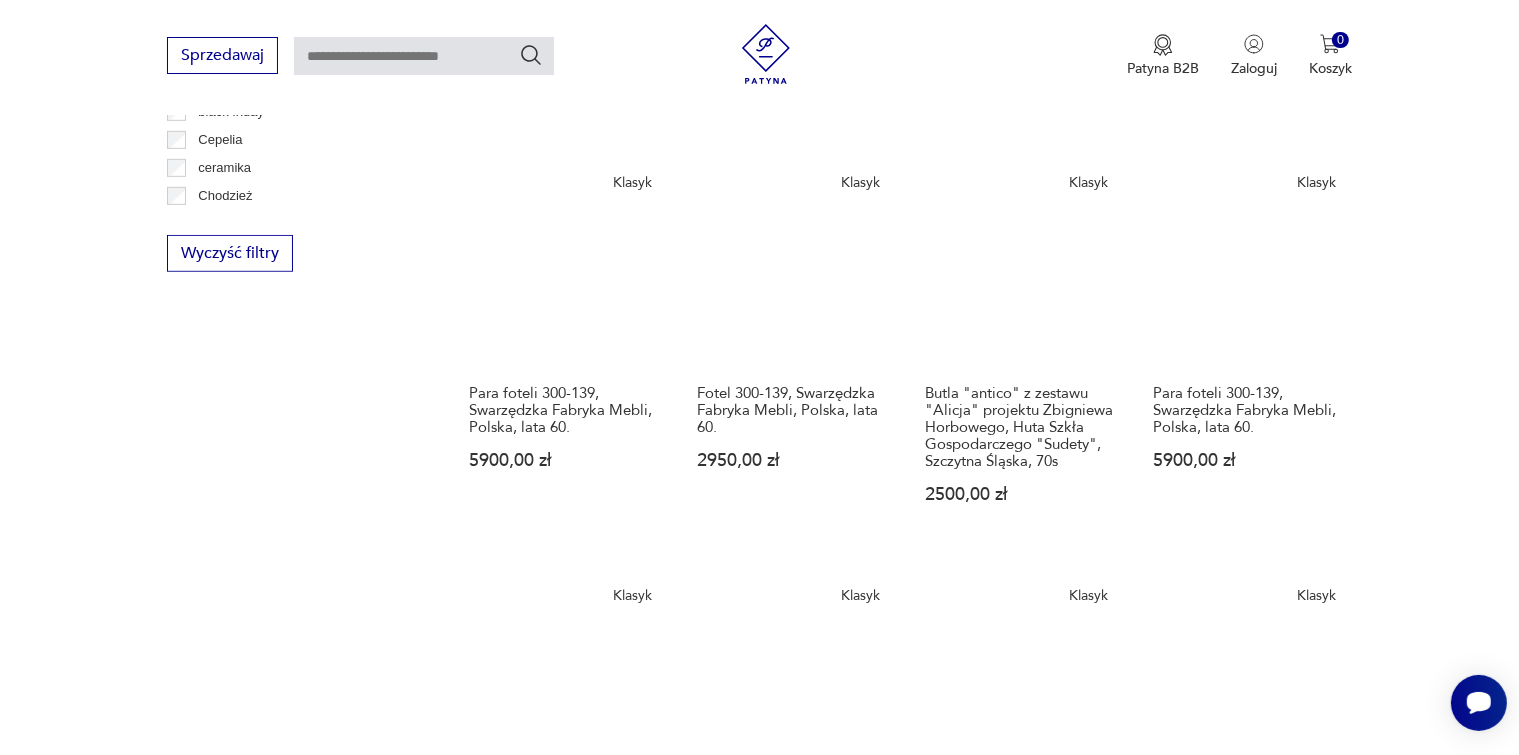 scroll, scrollTop: 1575, scrollLeft: 0, axis: vertical 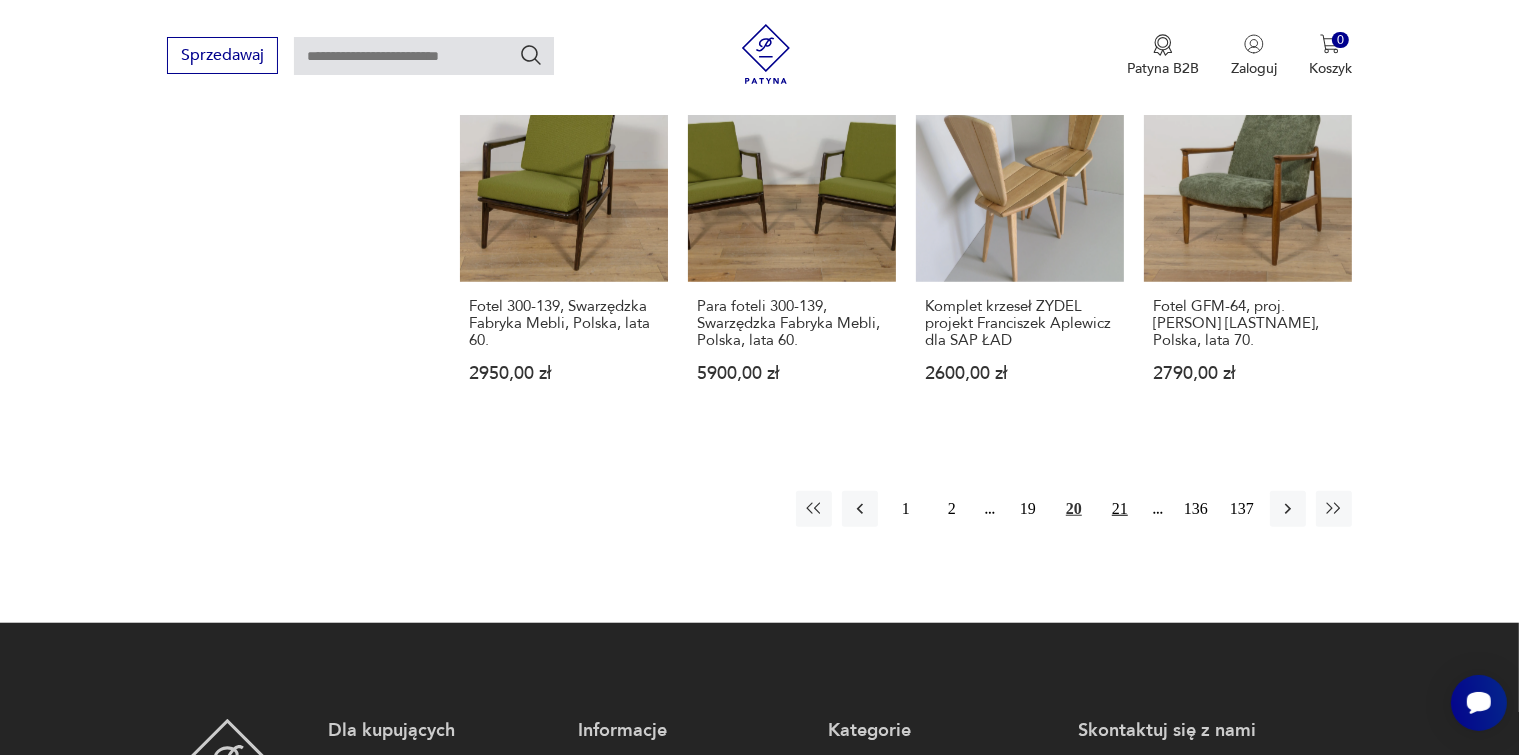 click on "21" at bounding box center (1120, 509) 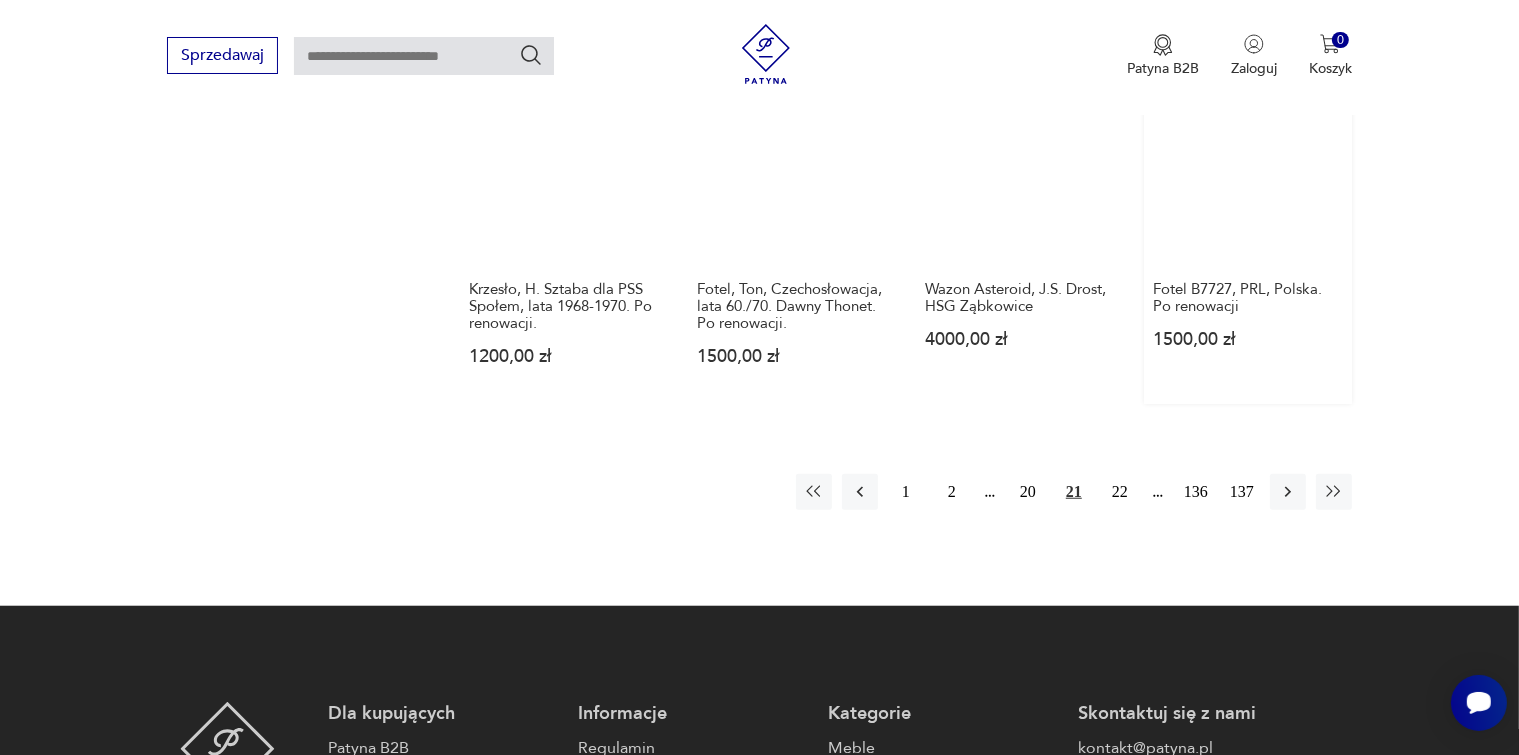 scroll, scrollTop: 1575, scrollLeft: 0, axis: vertical 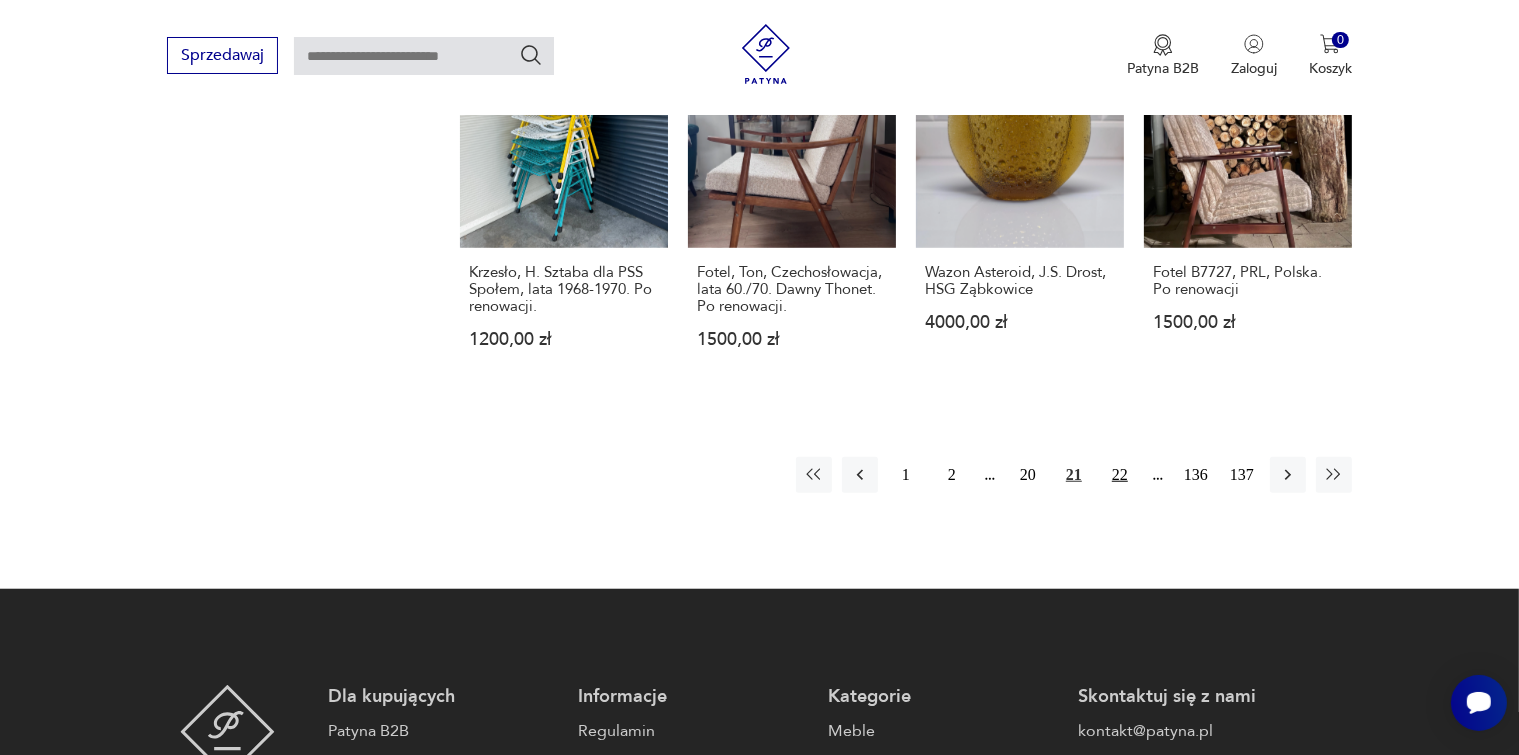 click on "22" at bounding box center [1120, 475] 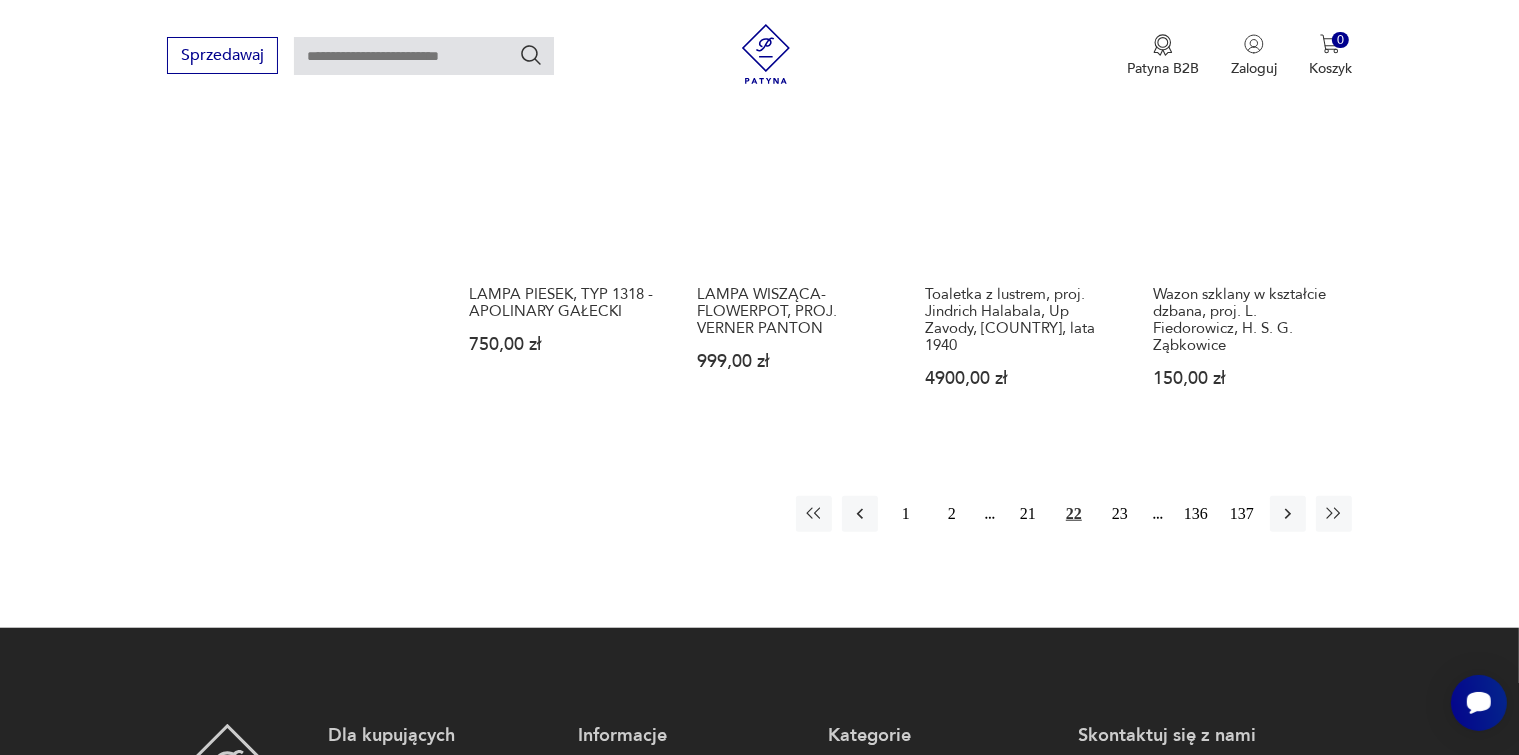 scroll, scrollTop: 1675, scrollLeft: 0, axis: vertical 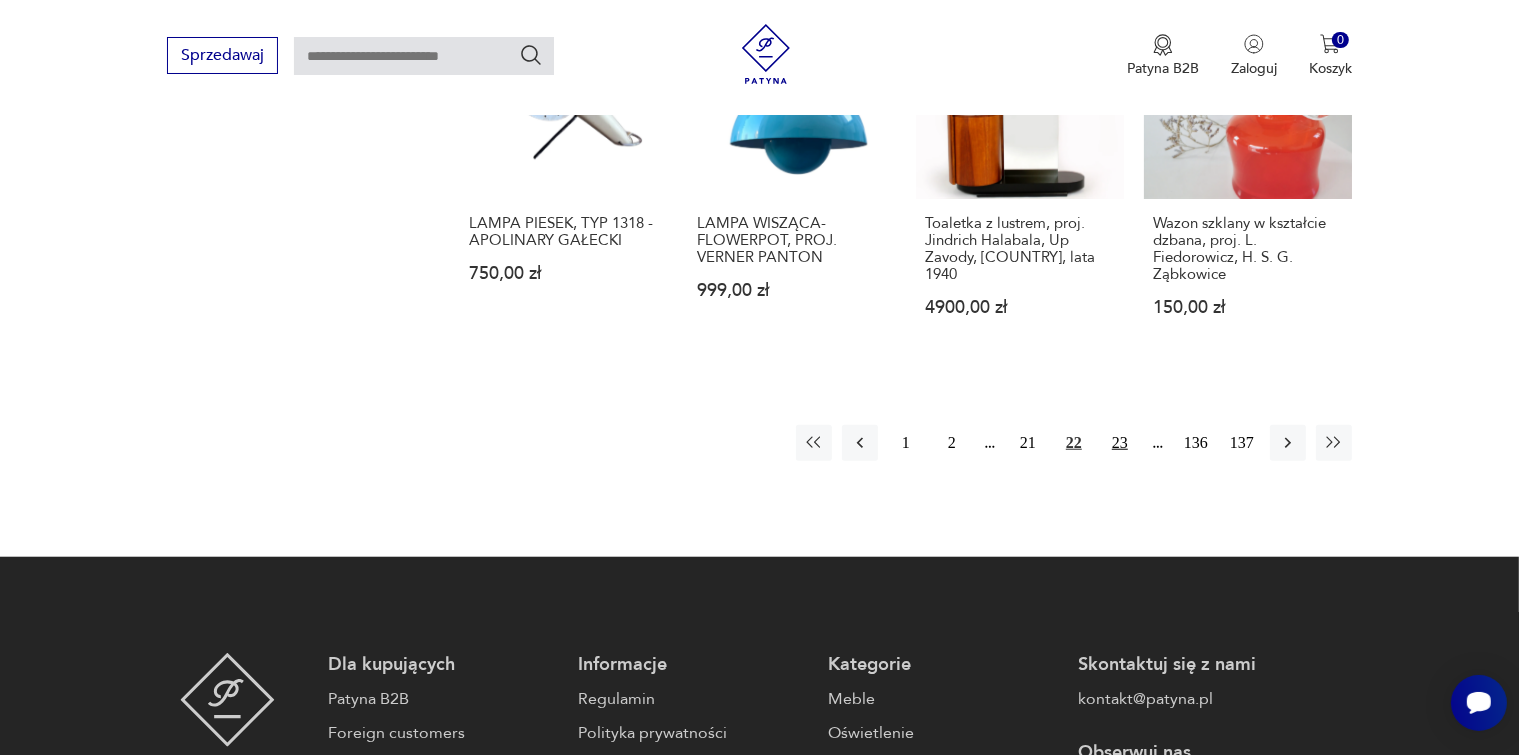 click on "23" at bounding box center (1120, 443) 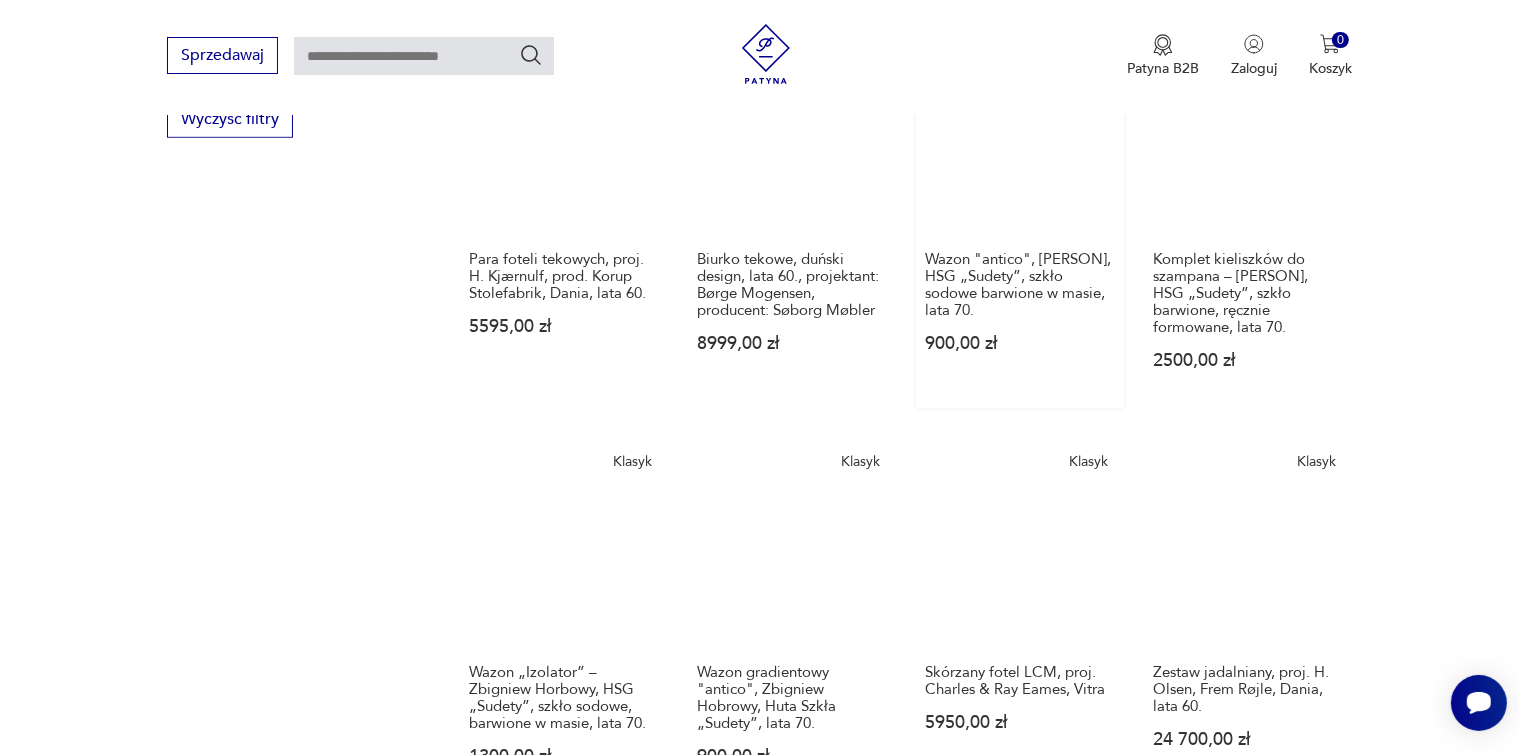 scroll, scrollTop: 1075, scrollLeft: 0, axis: vertical 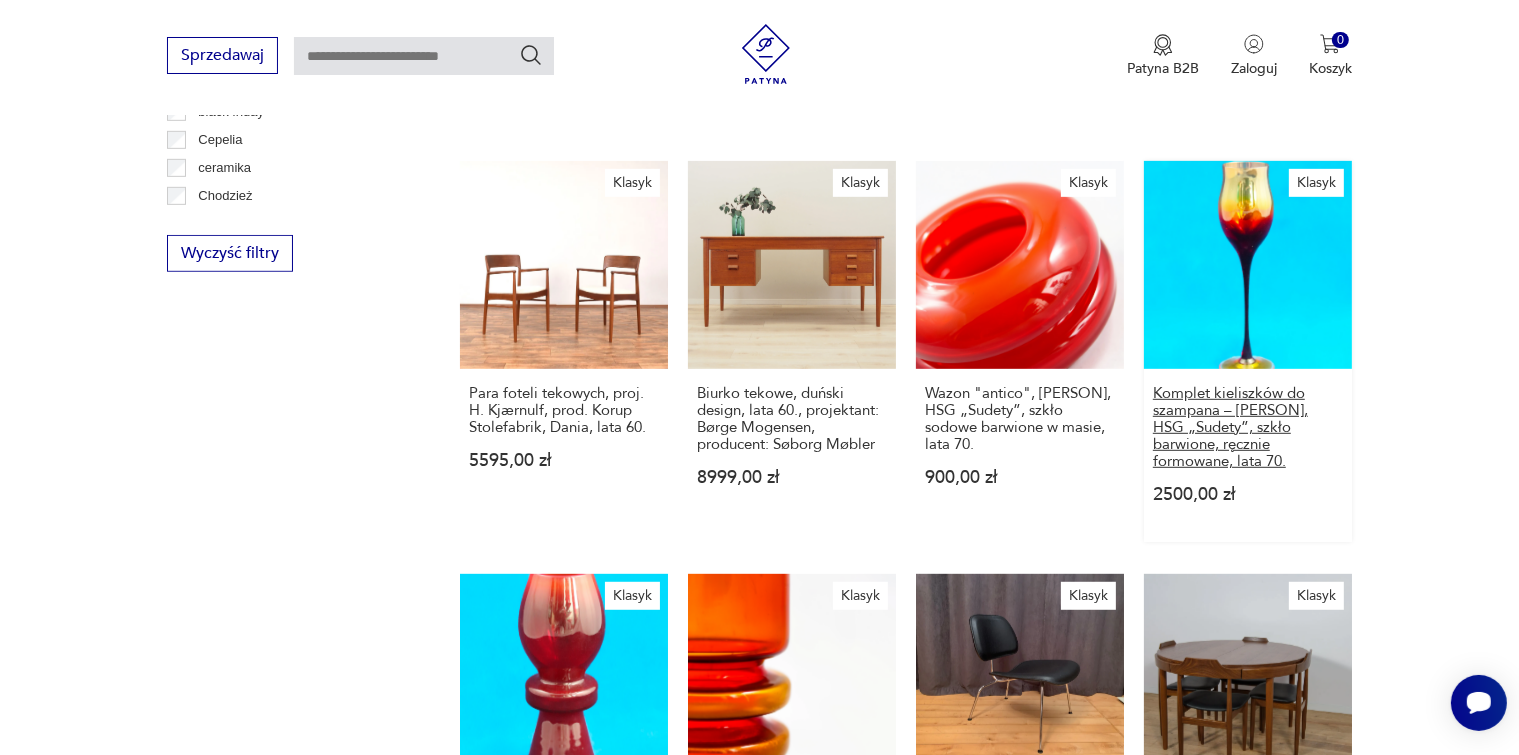 click on "Komplet kieliszków do szampana – [PERSON], HSG „Sudety”, szkło barwione, ręcznie formowane, lata 70." at bounding box center [1248, 427] 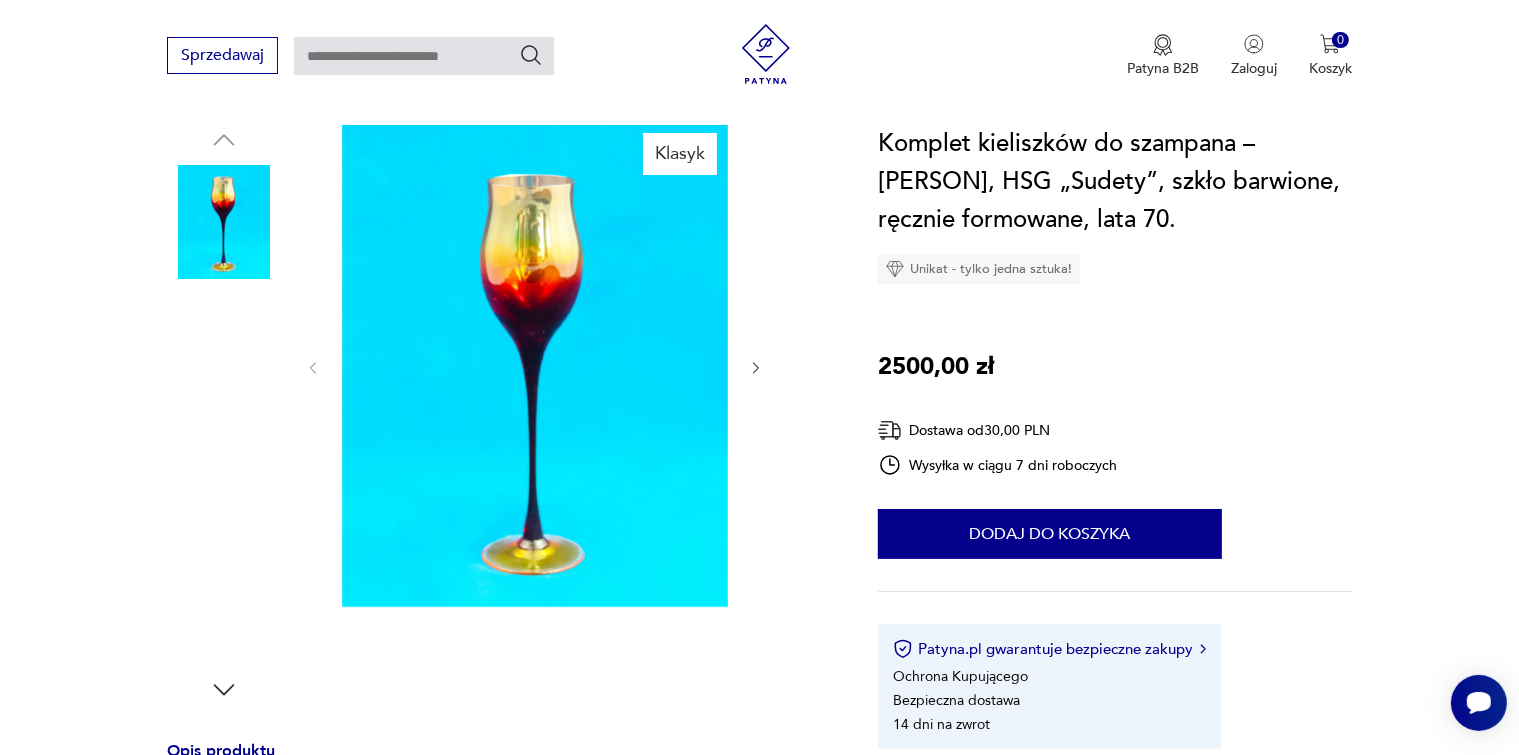 scroll, scrollTop: 200, scrollLeft: 0, axis: vertical 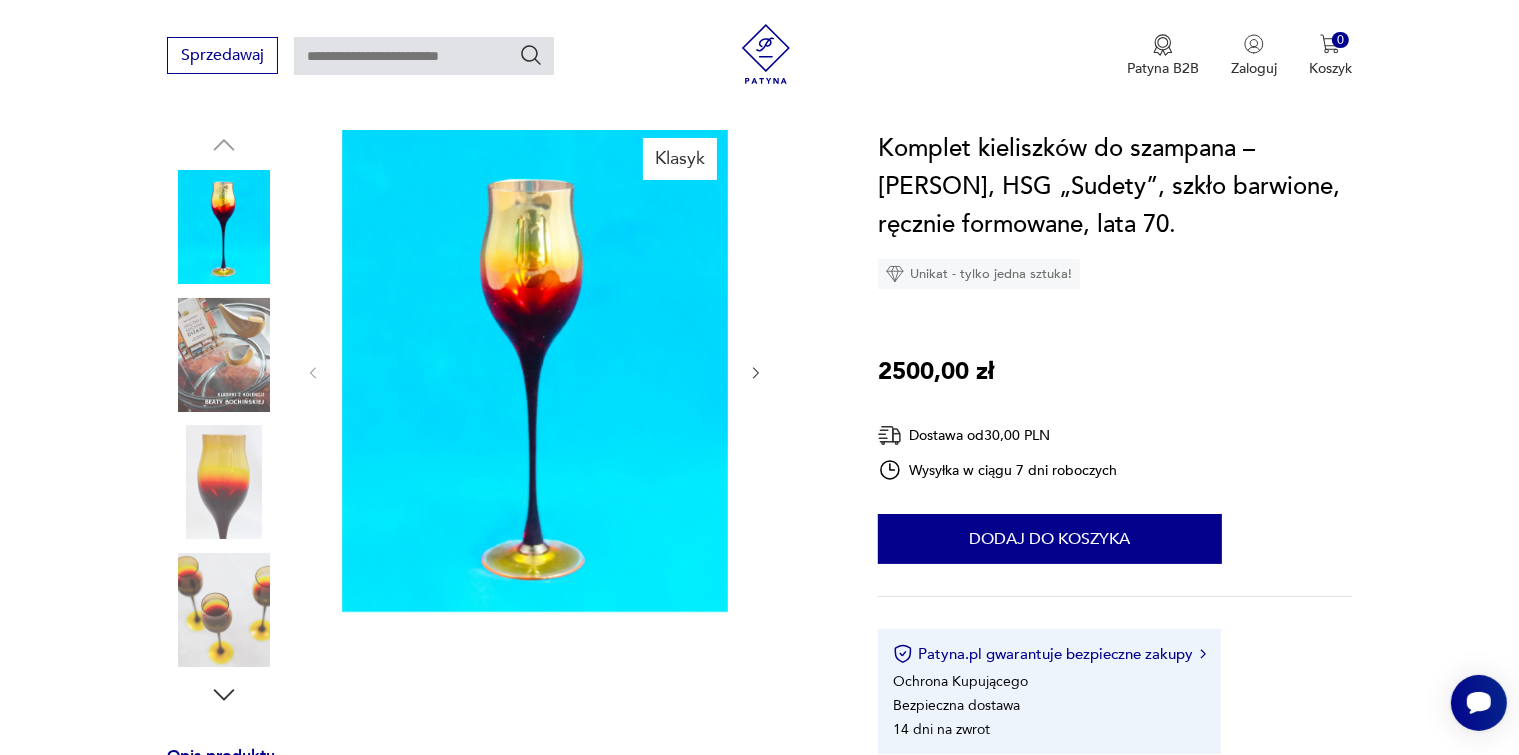 click 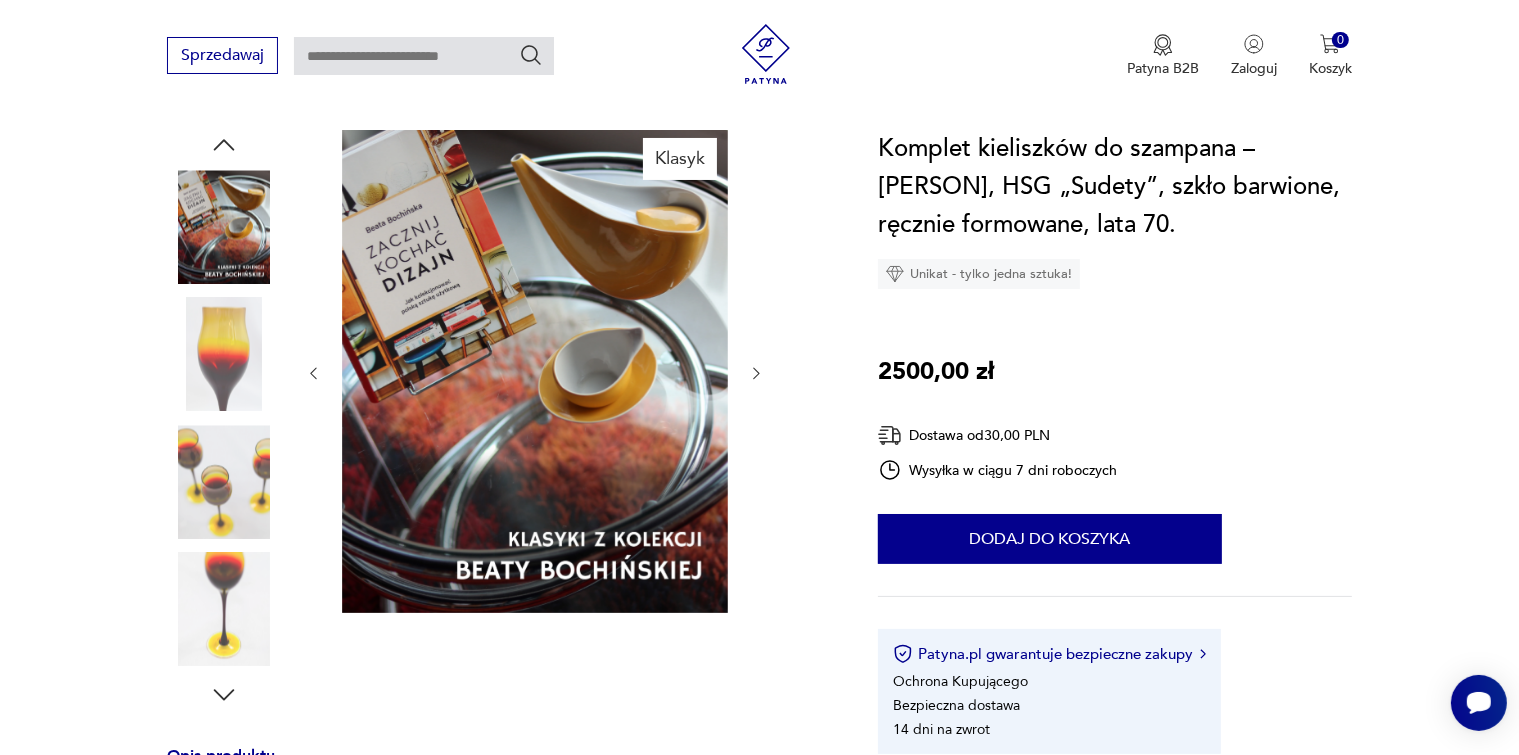 click 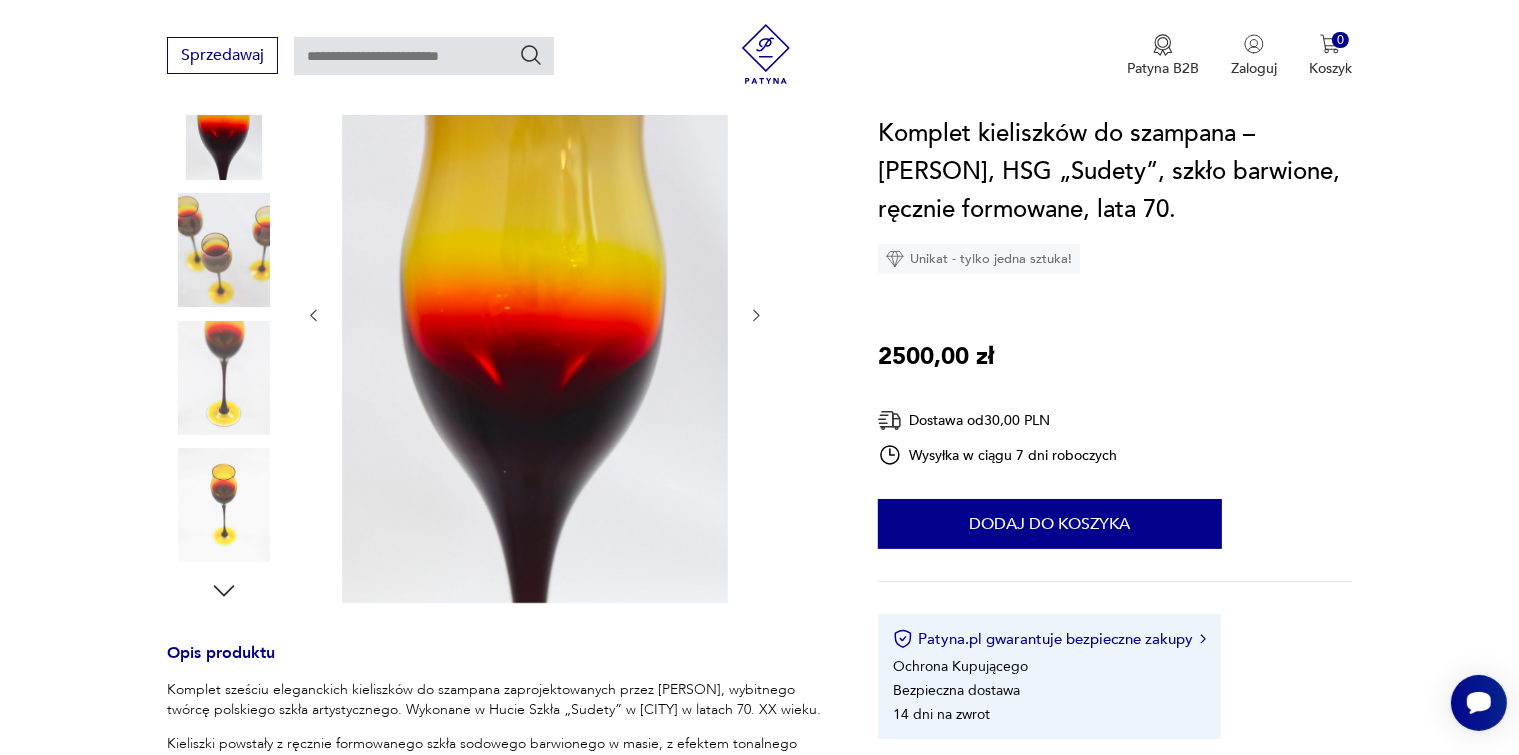 scroll, scrollTop: 300, scrollLeft: 0, axis: vertical 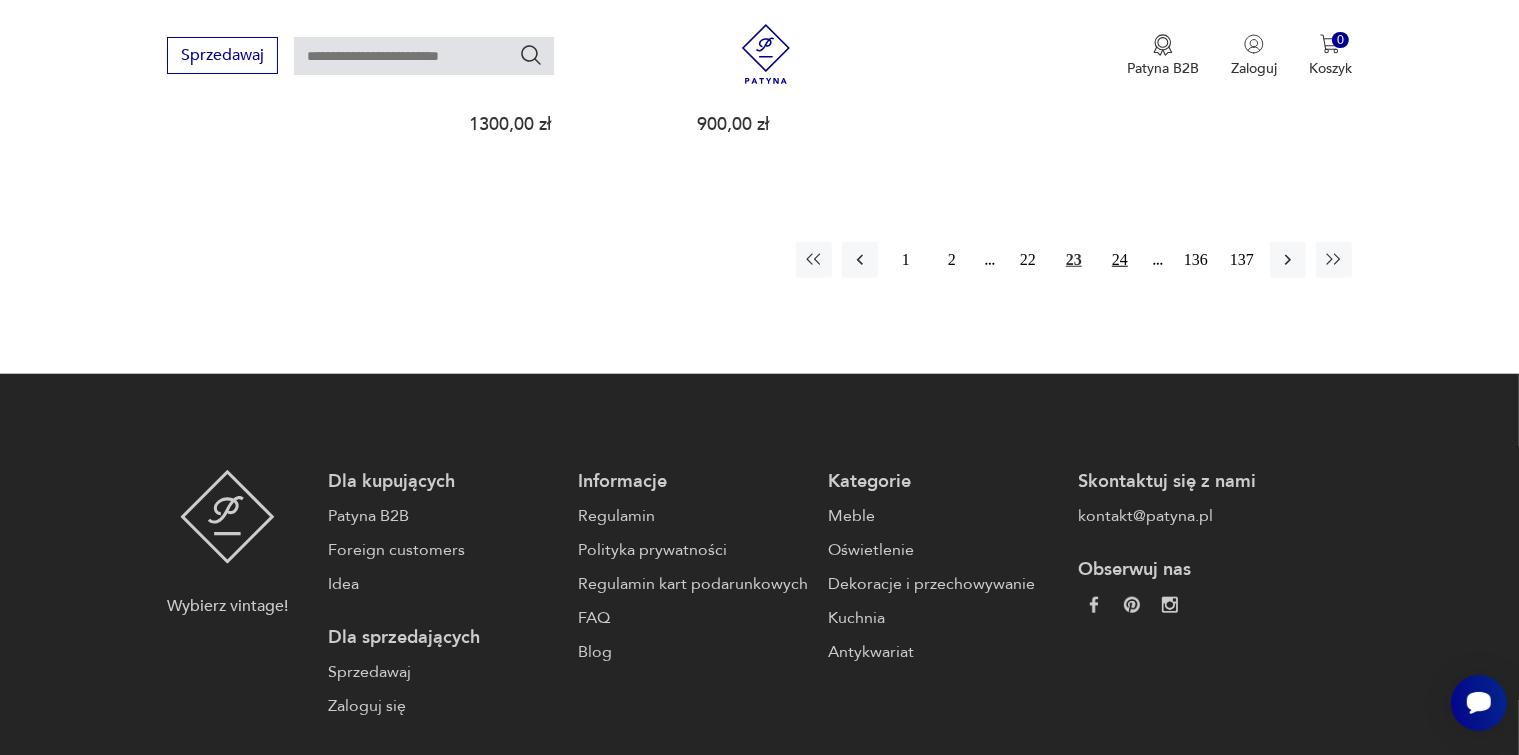 click on "24" at bounding box center (1120, 260) 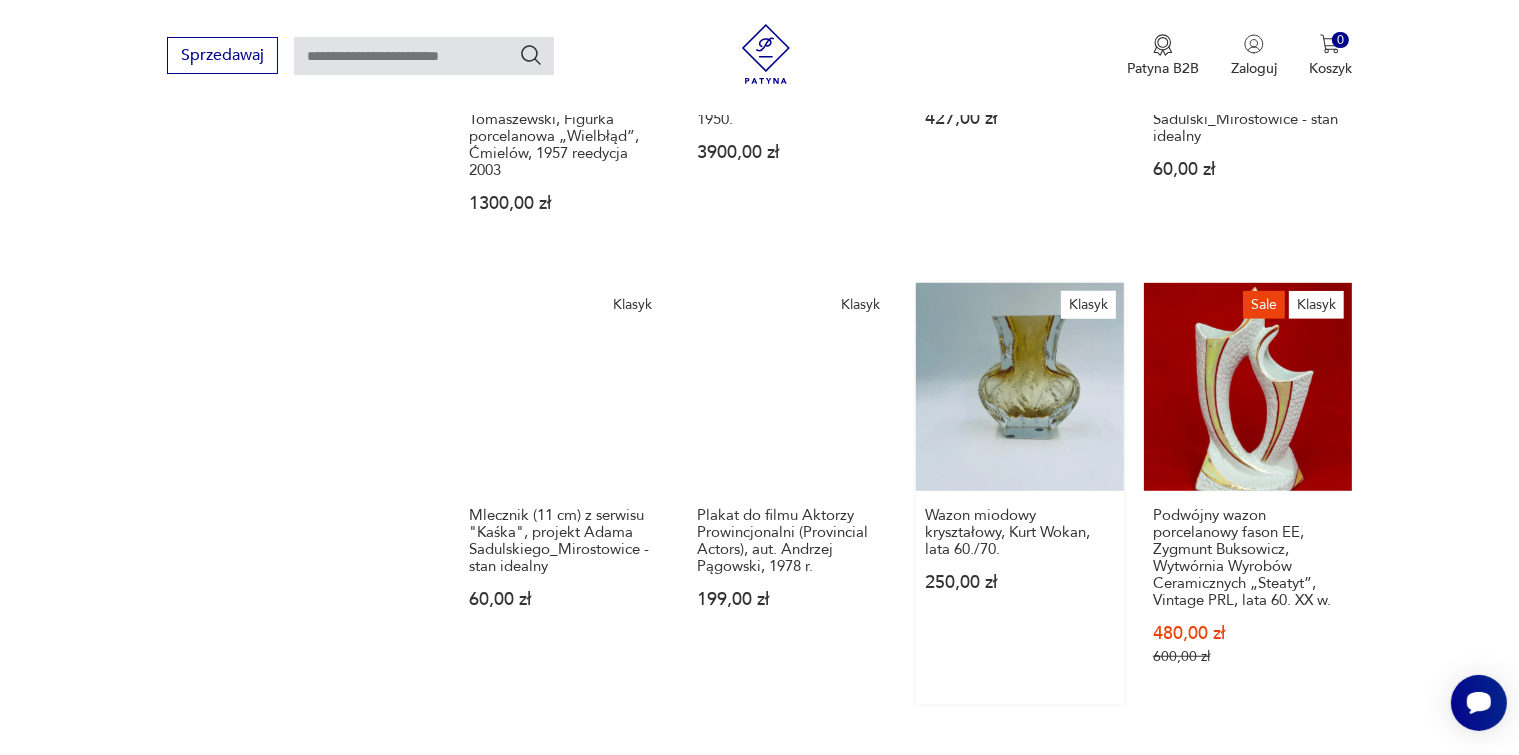 scroll, scrollTop: 1675, scrollLeft: 0, axis: vertical 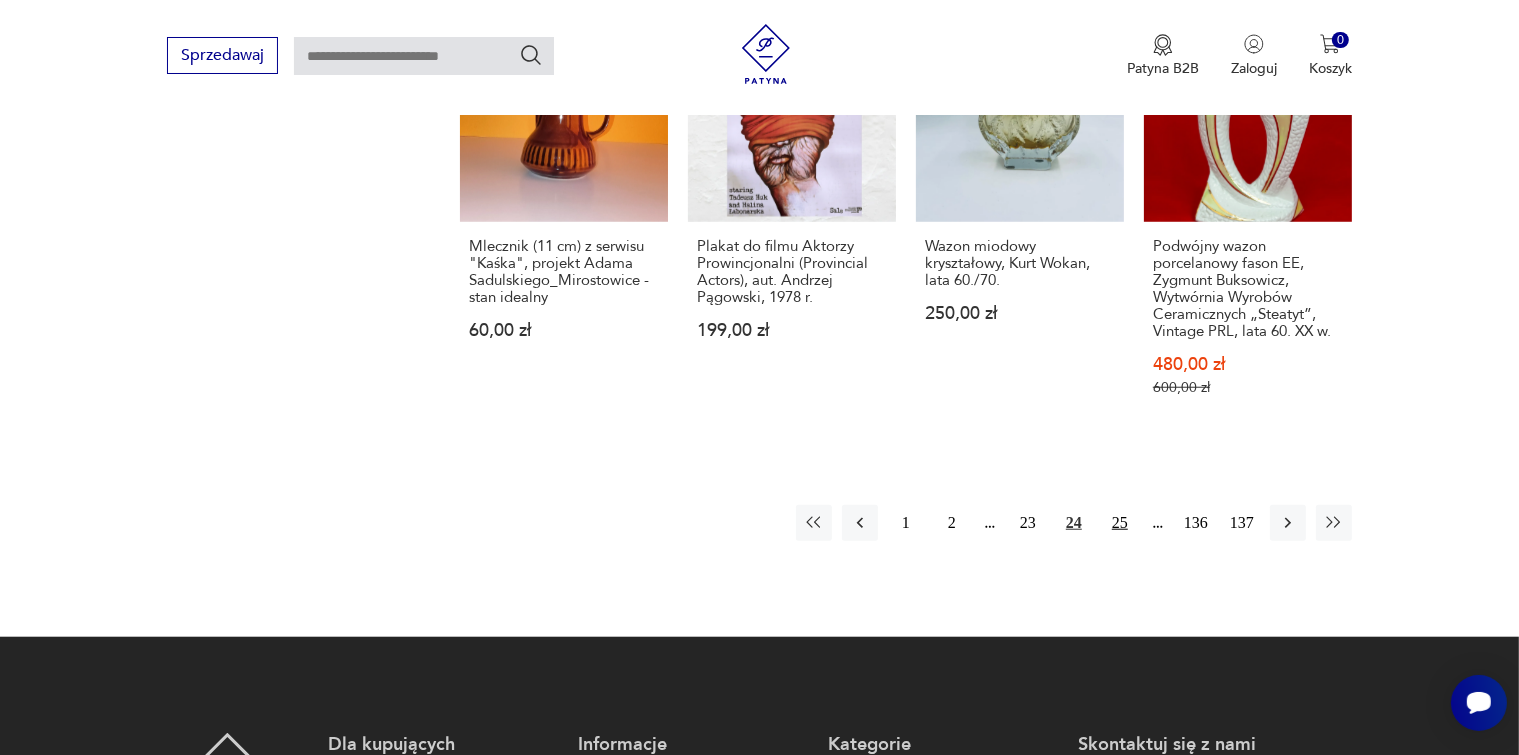click on "25" at bounding box center (1120, 523) 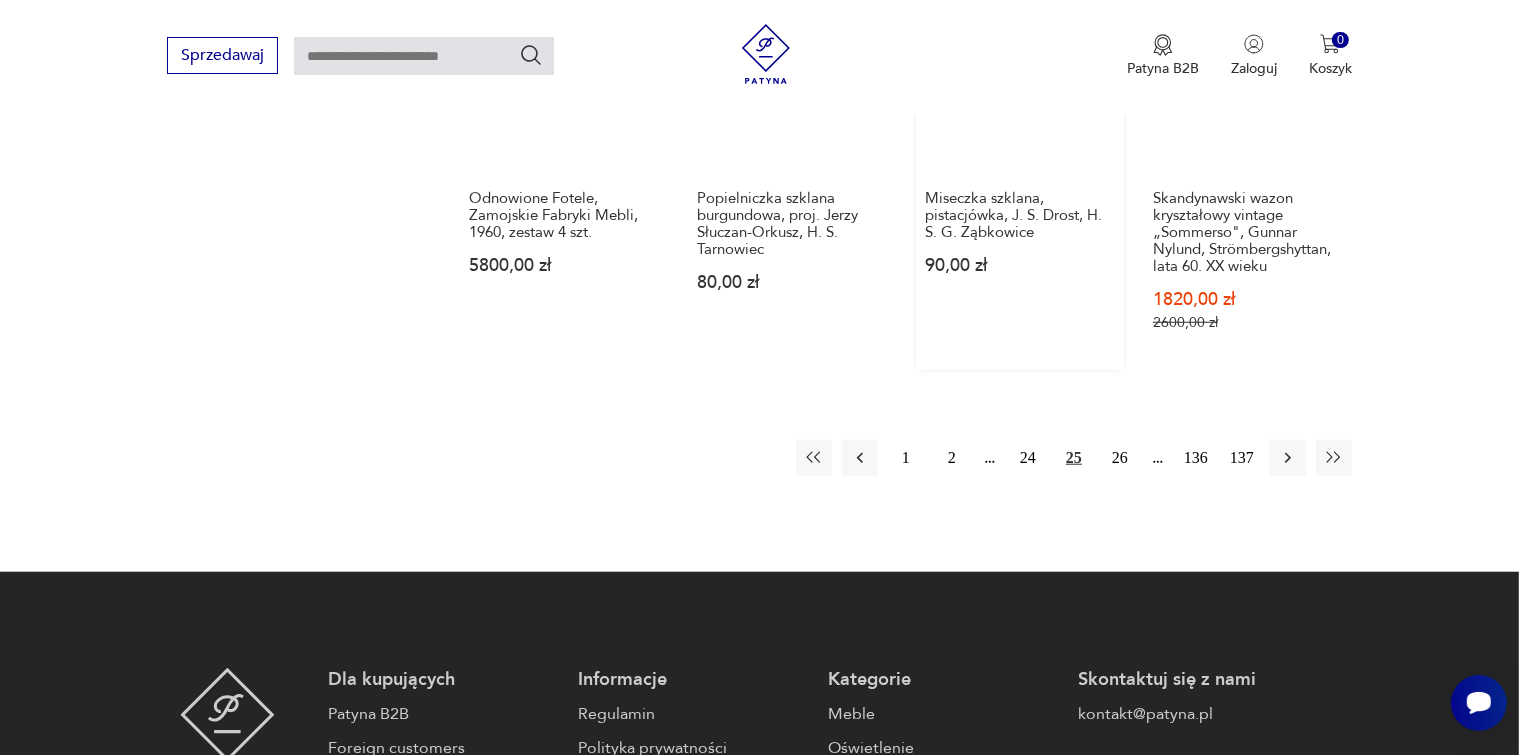 scroll, scrollTop: 1775, scrollLeft: 0, axis: vertical 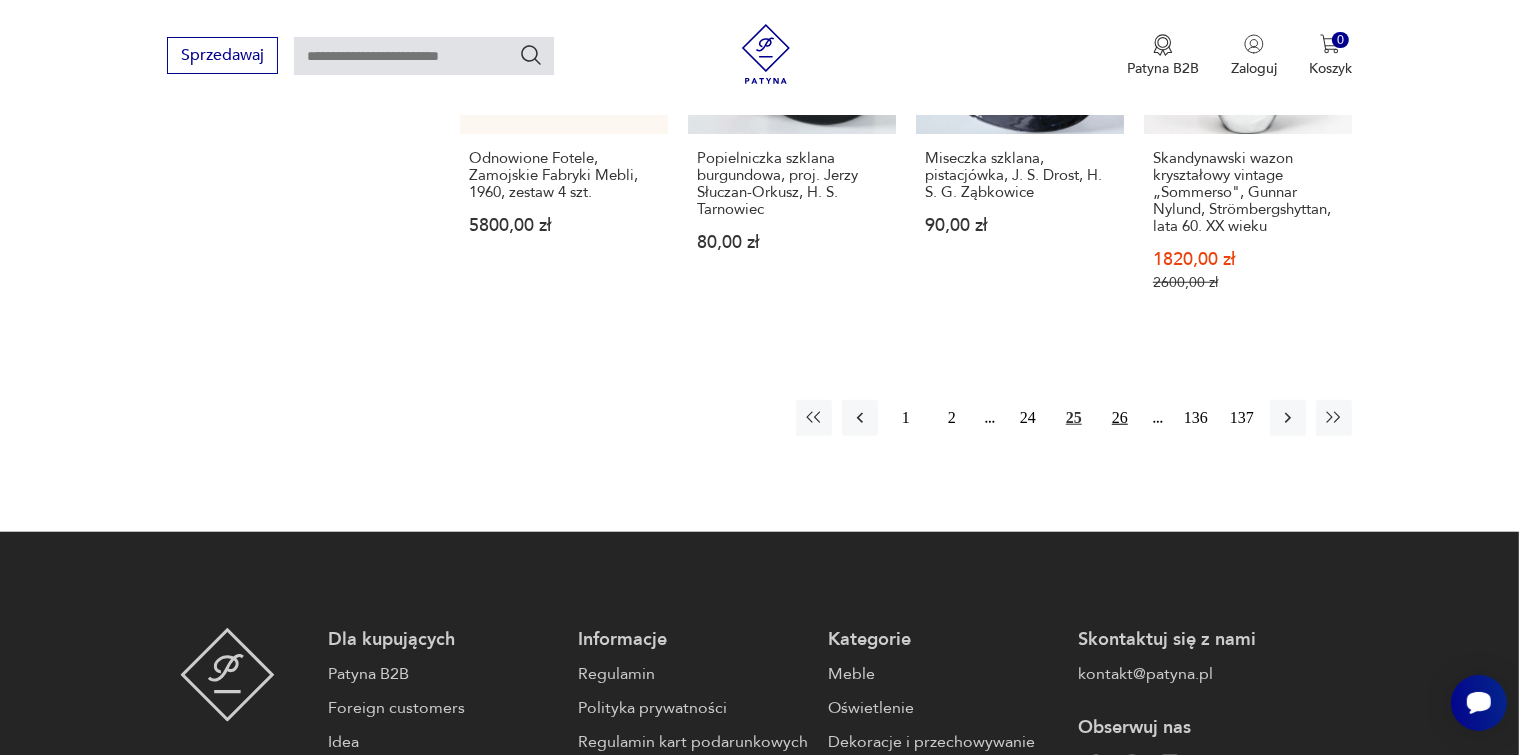 click on "26" at bounding box center (1120, 418) 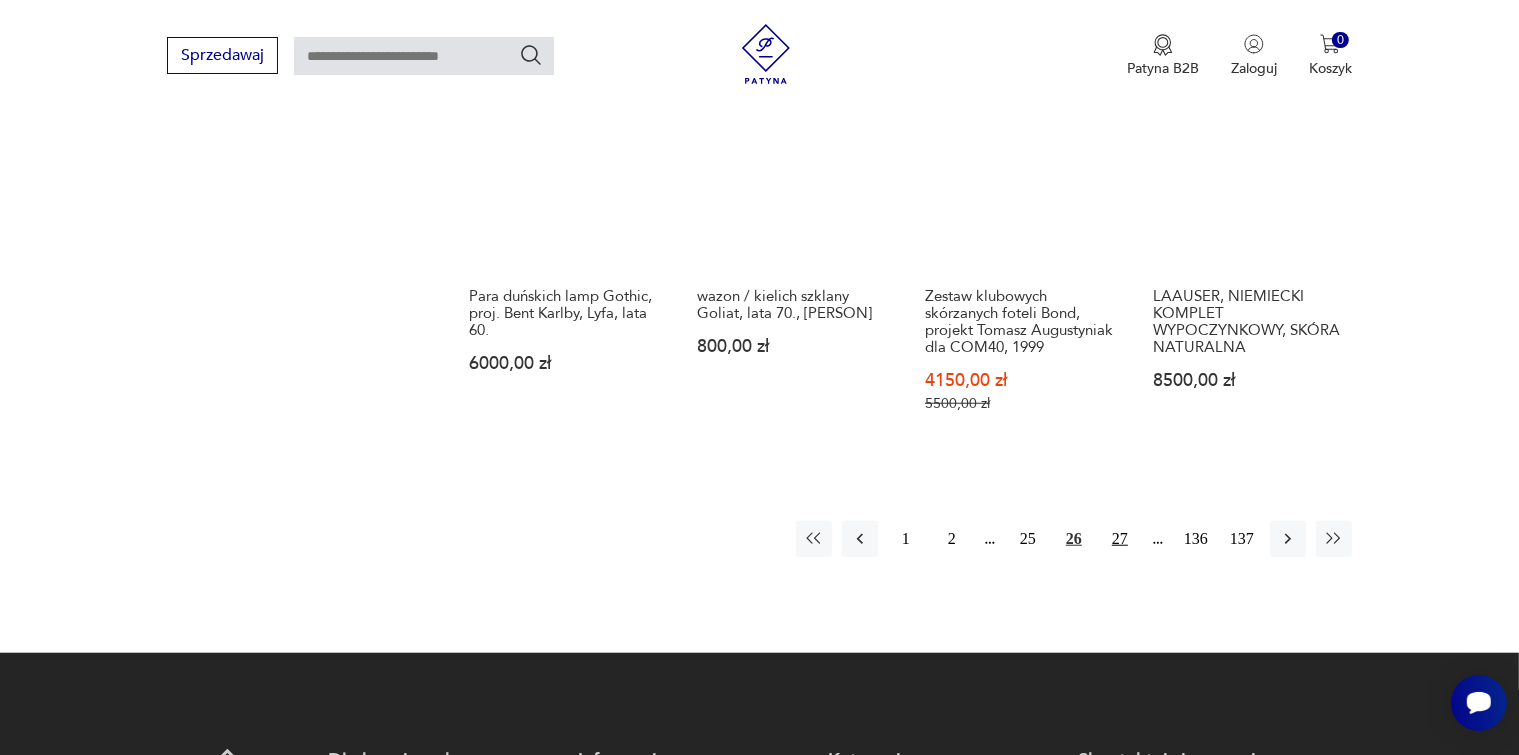 scroll, scrollTop: 1875, scrollLeft: 0, axis: vertical 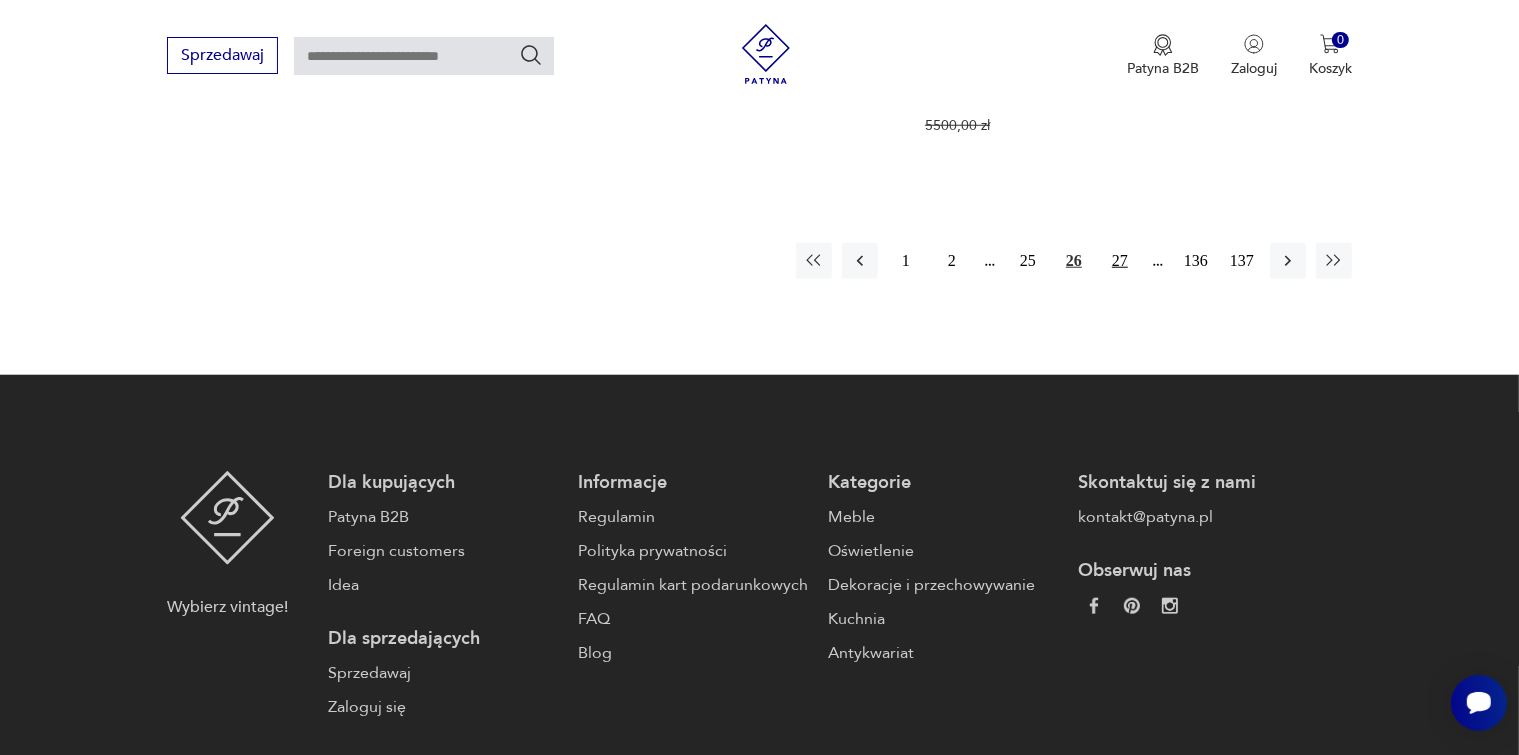 click on "27" at bounding box center (1120, 261) 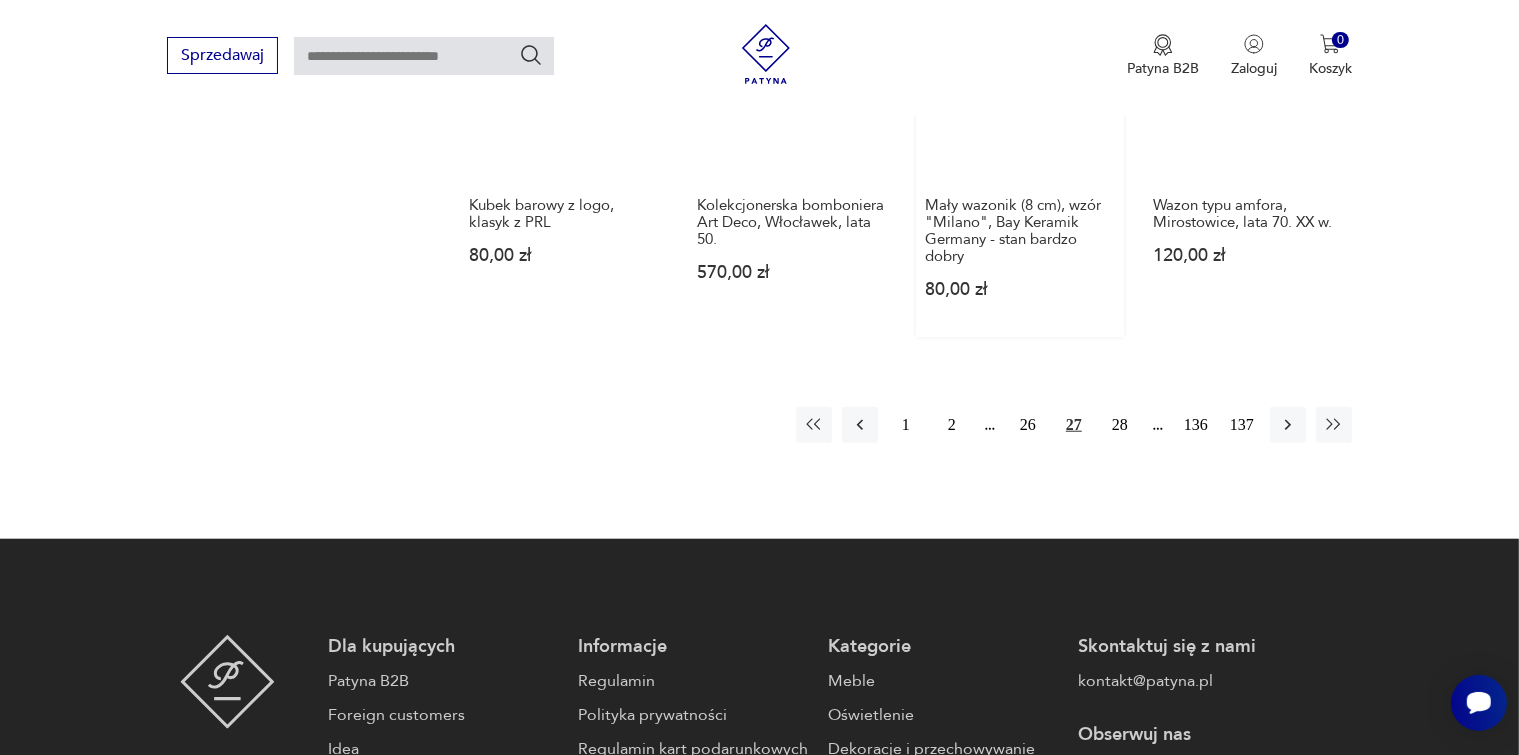 scroll, scrollTop: 1775, scrollLeft: 0, axis: vertical 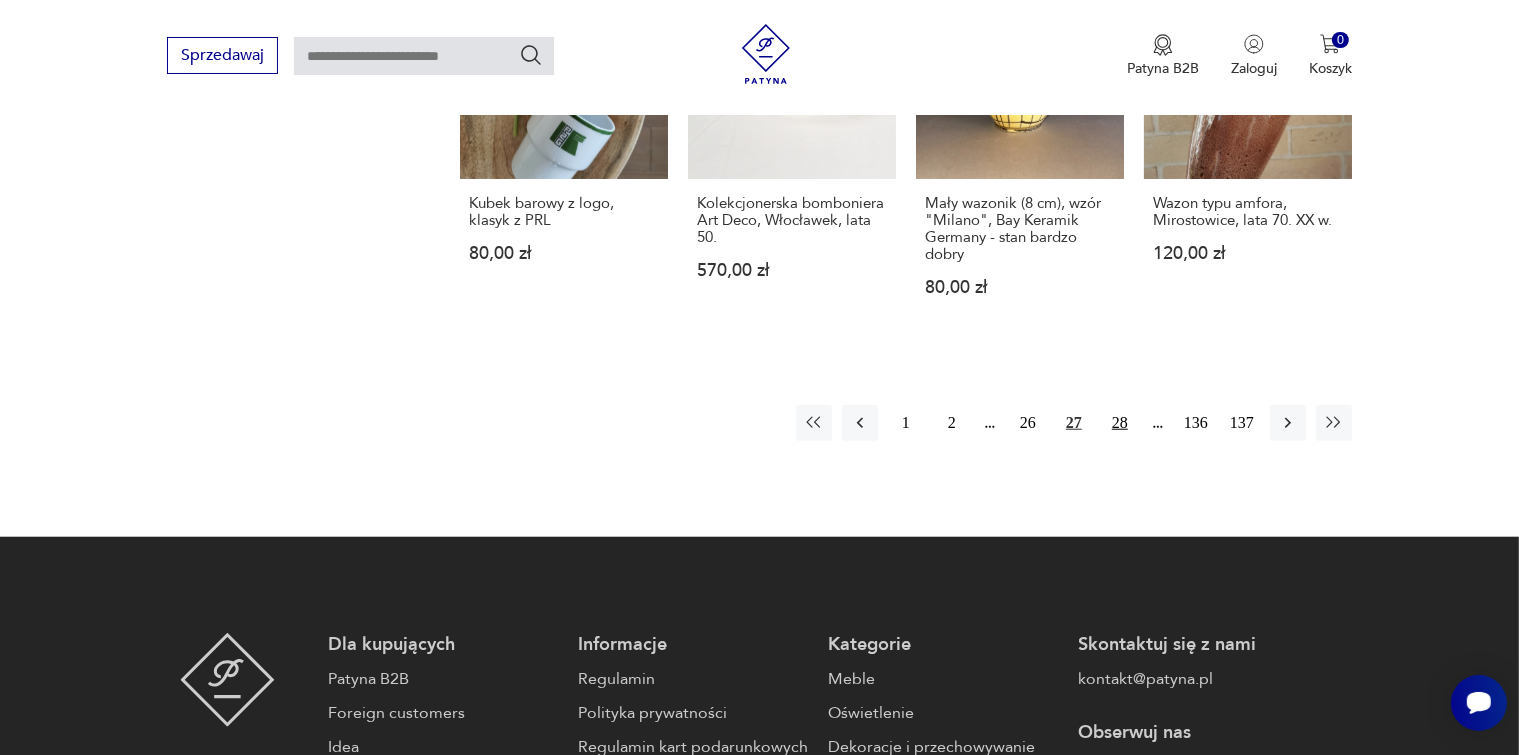 click on "28" at bounding box center (1120, 423) 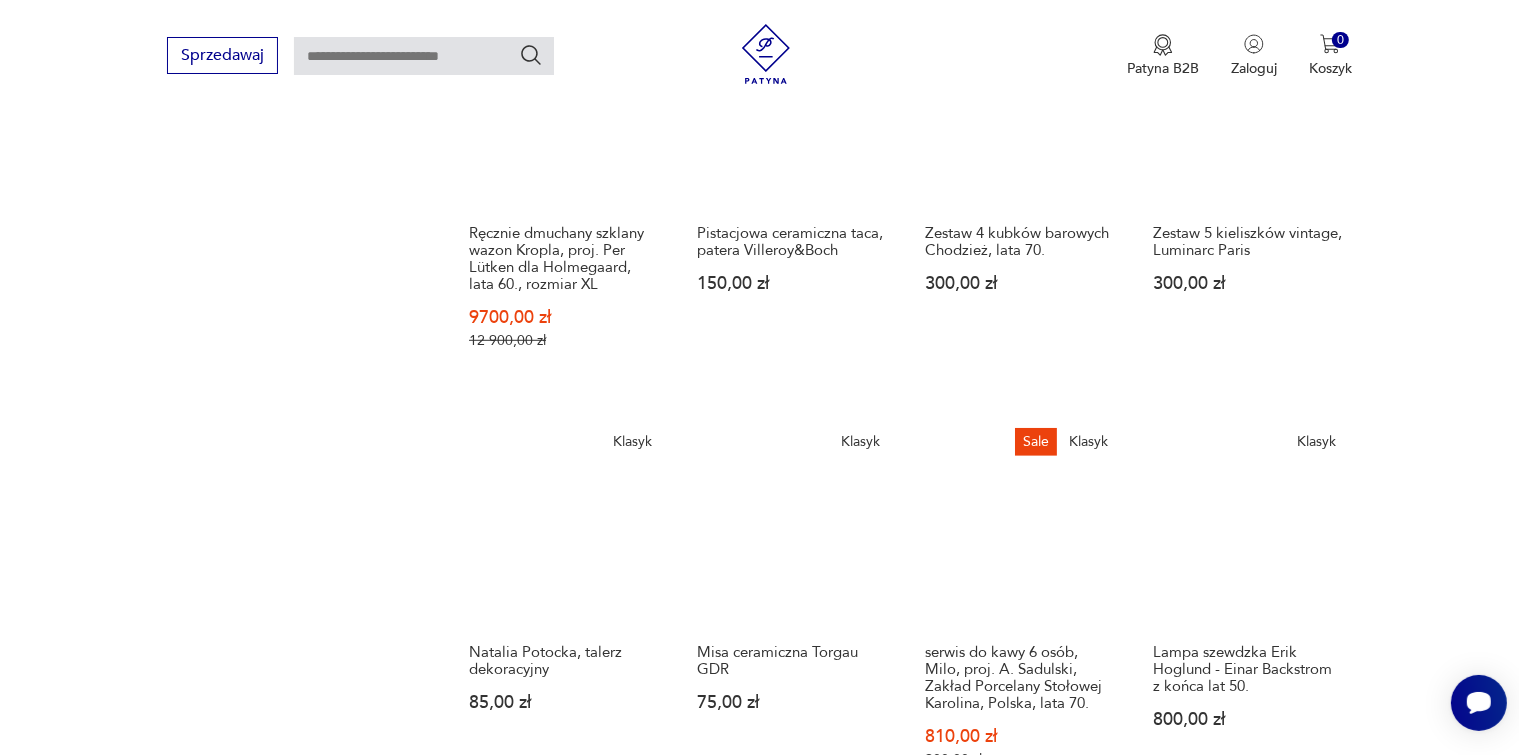scroll, scrollTop: 1675, scrollLeft: 0, axis: vertical 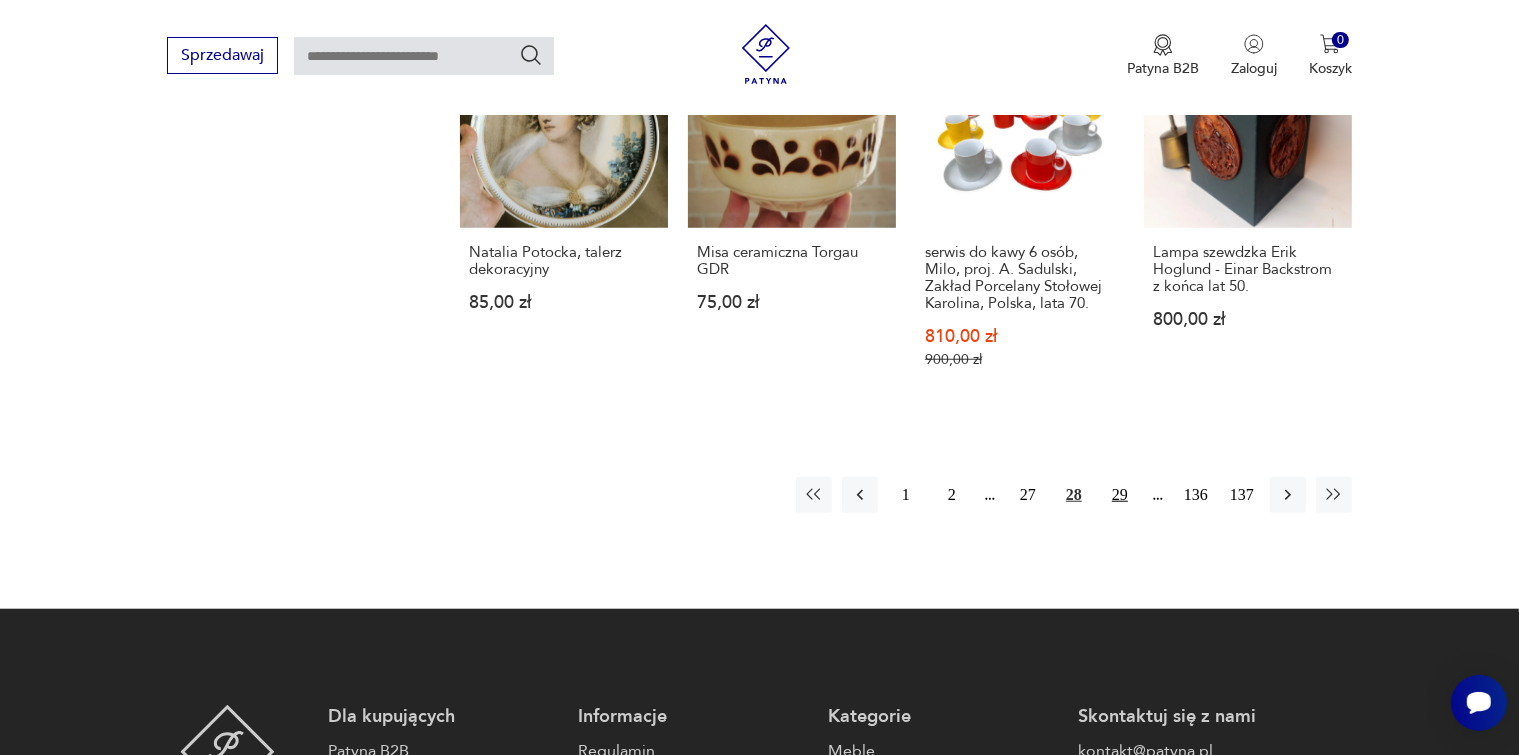 click on "29" at bounding box center (1120, 495) 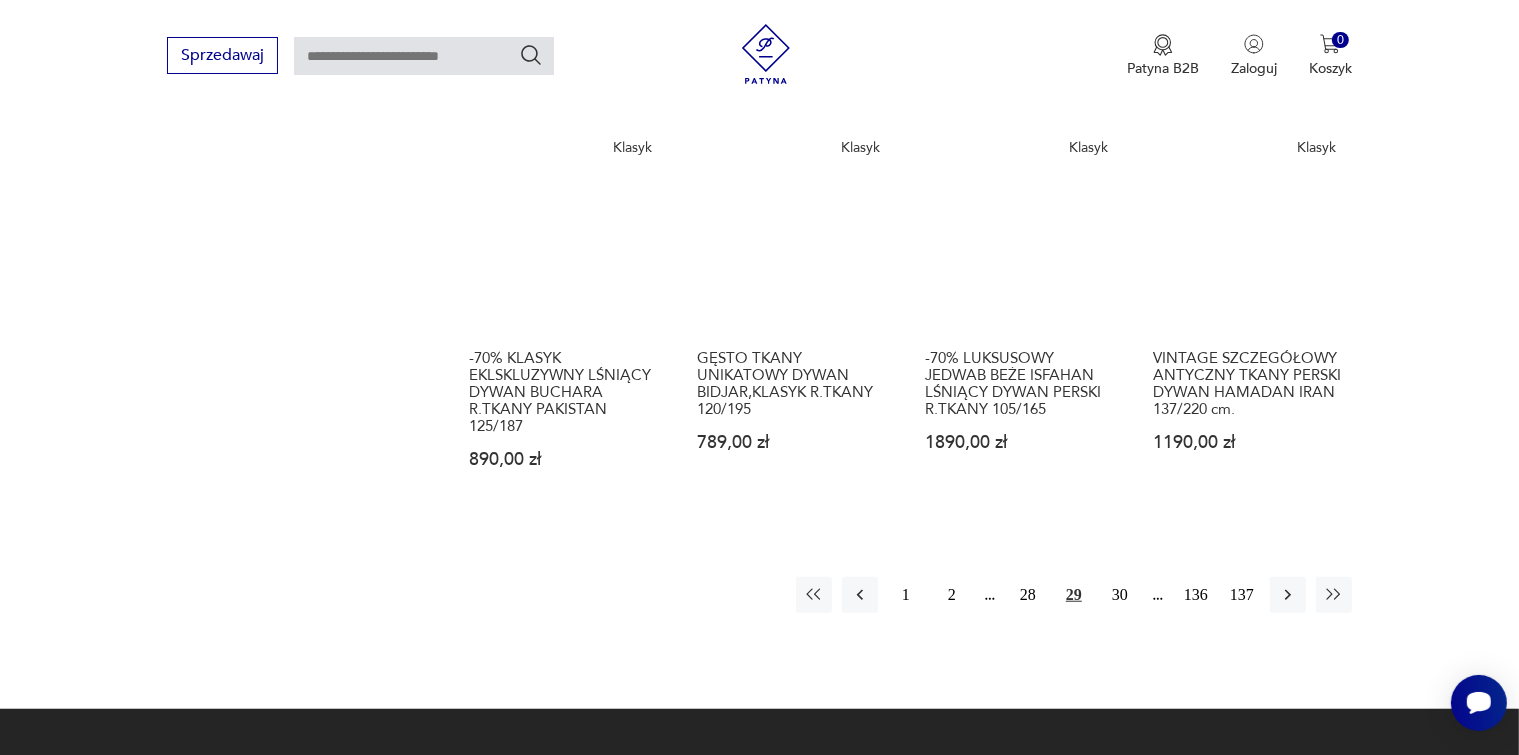 scroll, scrollTop: 1575, scrollLeft: 0, axis: vertical 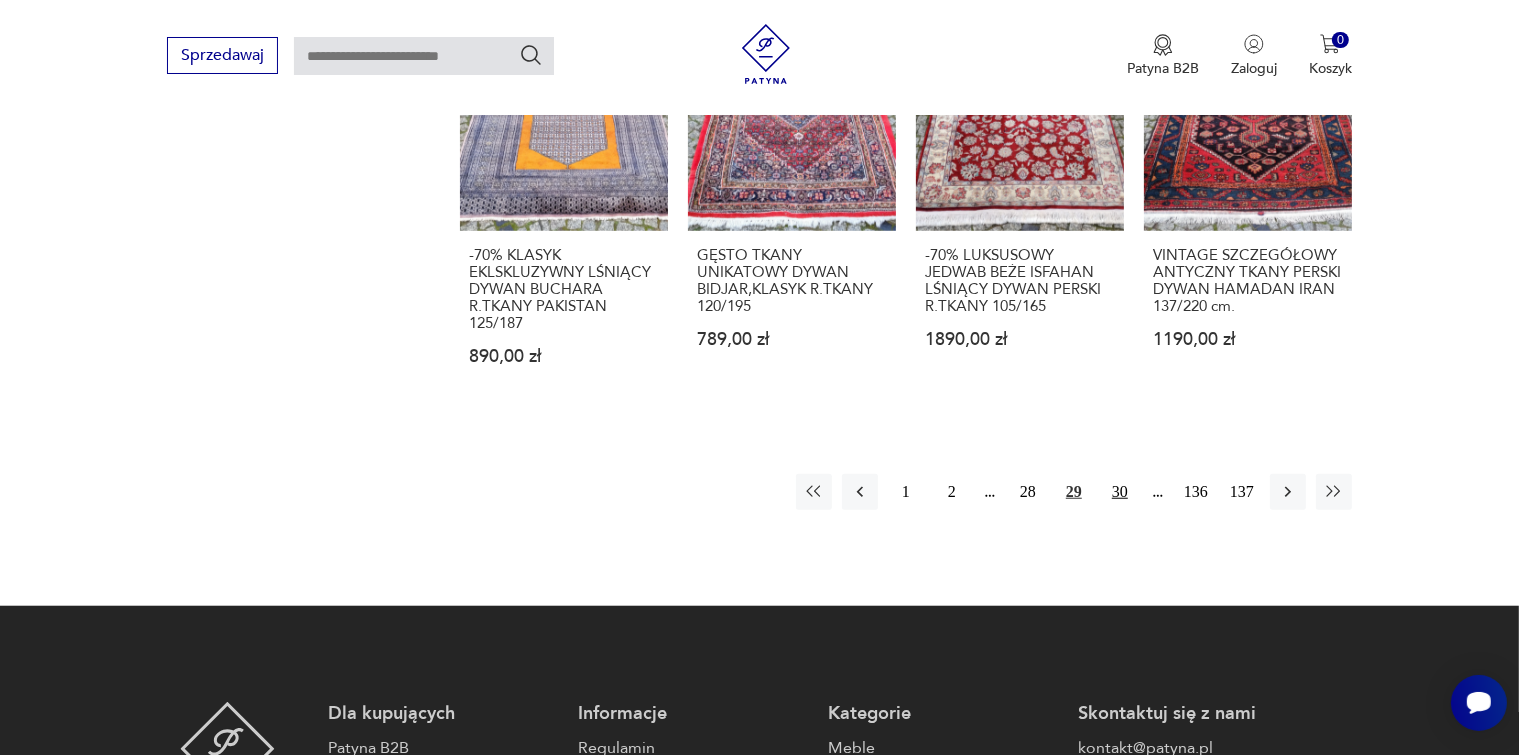 click on "30" at bounding box center (1120, 492) 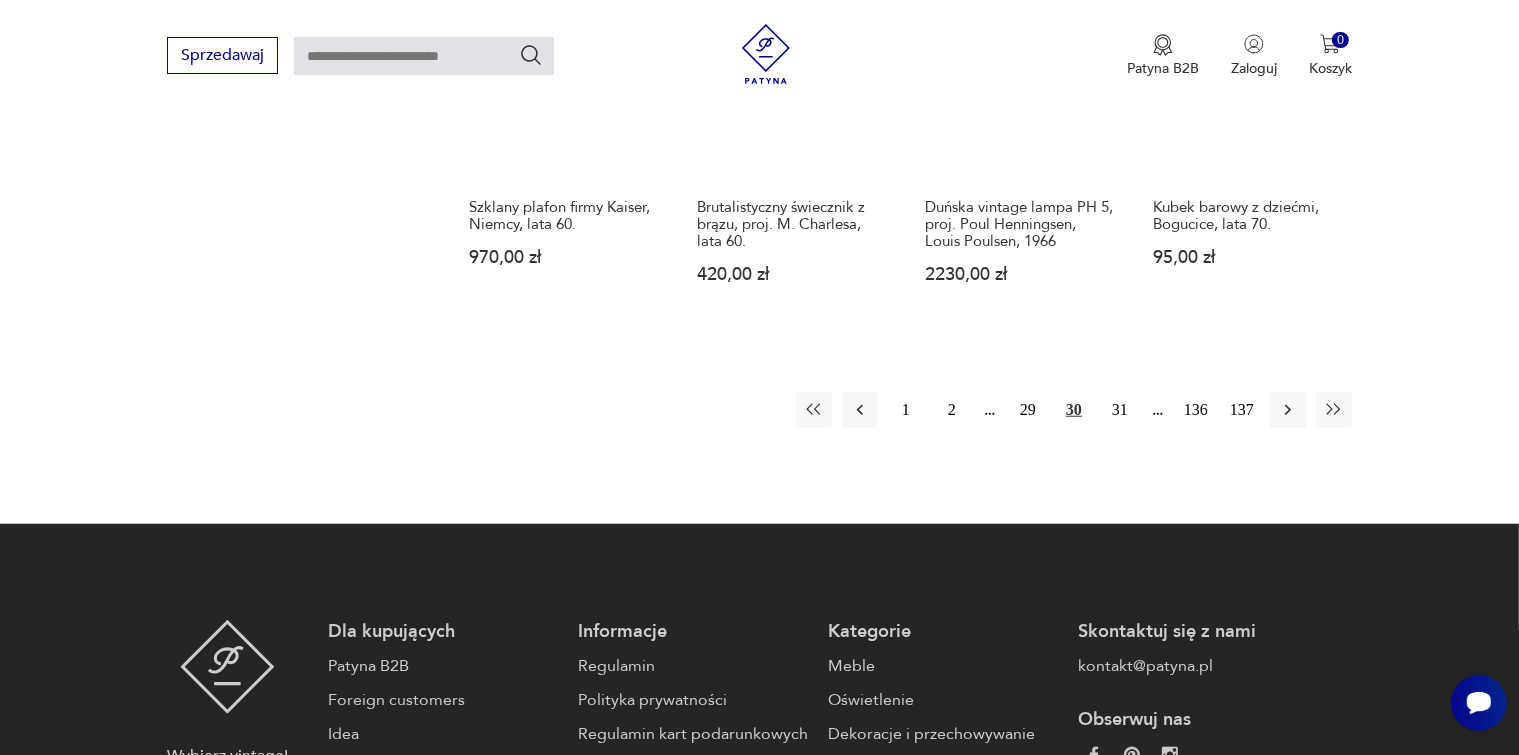 scroll, scrollTop: 1675, scrollLeft: 0, axis: vertical 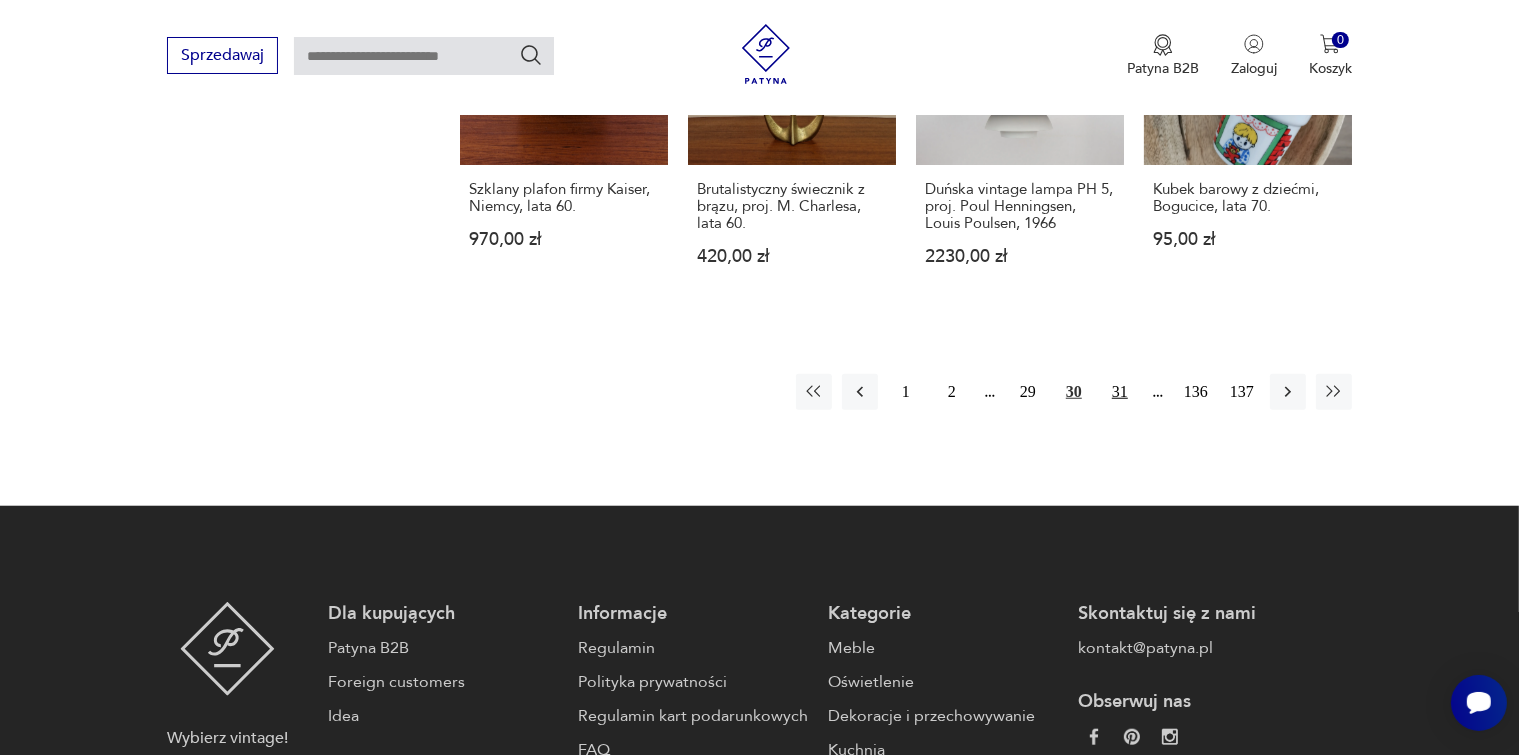 click on "31" at bounding box center [1120, 392] 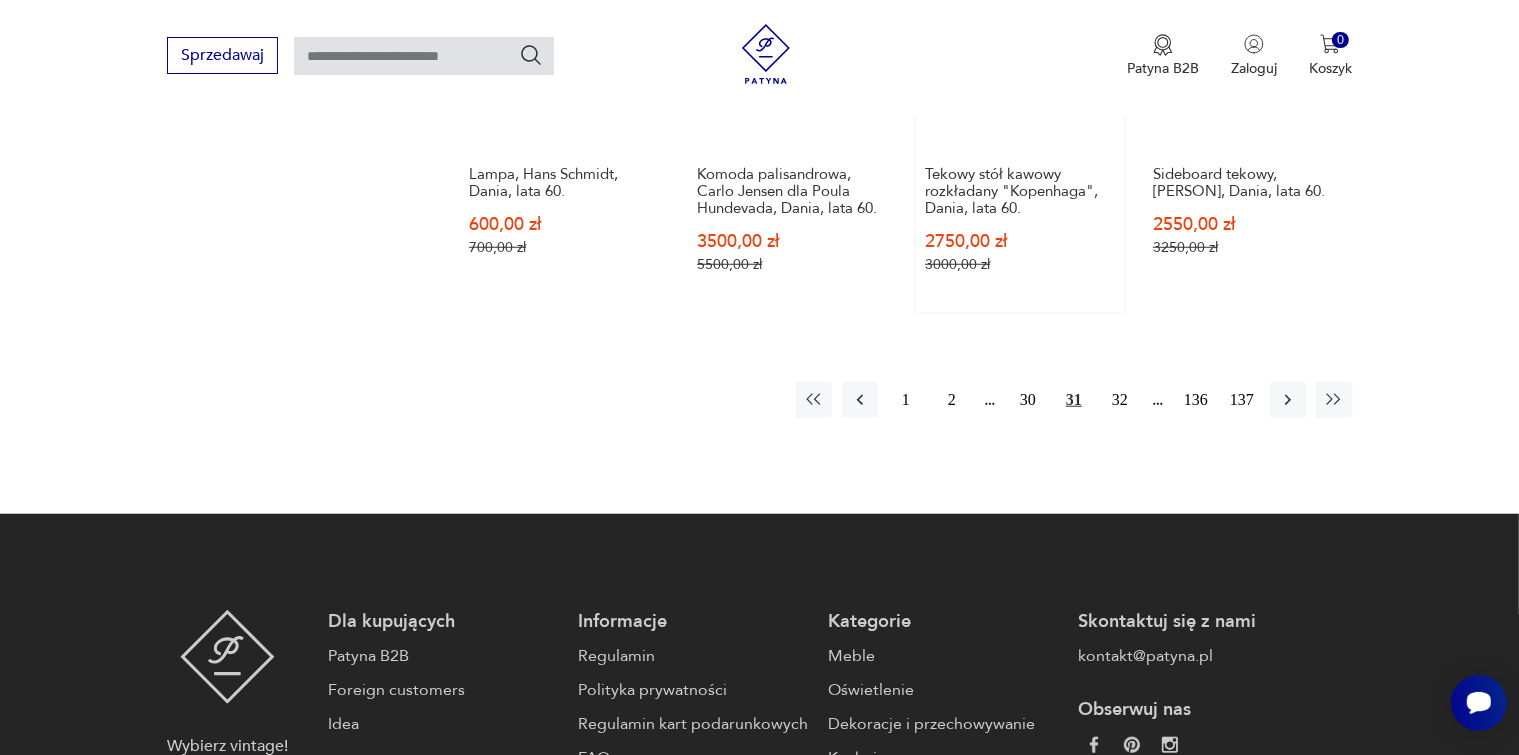 scroll, scrollTop: 1675, scrollLeft: 0, axis: vertical 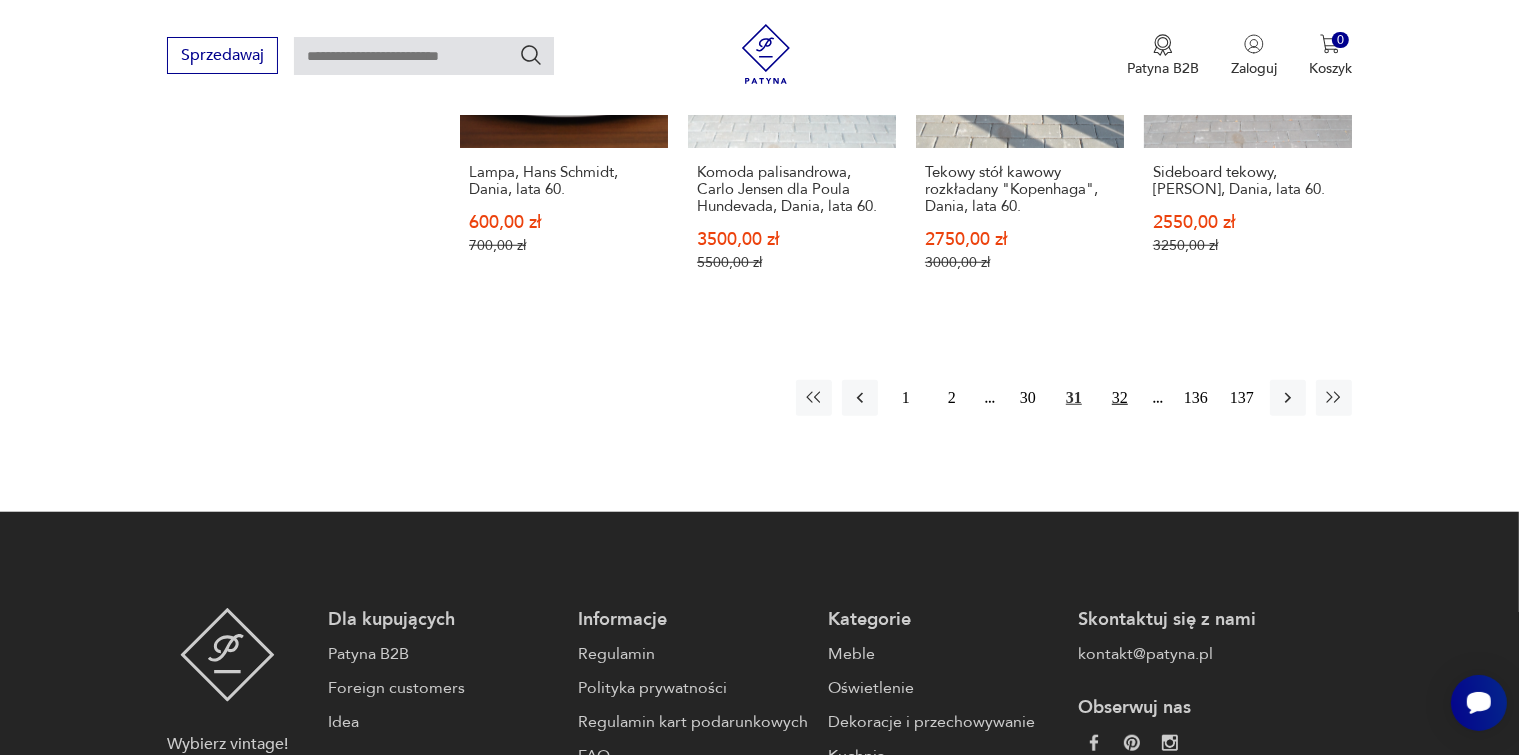 click on "32" at bounding box center [1120, 398] 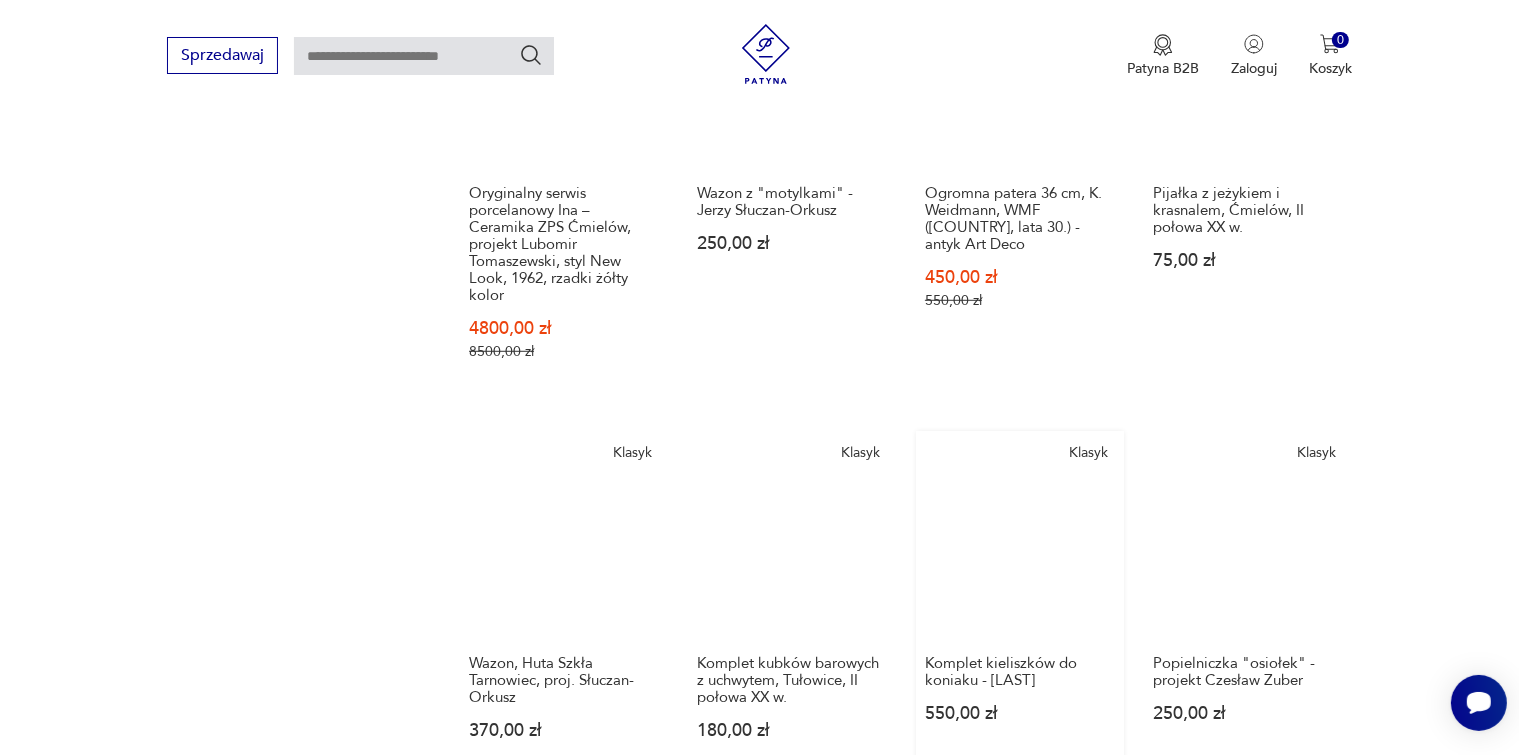 scroll, scrollTop: 1575, scrollLeft: 0, axis: vertical 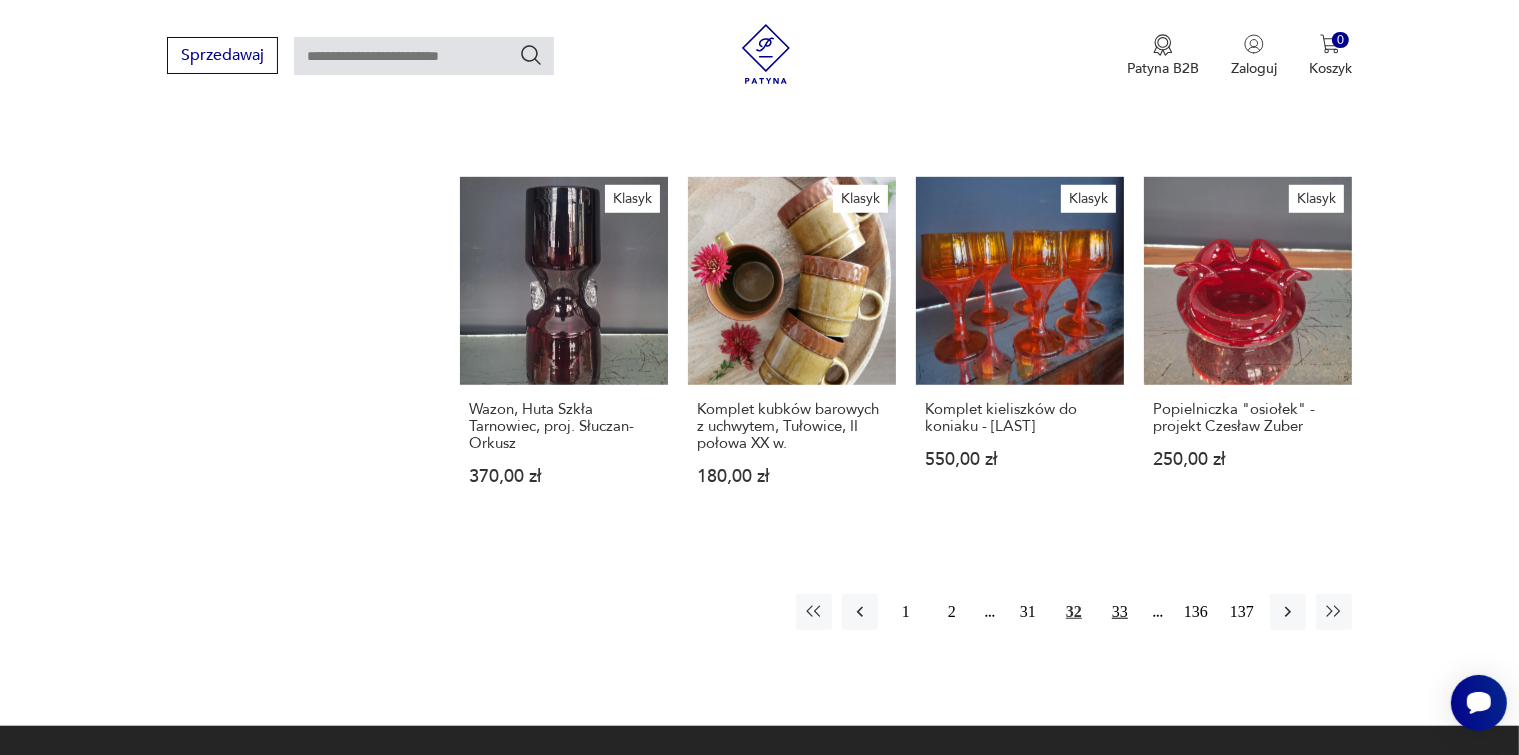 click on "33" at bounding box center [1120, 612] 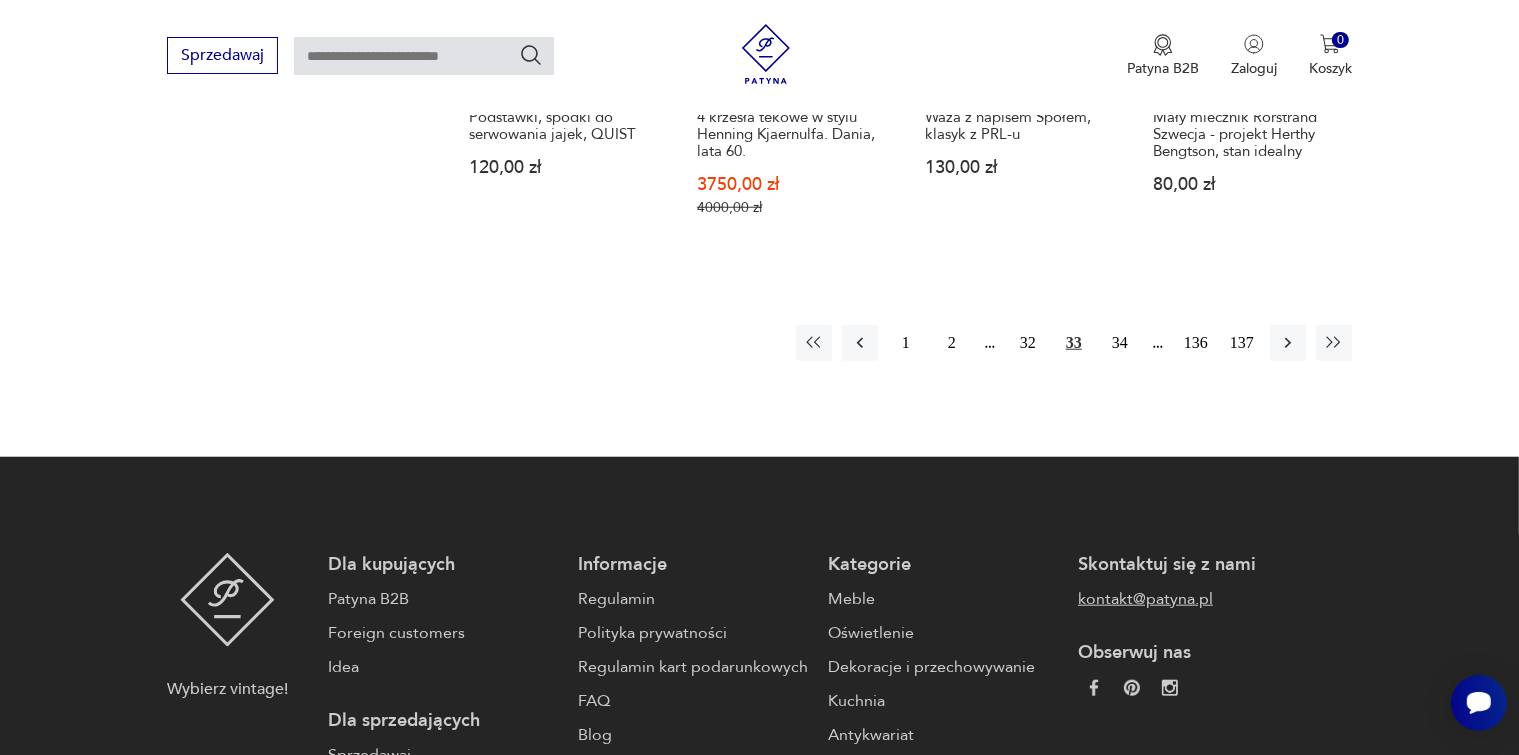 scroll, scrollTop: 1775, scrollLeft: 0, axis: vertical 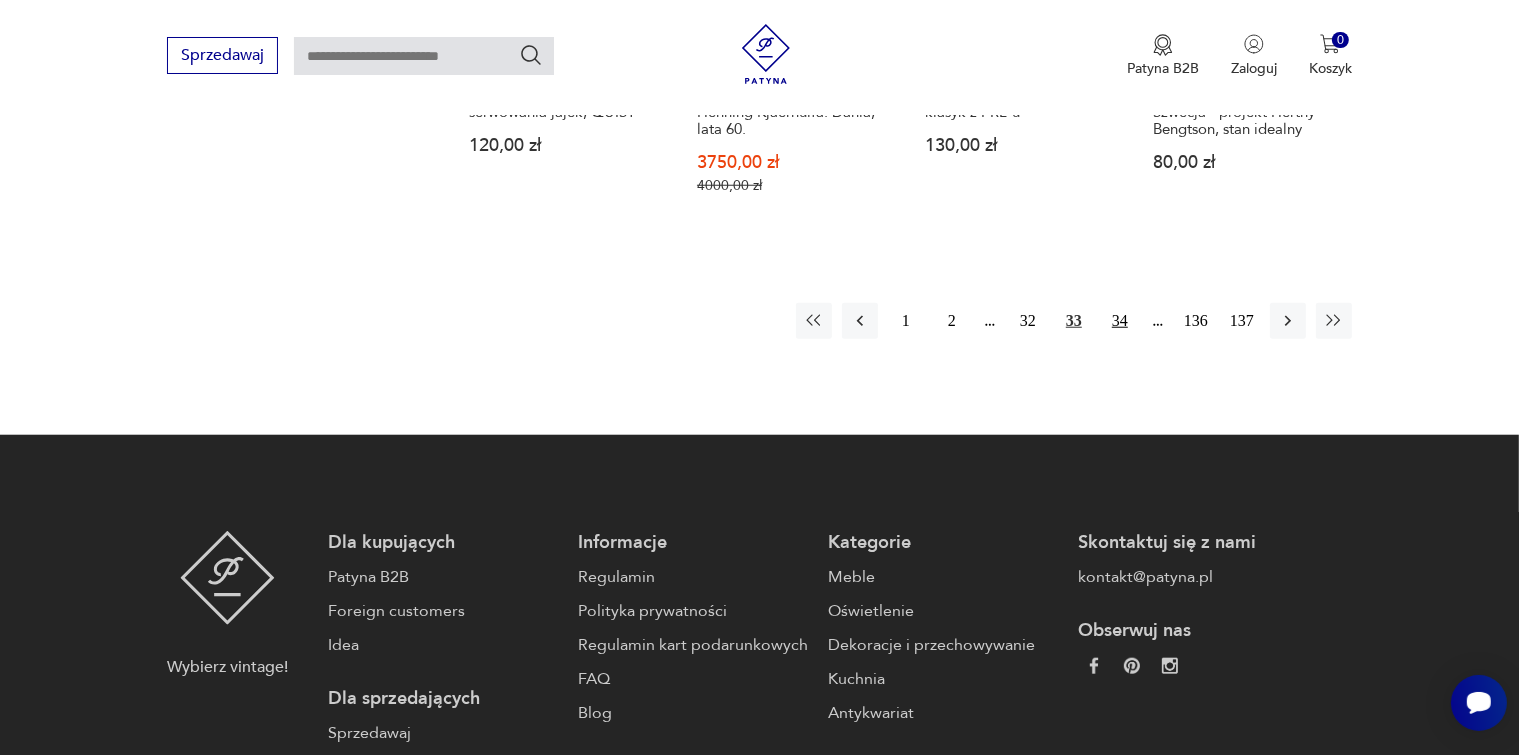 click on "34" at bounding box center [1120, 321] 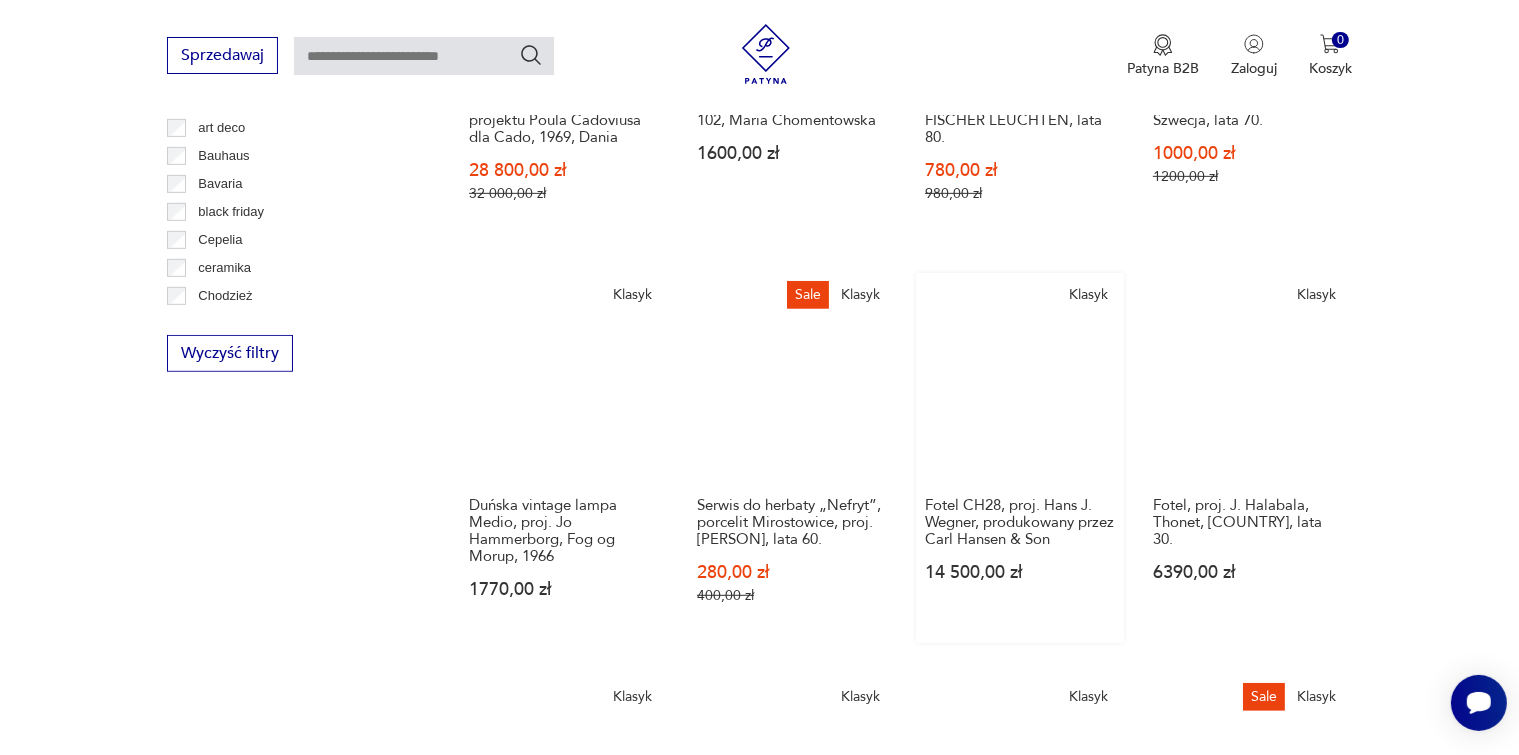 scroll, scrollTop: 1475, scrollLeft: 0, axis: vertical 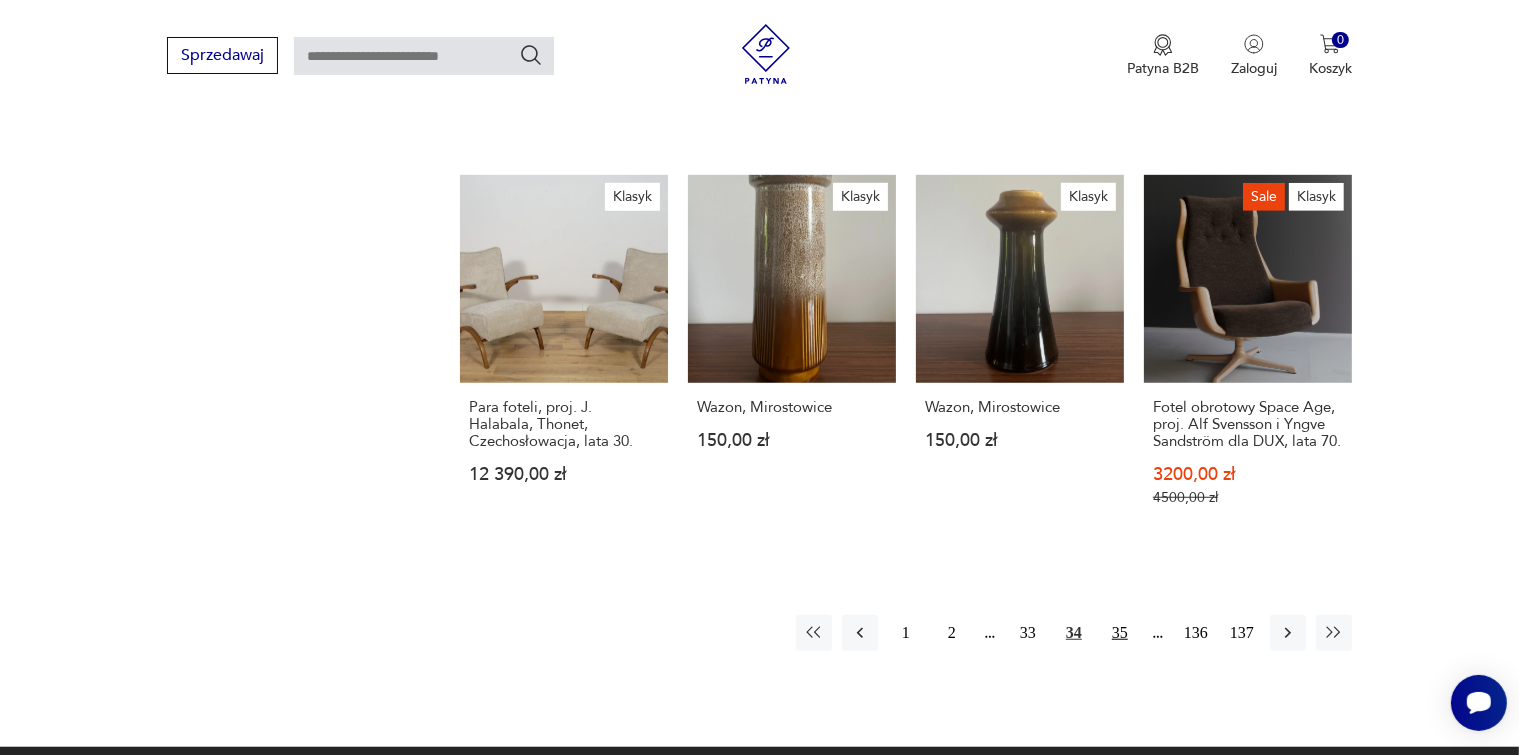 click on "35" at bounding box center (1120, 633) 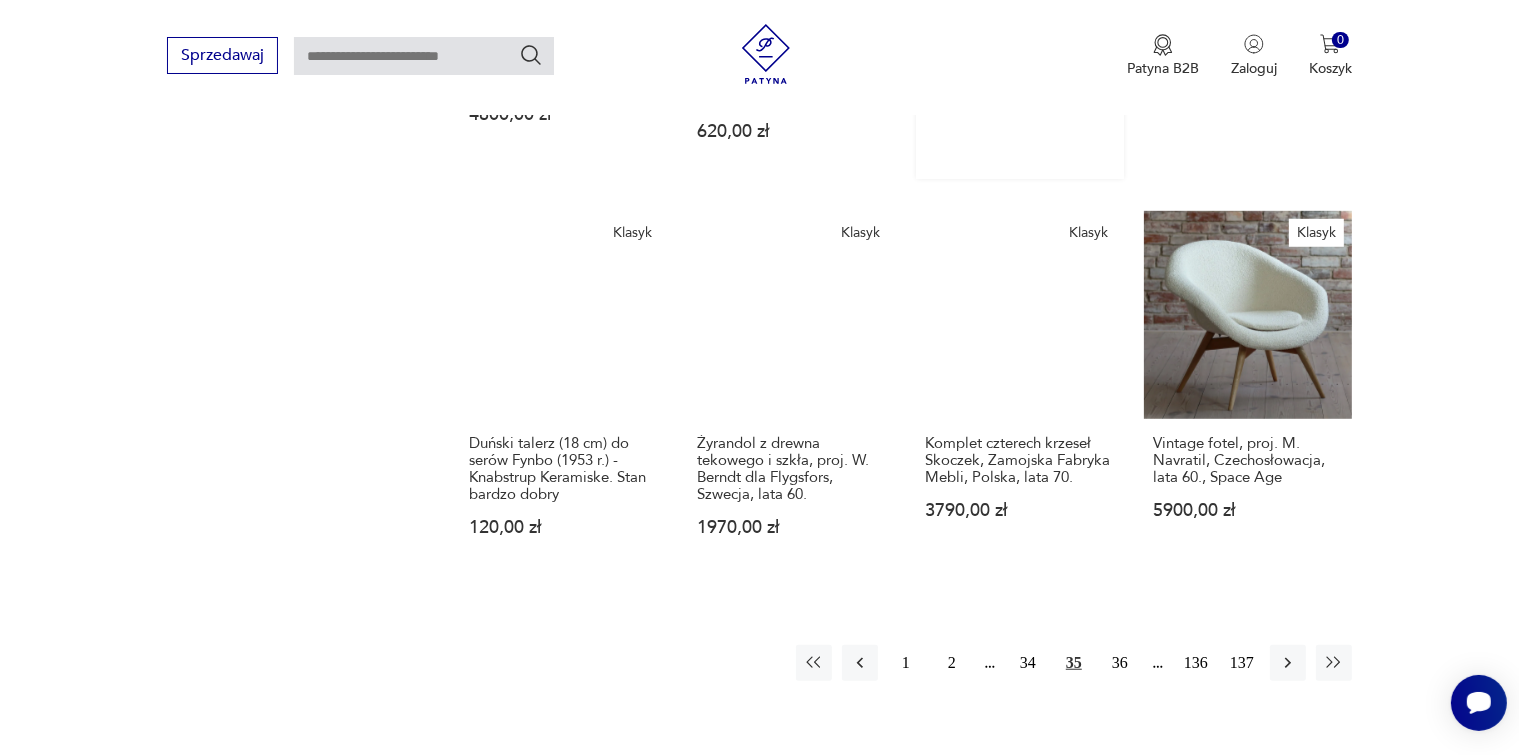 scroll, scrollTop: 1675, scrollLeft: 0, axis: vertical 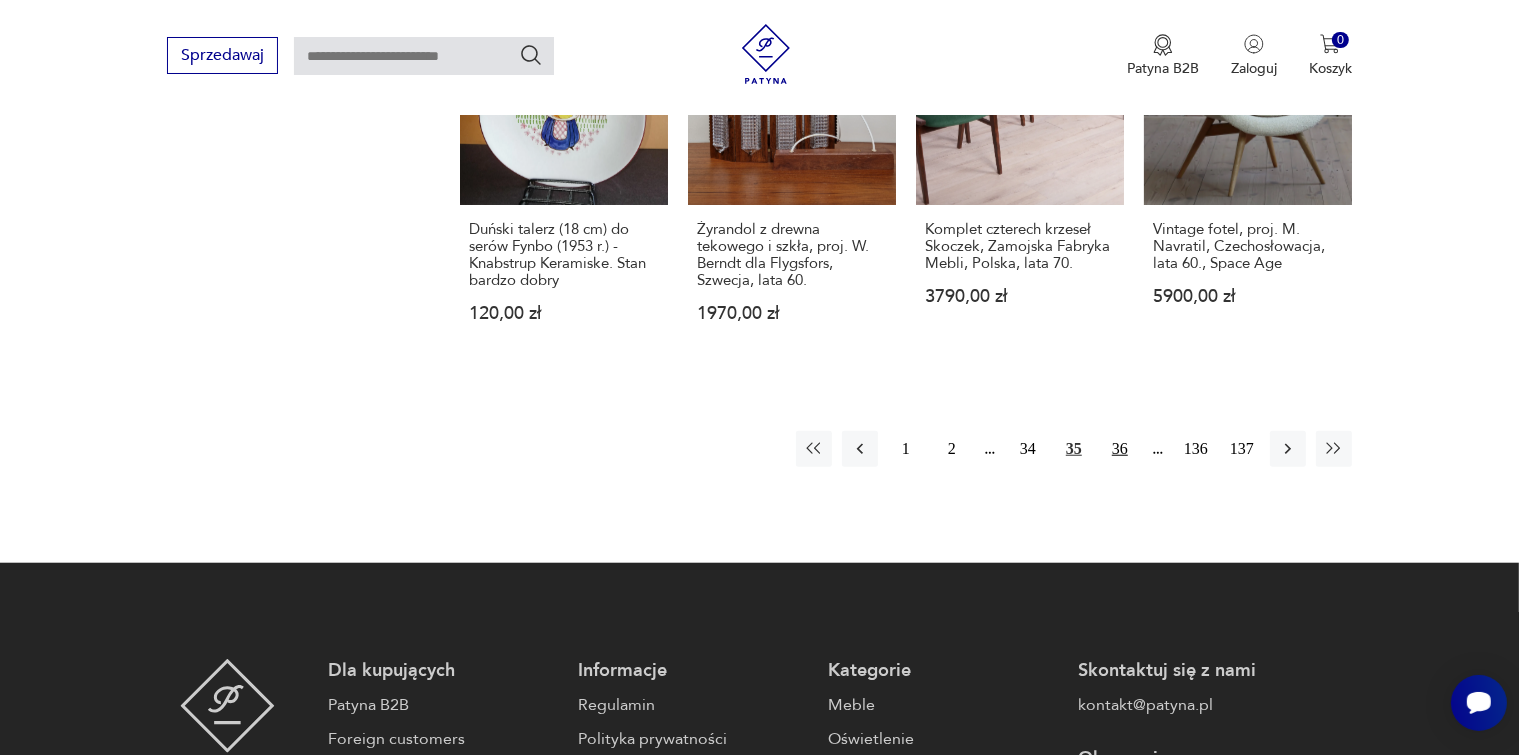 click on "36" at bounding box center (1120, 449) 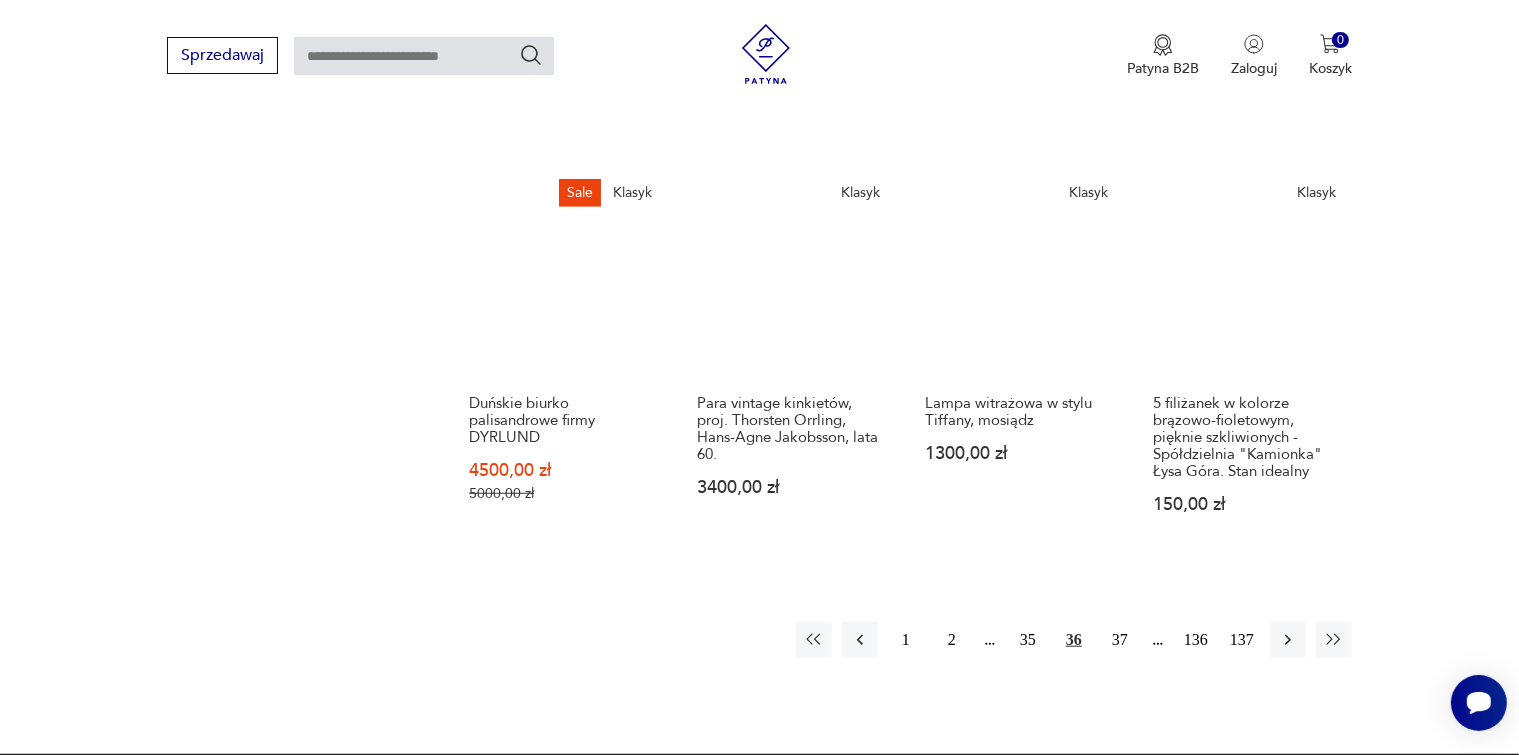 scroll, scrollTop: 1475, scrollLeft: 0, axis: vertical 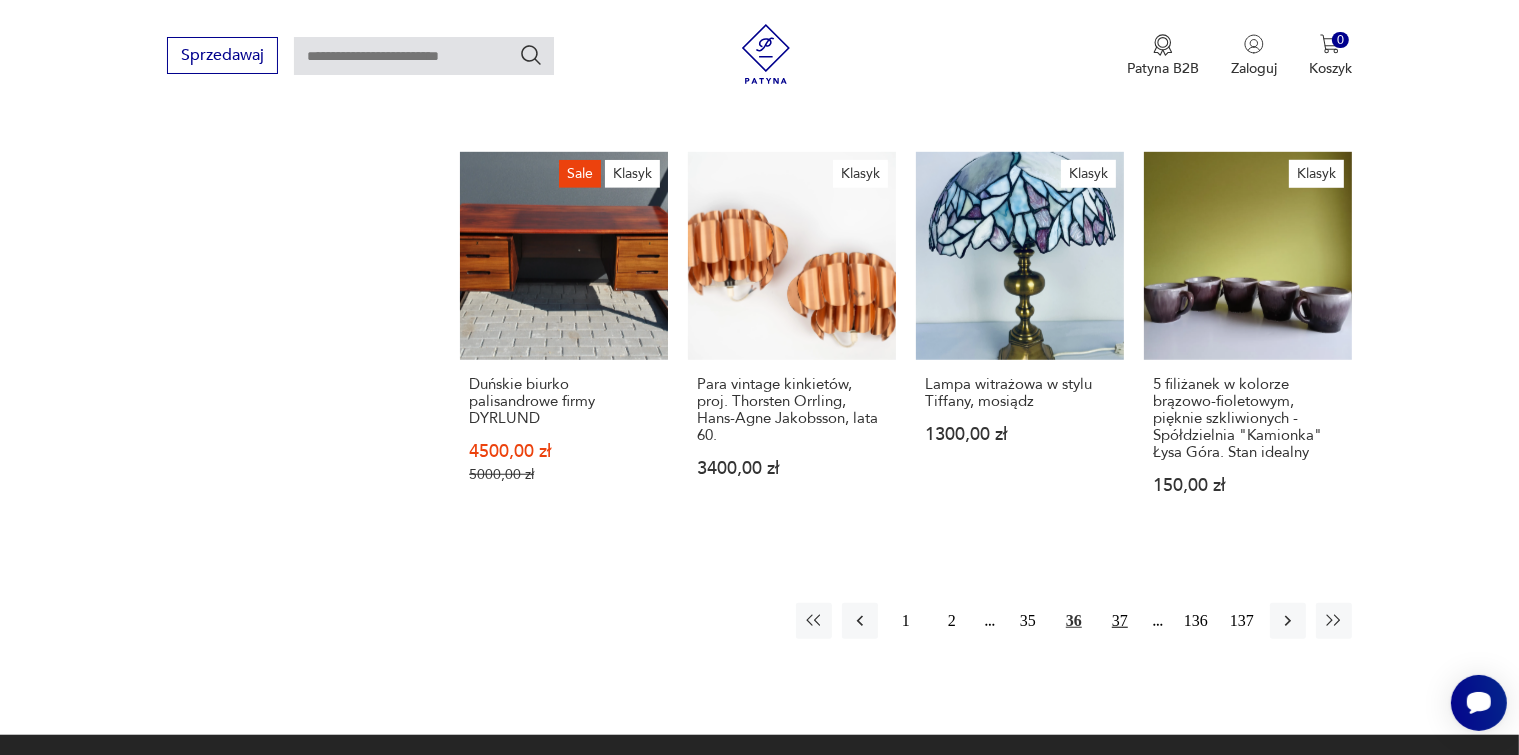 click on "37" at bounding box center (1120, 621) 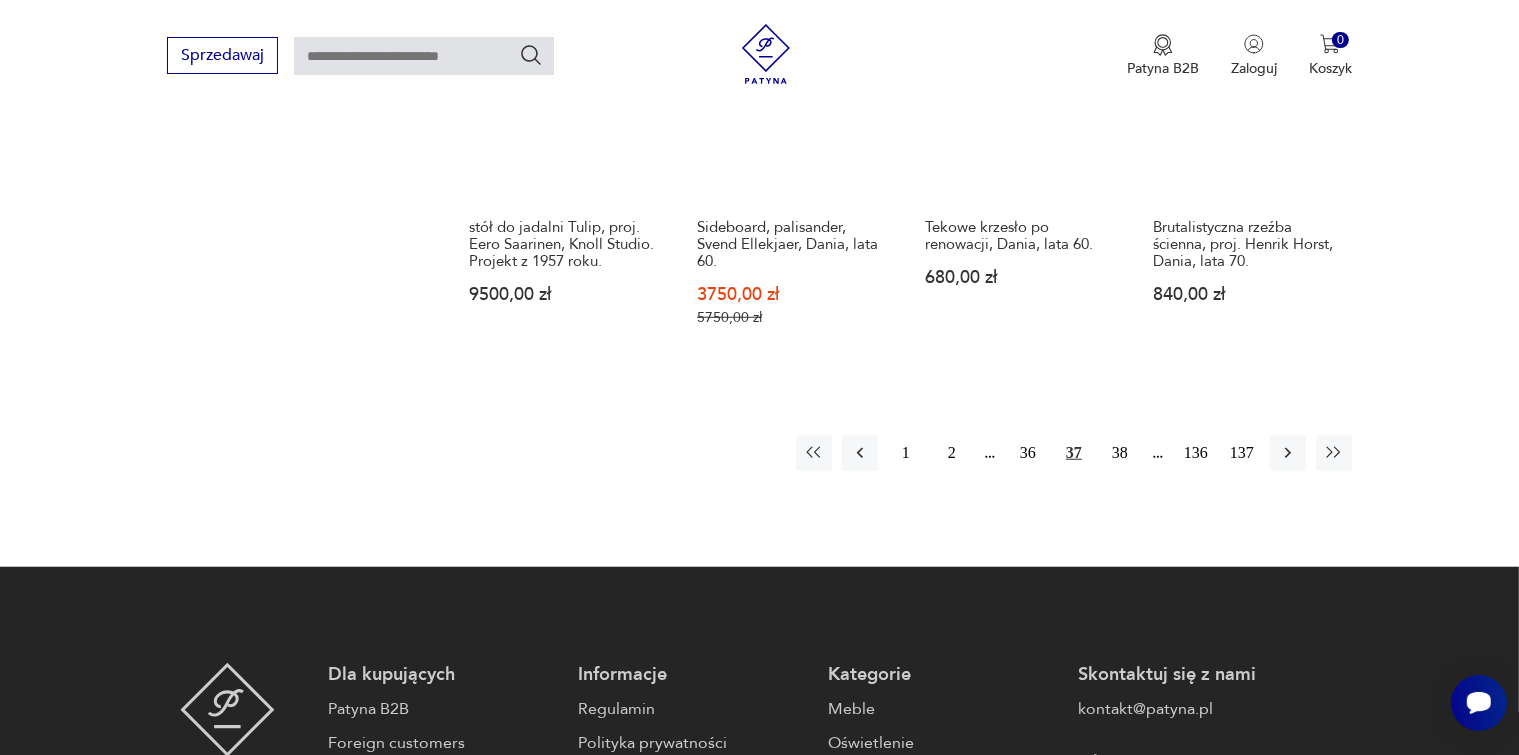 scroll, scrollTop: 1475, scrollLeft: 0, axis: vertical 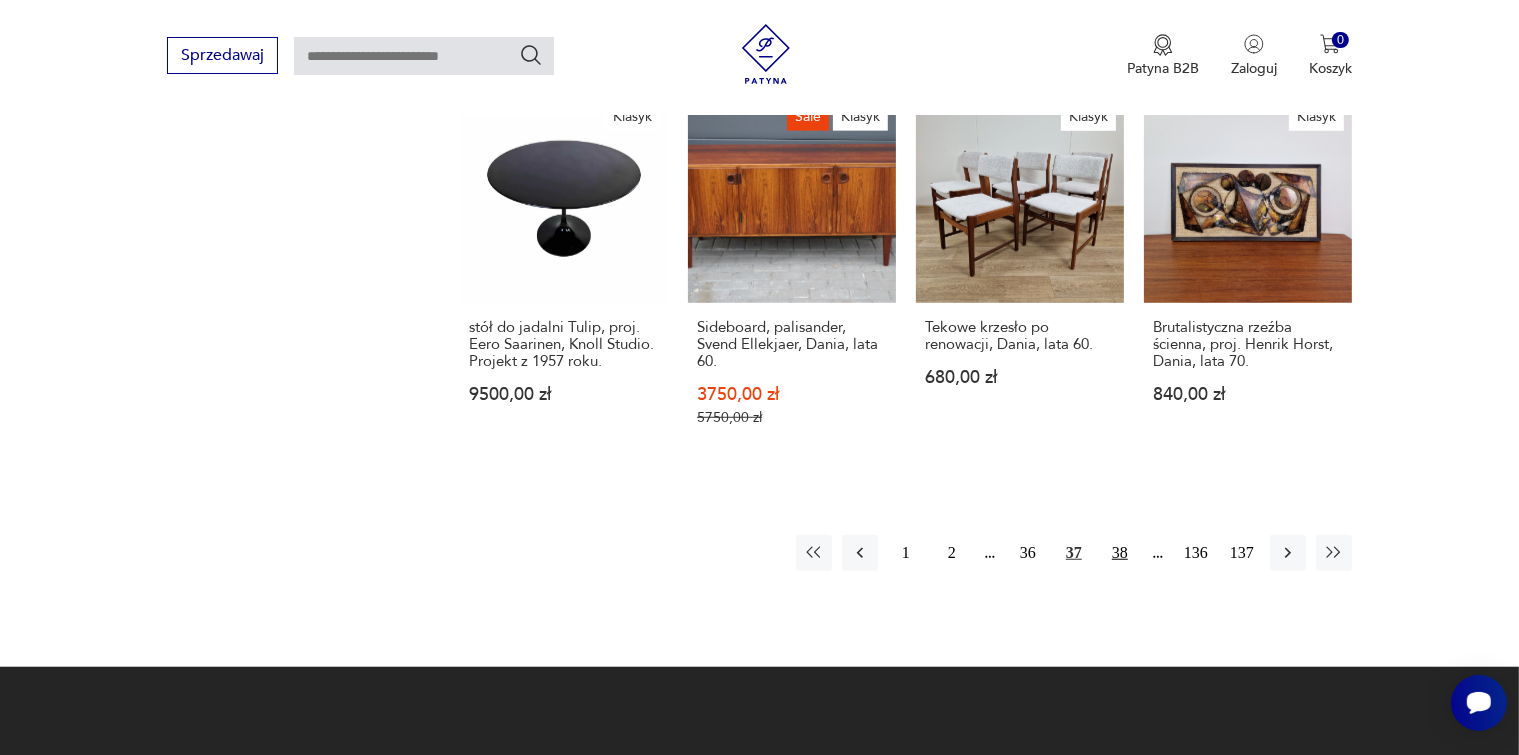 click on "38" at bounding box center [1120, 553] 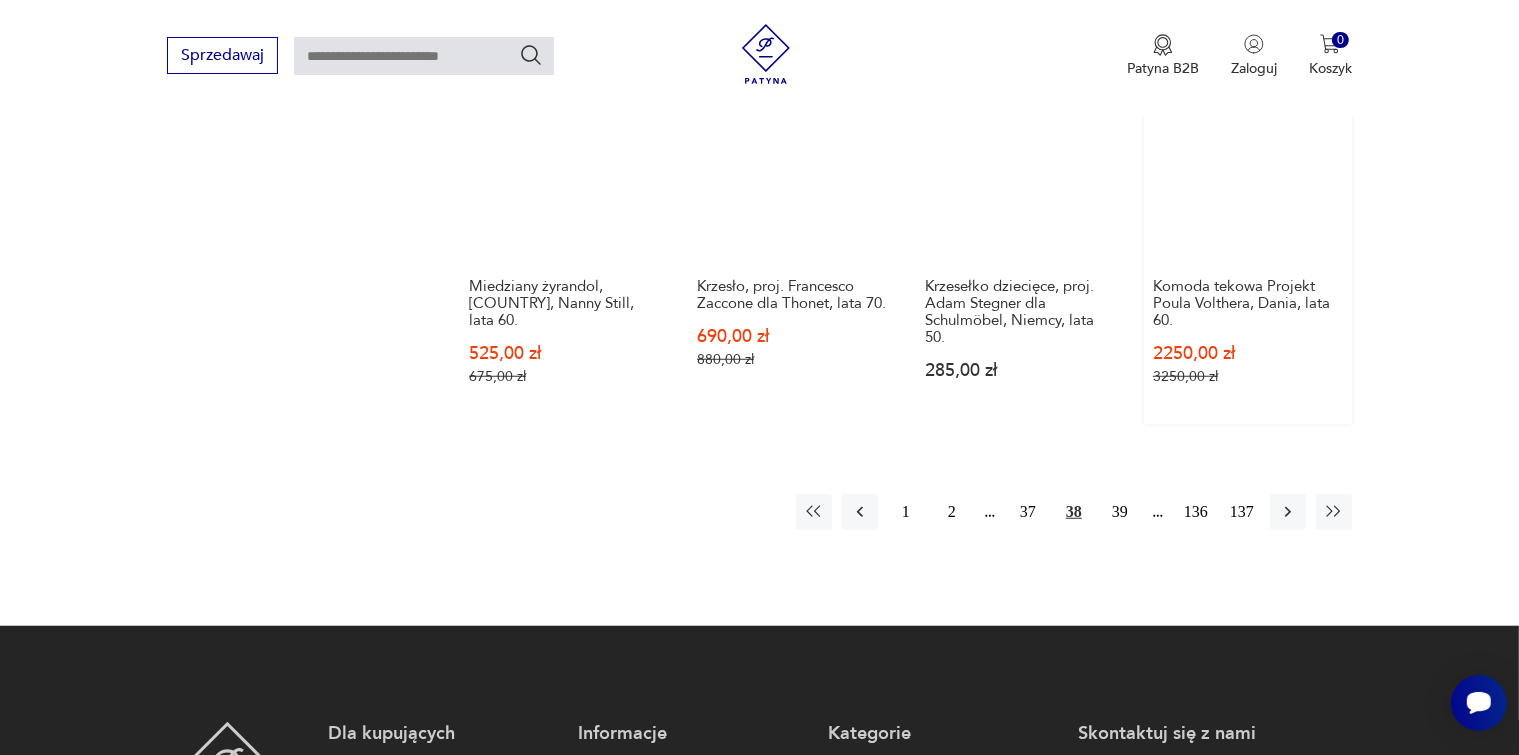 scroll, scrollTop: 1575, scrollLeft: 0, axis: vertical 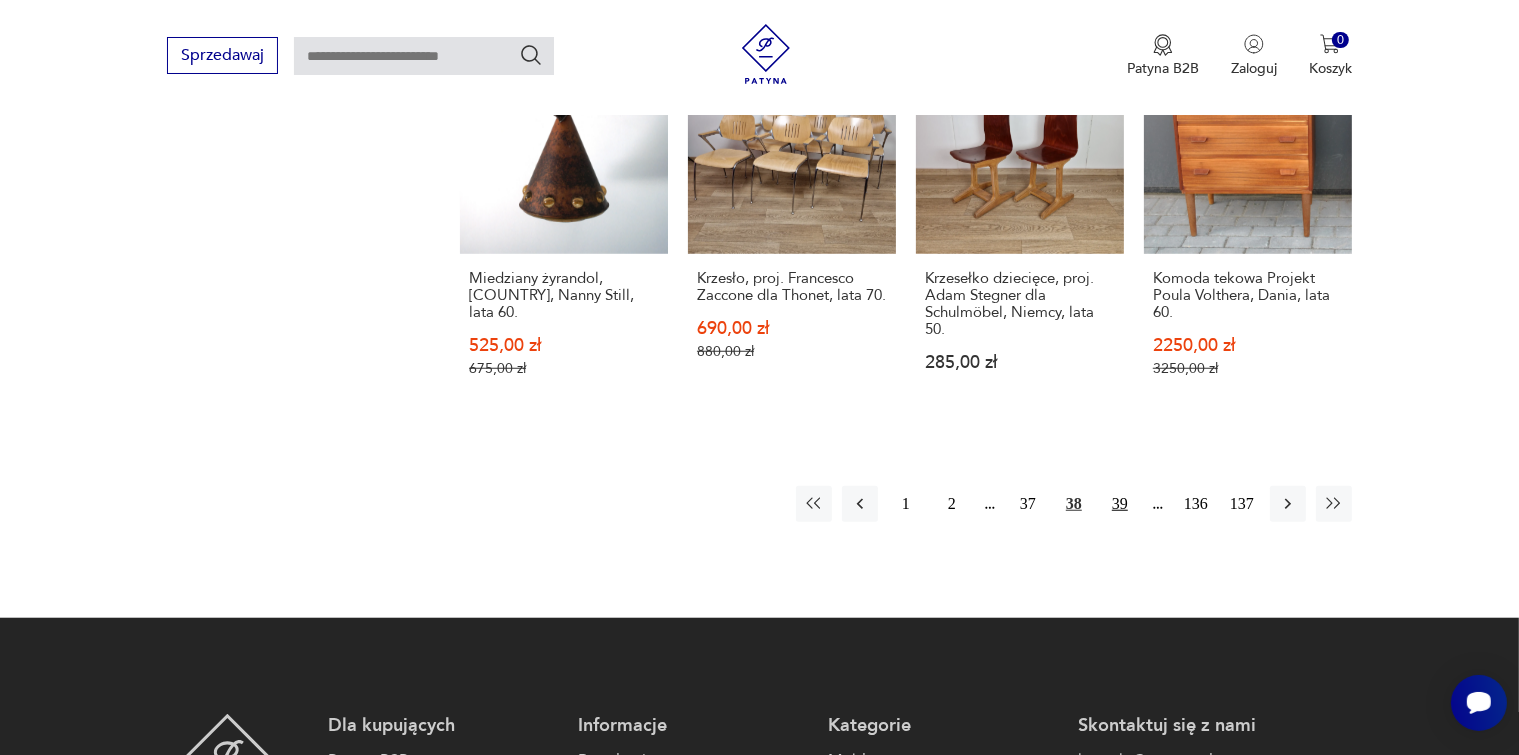 click on "39" at bounding box center (1120, 504) 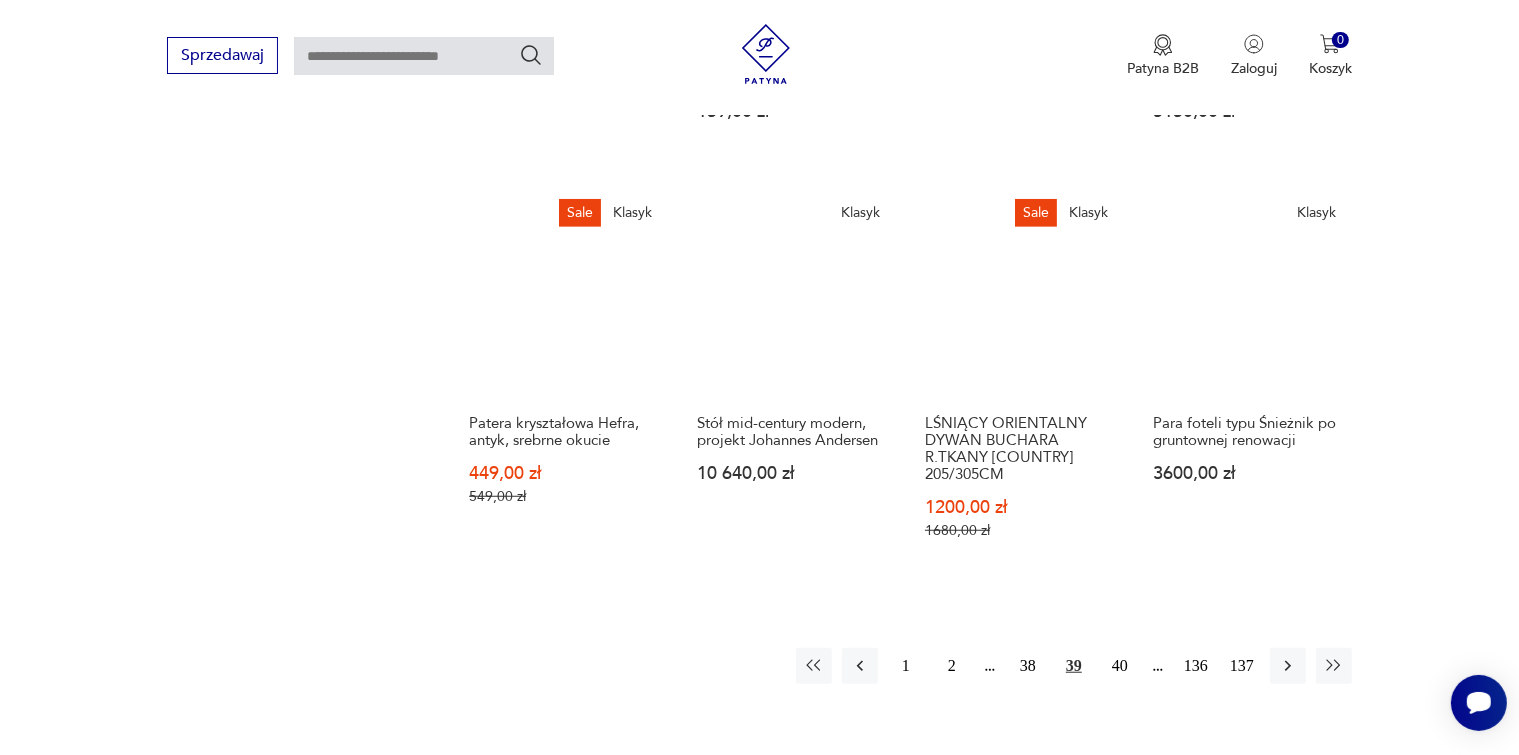 scroll, scrollTop: 1575, scrollLeft: 0, axis: vertical 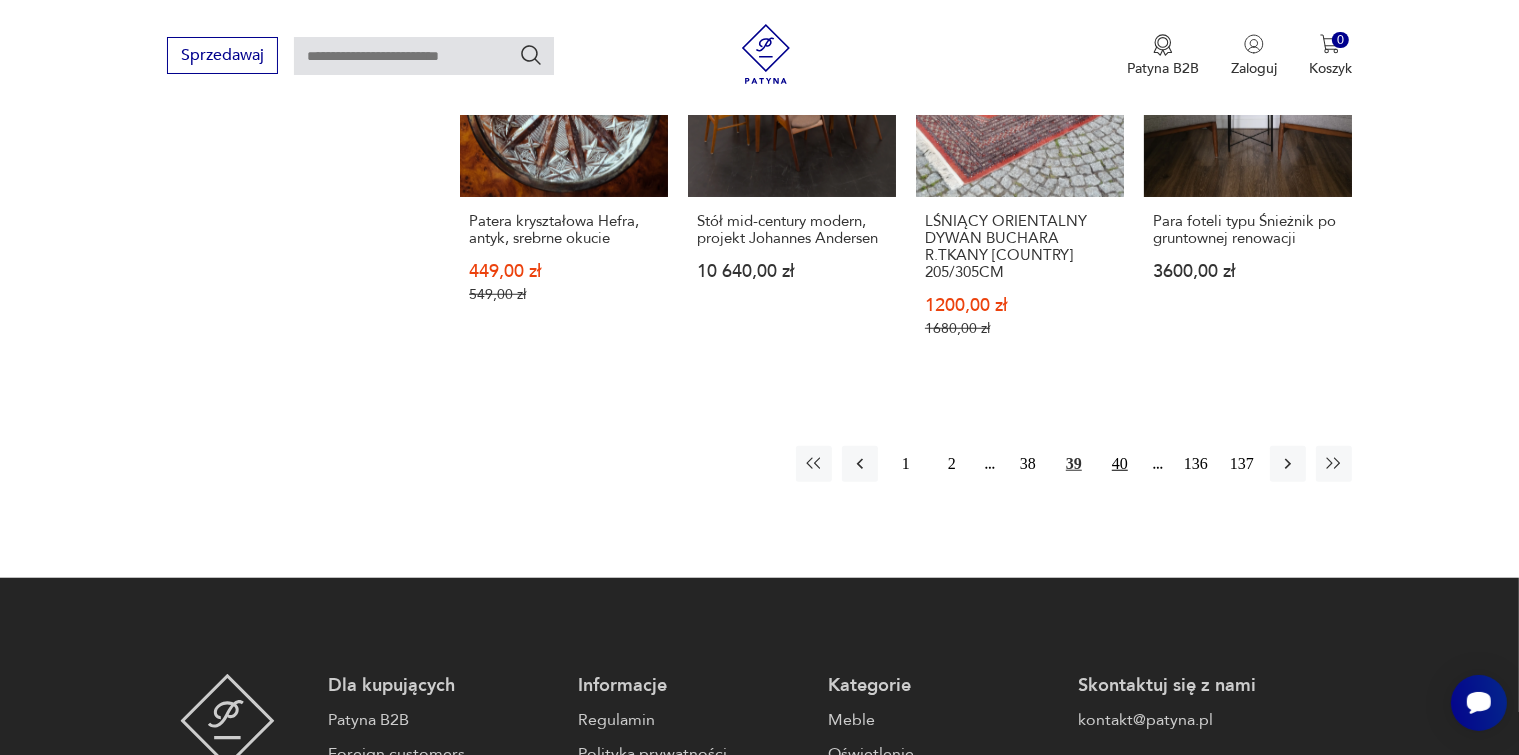 click on "40" at bounding box center [1120, 464] 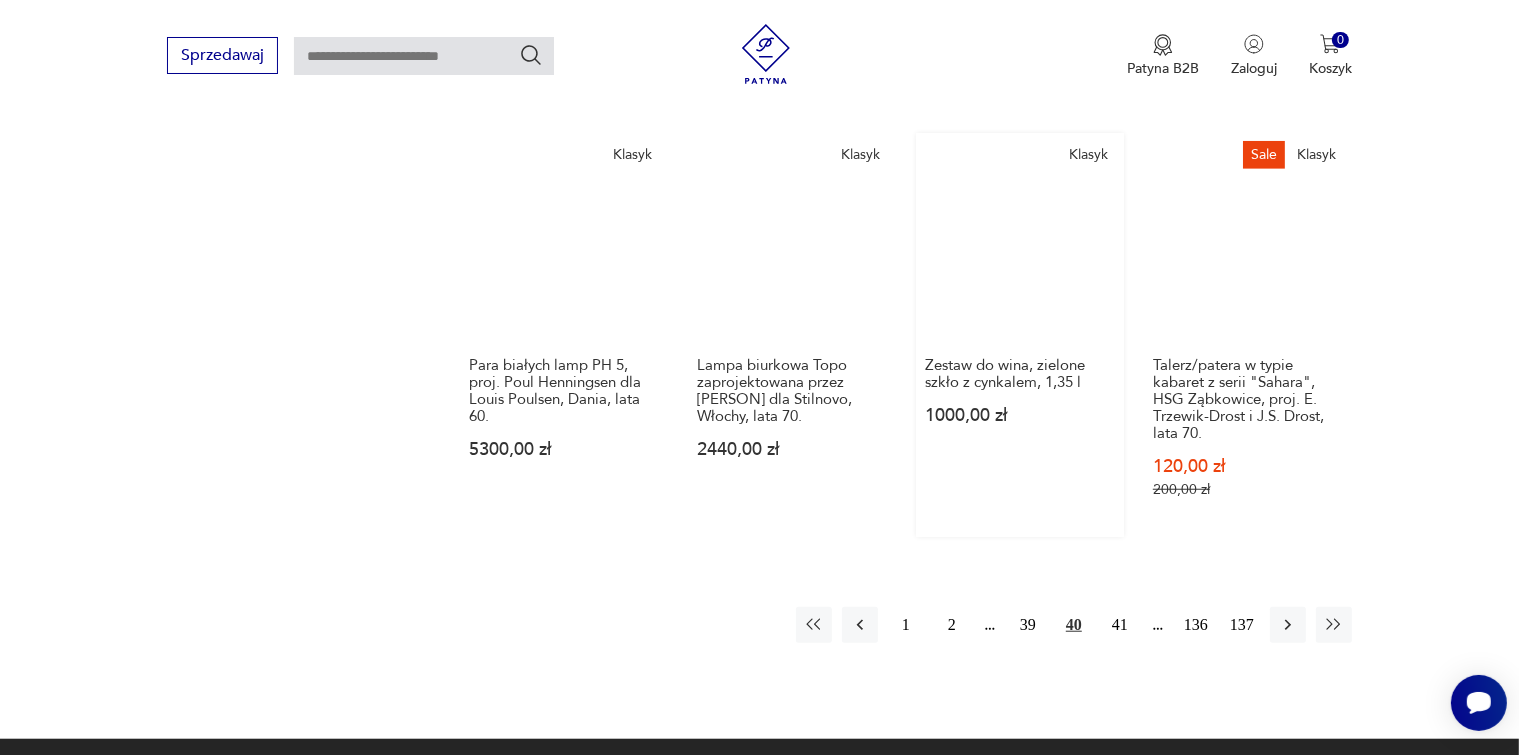 scroll, scrollTop: 1775, scrollLeft: 0, axis: vertical 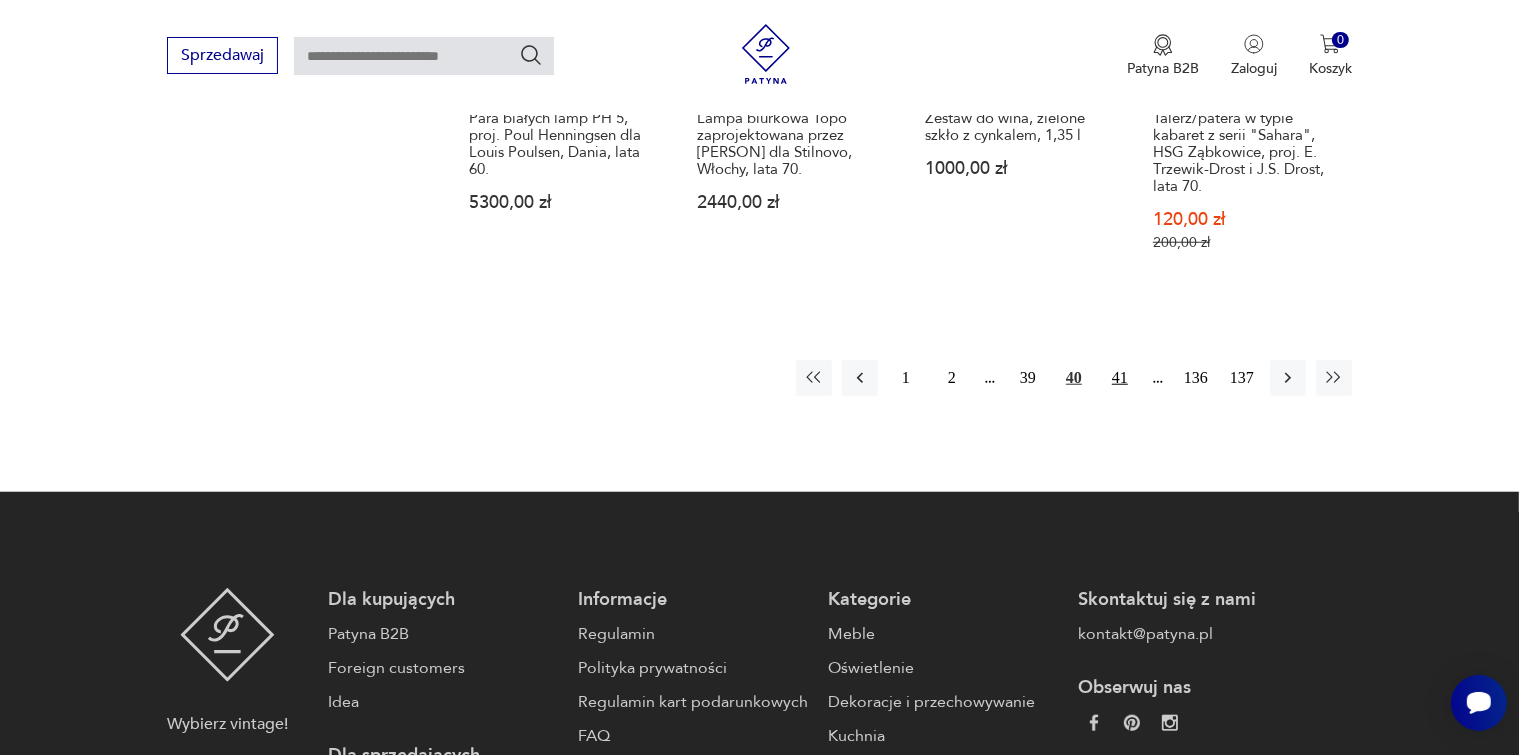 click on "41" at bounding box center (1120, 378) 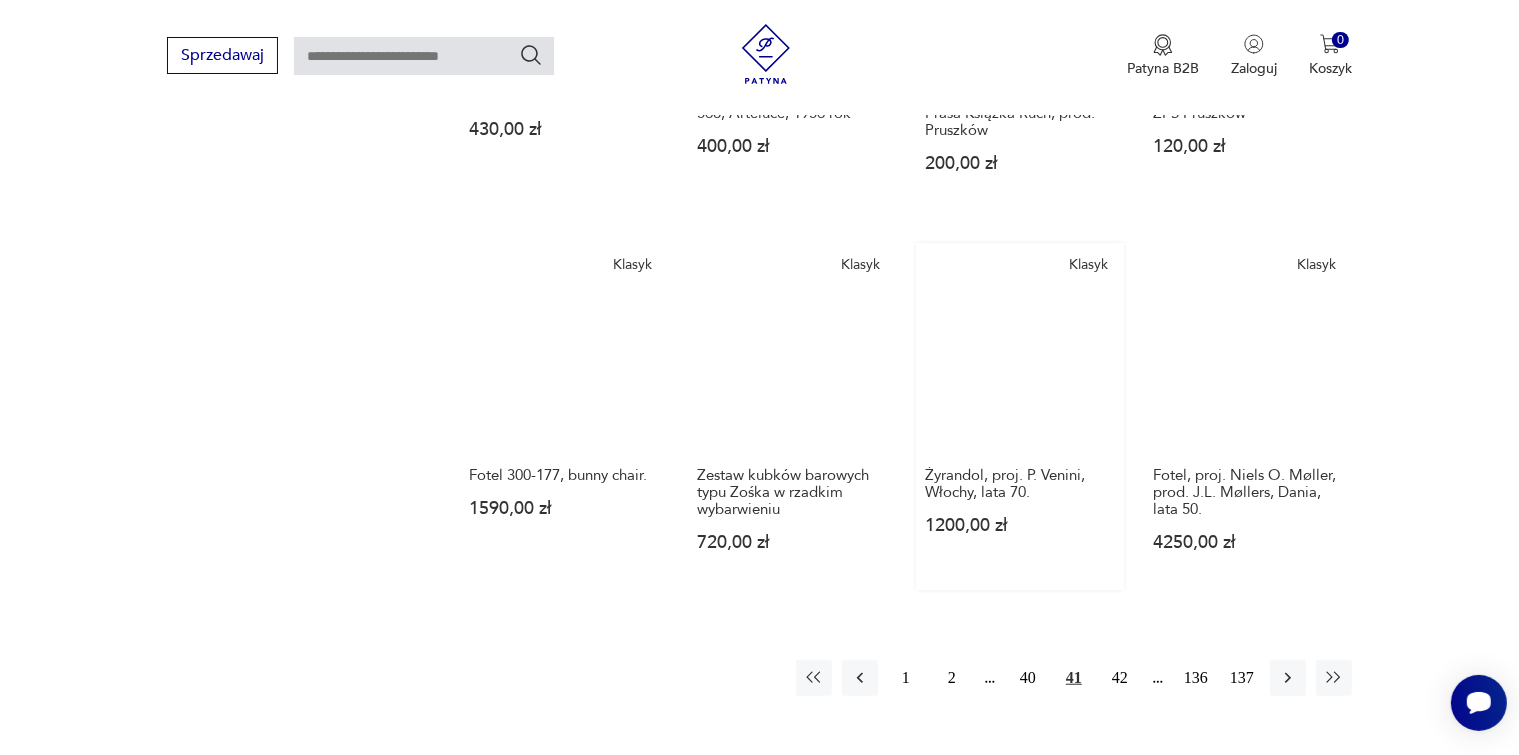 scroll, scrollTop: 1575, scrollLeft: 0, axis: vertical 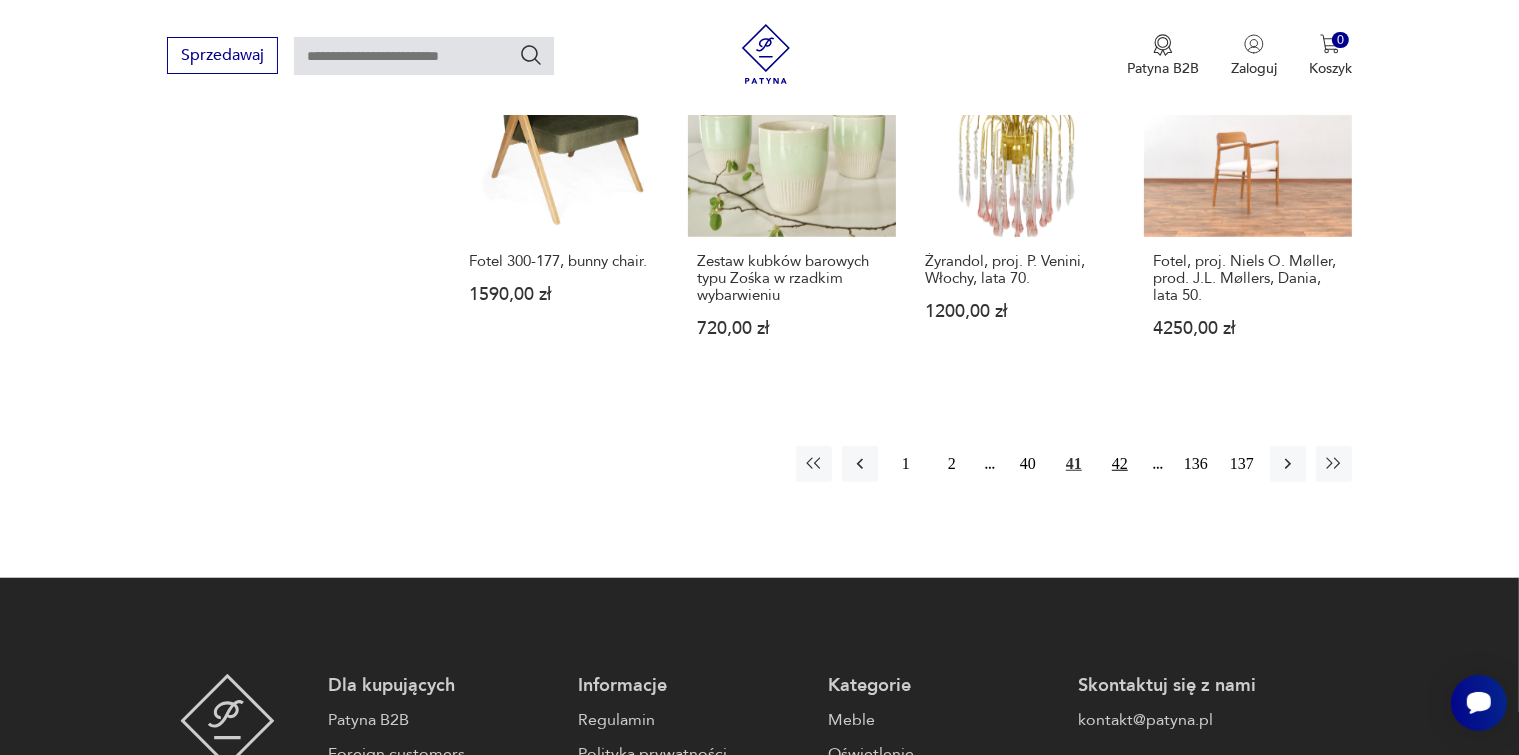 click on "42" at bounding box center (1120, 464) 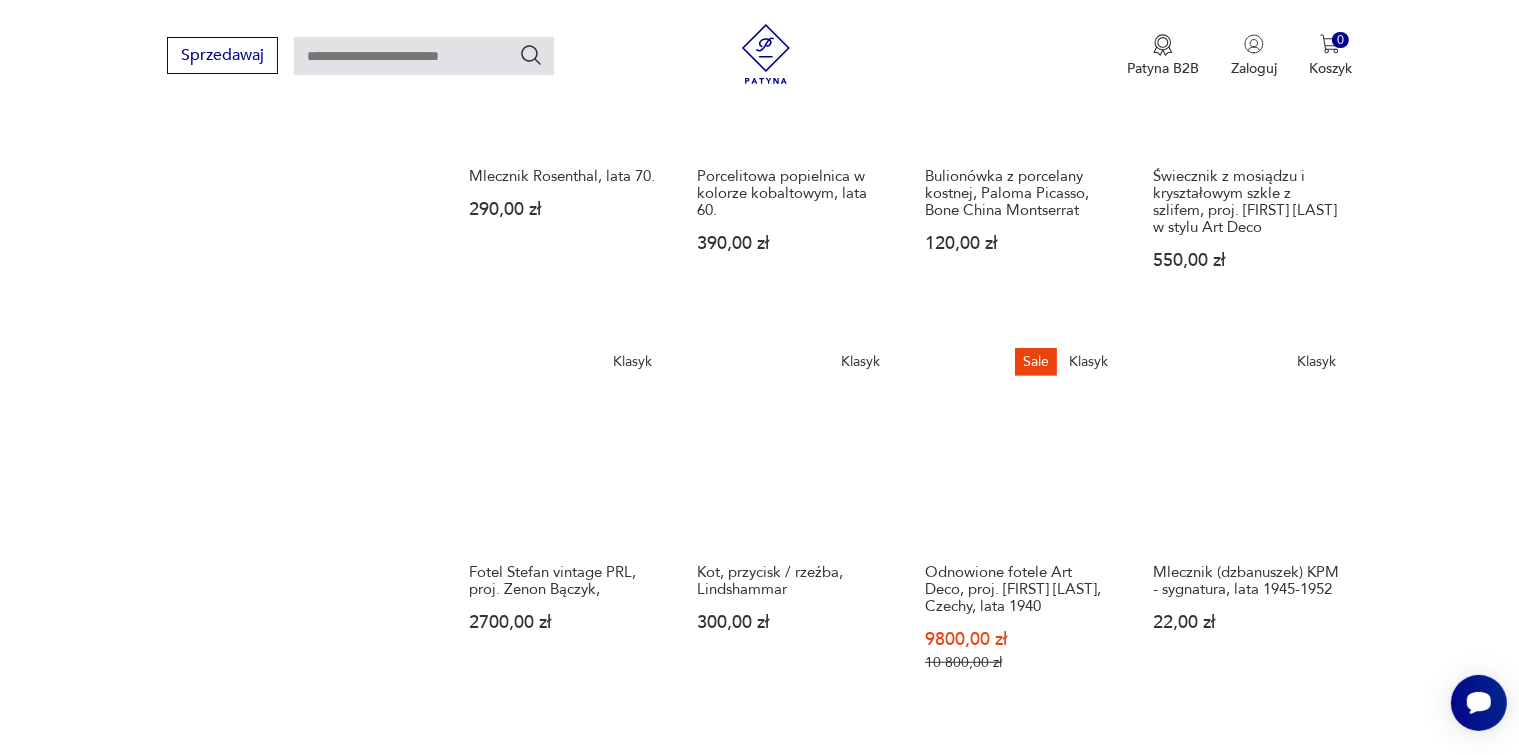 scroll, scrollTop: 1775, scrollLeft: 0, axis: vertical 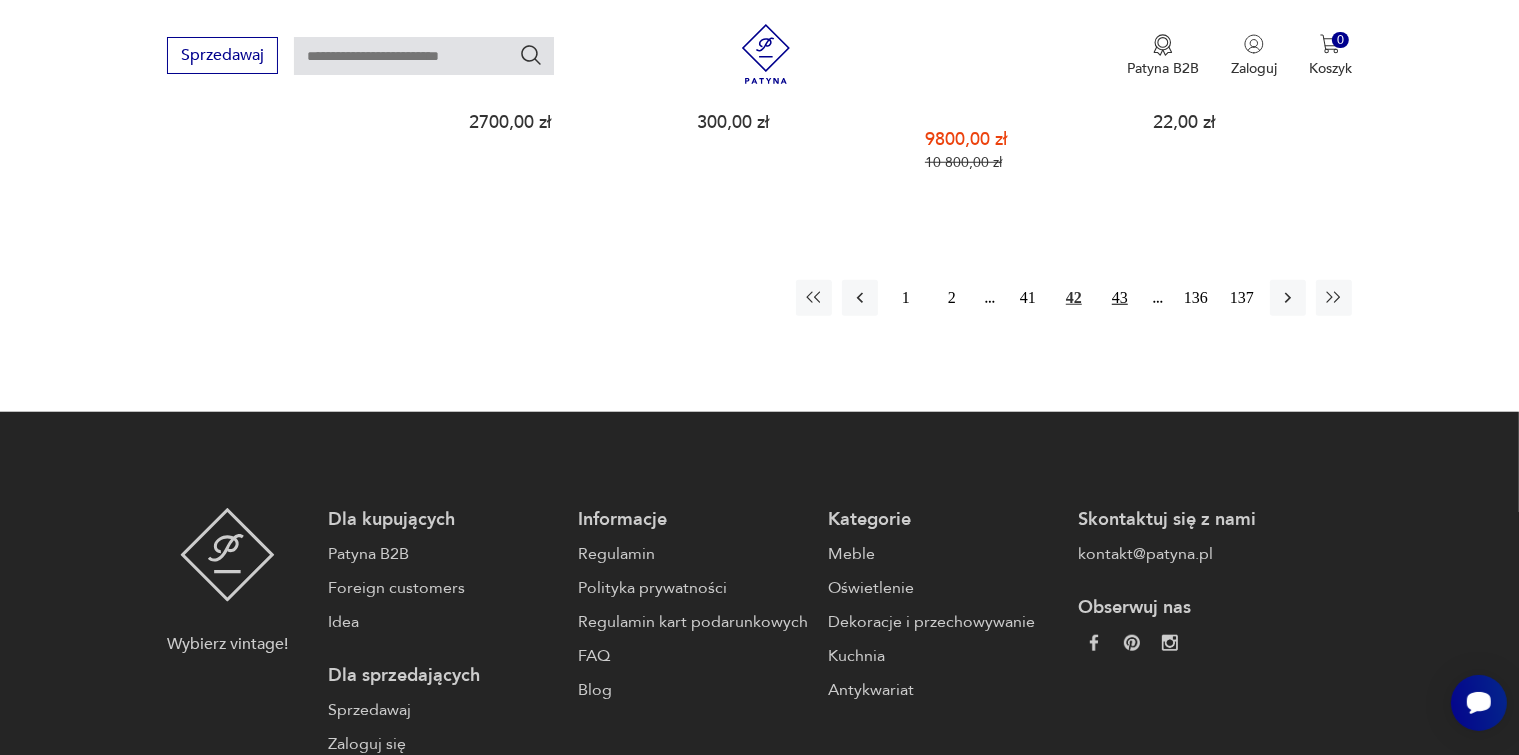 click on "43" at bounding box center (1120, 298) 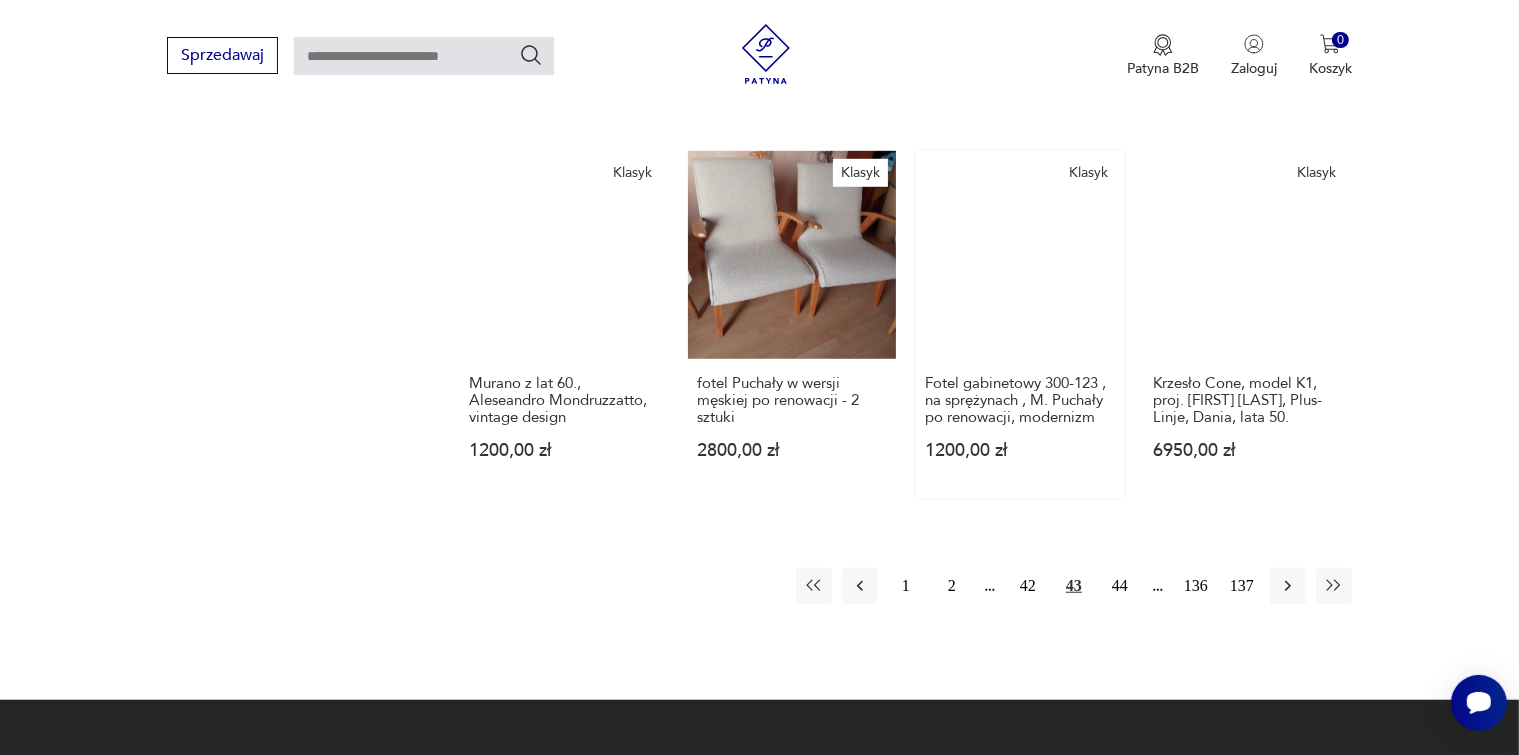 scroll, scrollTop: 1575, scrollLeft: 0, axis: vertical 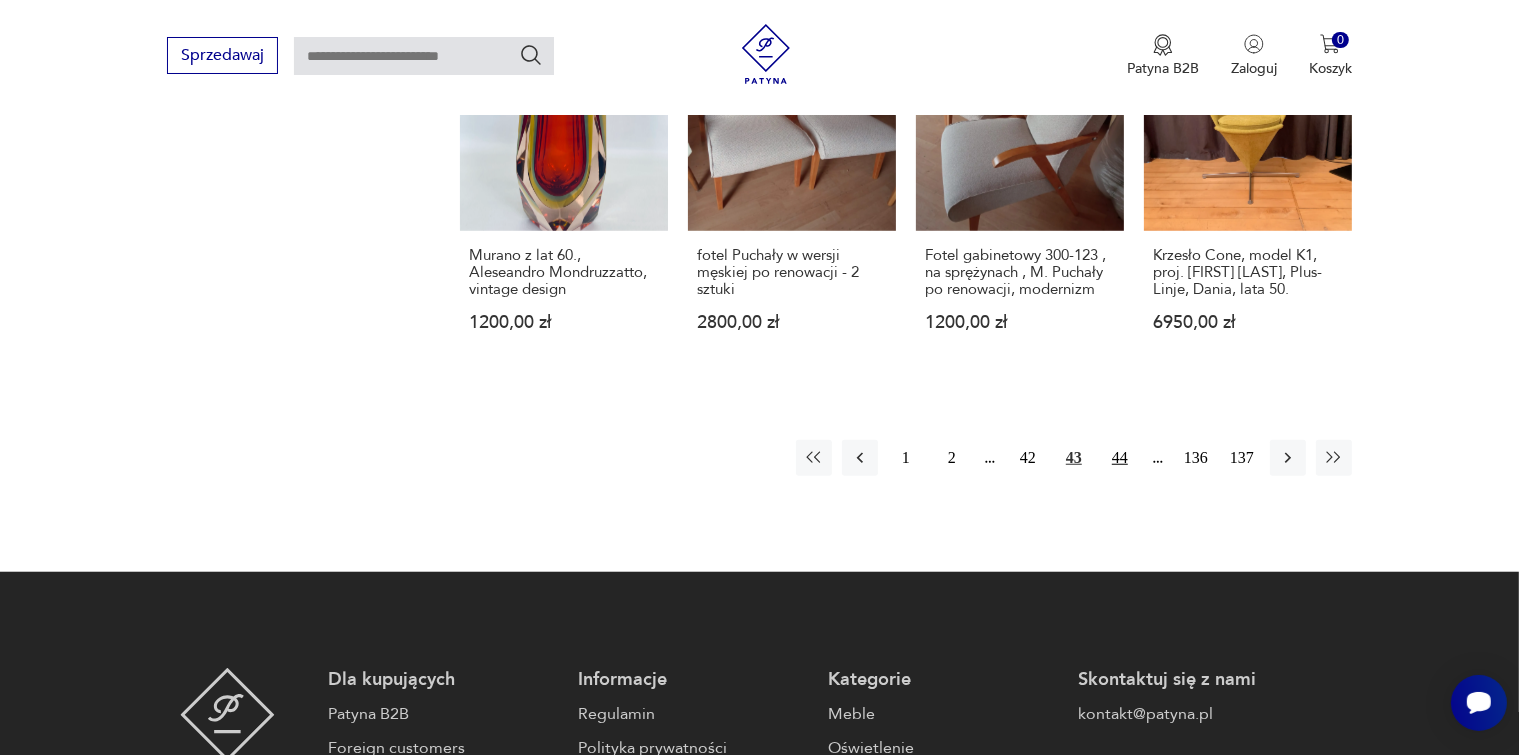 click on "44" at bounding box center (1120, 458) 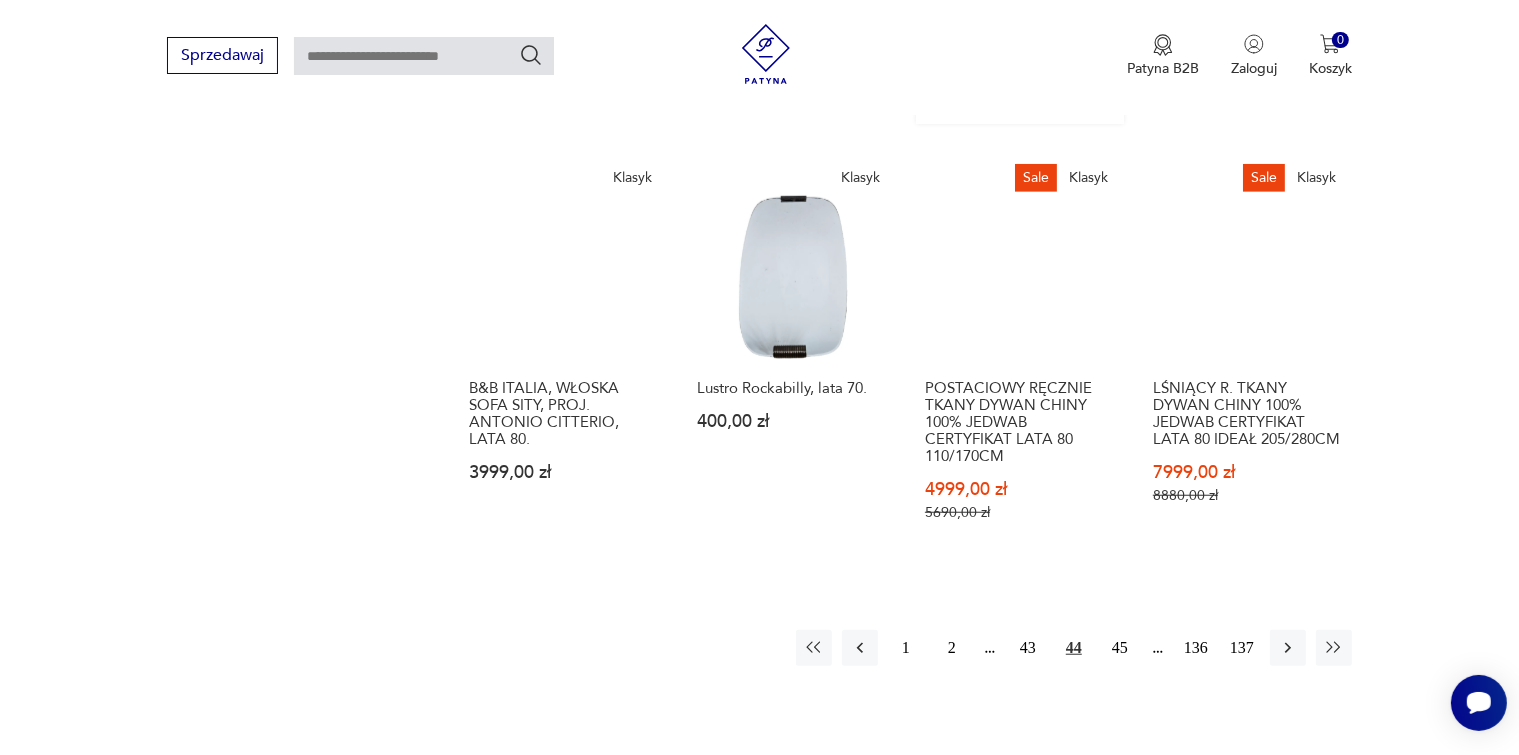 scroll, scrollTop: 1675, scrollLeft: 0, axis: vertical 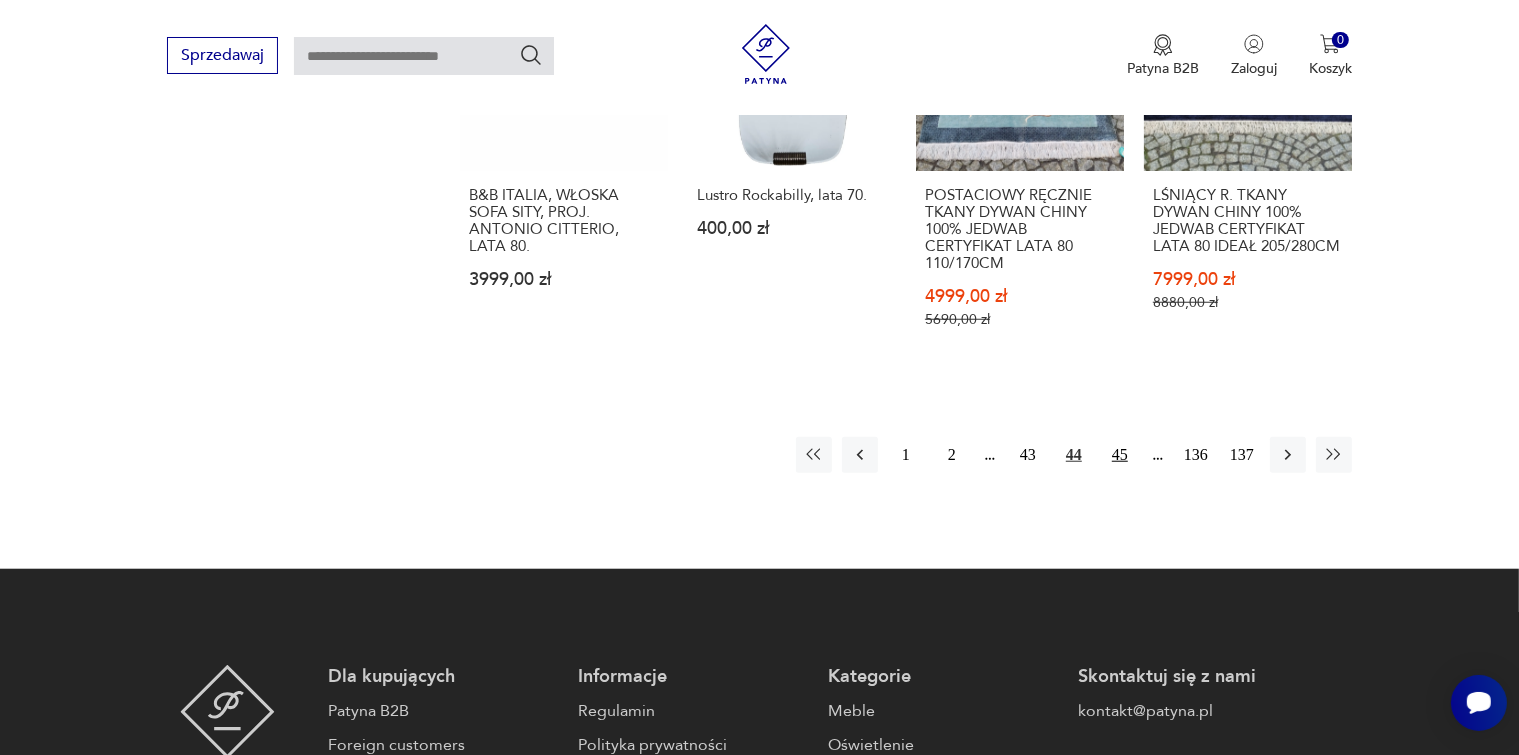 click on "45" at bounding box center [1120, 455] 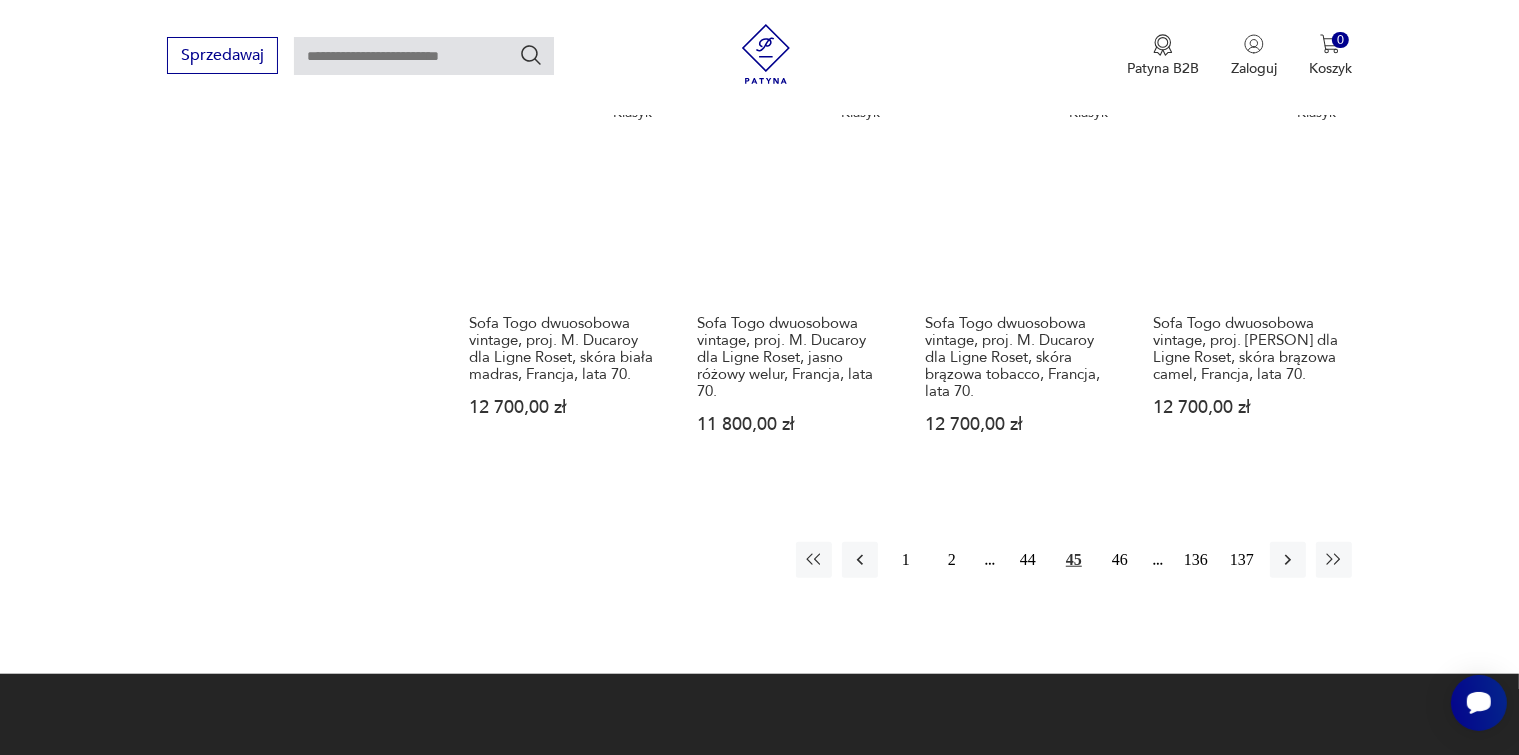 scroll, scrollTop: 1875, scrollLeft: 0, axis: vertical 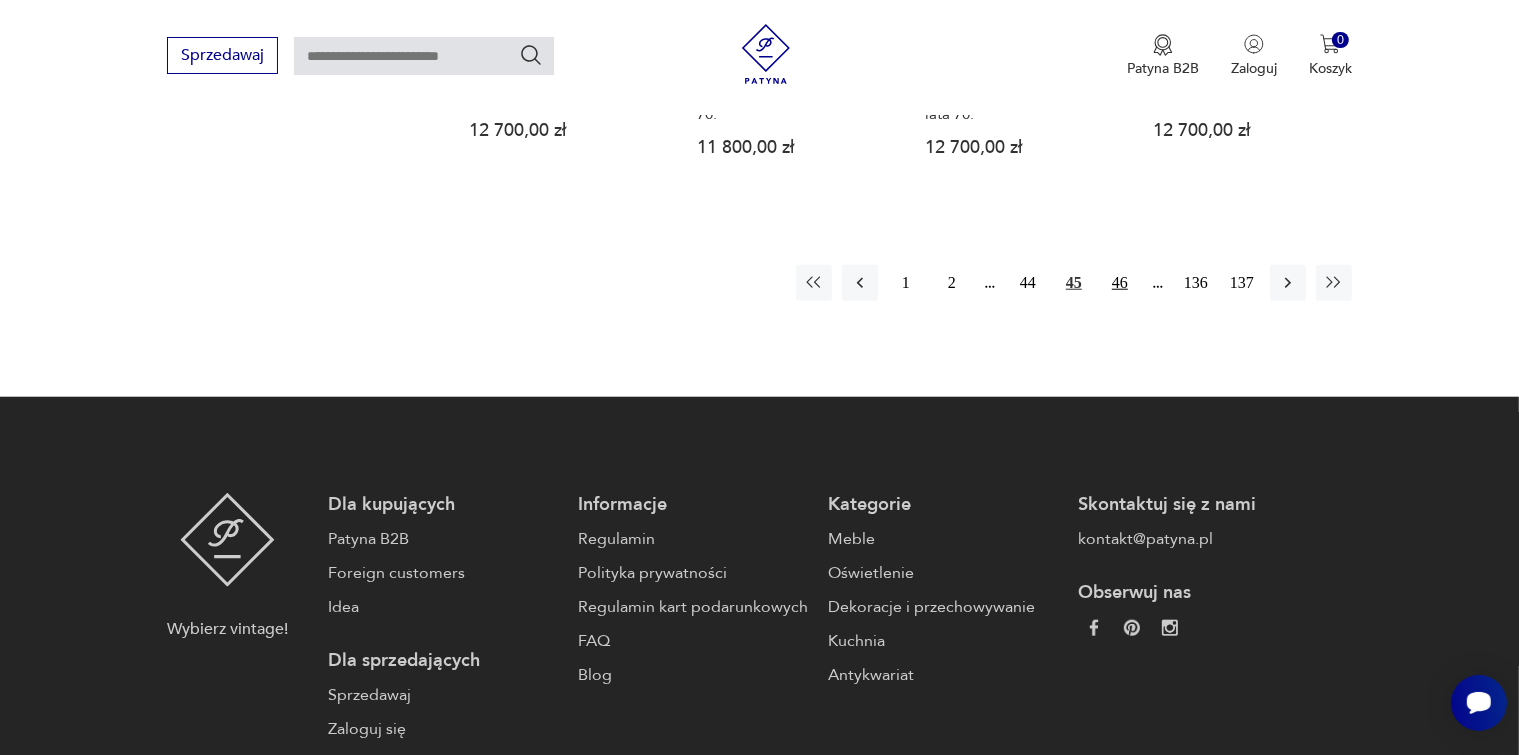 click on "46" at bounding box center [1120, 283] 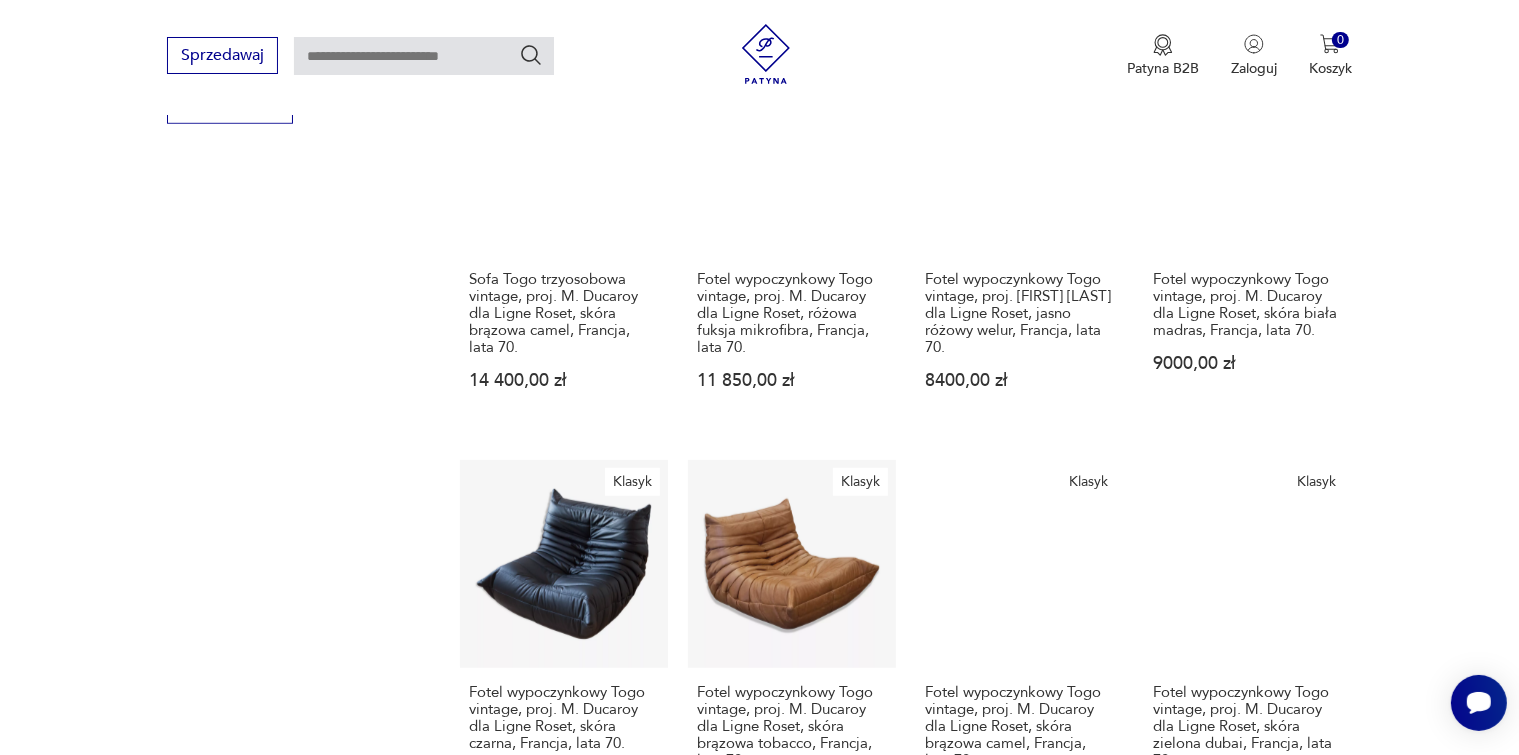 scroll, scrollTop: 1575, scrollLeft: 0, axis: vertical 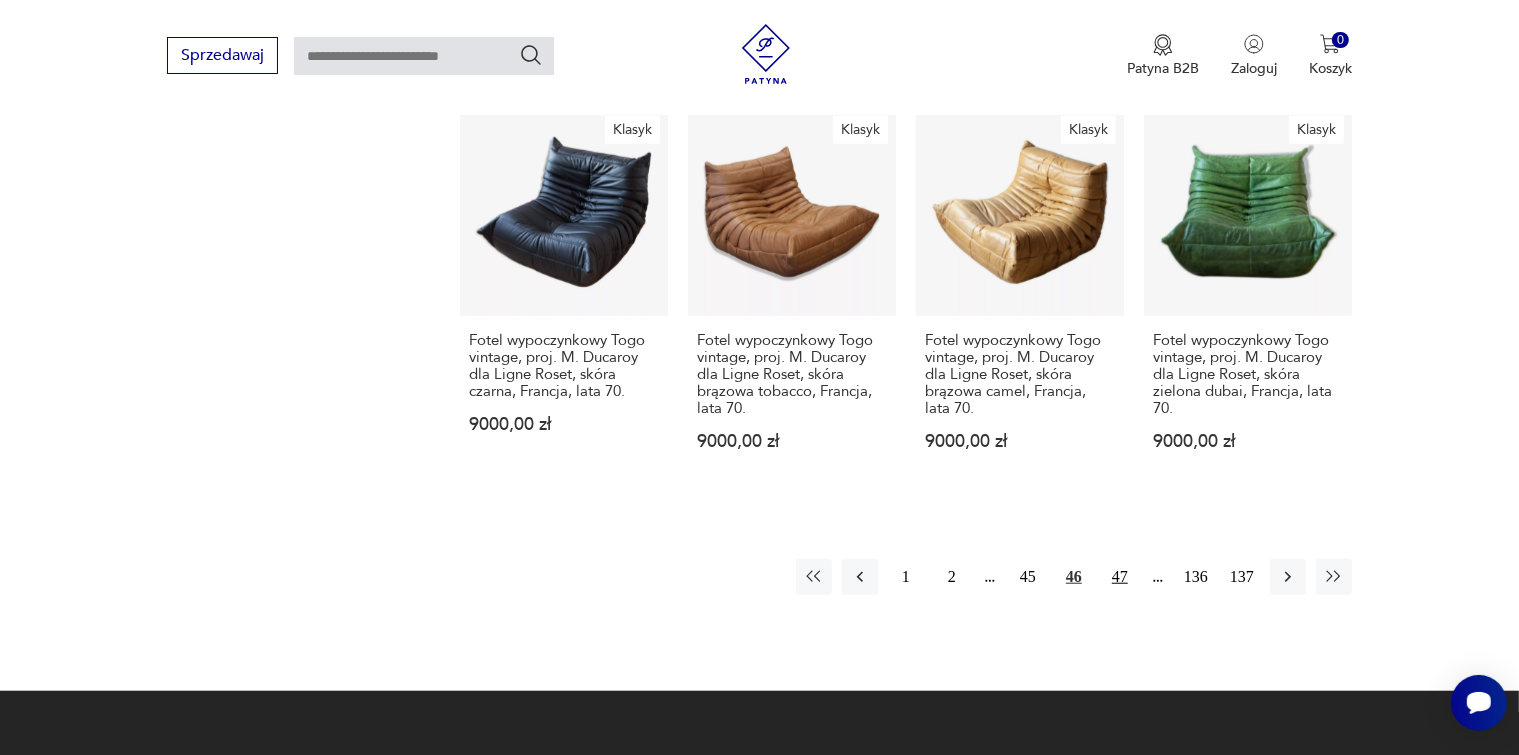 click on "47" at bounding box center [1120, 577] 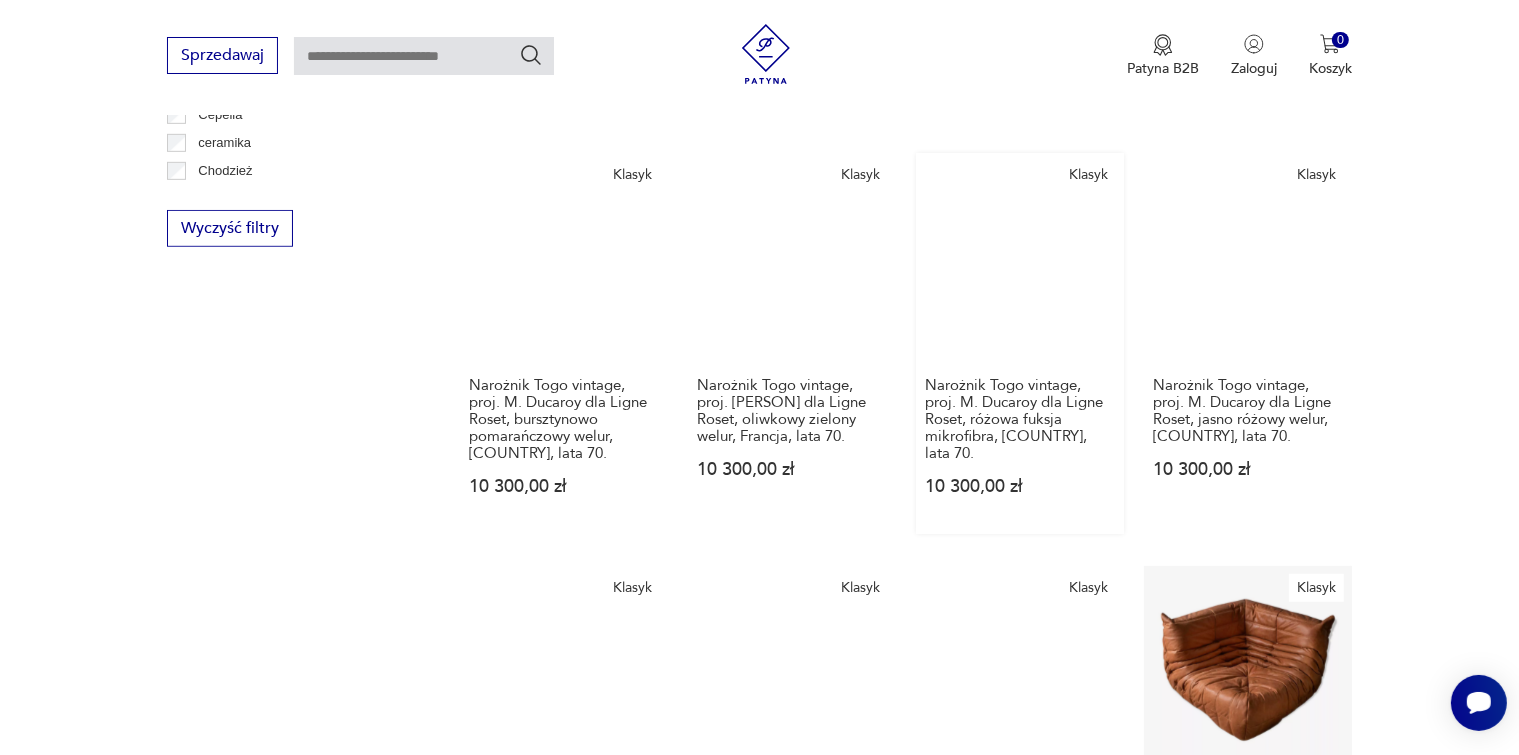 scroll, scrollTop: 1575, scrollLeft: 0, axis: vertical 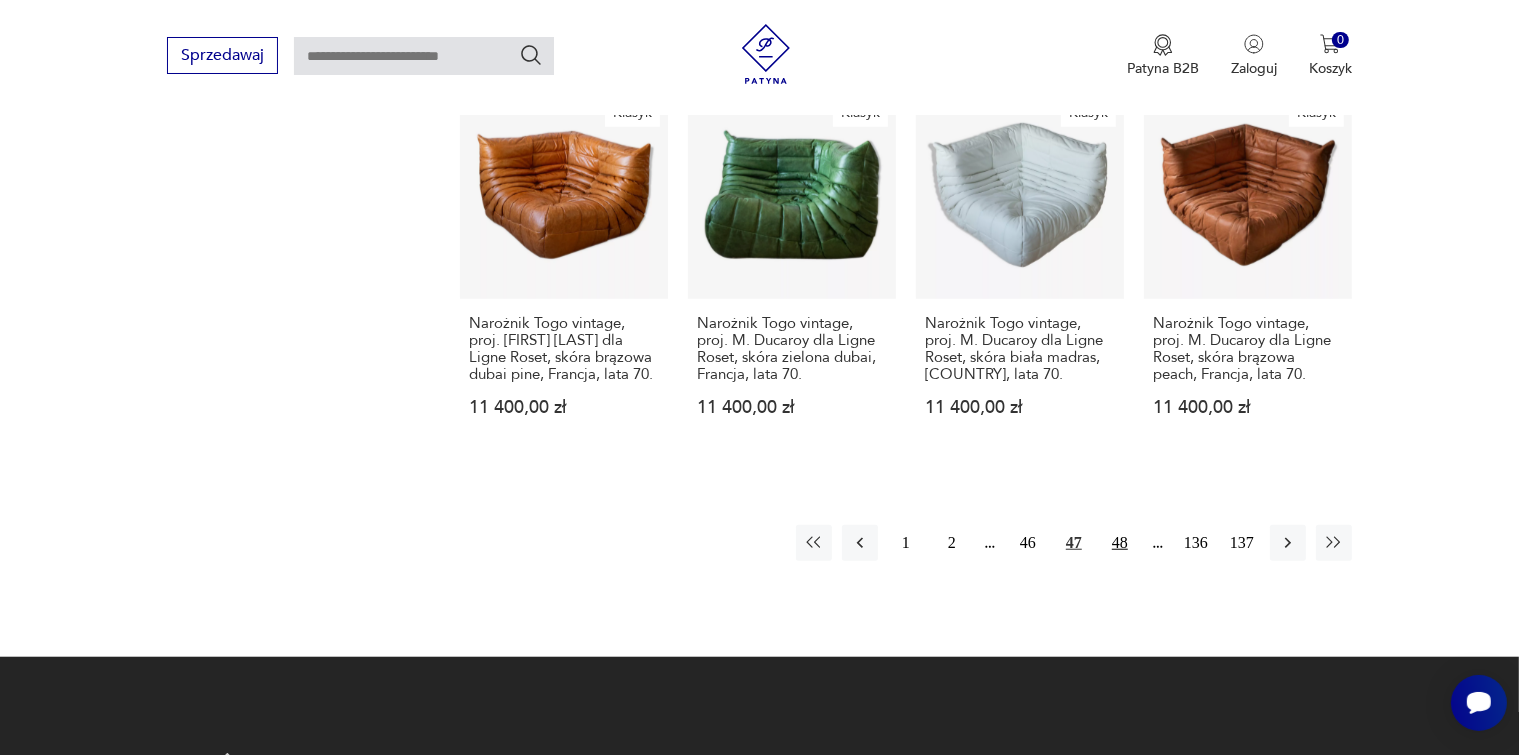 click on "48" at bounding box center (1120, 543) 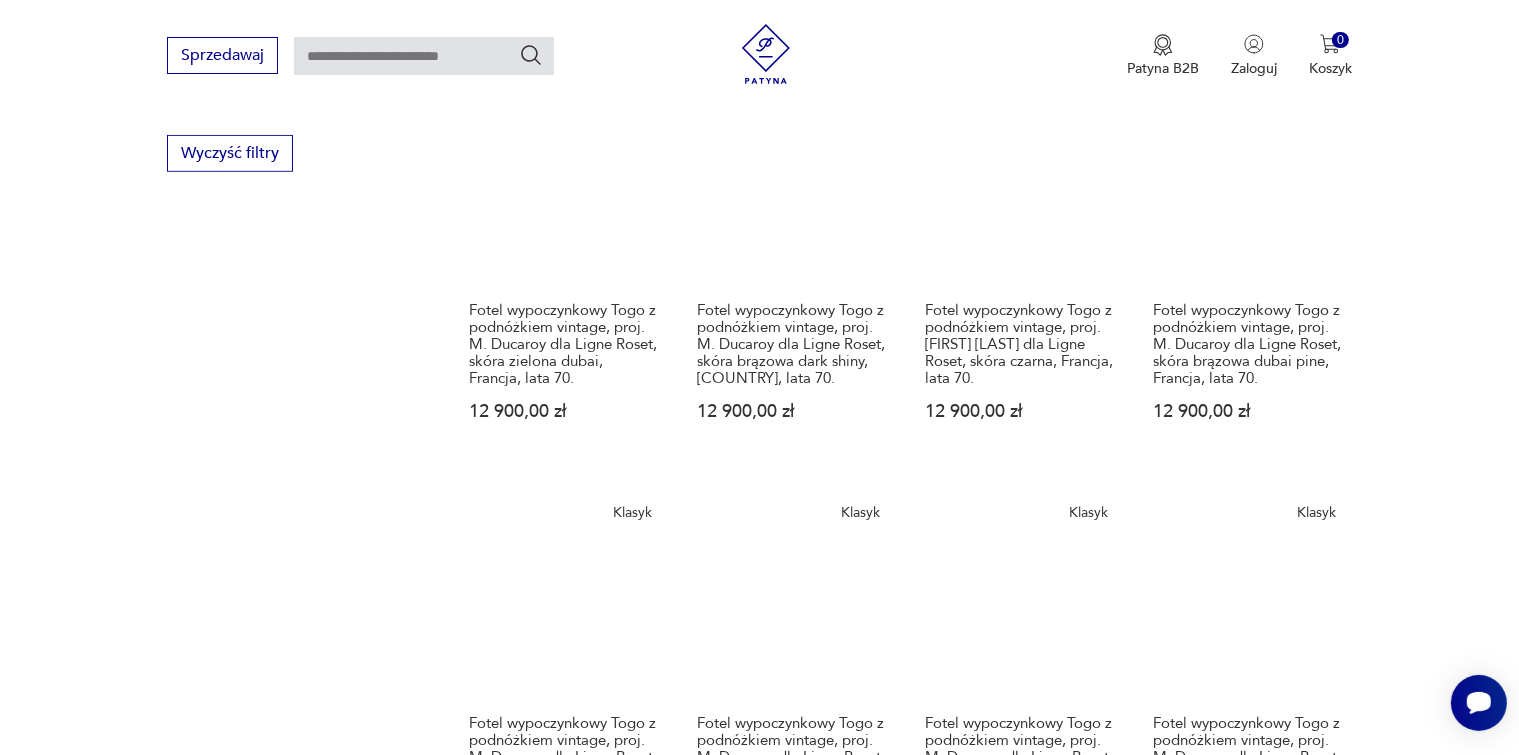 scroll, scrollTop: 1675, scrollLeft: 0, axis: vertical 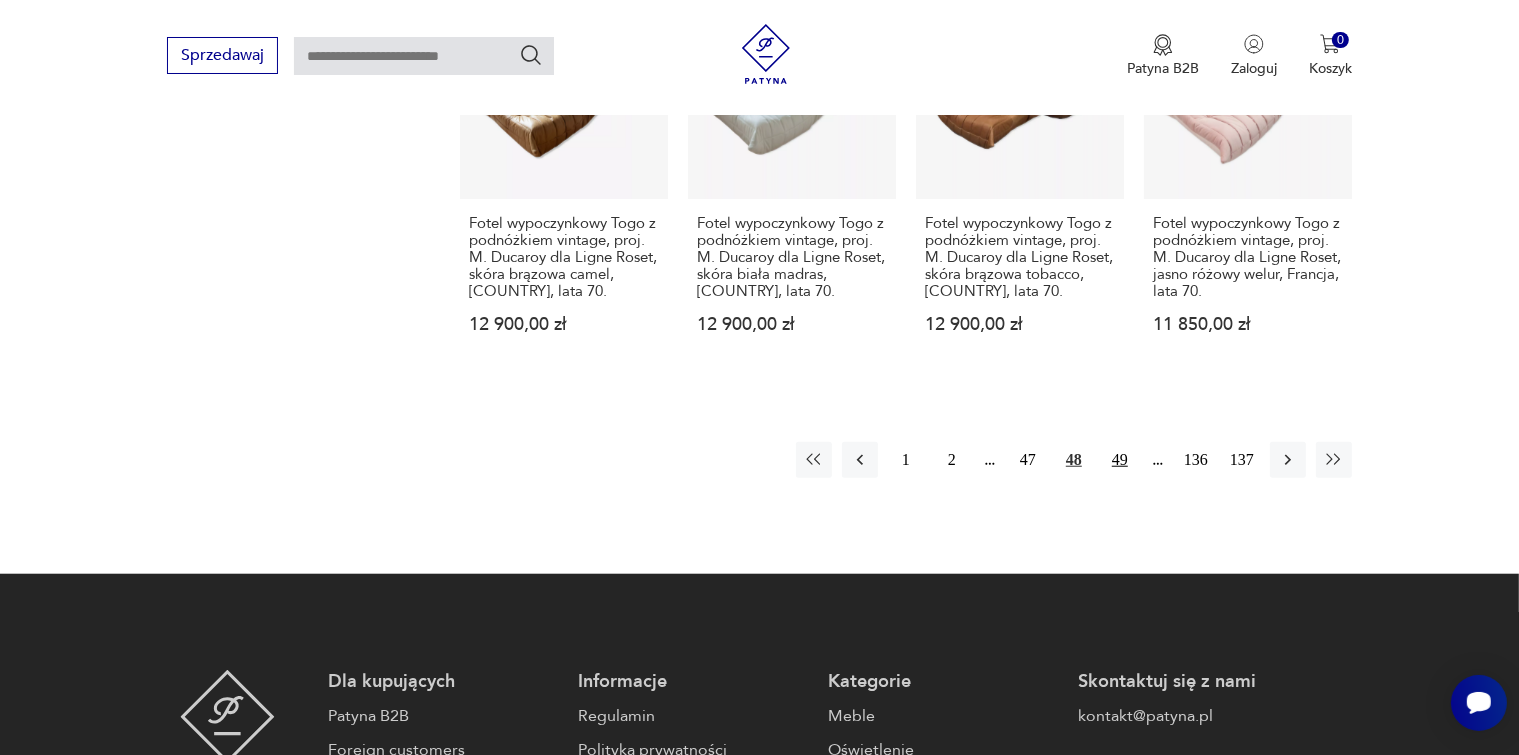 click on "49" at bounding box center (1120, 460) 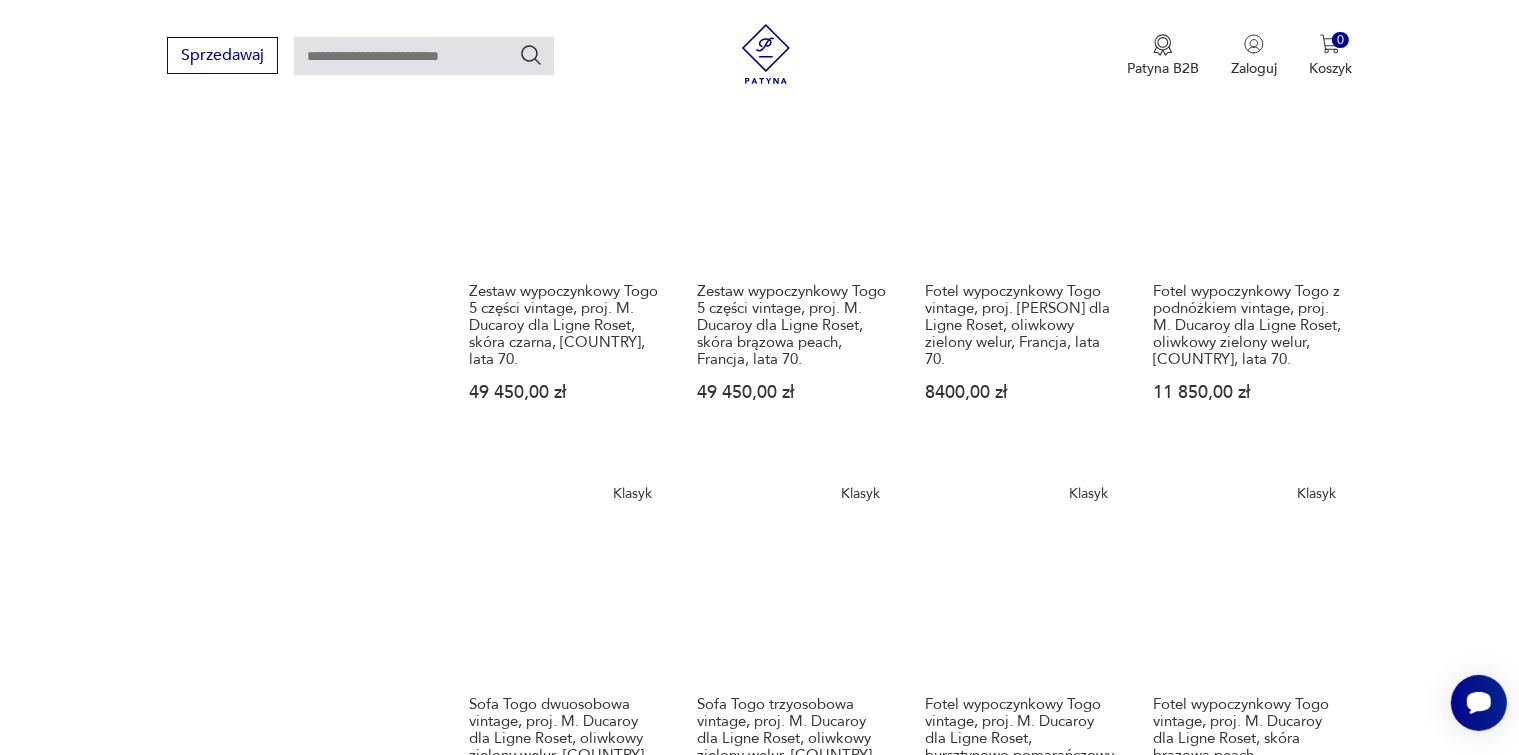 scroll, scrollTop: 1575, scrollLeft: 0, axis: vertical 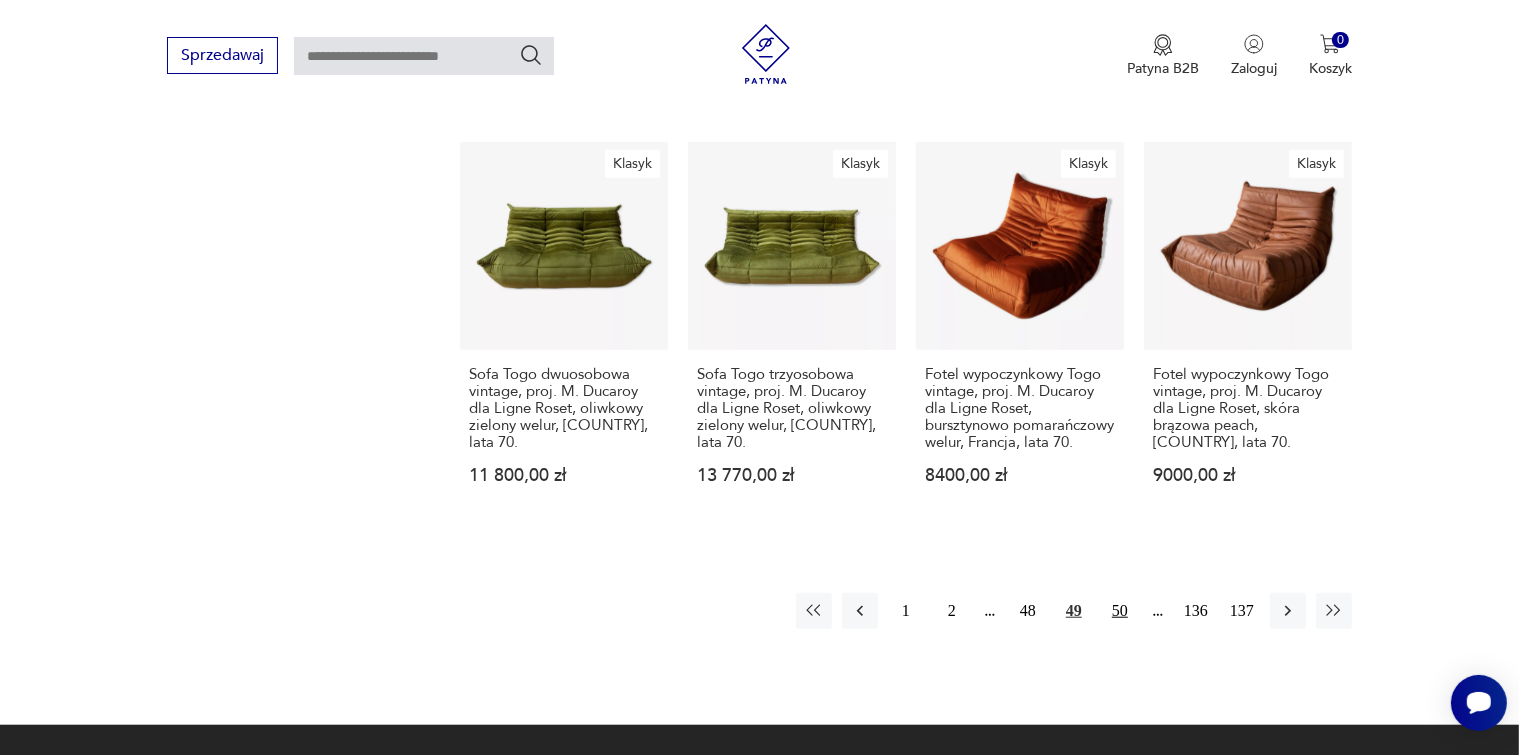 click on "50" at bounding box center (1120, 611) 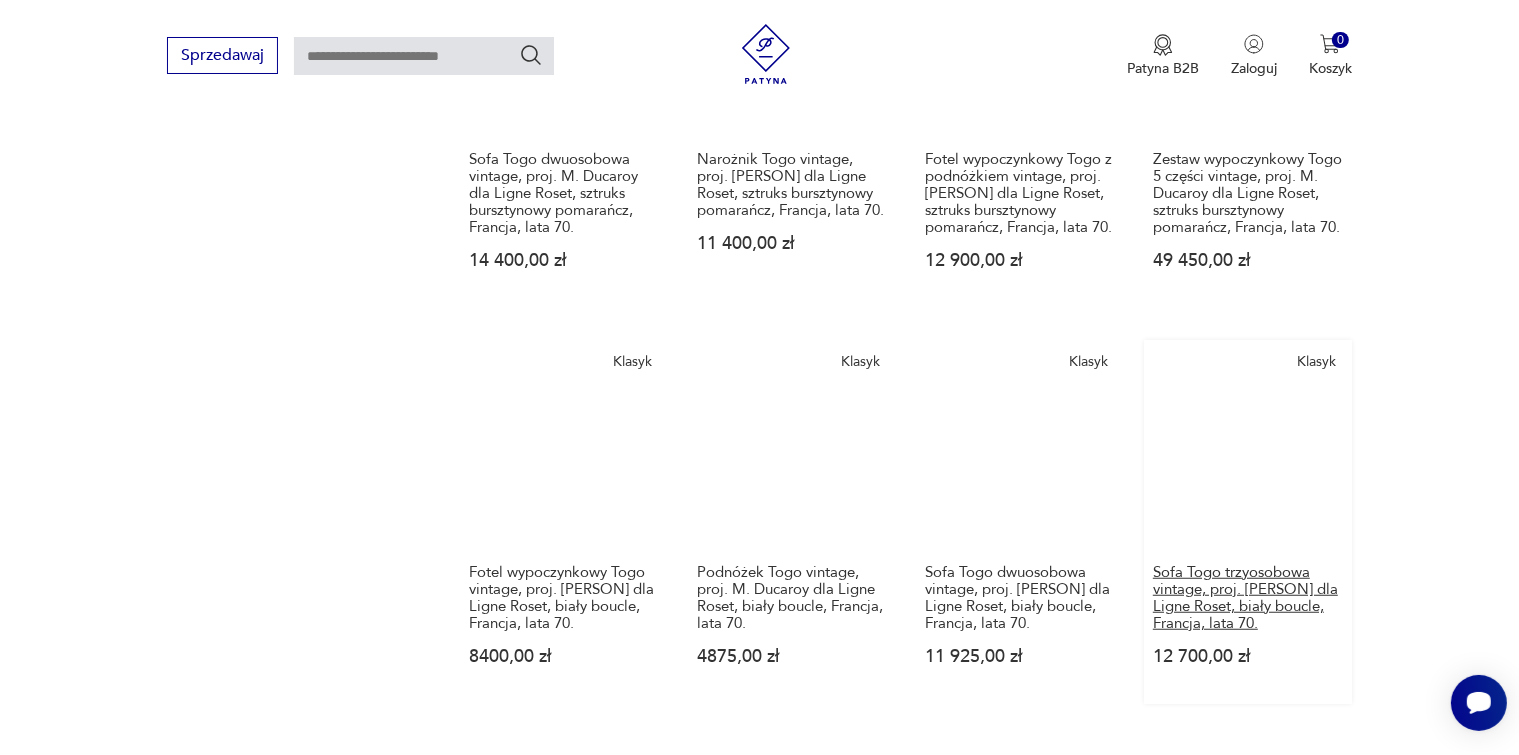 scroll, scrollTop: 1575, scrollLeft: 0, axis: vertical 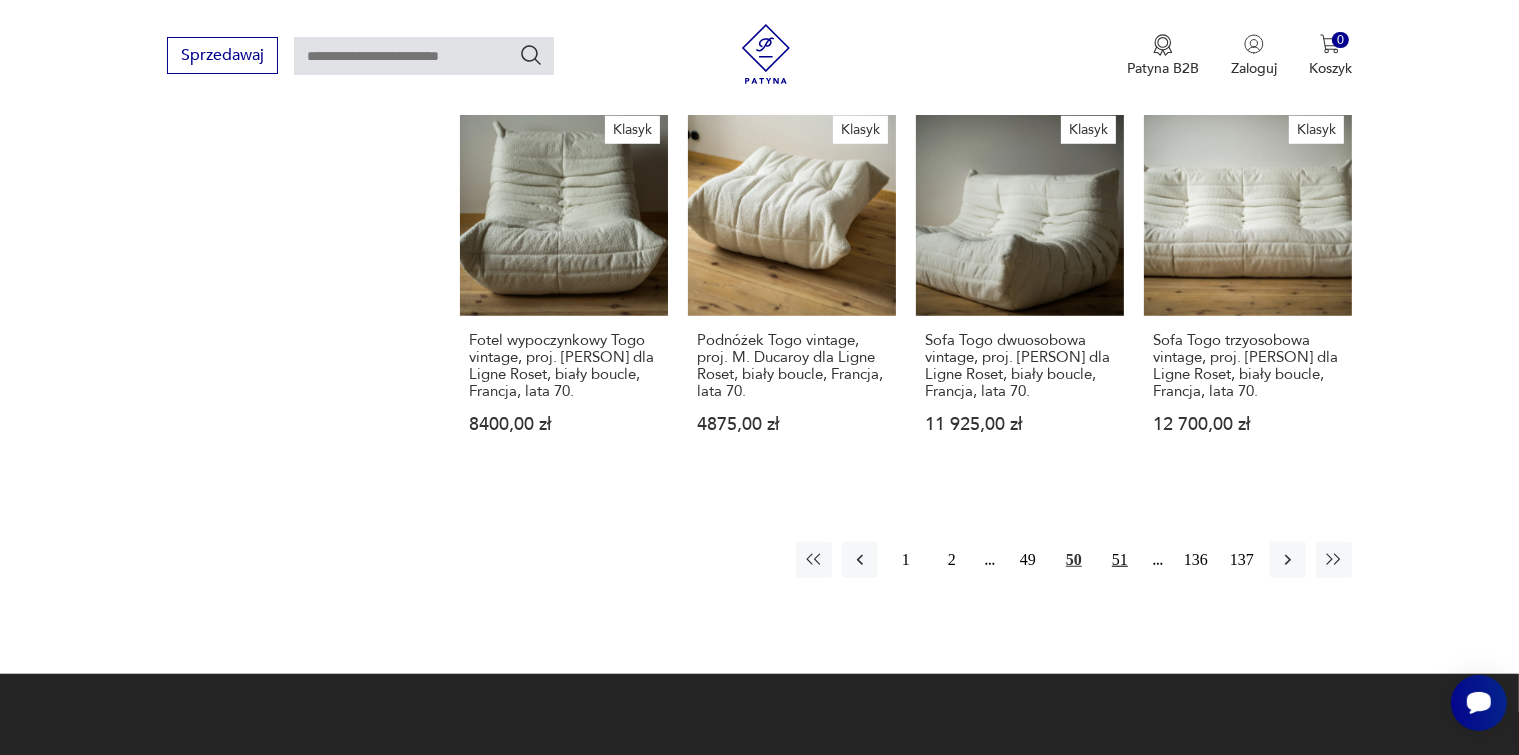 click on "51" at bounding box center [1120, 560] 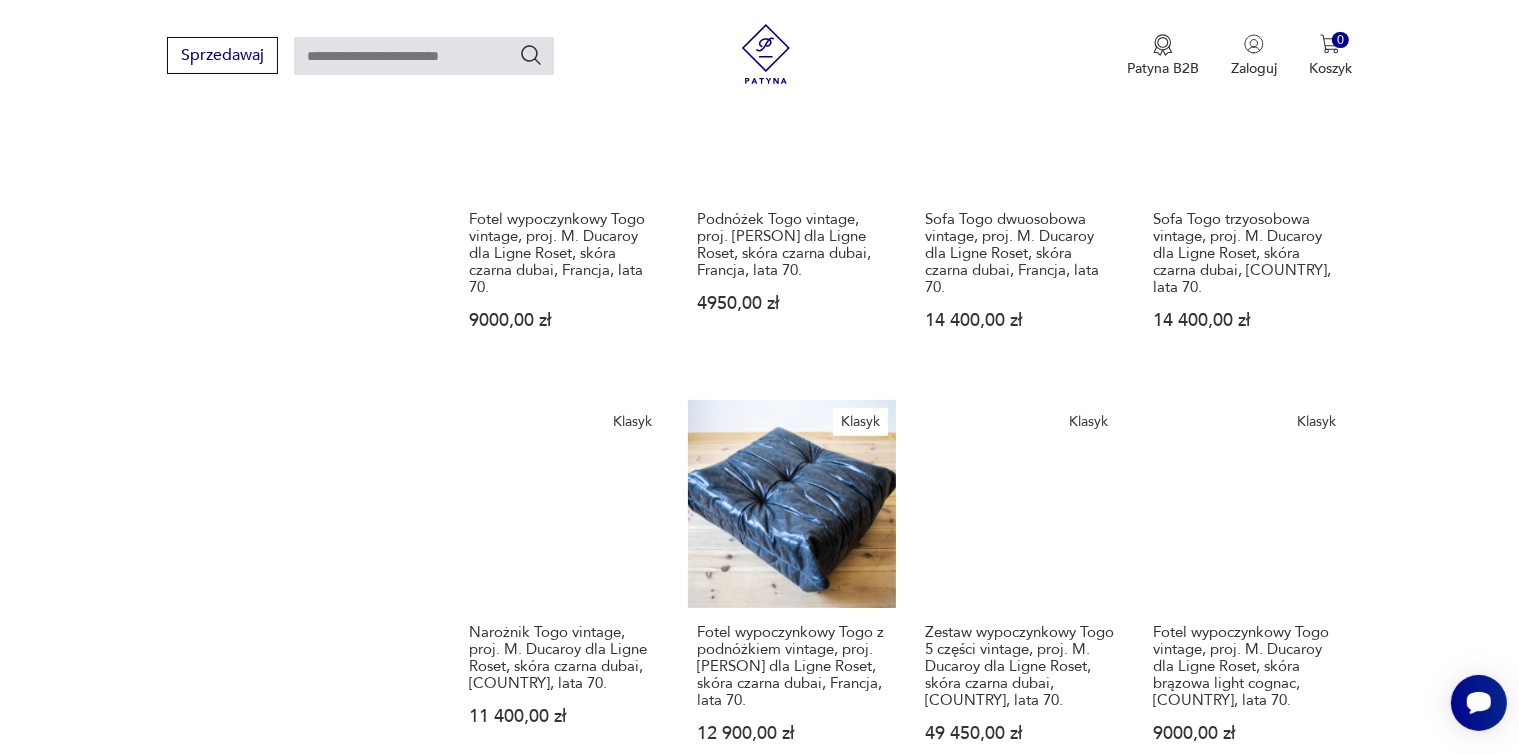 scroll, scrollTop: 1575, scrollLeft: 0, axis: vertical 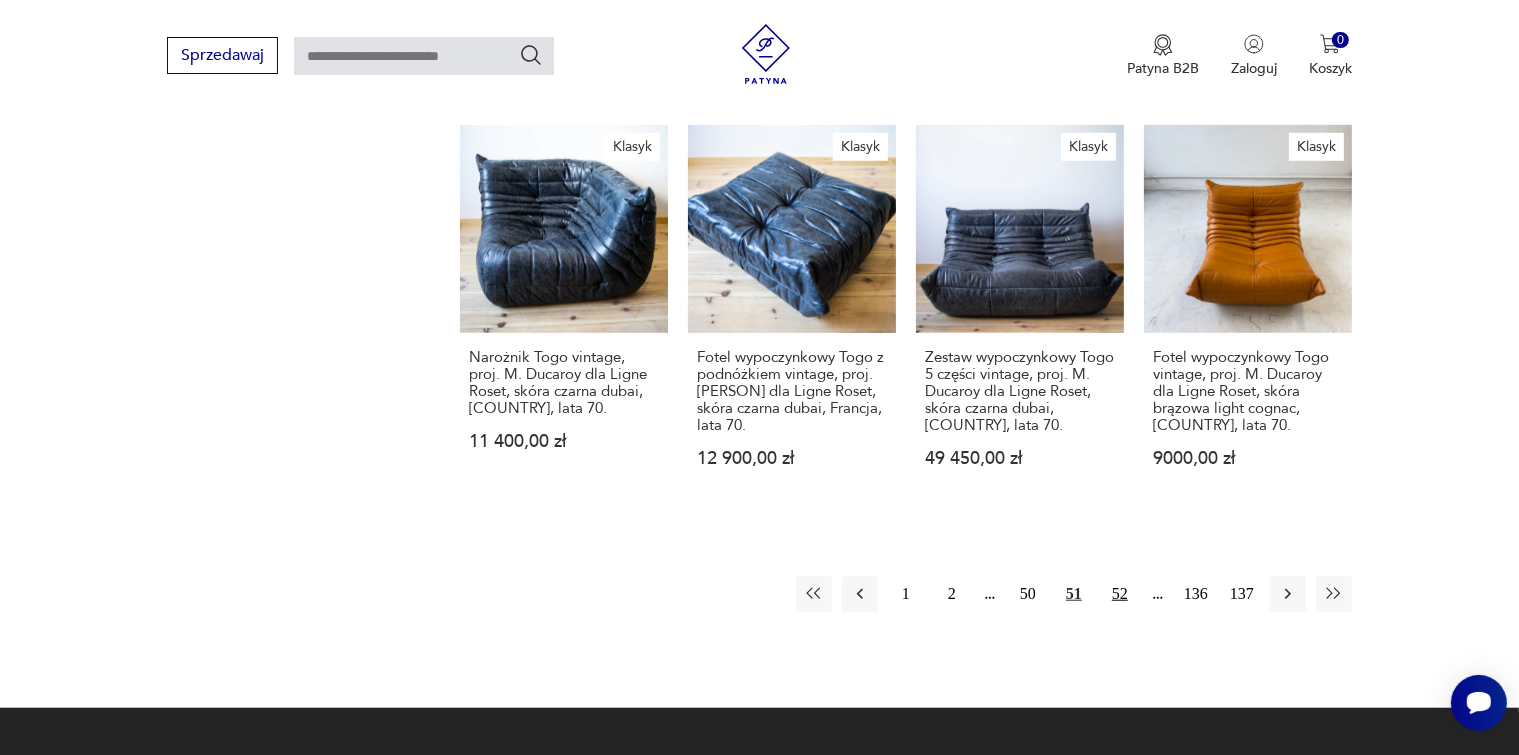 click on "52" at bounding box center (1120, 594) 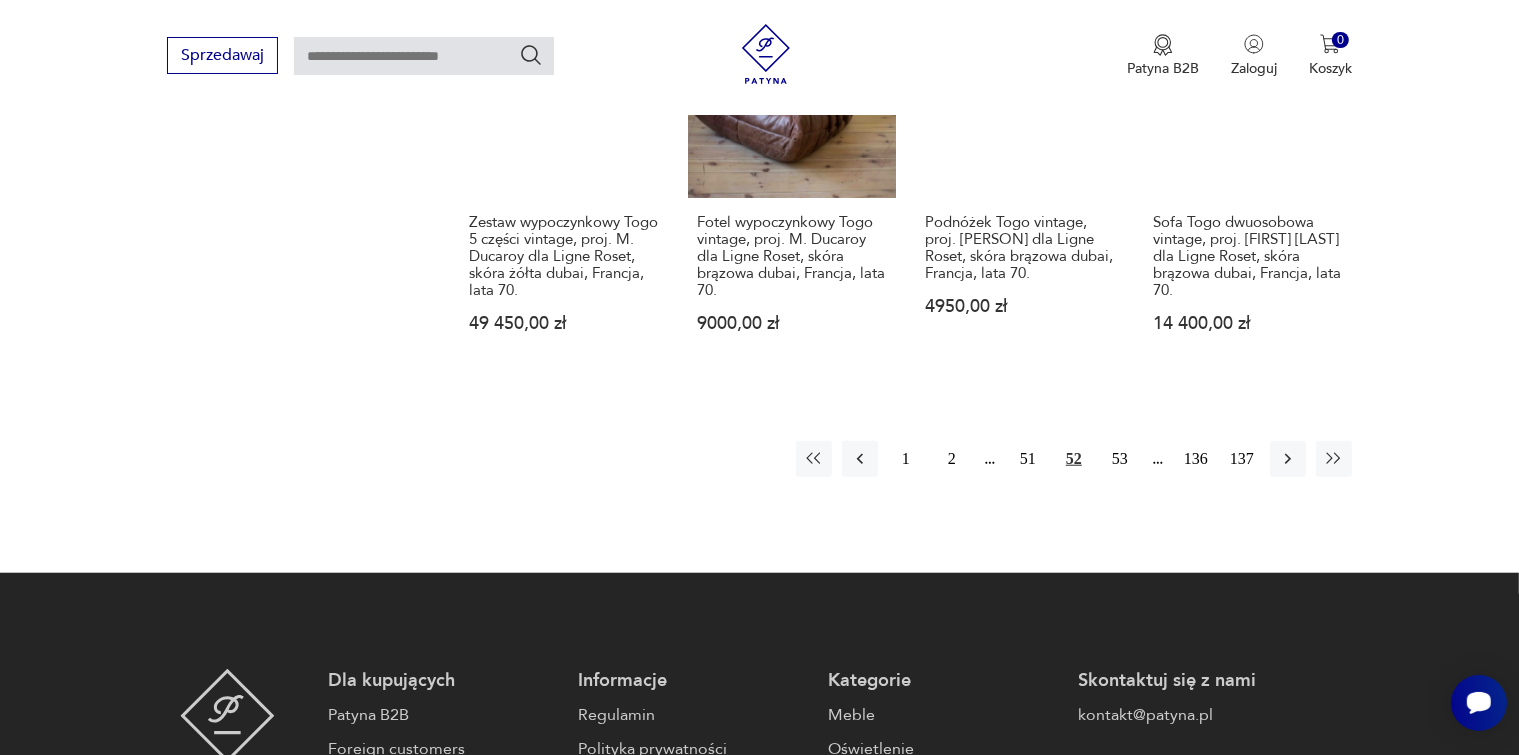 scroll, scrollTop: 1775, scrollLeft: 0, axis: vertical 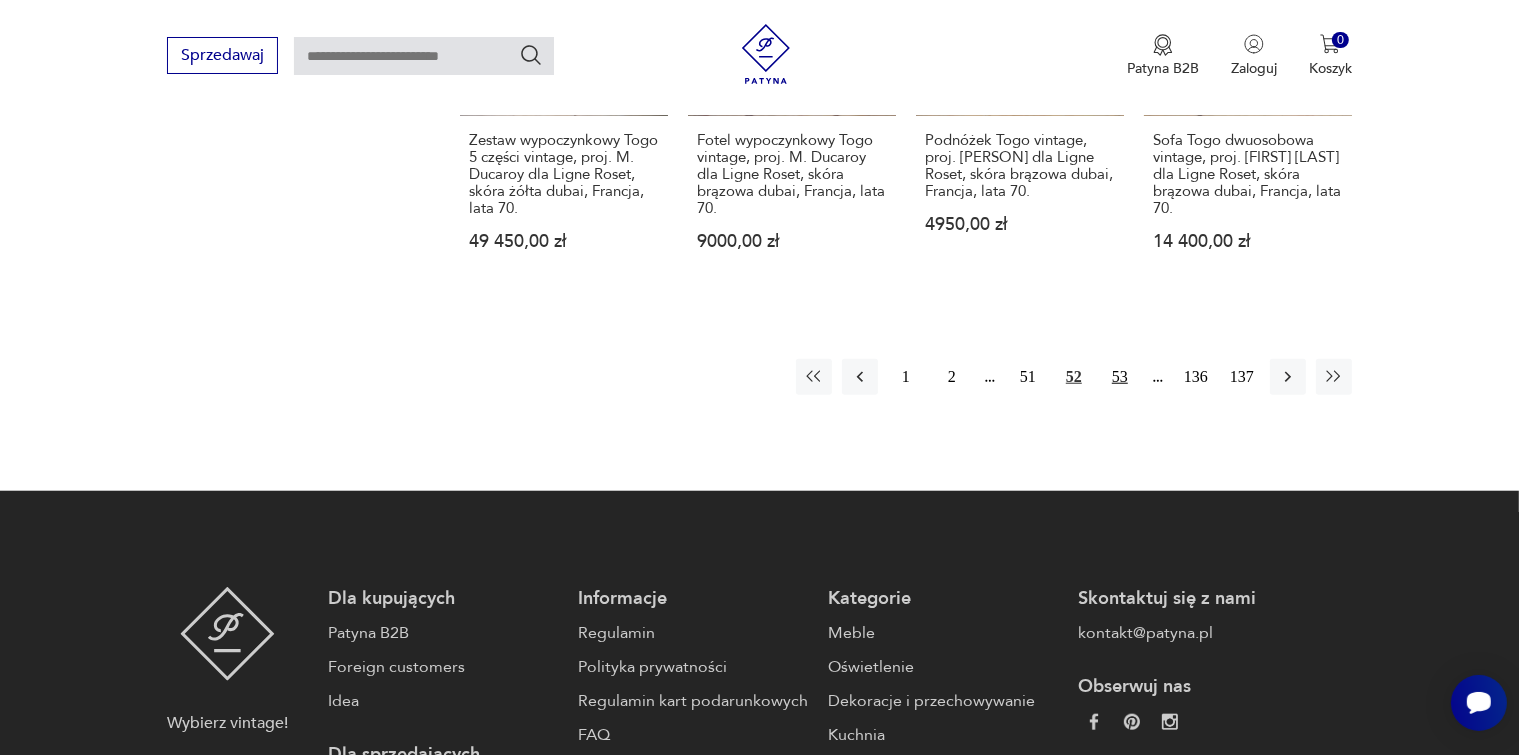 click on "53" at bounding box center (1120, 377) 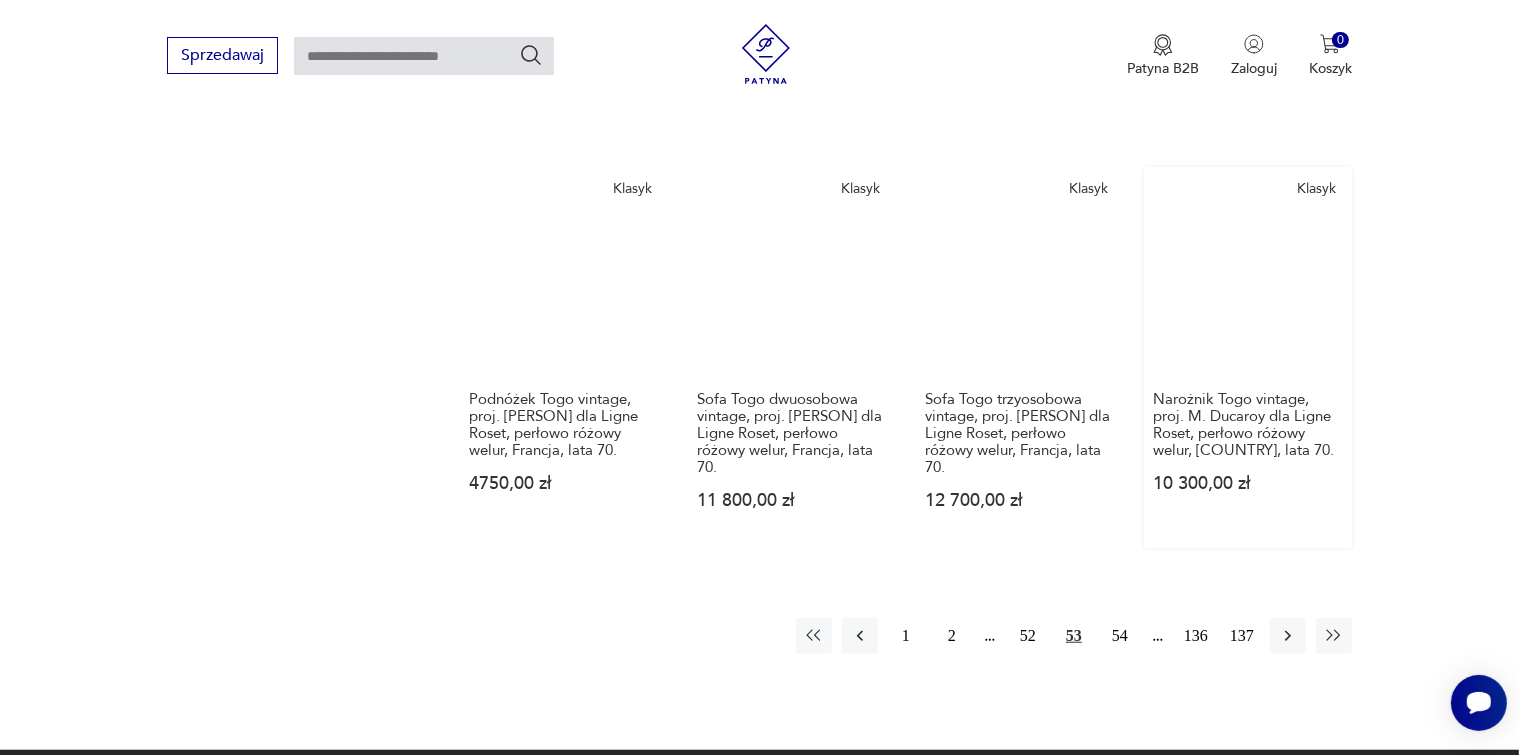 scroll, scrollTop: 1775, scrollLeft: 0, axis: vertical 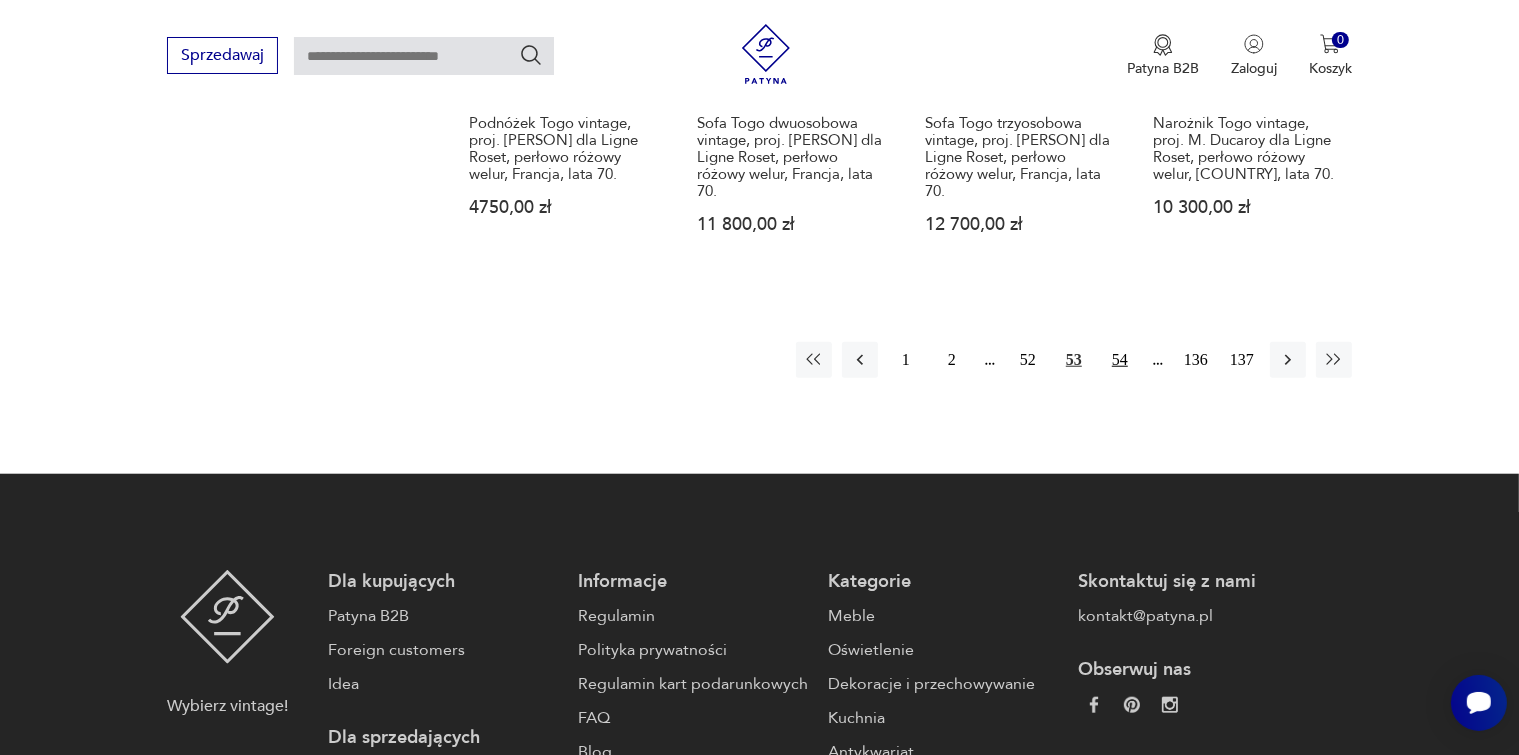click on "54" at bounding box center [1120, 360] 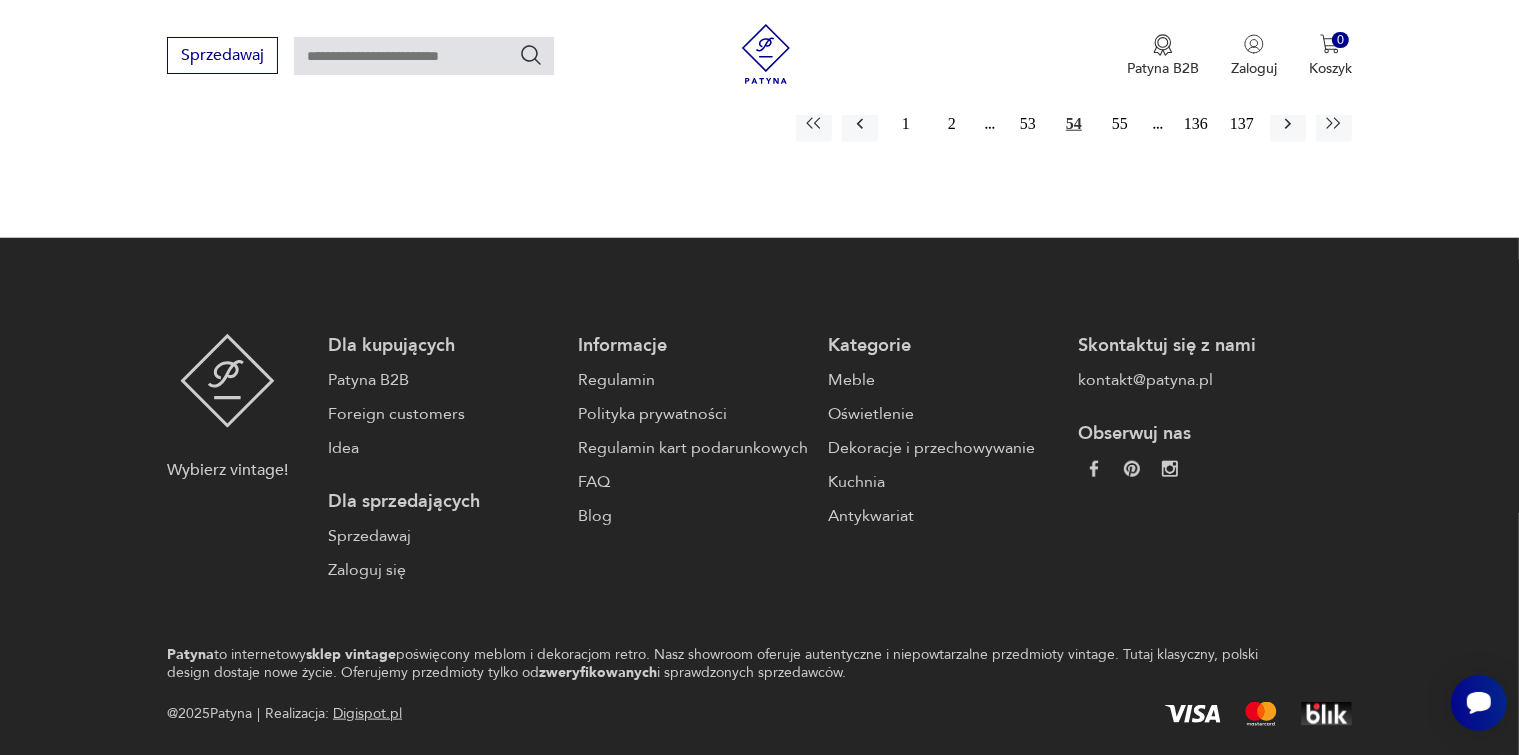 scroll, scrollTop: 1994, scrollLeft: 0, axis: vertical 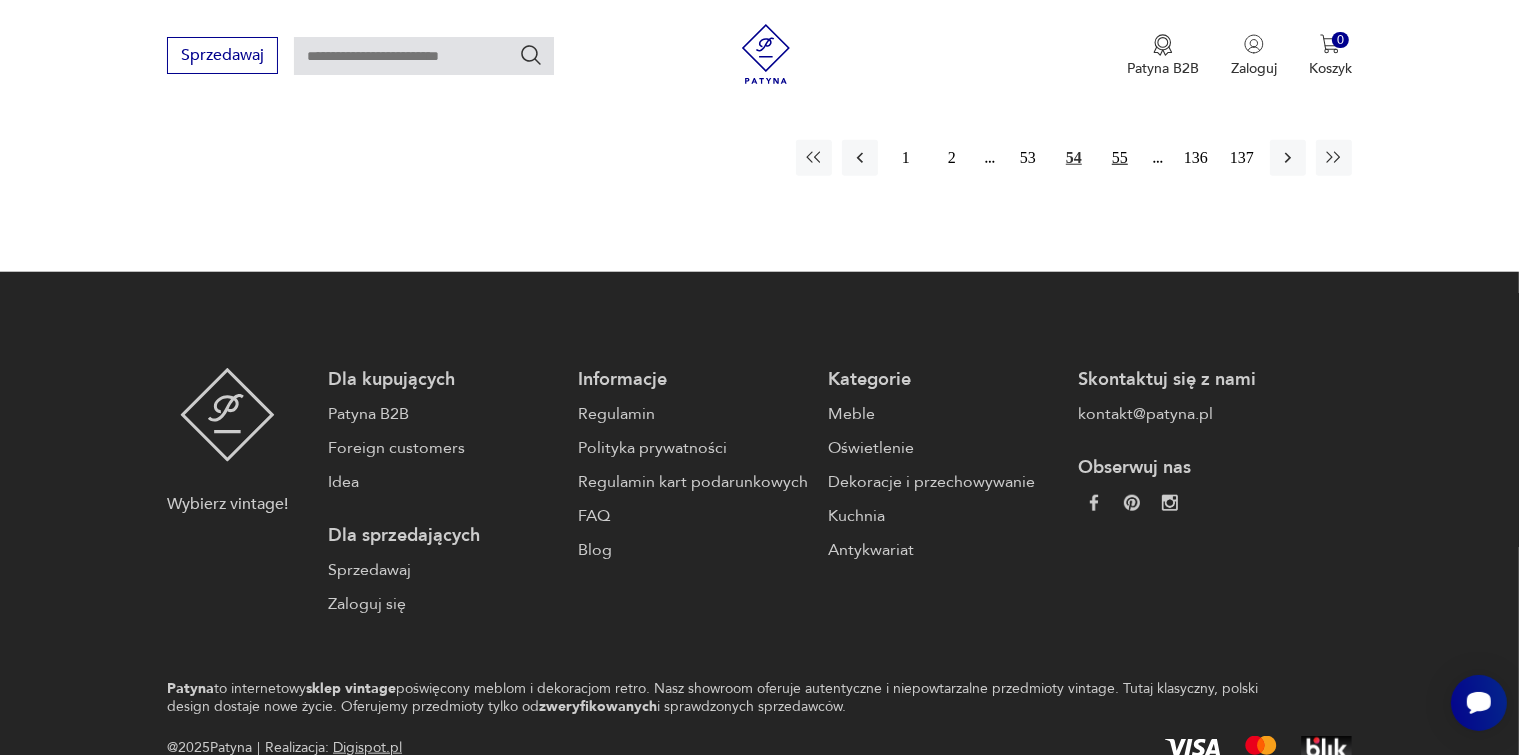 click on "55" at bounding box center (1120, 158) 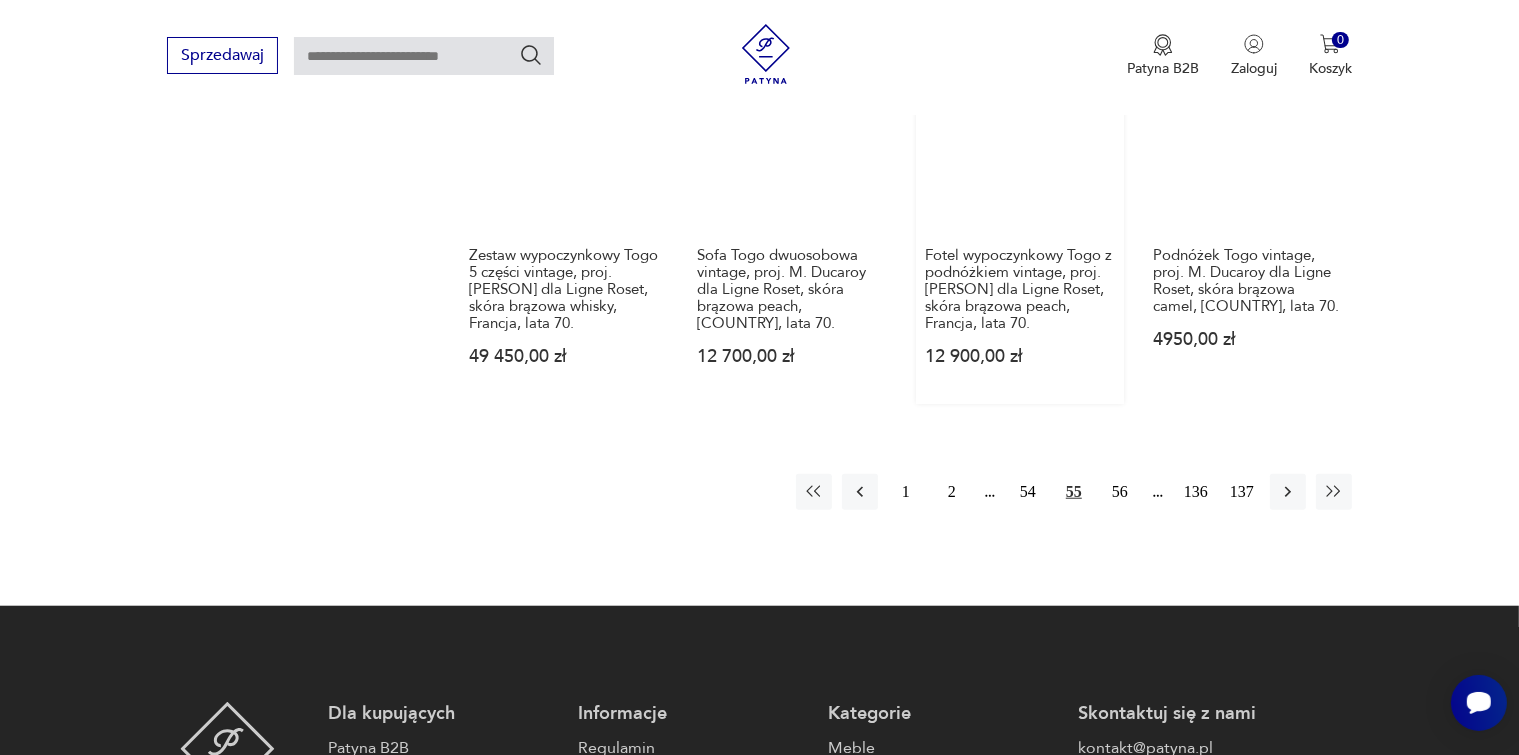 scroll, scrollTop: 1875, scrollLeft: 0, axis: vertical 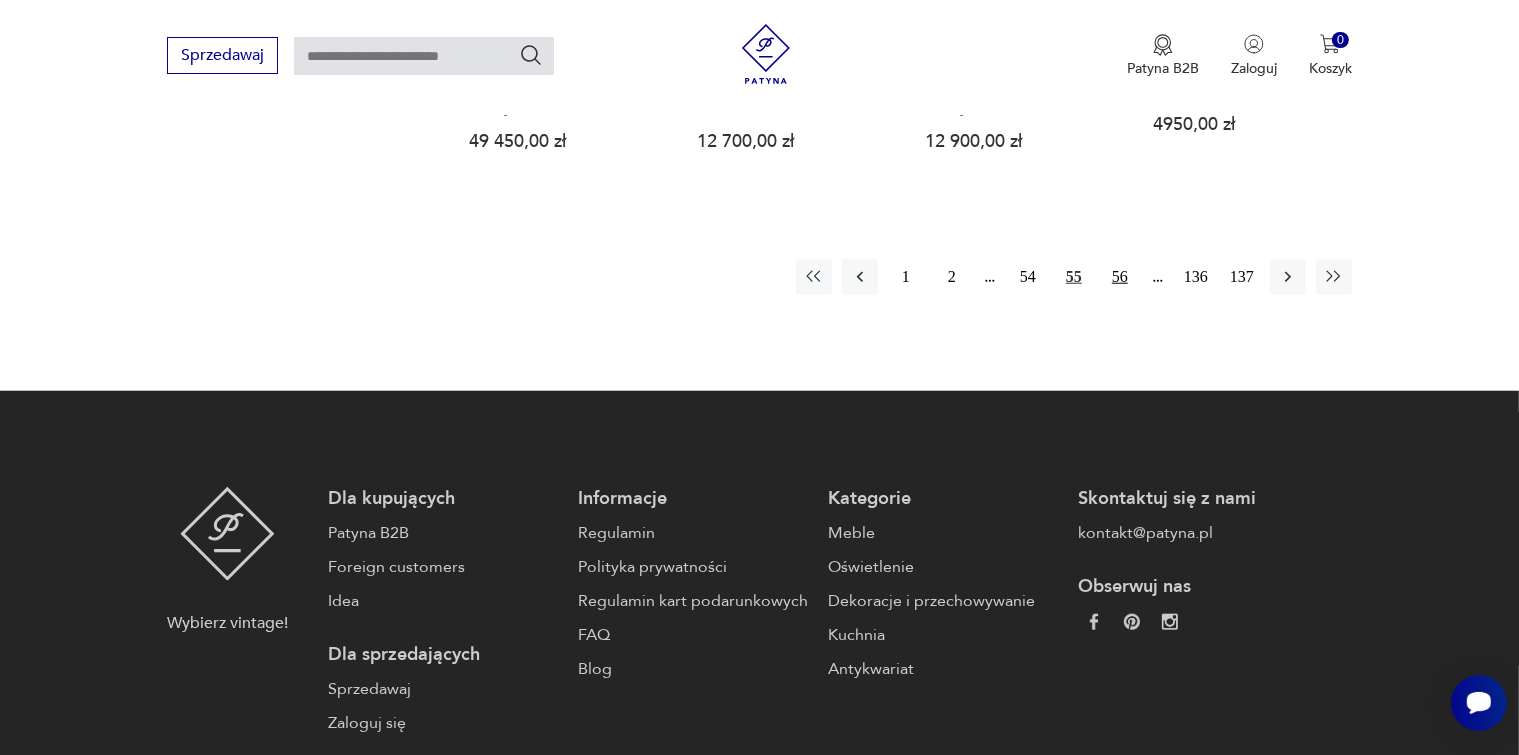 click on "56" at bounding box center [1120, 277] 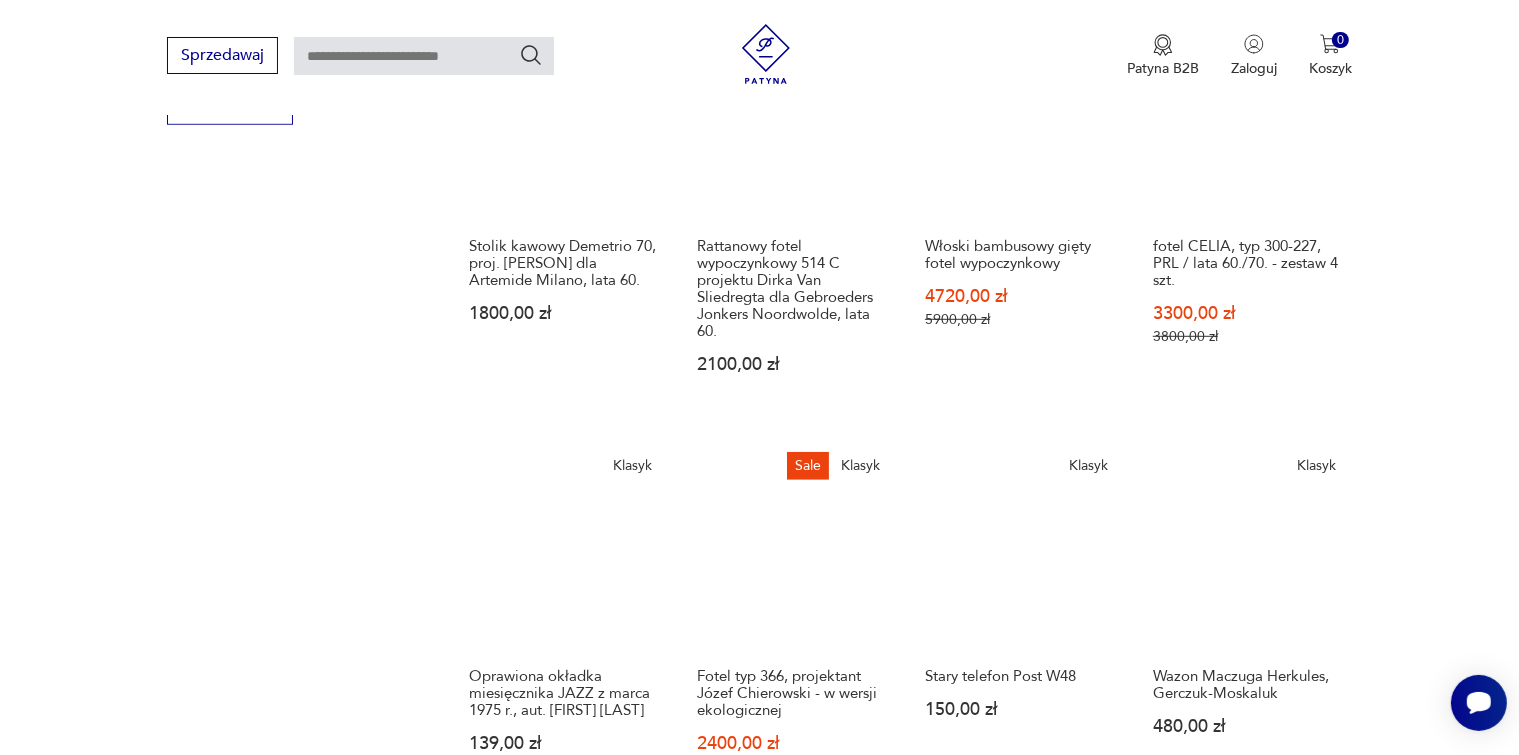 scroll, scrollTop: 1475, scrollLeft: 0, axis: vertical 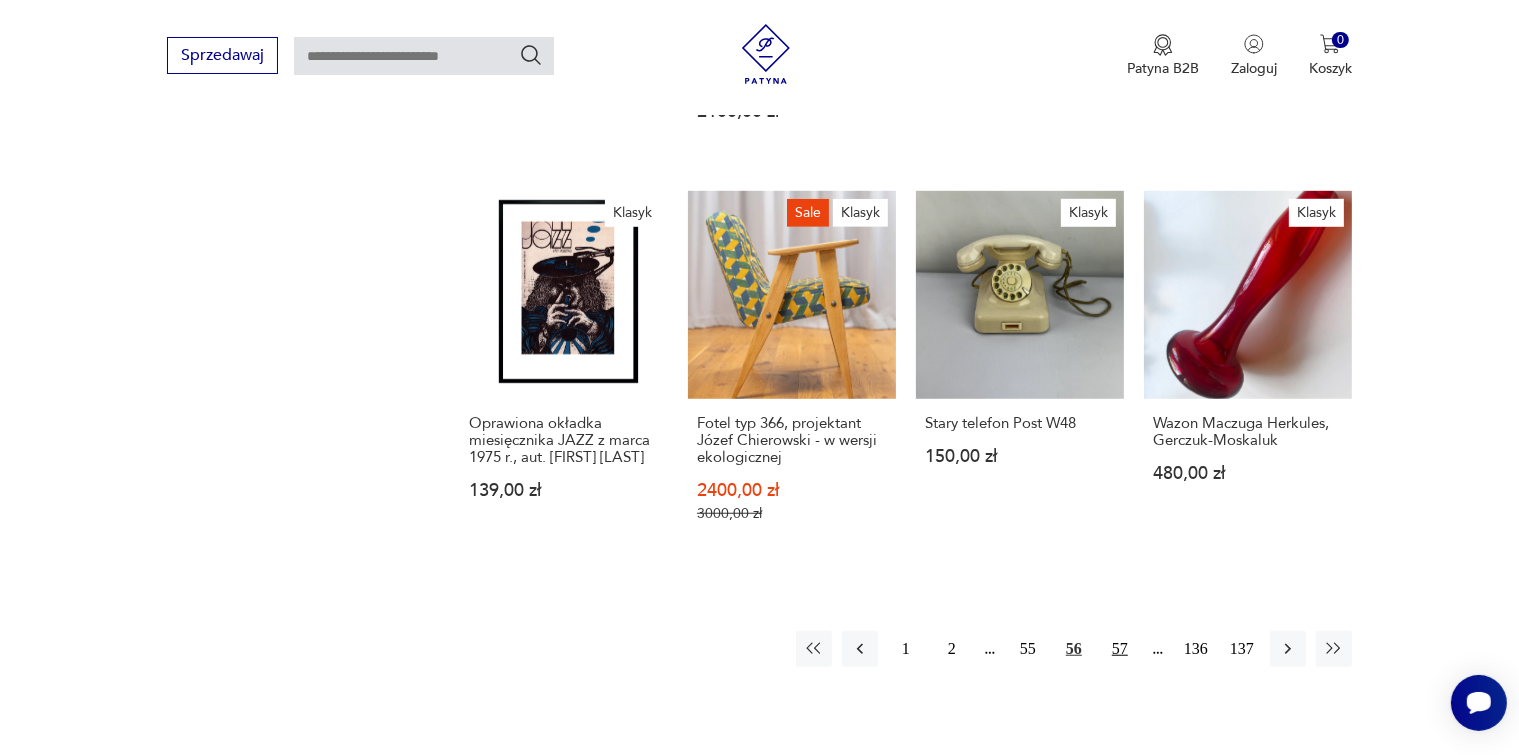 click on "57" at bounding box center [1120, 649] 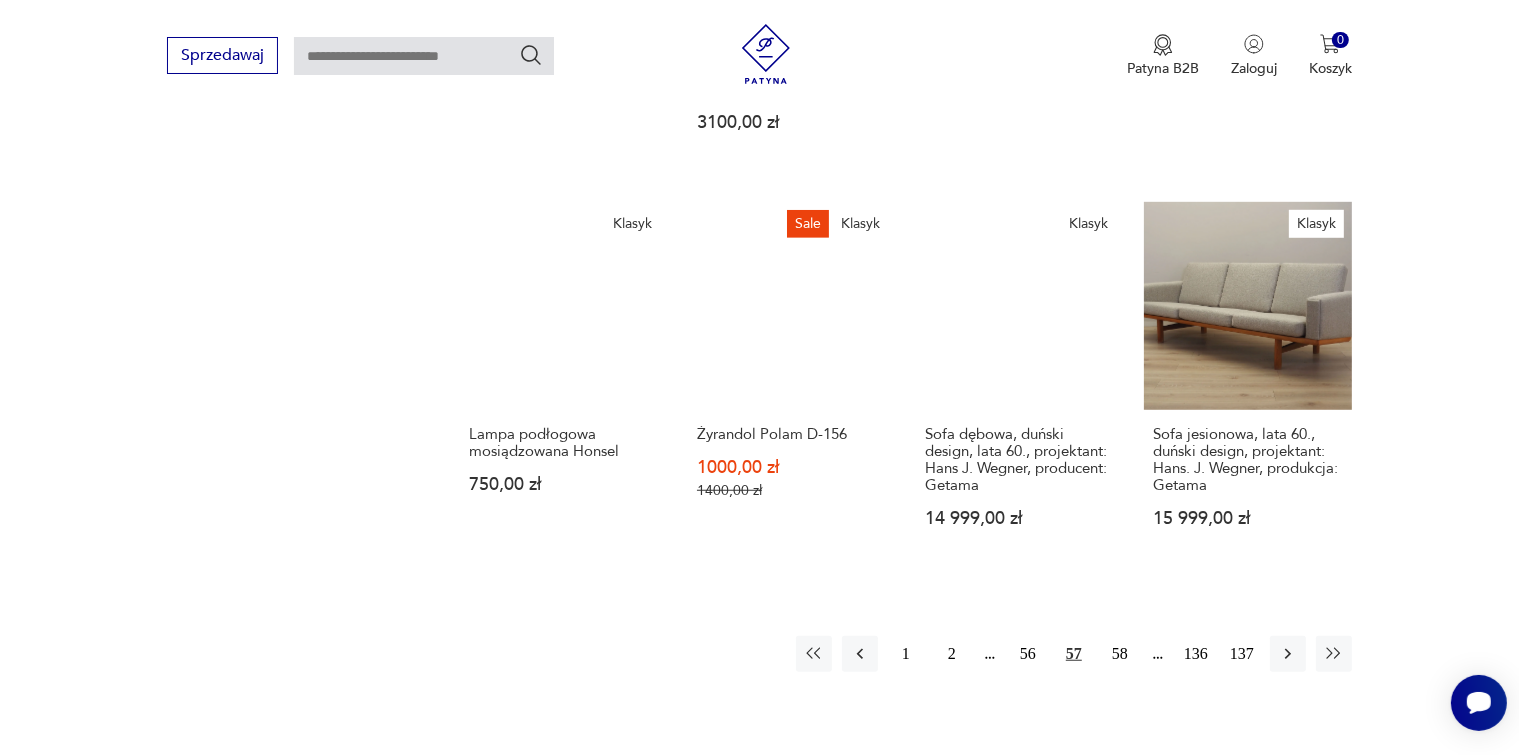 scroll, scrollTop: 1475, scrollLeft: 0, axis: vertical 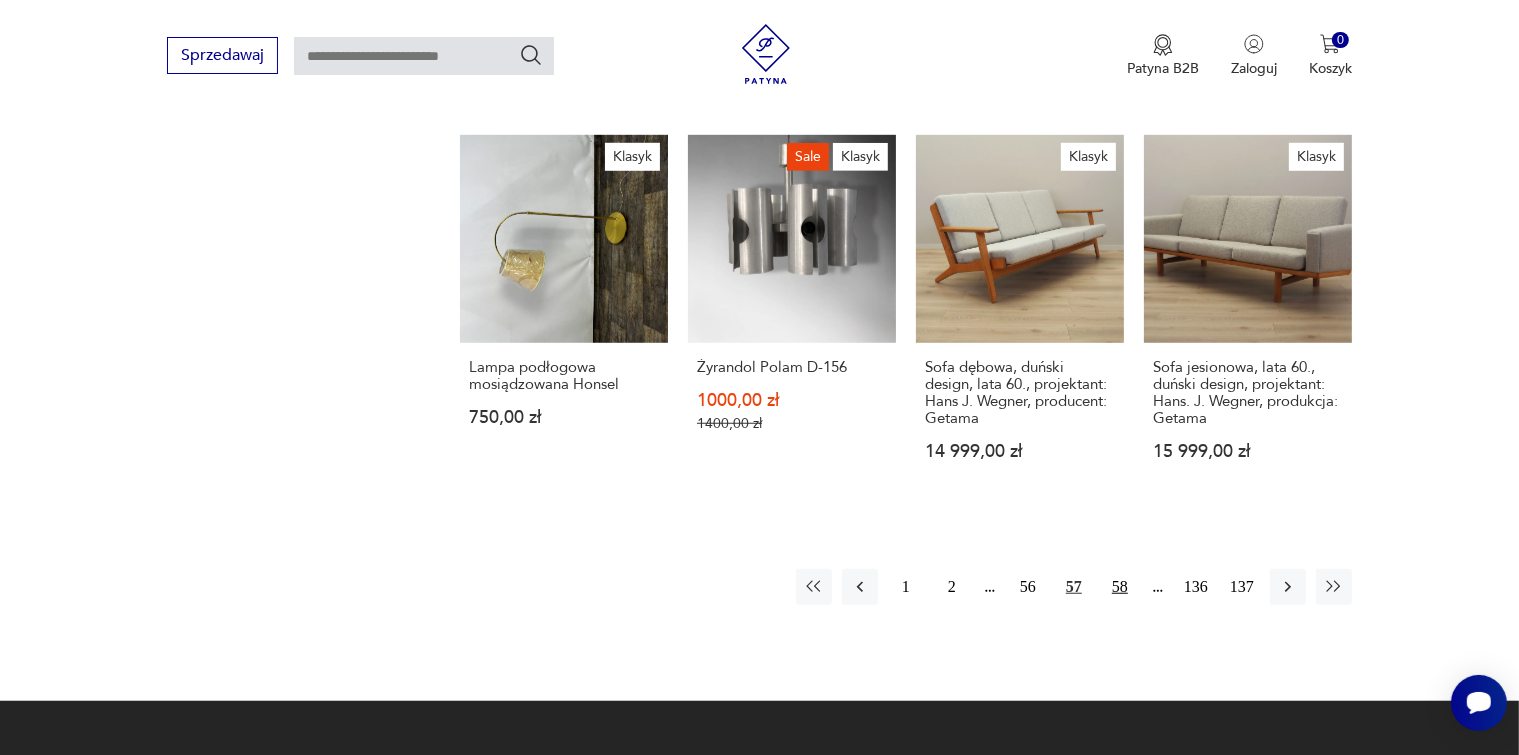 click on "58" at bounding box center (1120, 587) 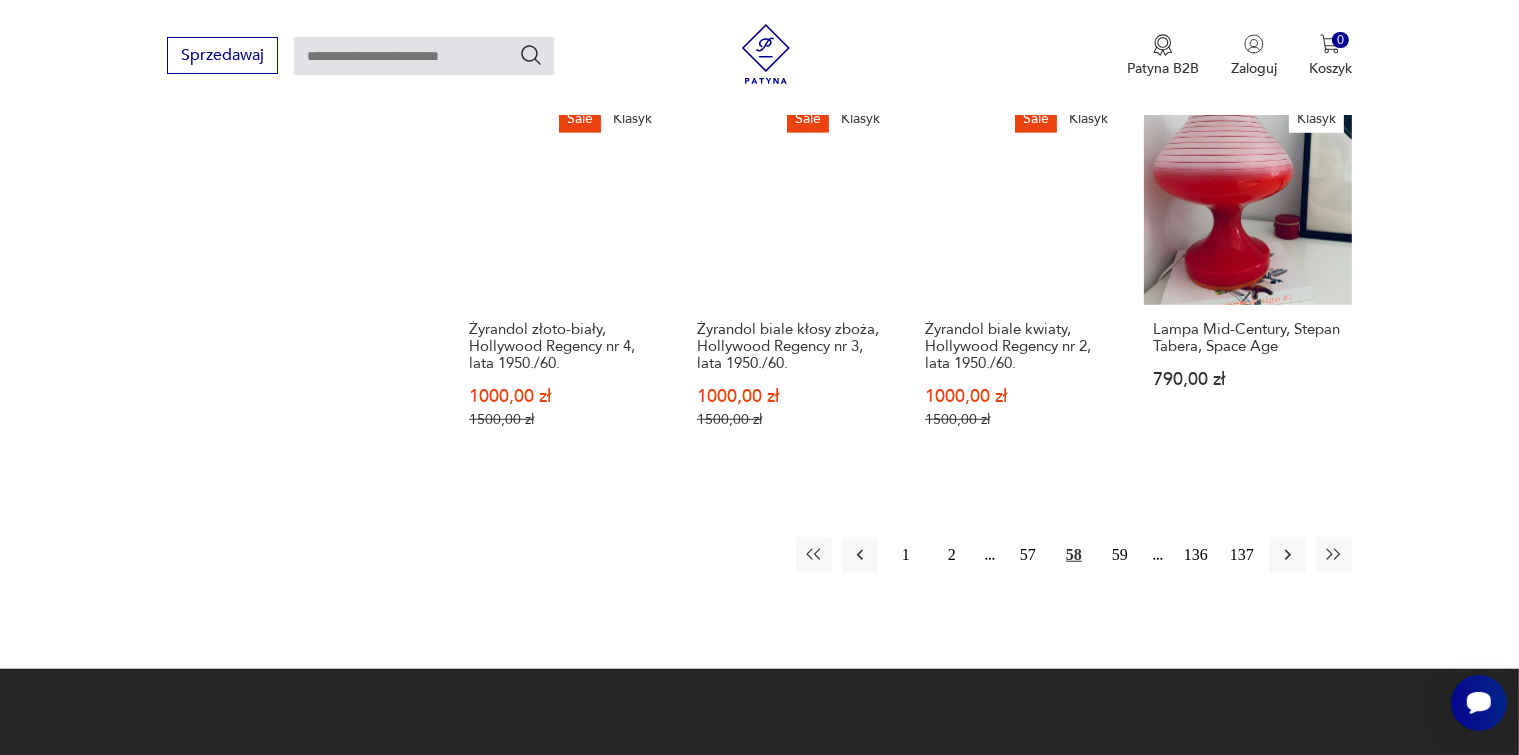 scroll, scrollTop: 1775, scrollLeft: 0, axis: vertical 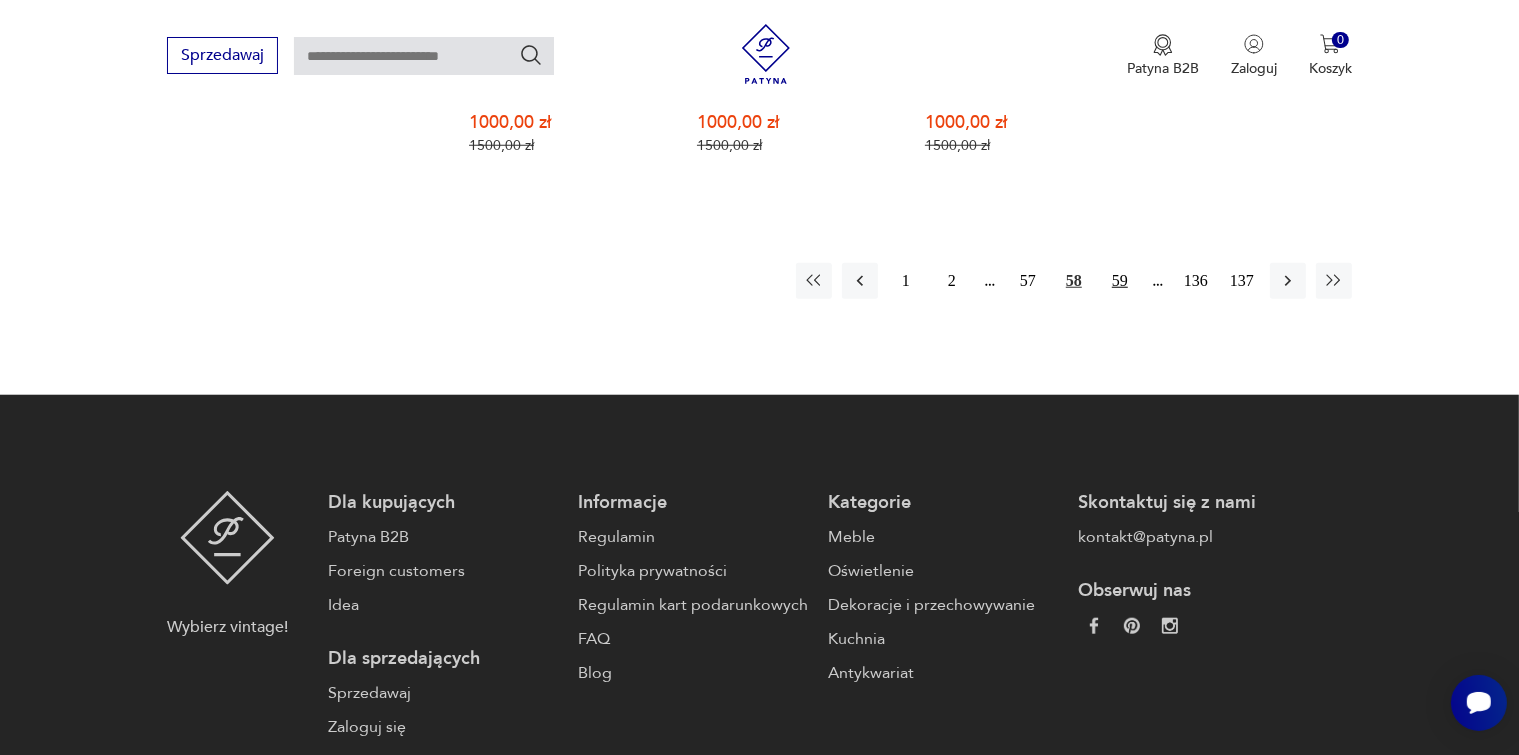 click on "59" at bounding box center (1120, 281) 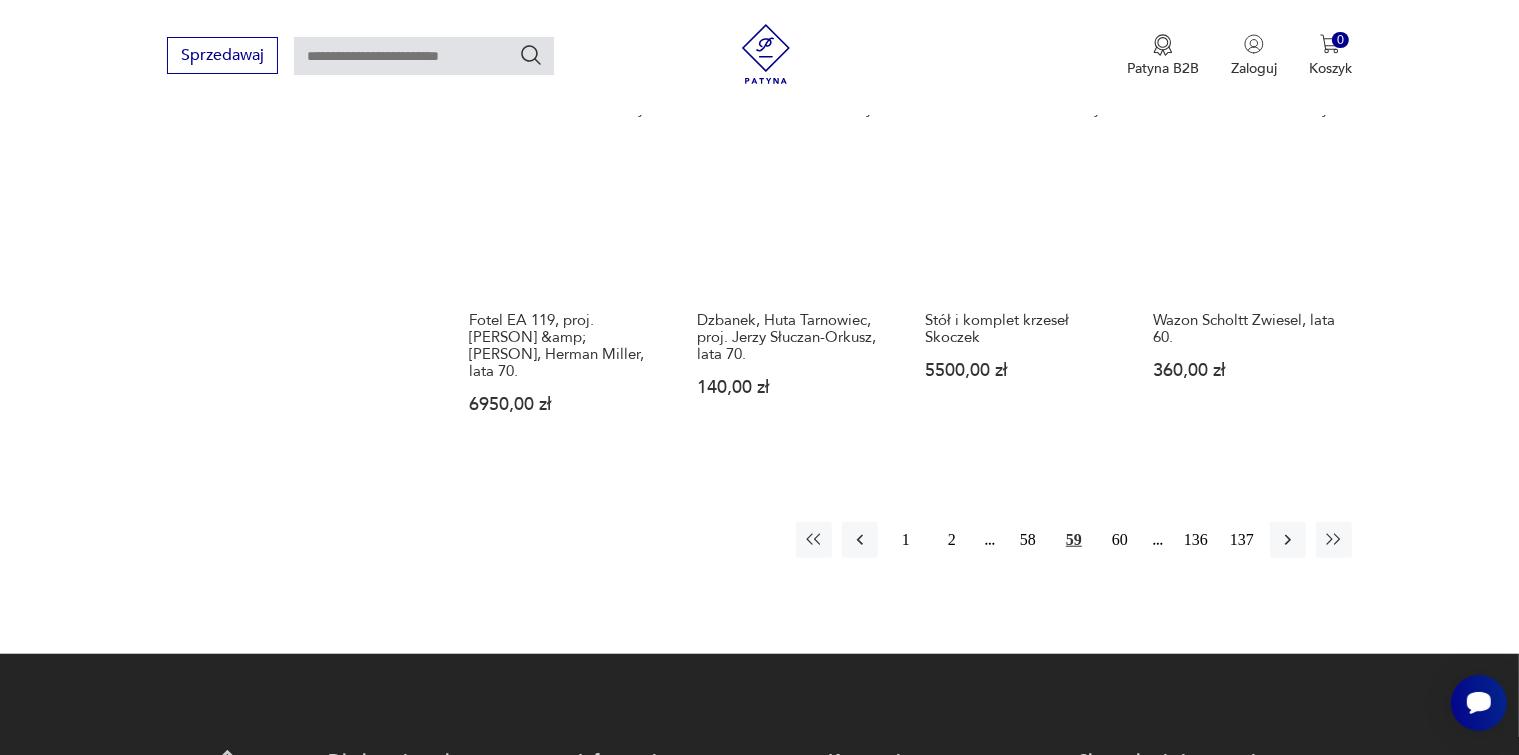 scroll, scrollTop: 1575, scrollLeft: 0, axis: vertical 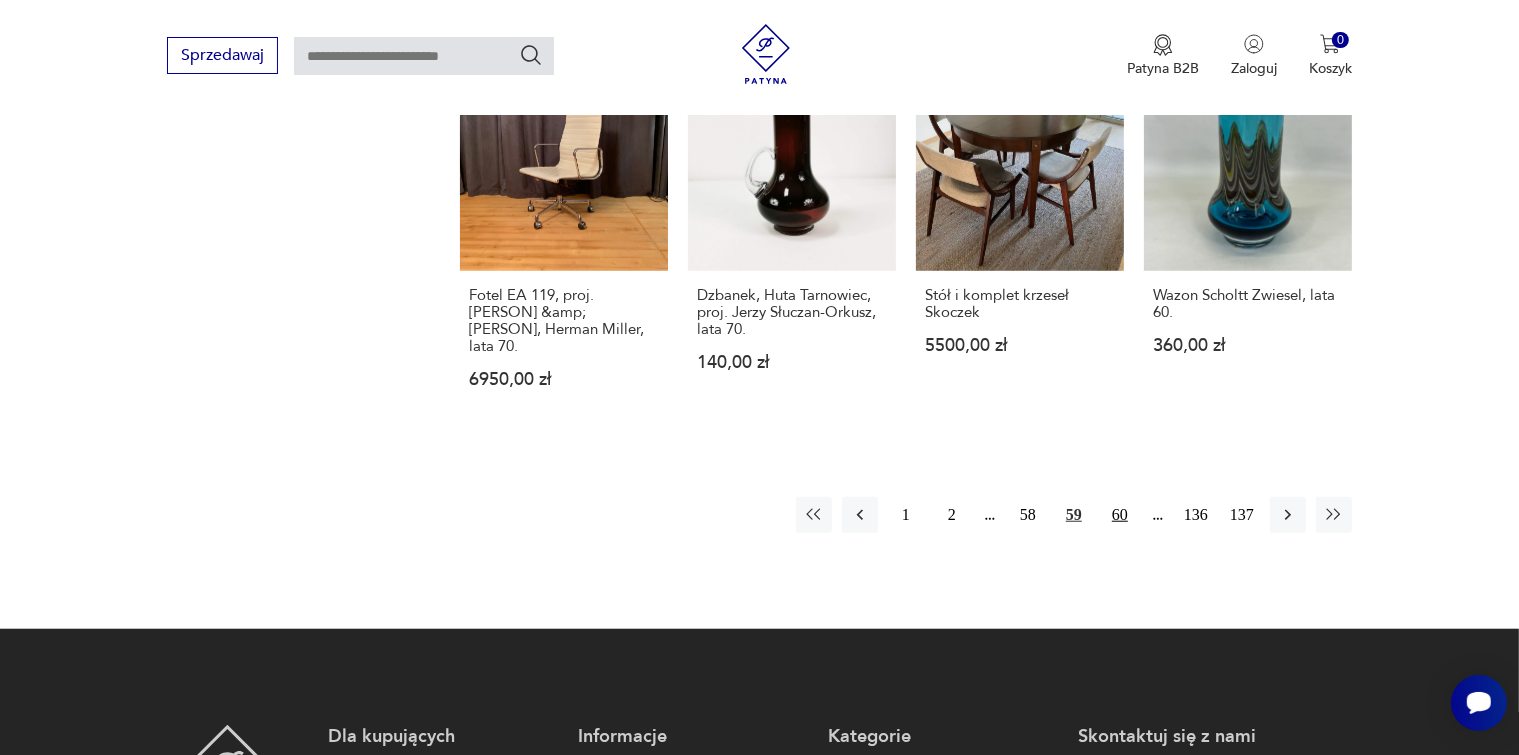 click on "60" at bounding box center [1120, 515] 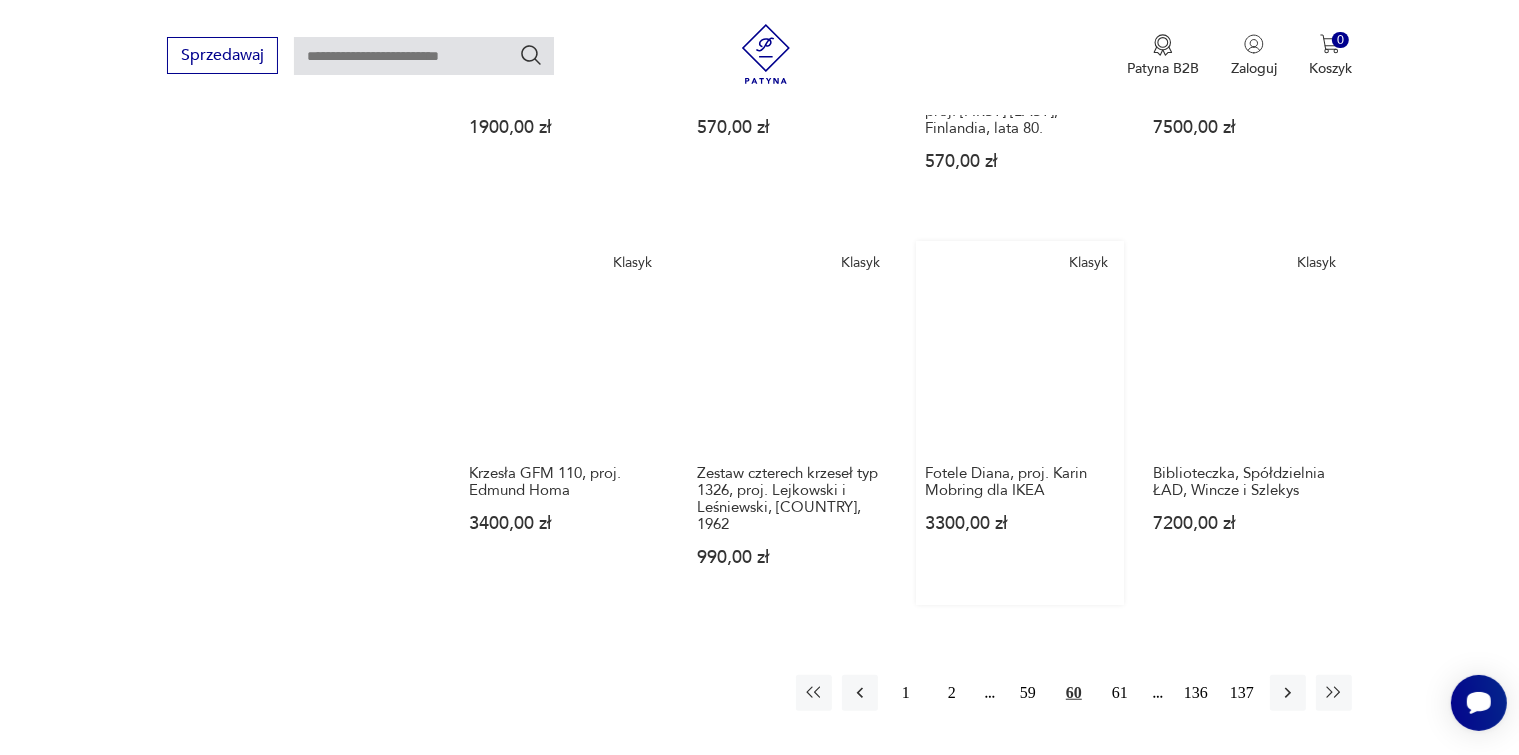 scroll, scrollTop: 1575, scrollLeft: 0, axis: vertical 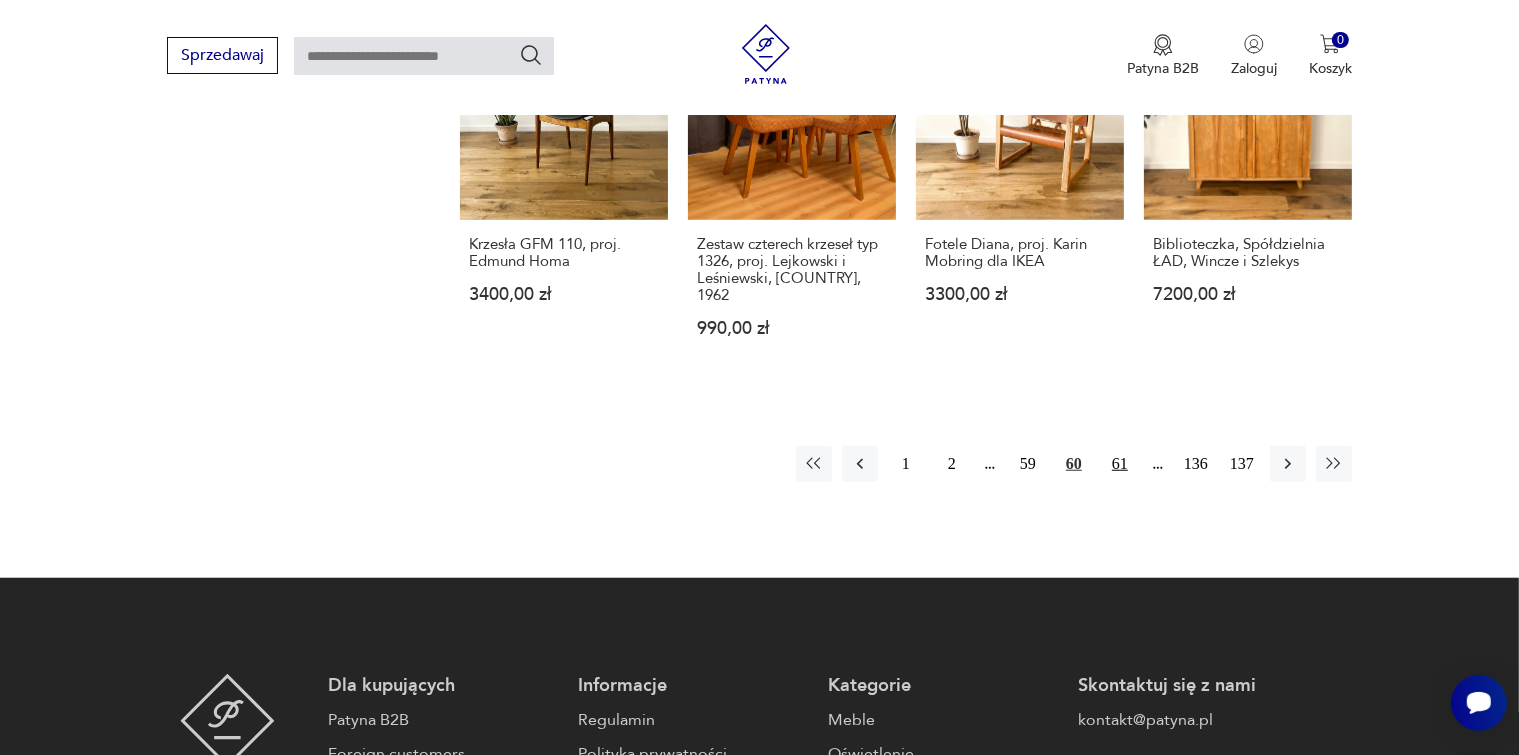 click on "61" at bounding box center [1120, 464] 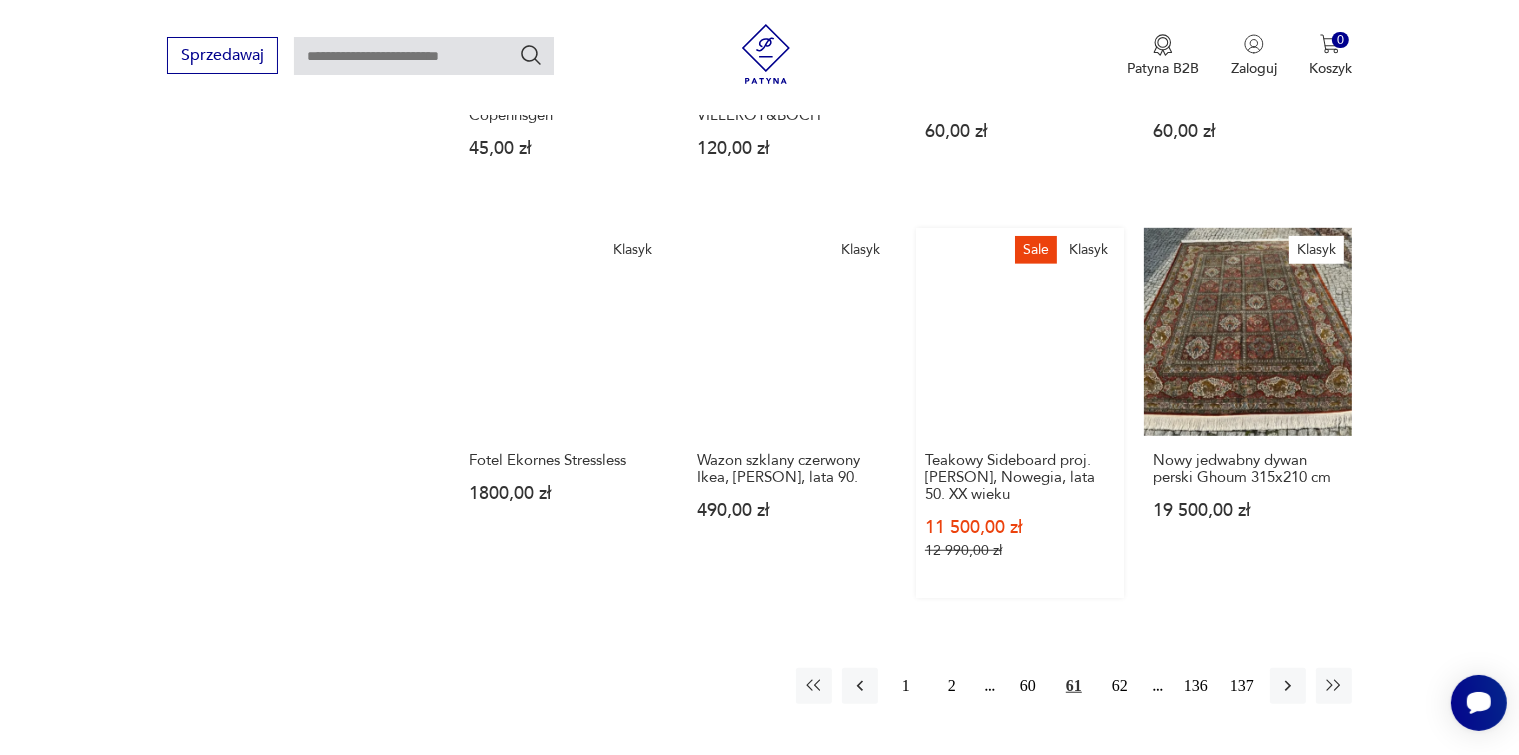 scroll, scrollTop: 1675, scrollLeft: 0, axis: vertical 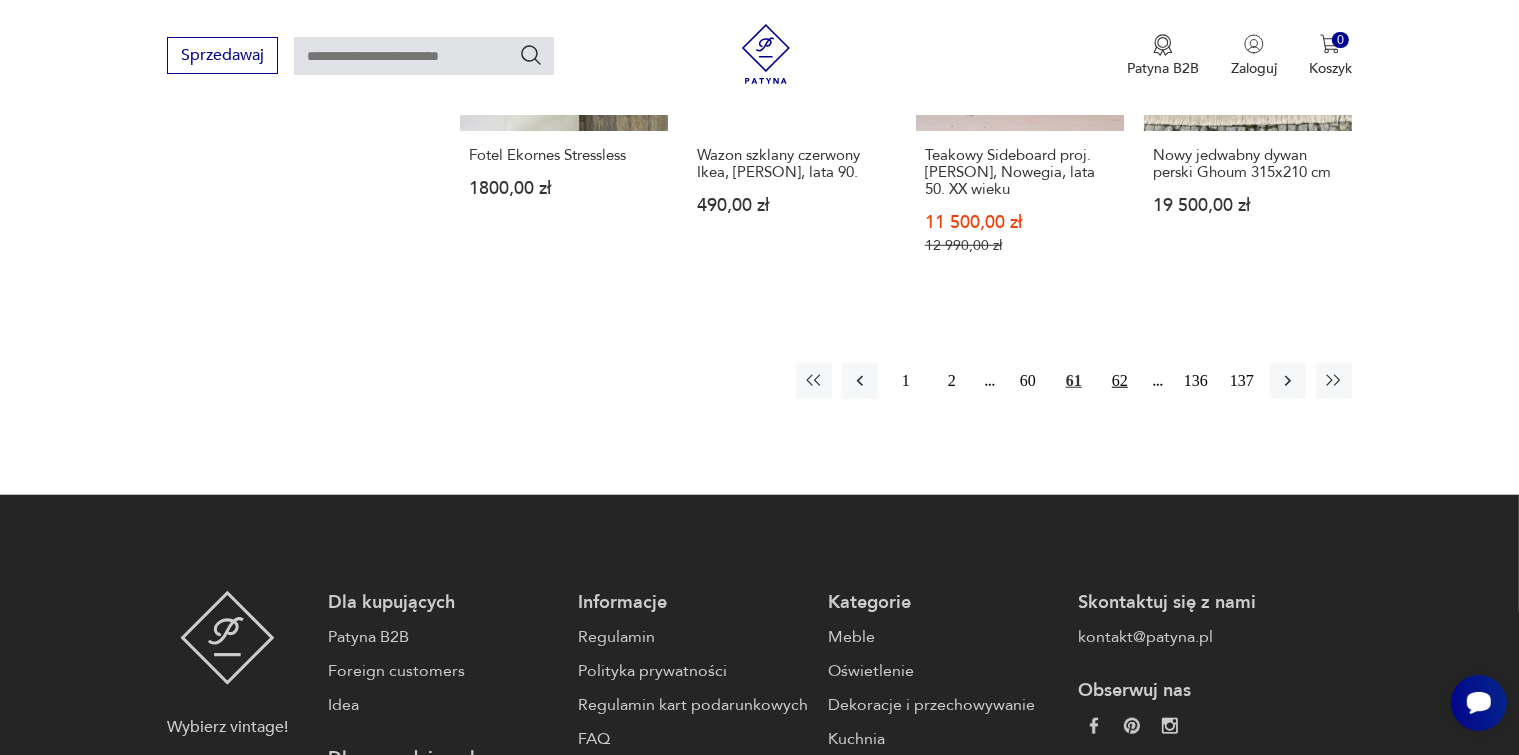 click on "62" at bounding box center (1120, 381) 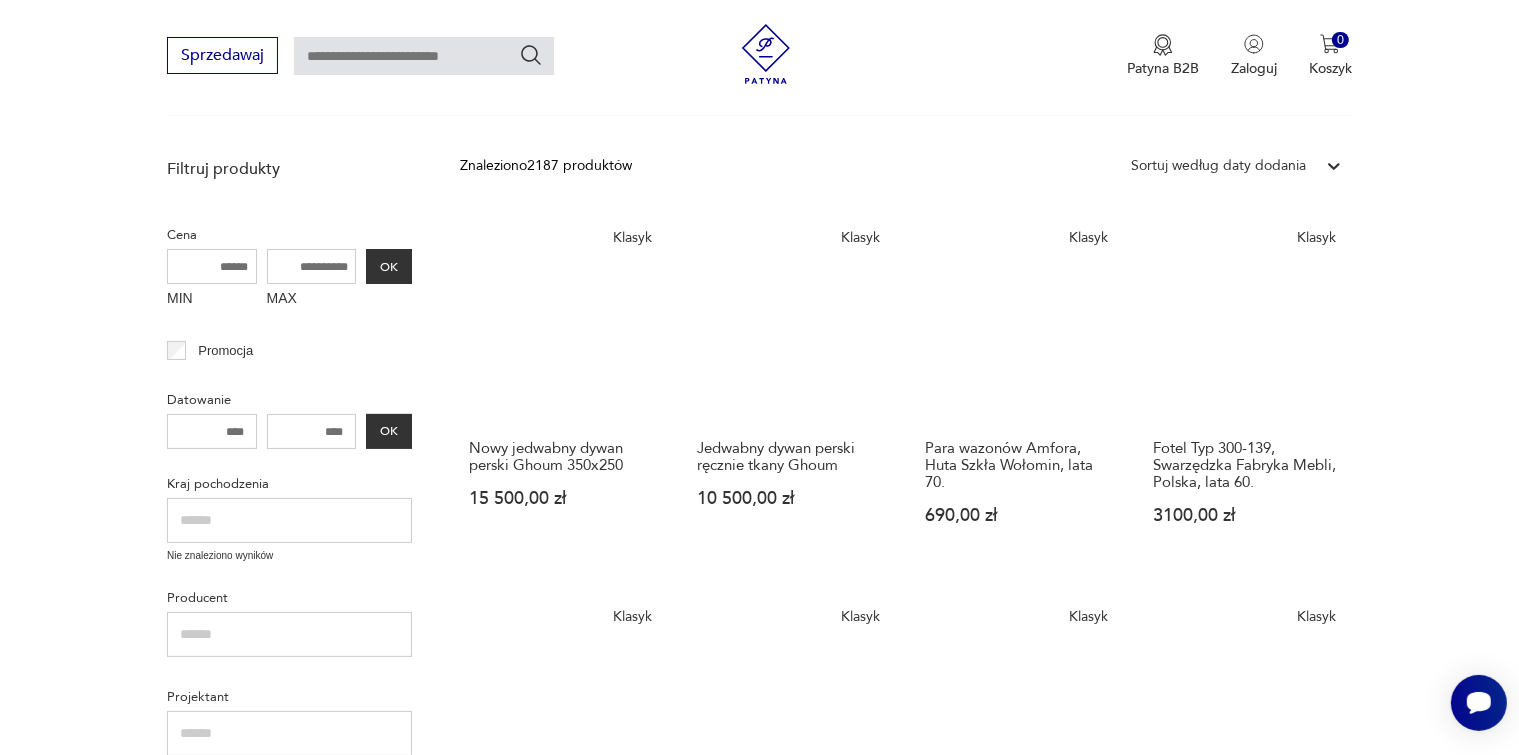 scroll, scrollTop: 275, scrollLeft: 0, axis: vertical 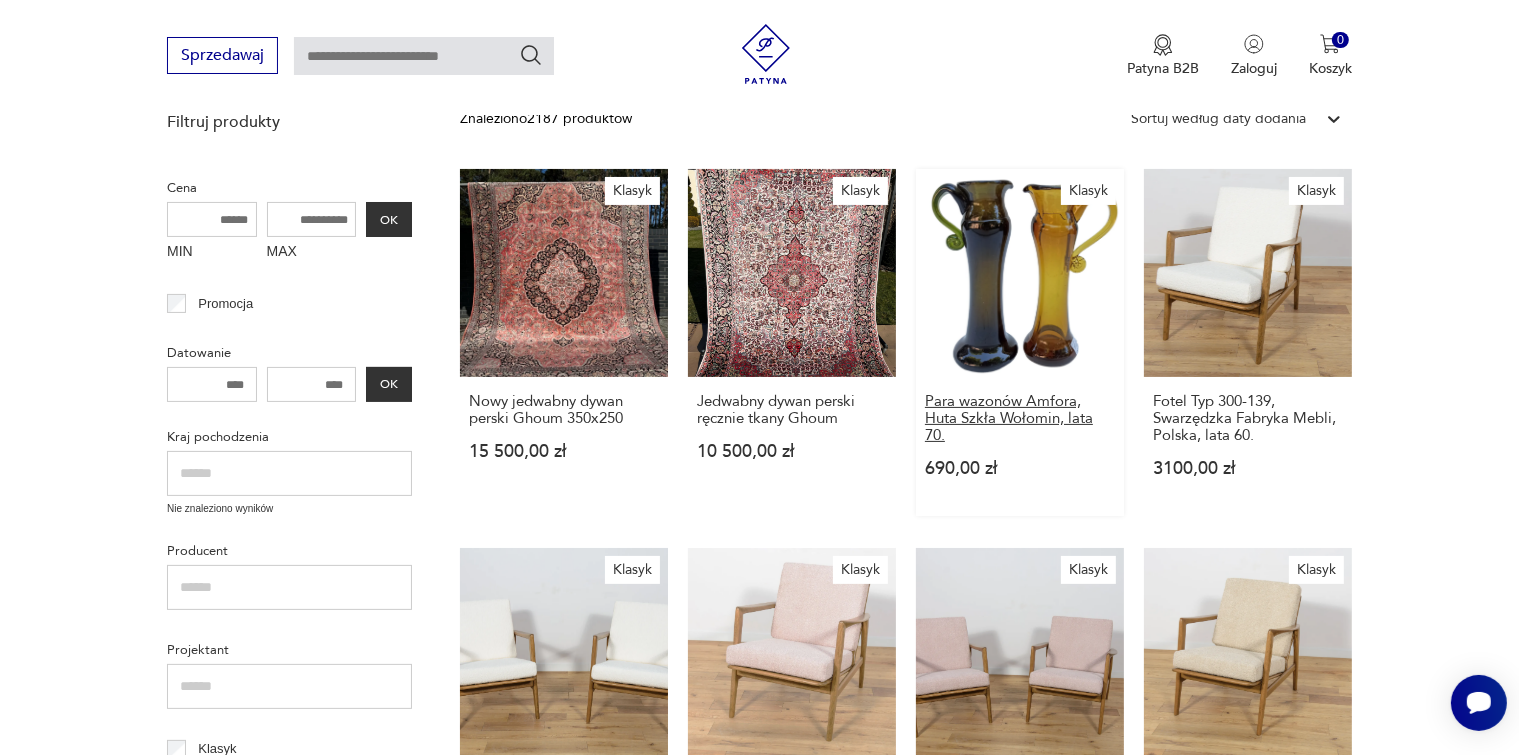 click on "Para wazonów Amfora, Huta Szkła Wołomin, lata 70." at bounding box center (1020, 418) 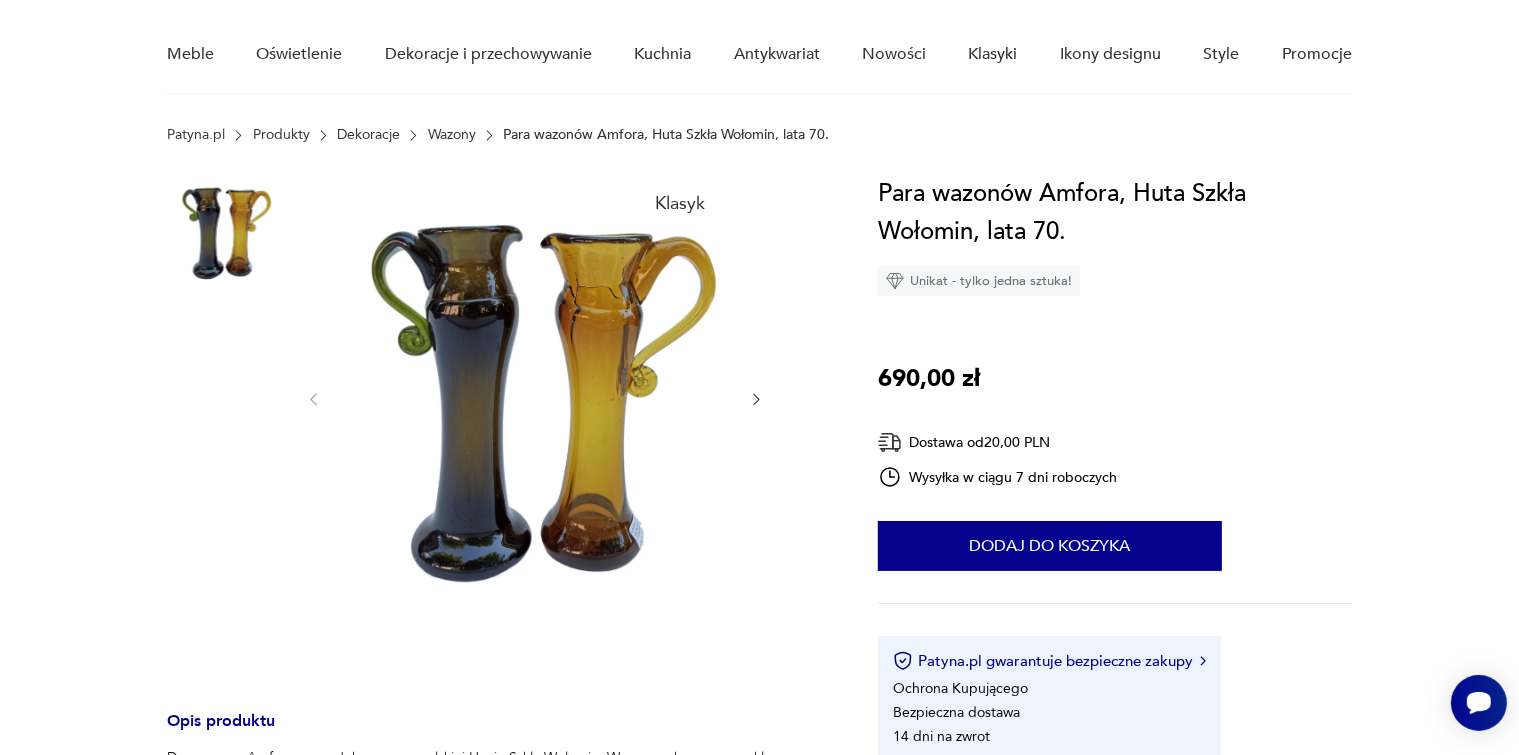 scroll, scrollTop: 100, scrollLeft: 0, axis: vertical 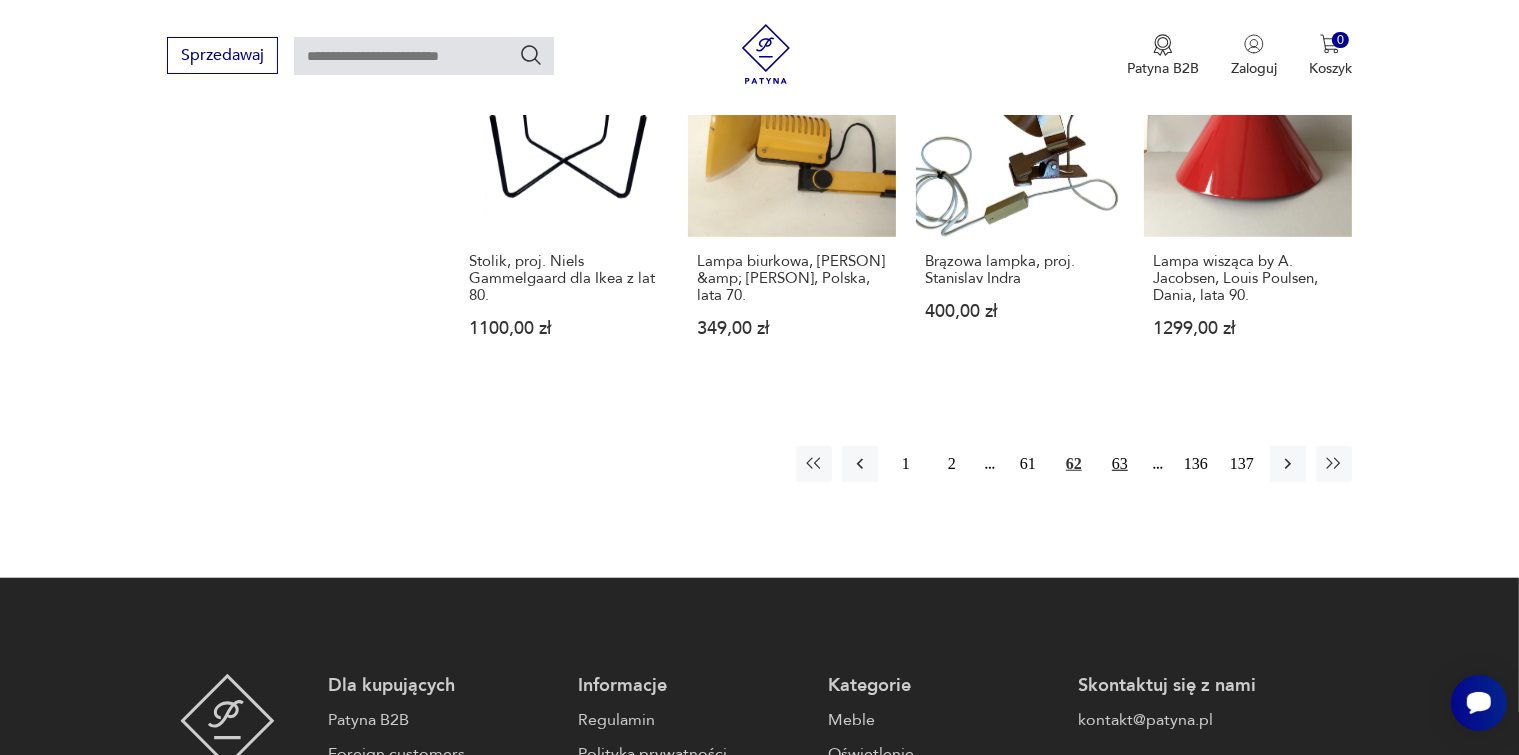 click on "63" at bounding box center [1120, 464] 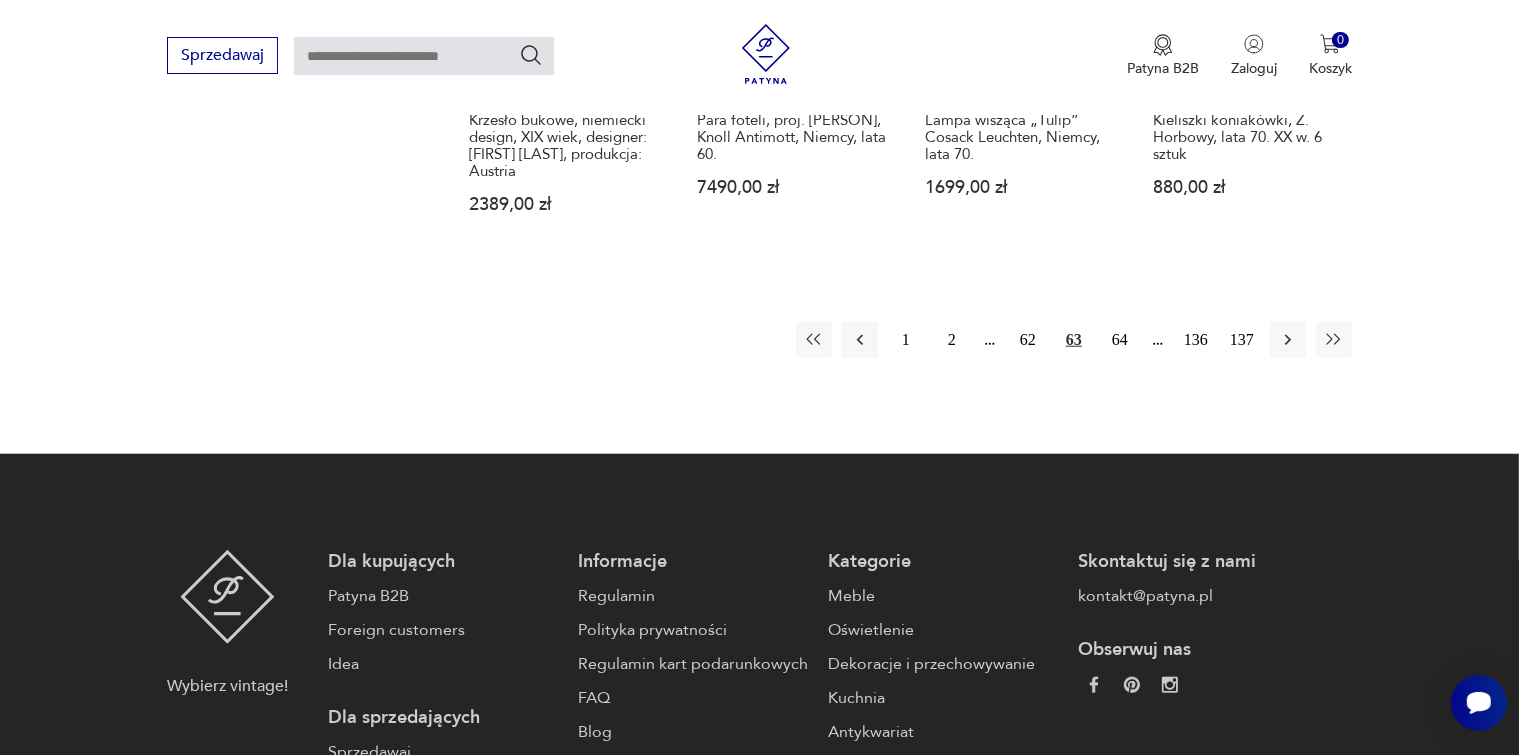 scroll, scrollTop: 1775, scrollLeft: 0, axis: vertical 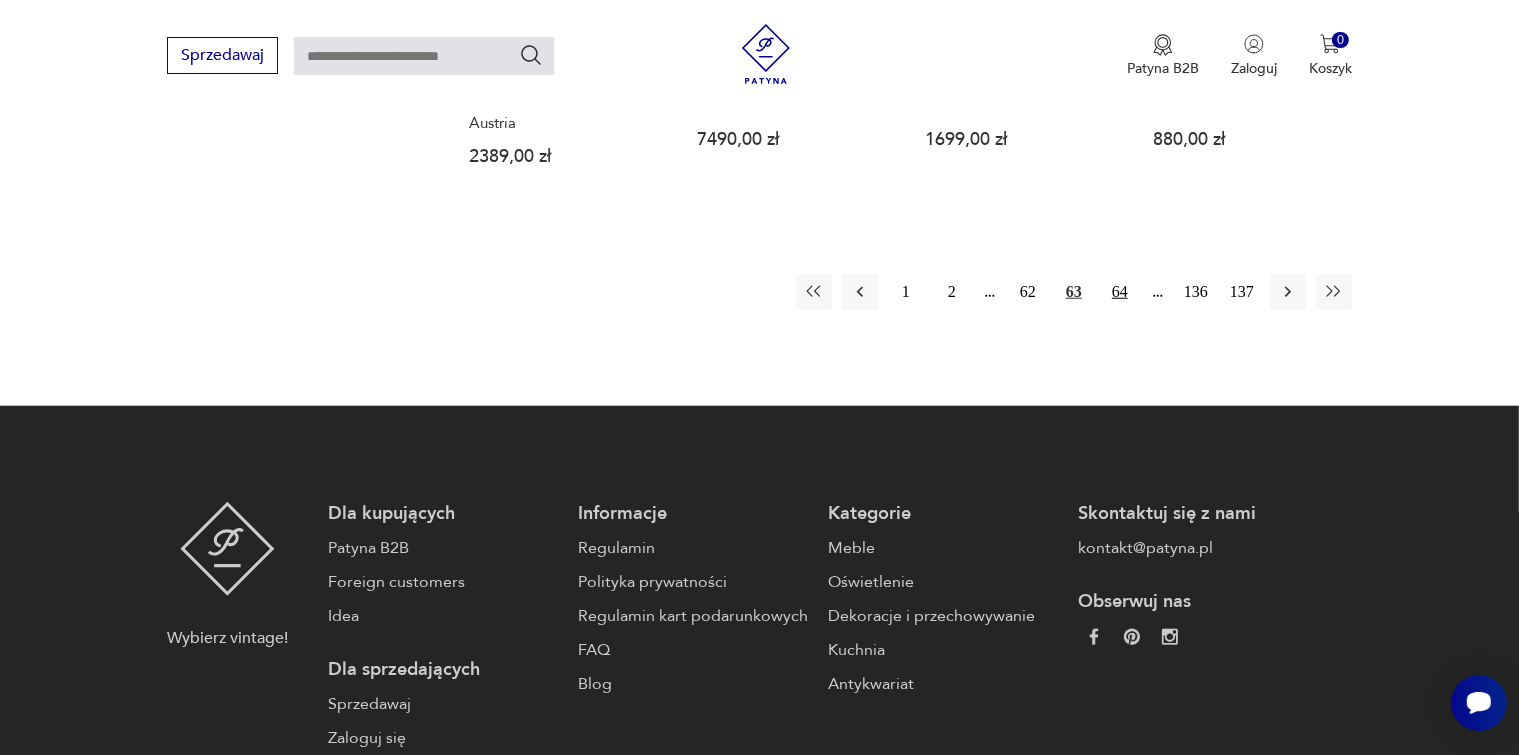 click on "64" at bounding box center (1120, 292) 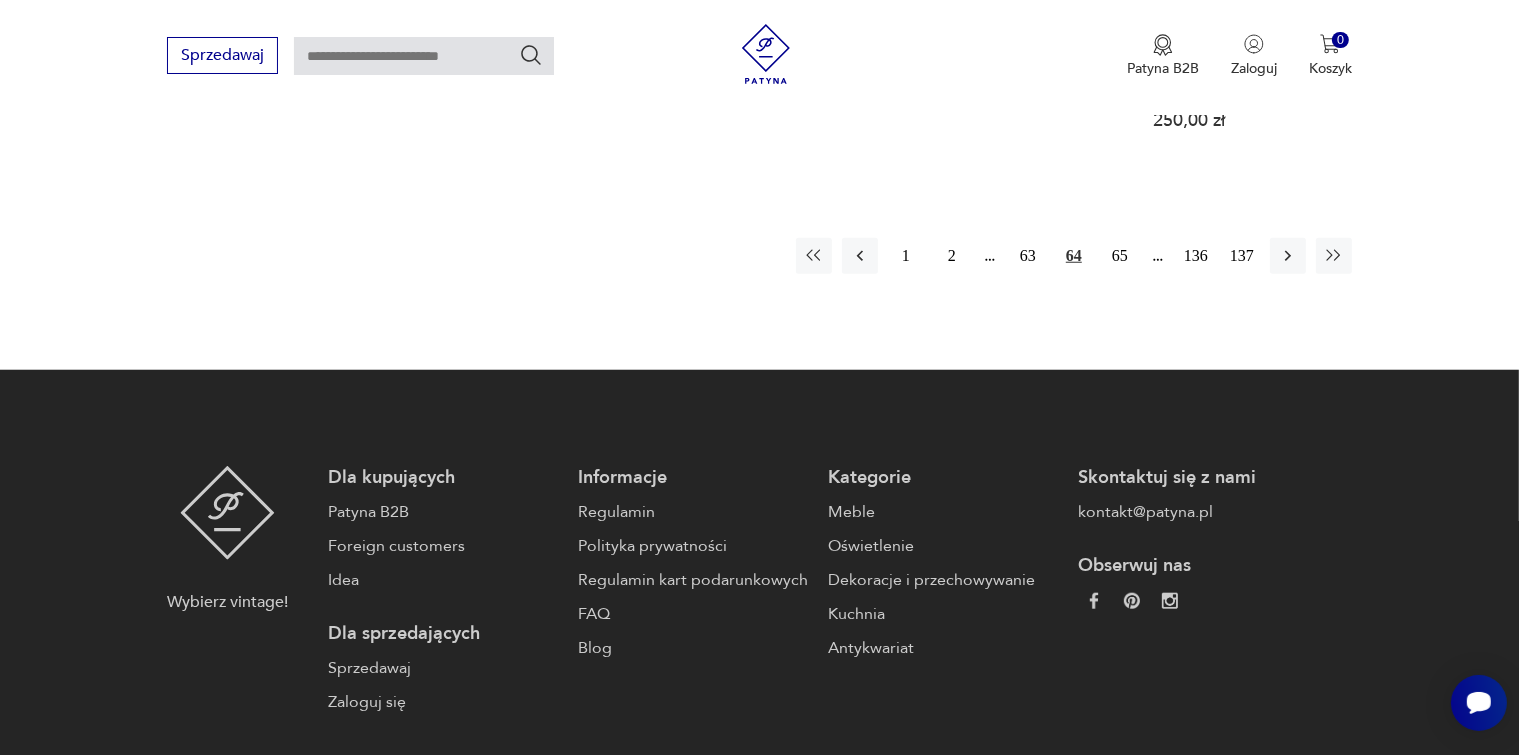 scroll, scrollTop: 1775, scrollLeft: 0, axis: vertical 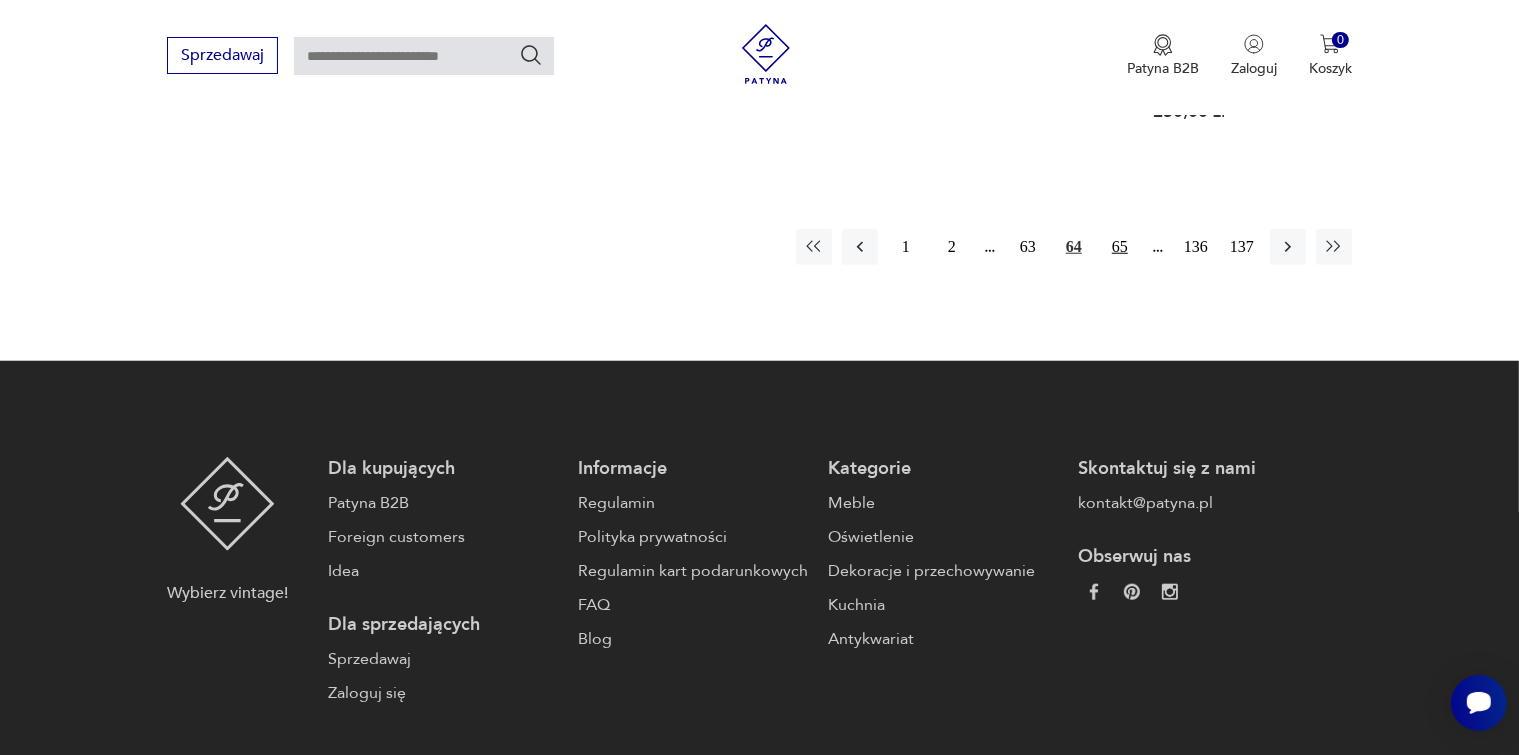 click on "65" at bounding box center [1120, 247] 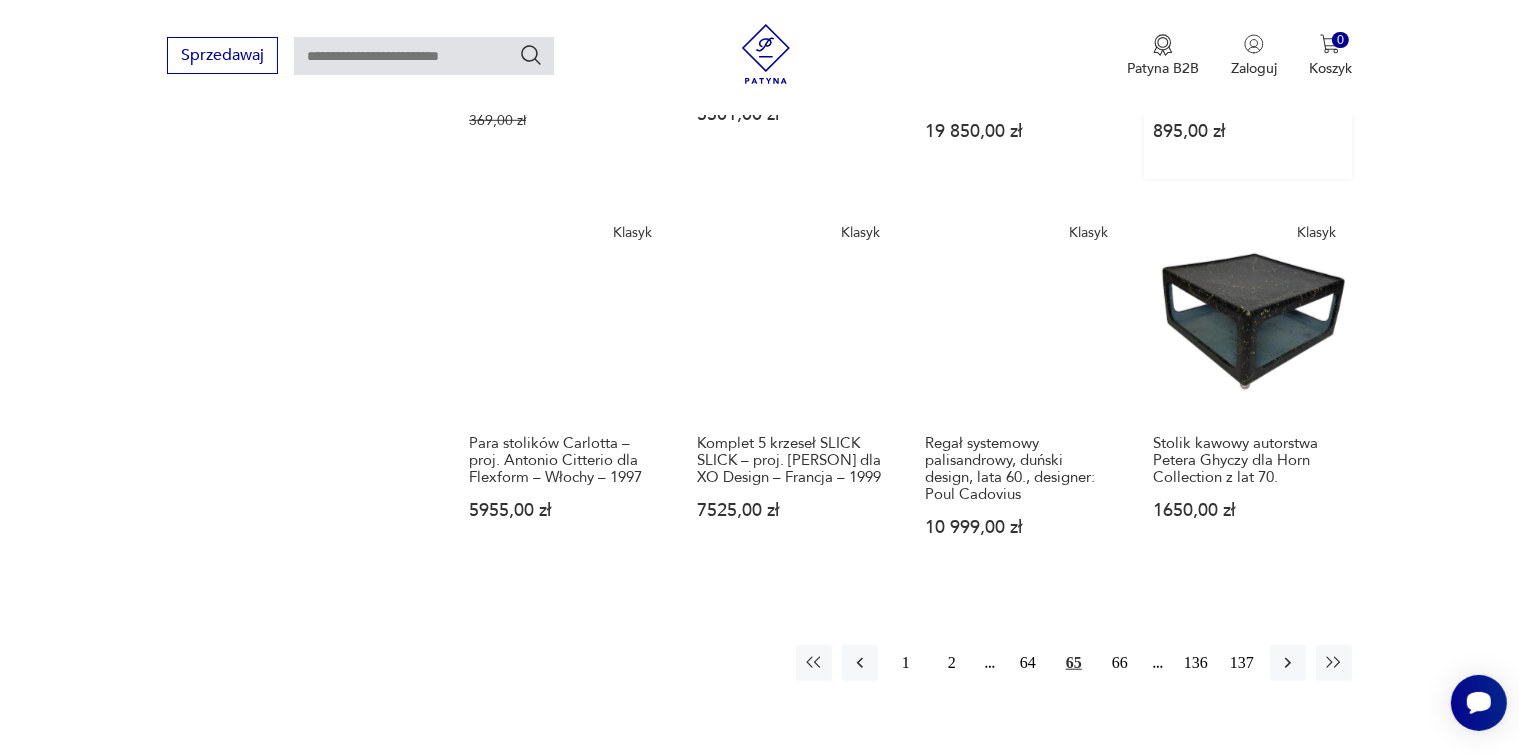 scroll, scrollTop: 1475, scrollLeft: 0, axis: vertical 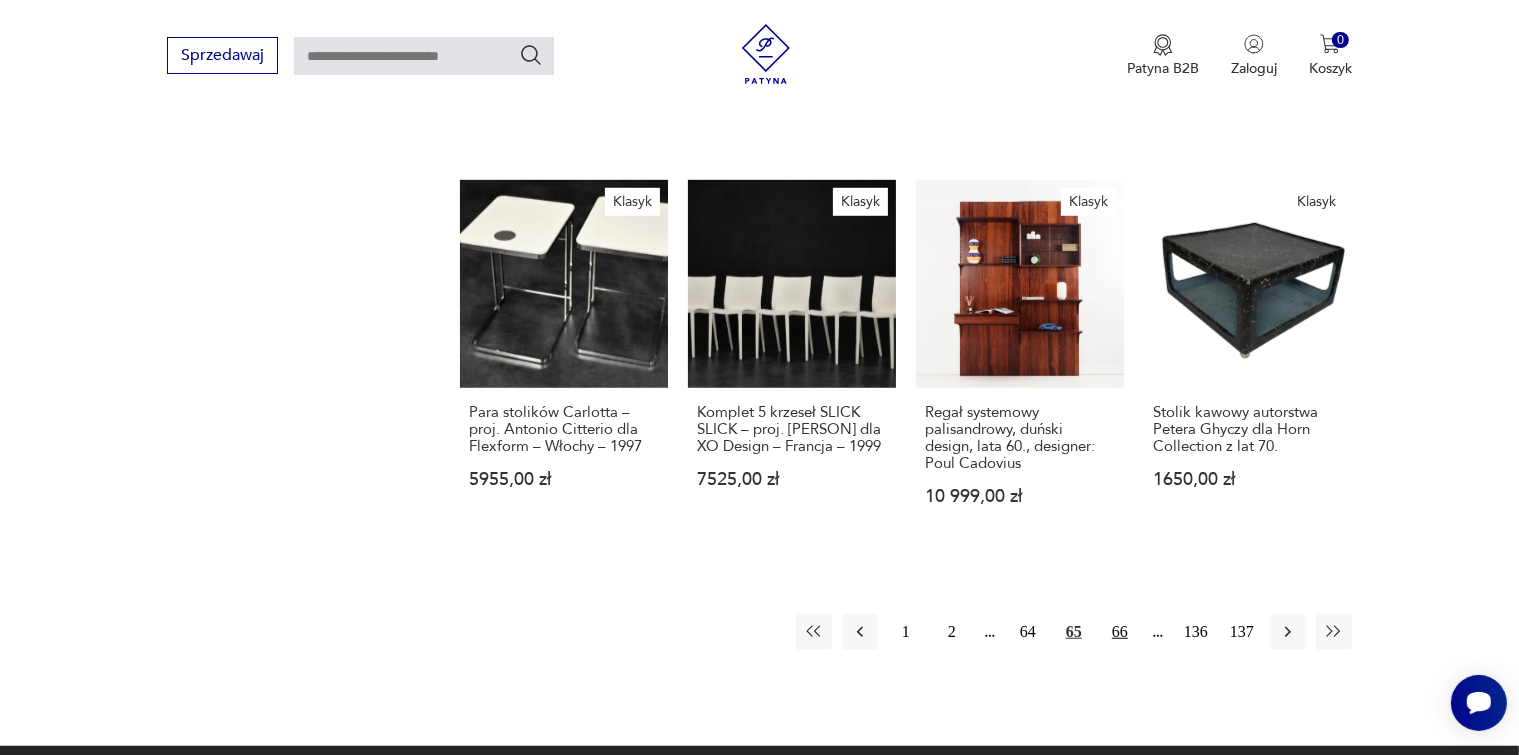 click on "66" at bounding box center [1120, 632] 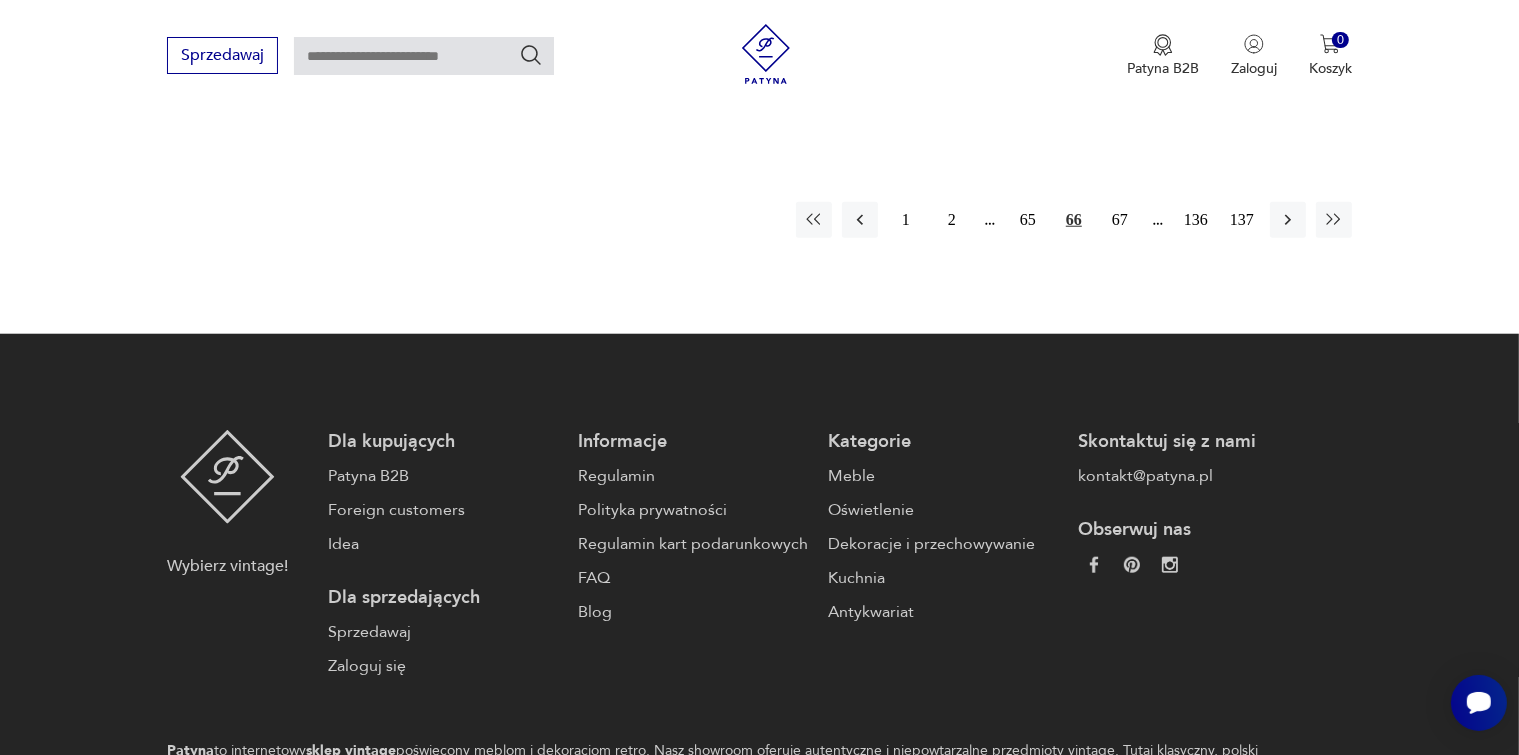 scroll, scrollTop: 1875, scrollLeft: 0, axis: vertical 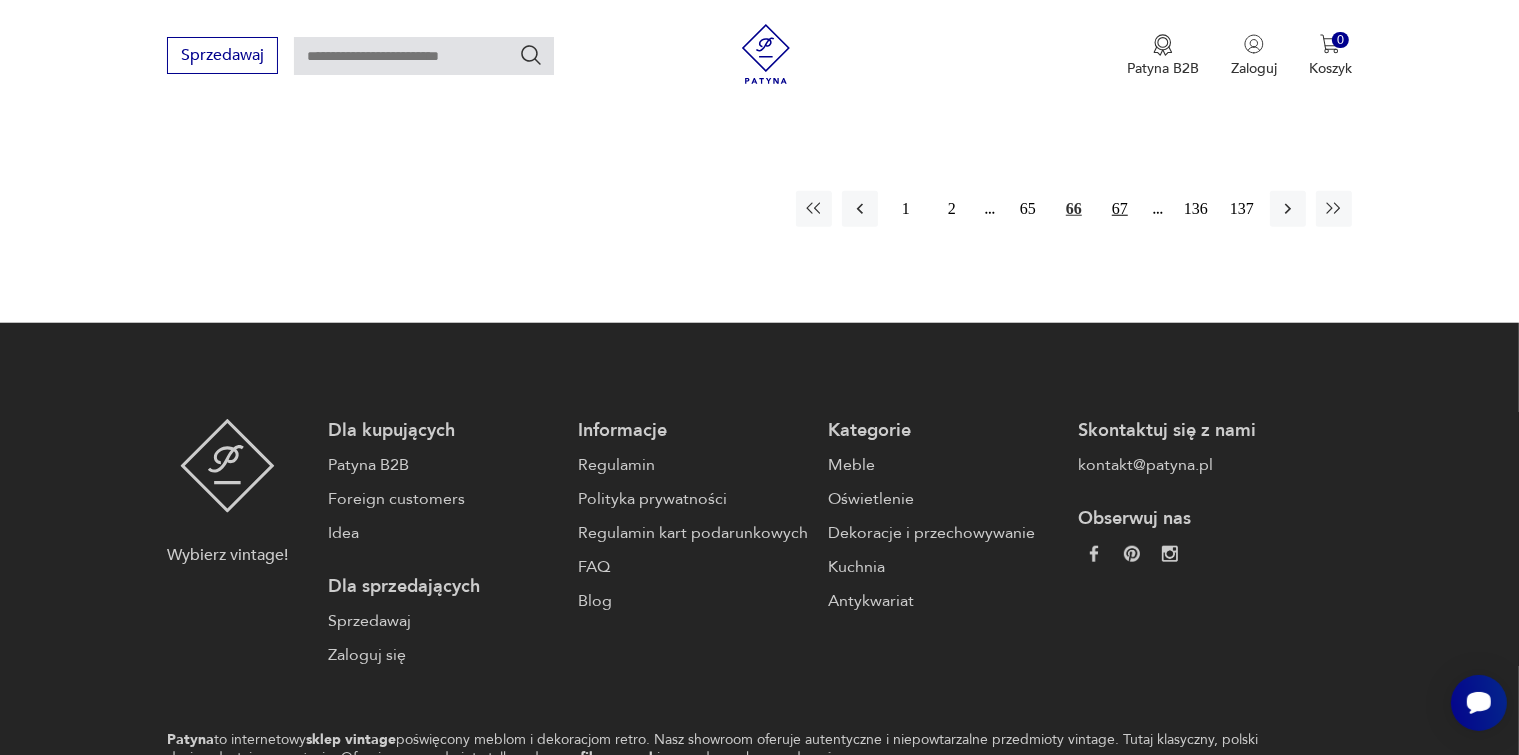 click on "67" at bounding box center (1120, 209) 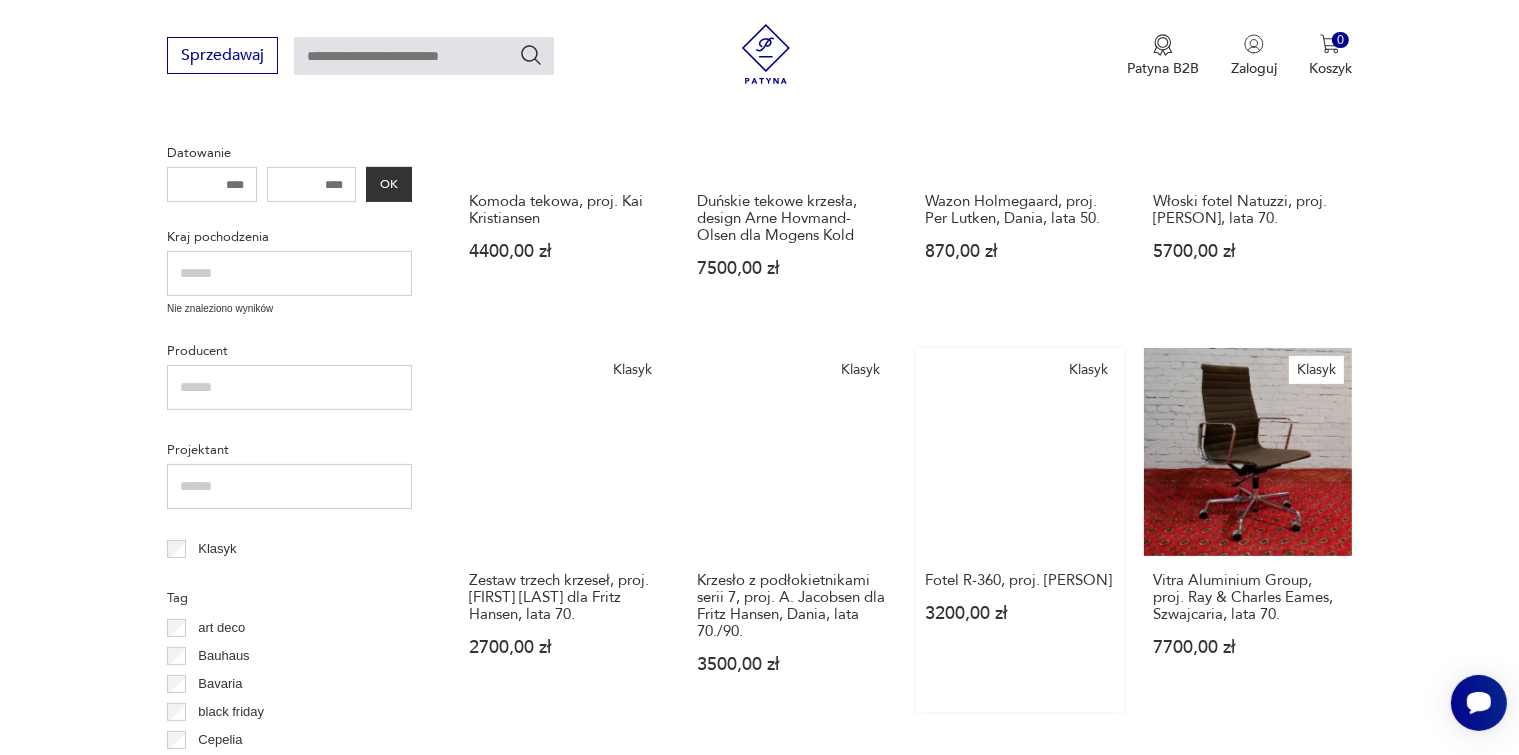 scroll, scrollTop: 575, scrollLeft: 0, axis: vertical 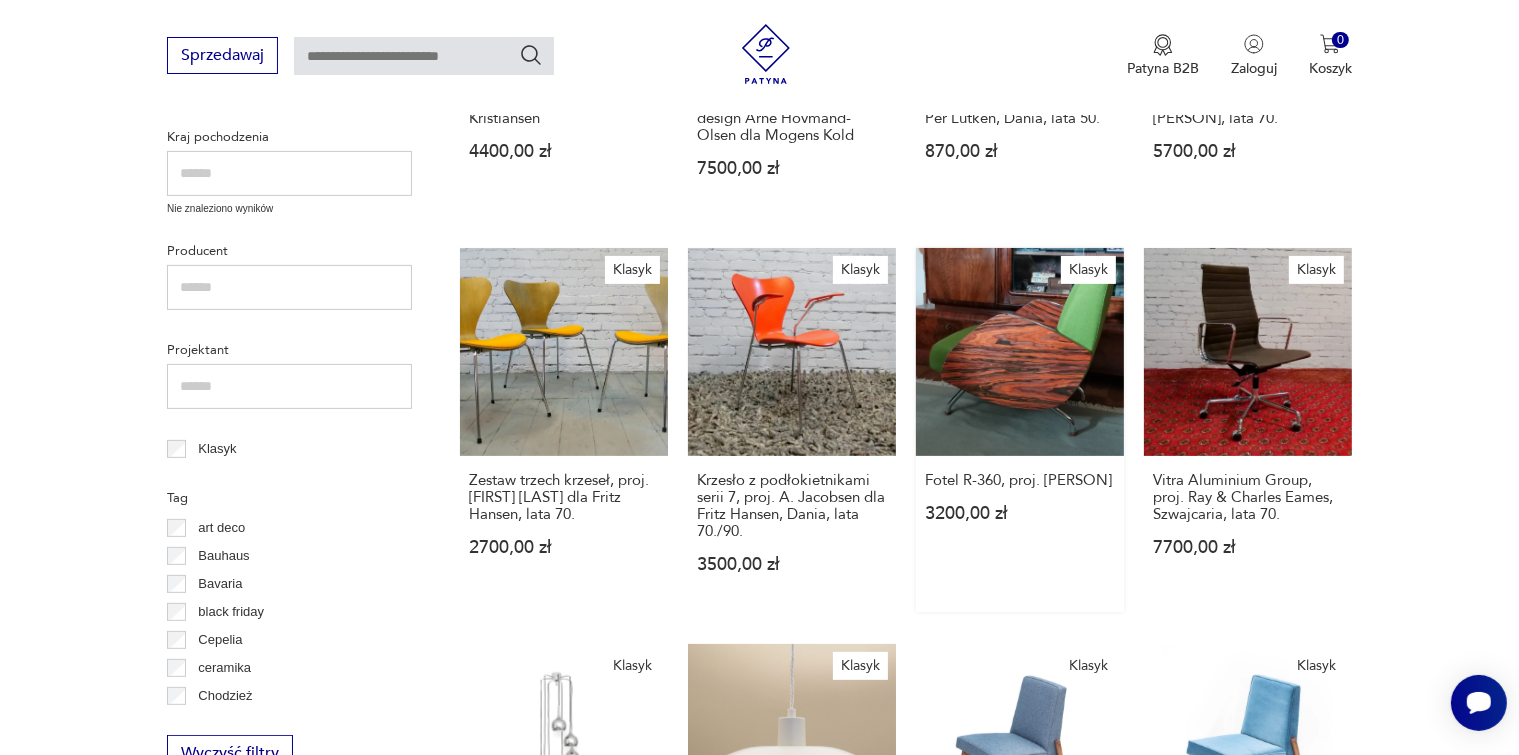 click on "Klasyk Fotel R-360, proj. J. Różański 3200,00 zł" at bounding box center (1020, 430) 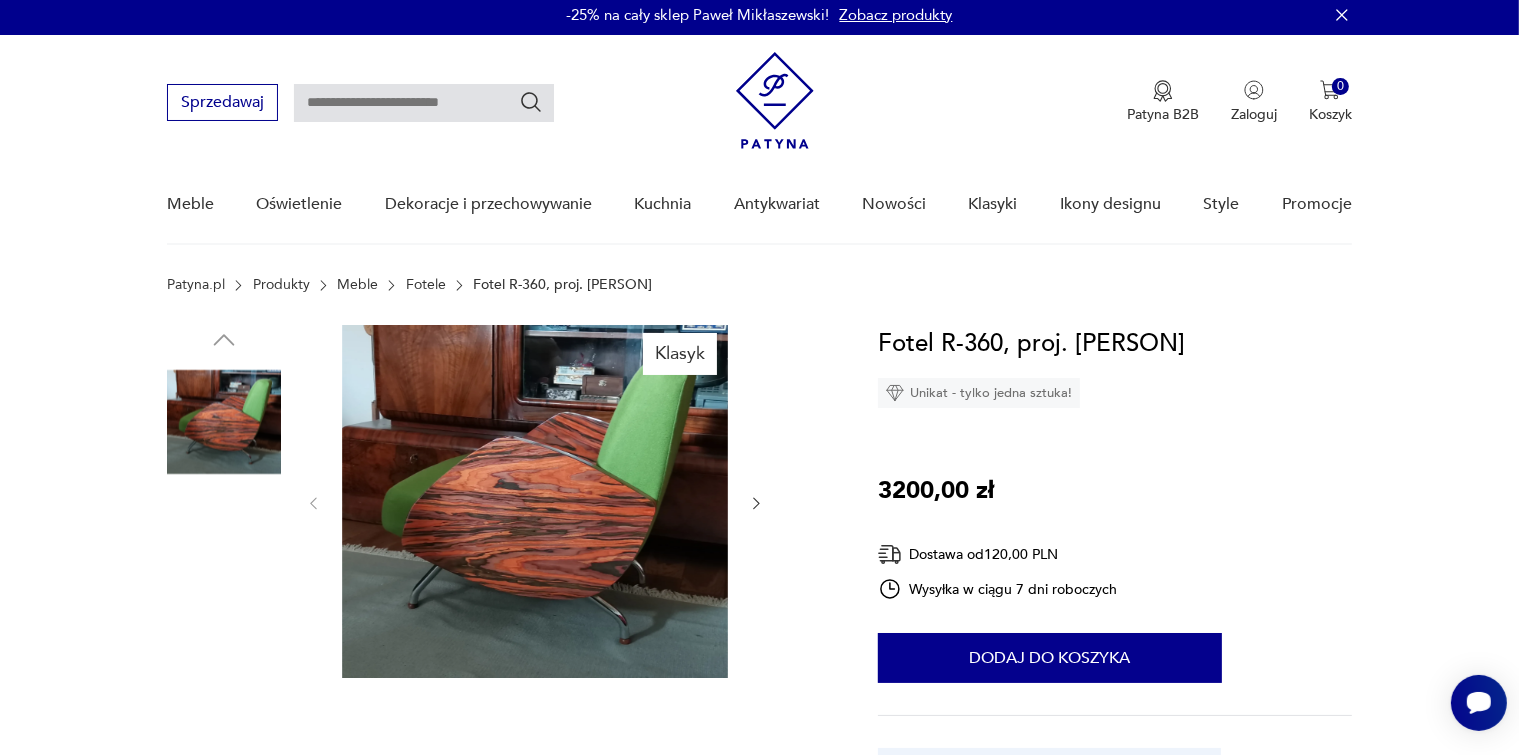 scroll, scrollTop: 200, scrollLeft: 0, axis: vertical 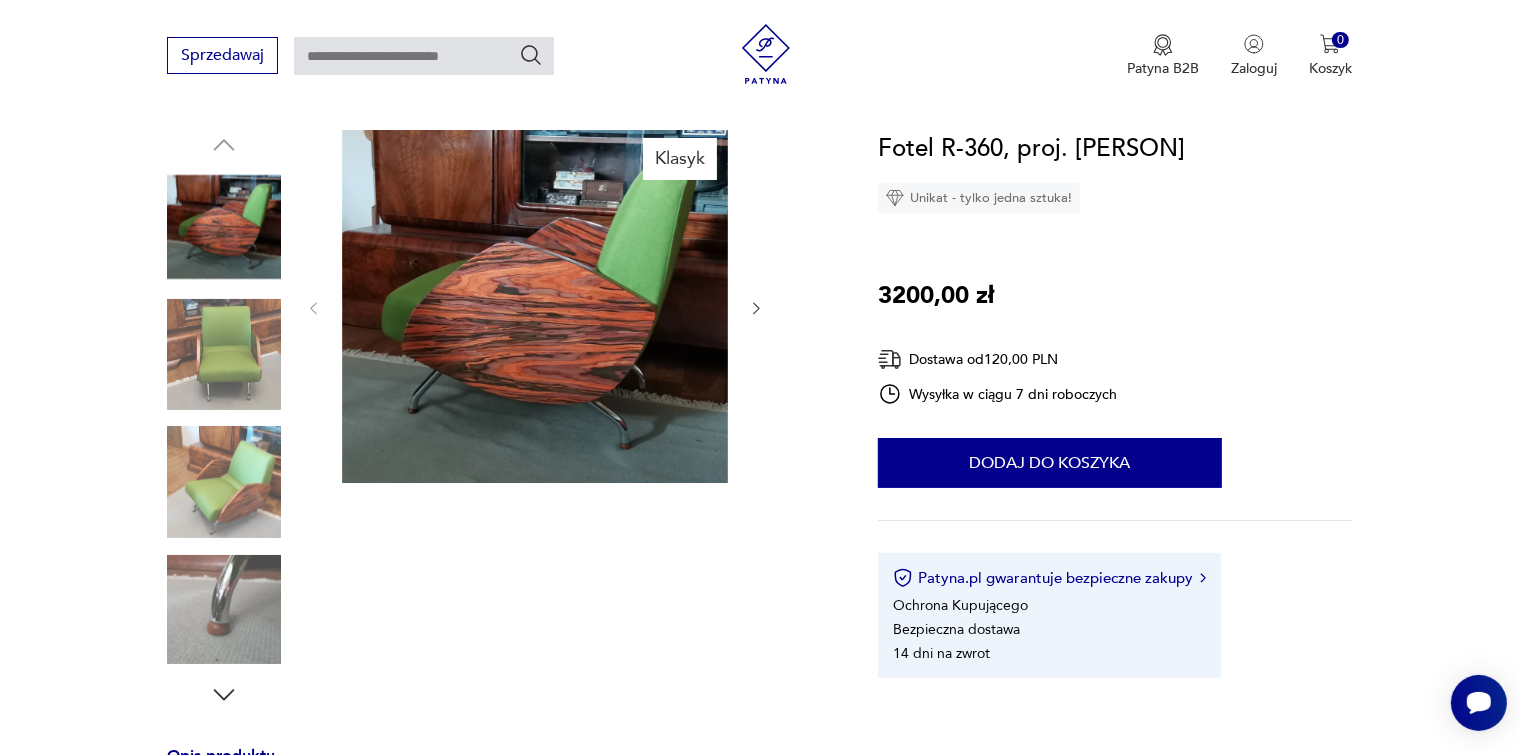 click 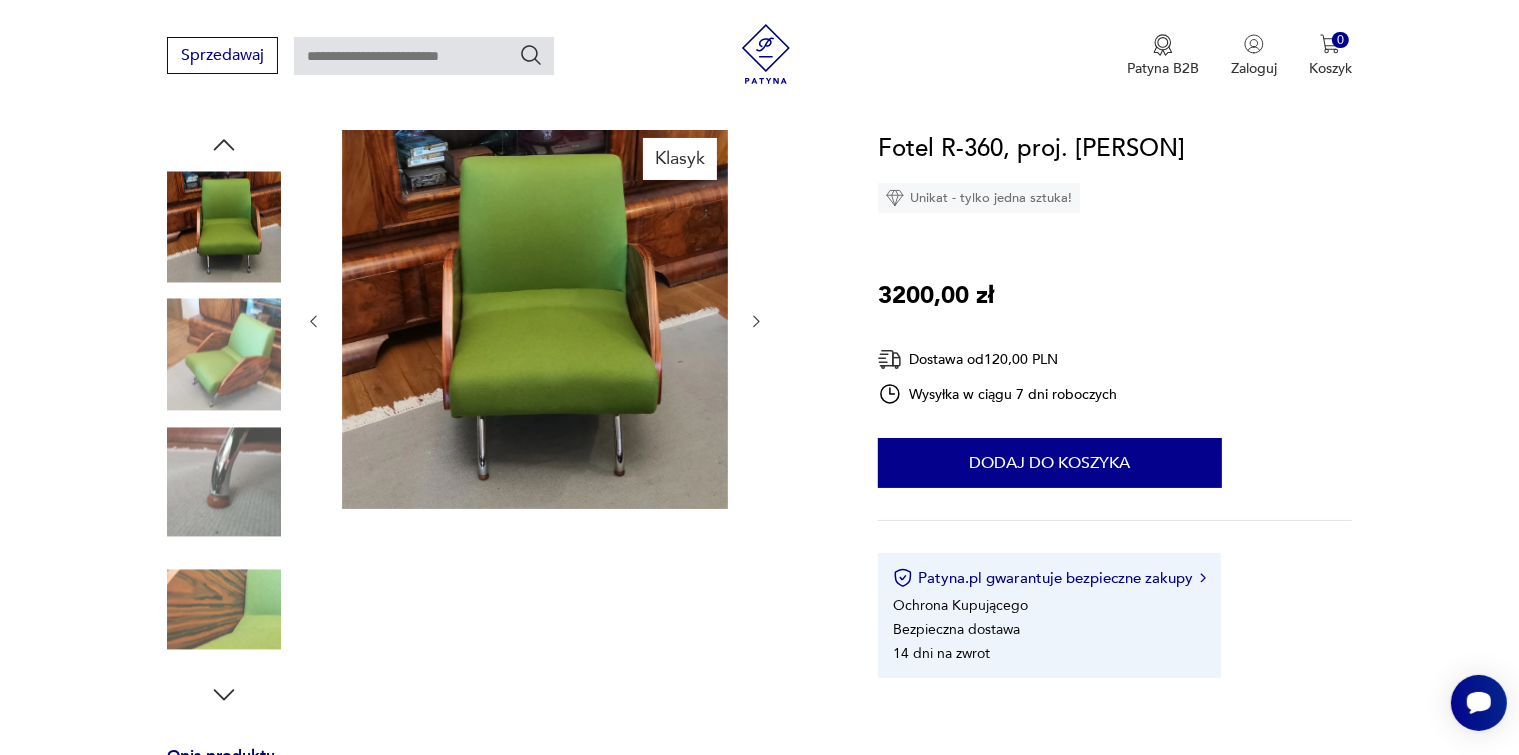 click at bounding box center (535, 321) 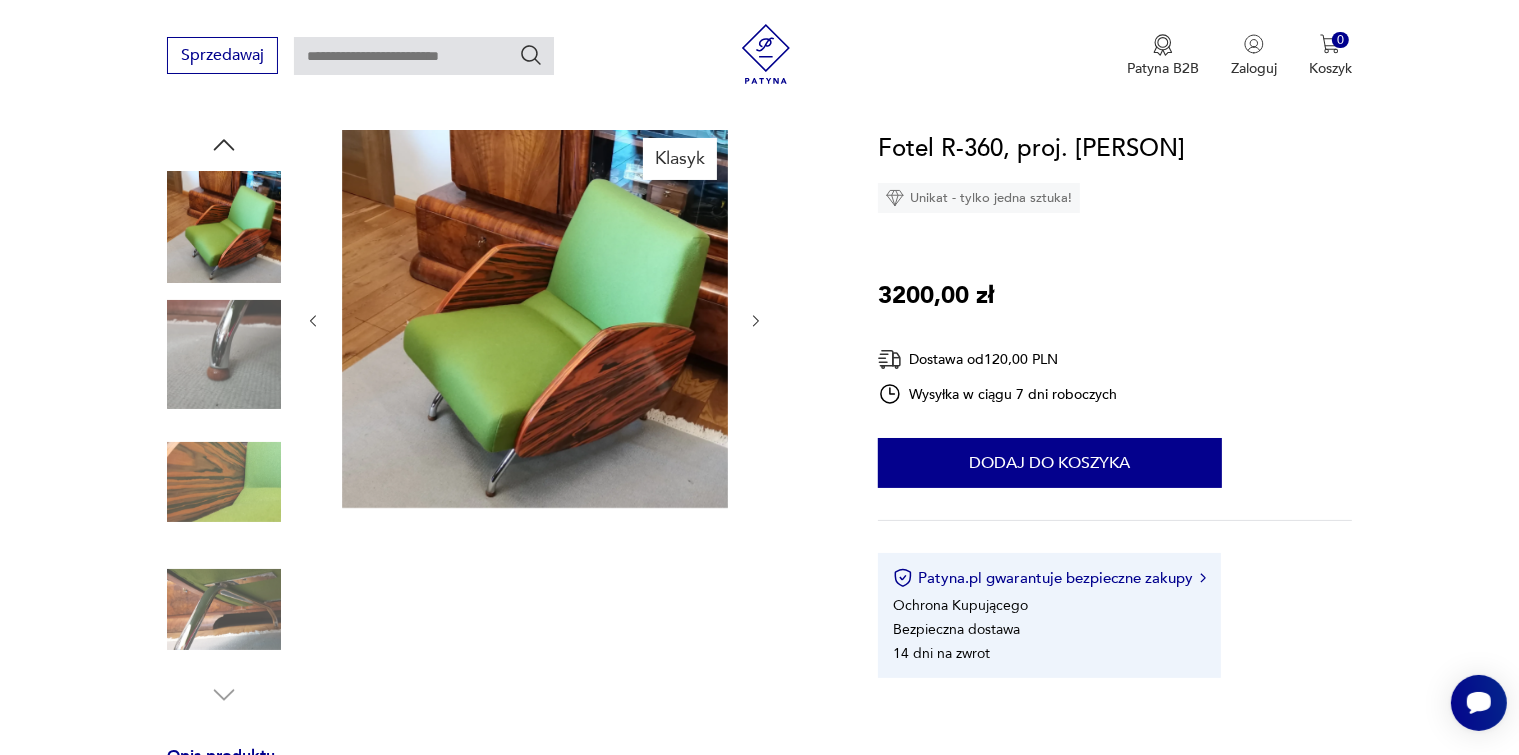 click 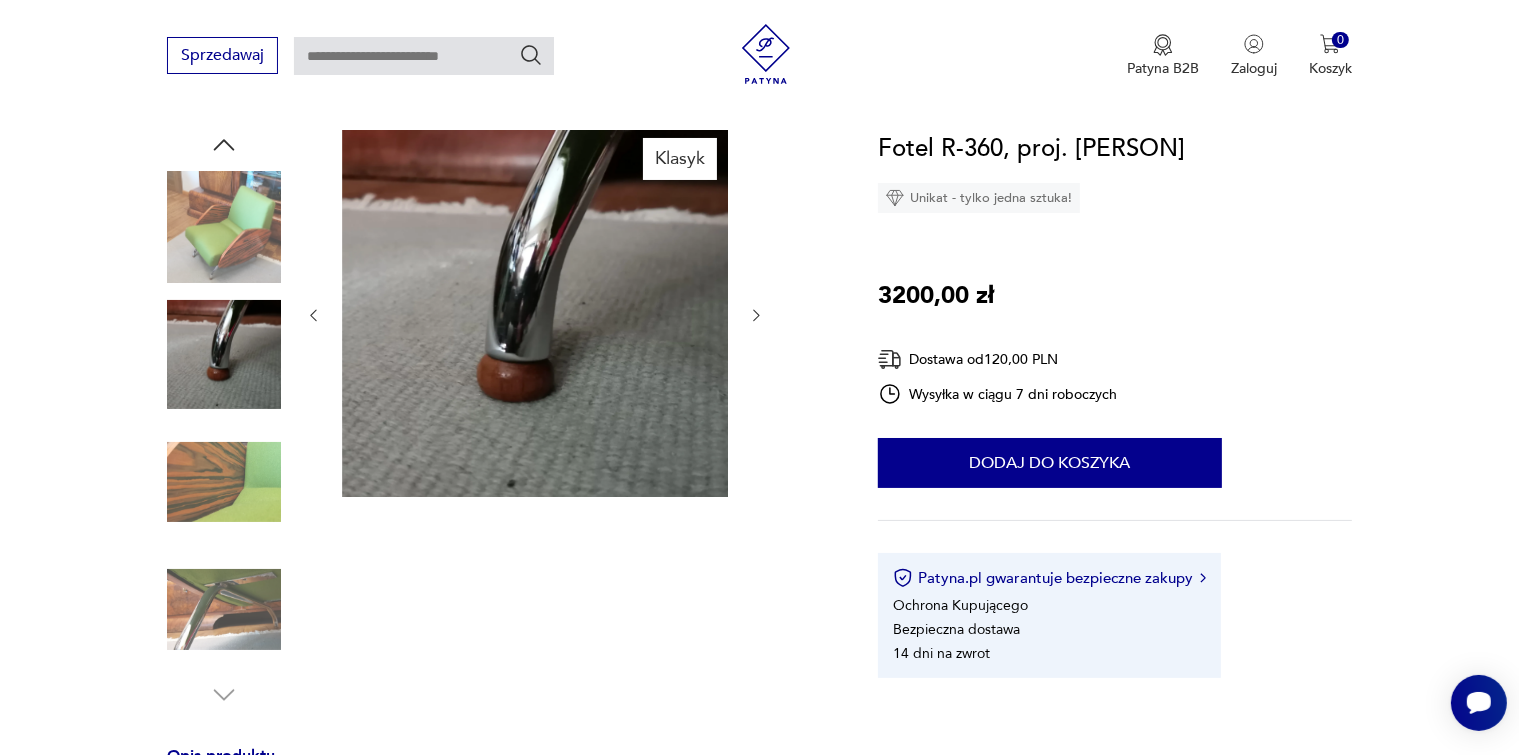 click 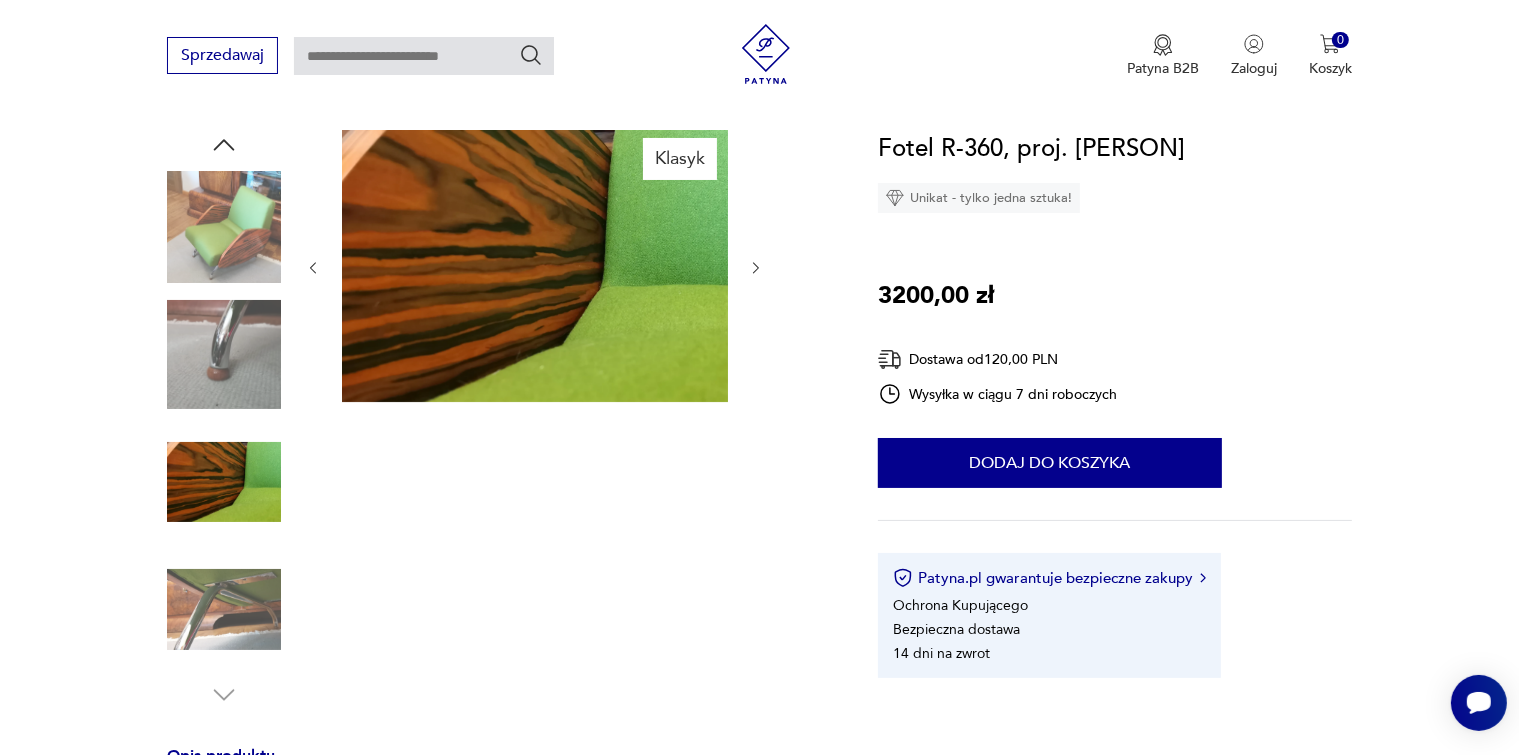 click at bounding box center (535, 268) 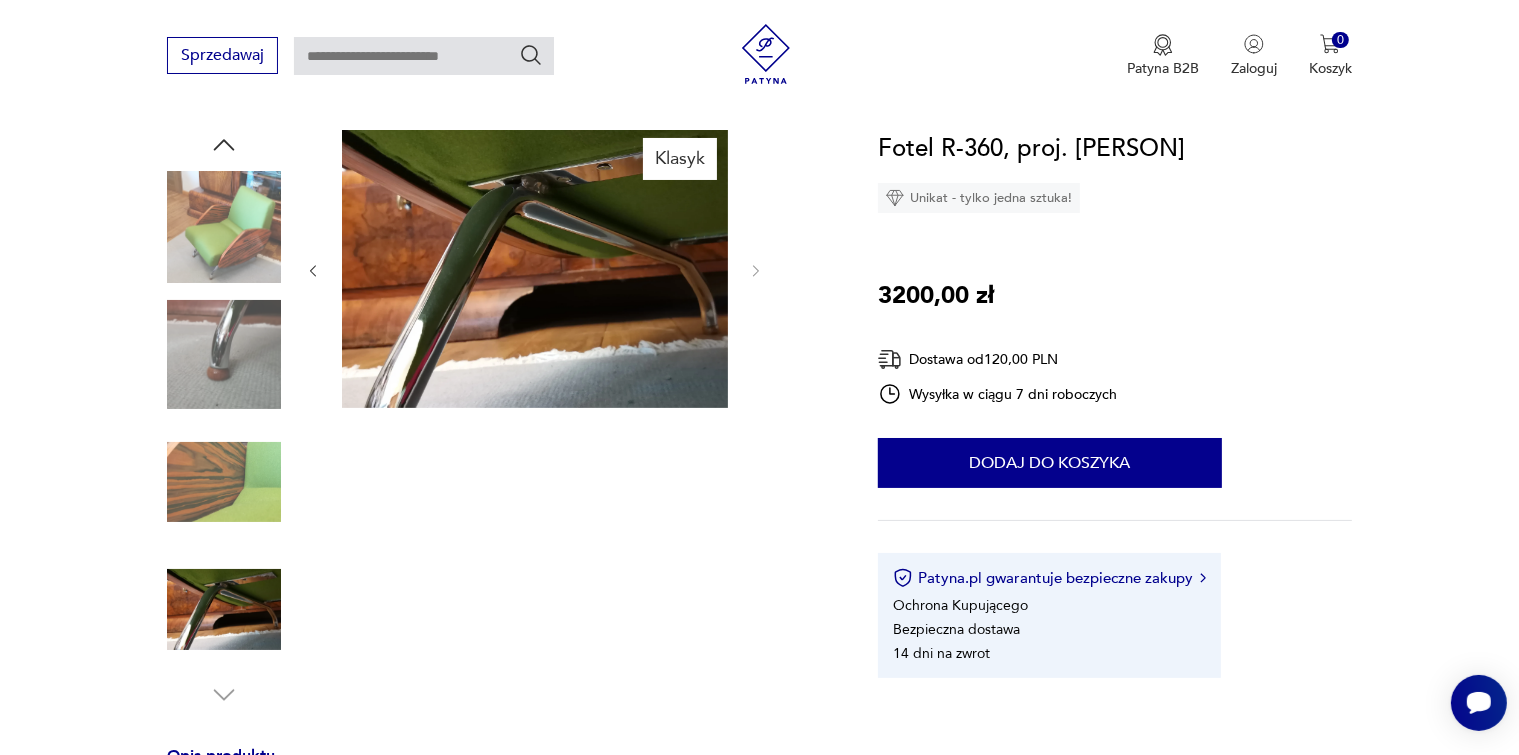 click on "Klasyk" at bounding box center (498, 420) 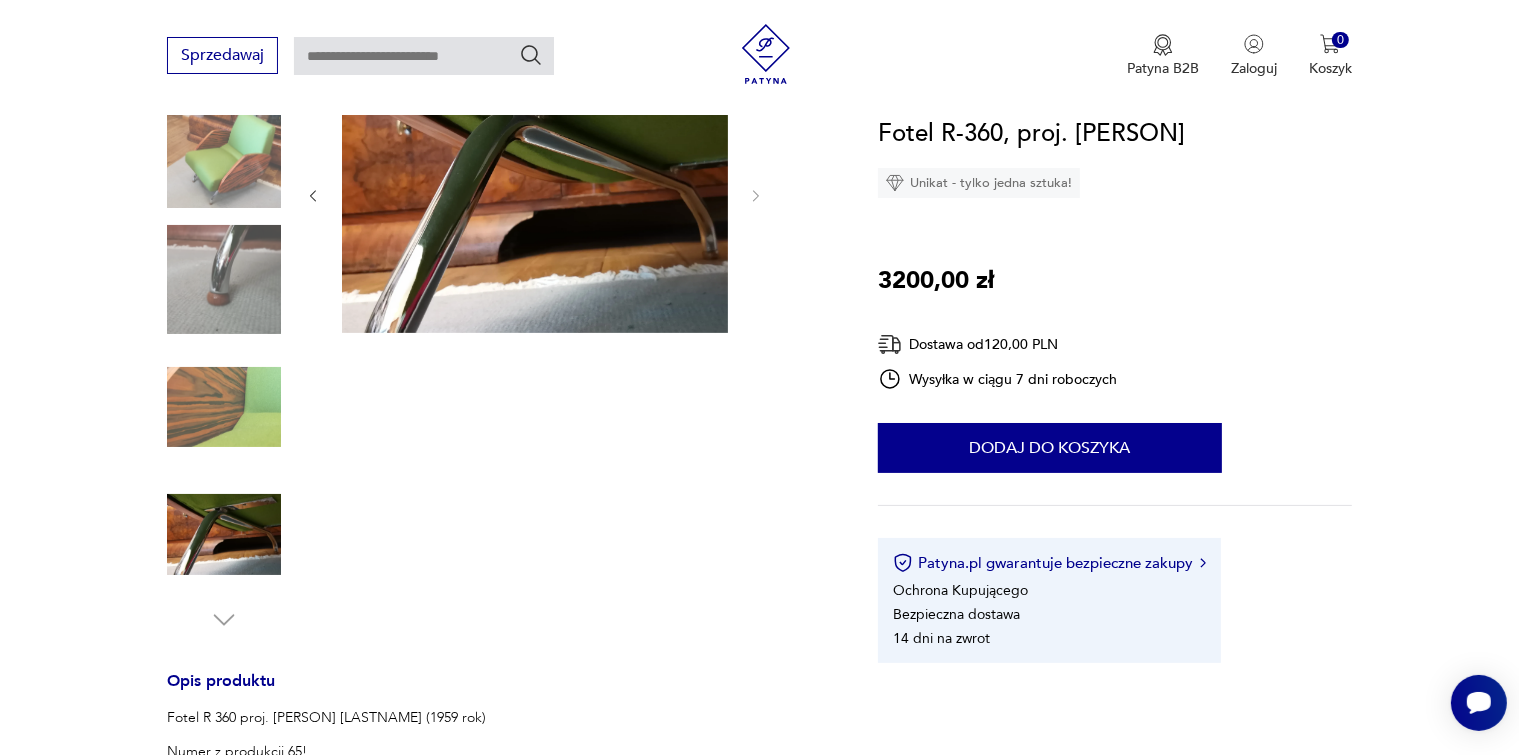 scroll, scrollTop: 500, scrollLeft: 0, axis: vertical 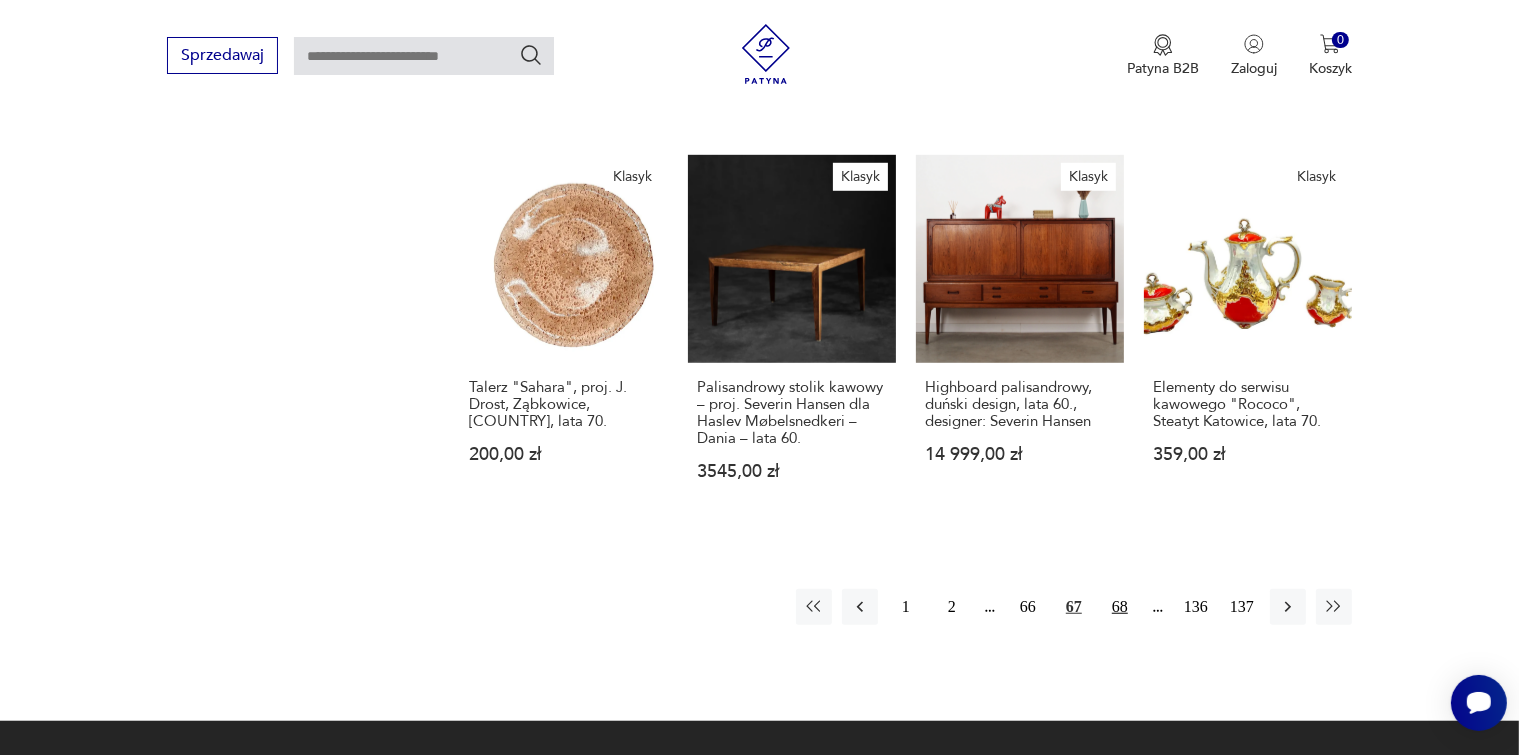 click on "68" at bounding box center (1120, 607) 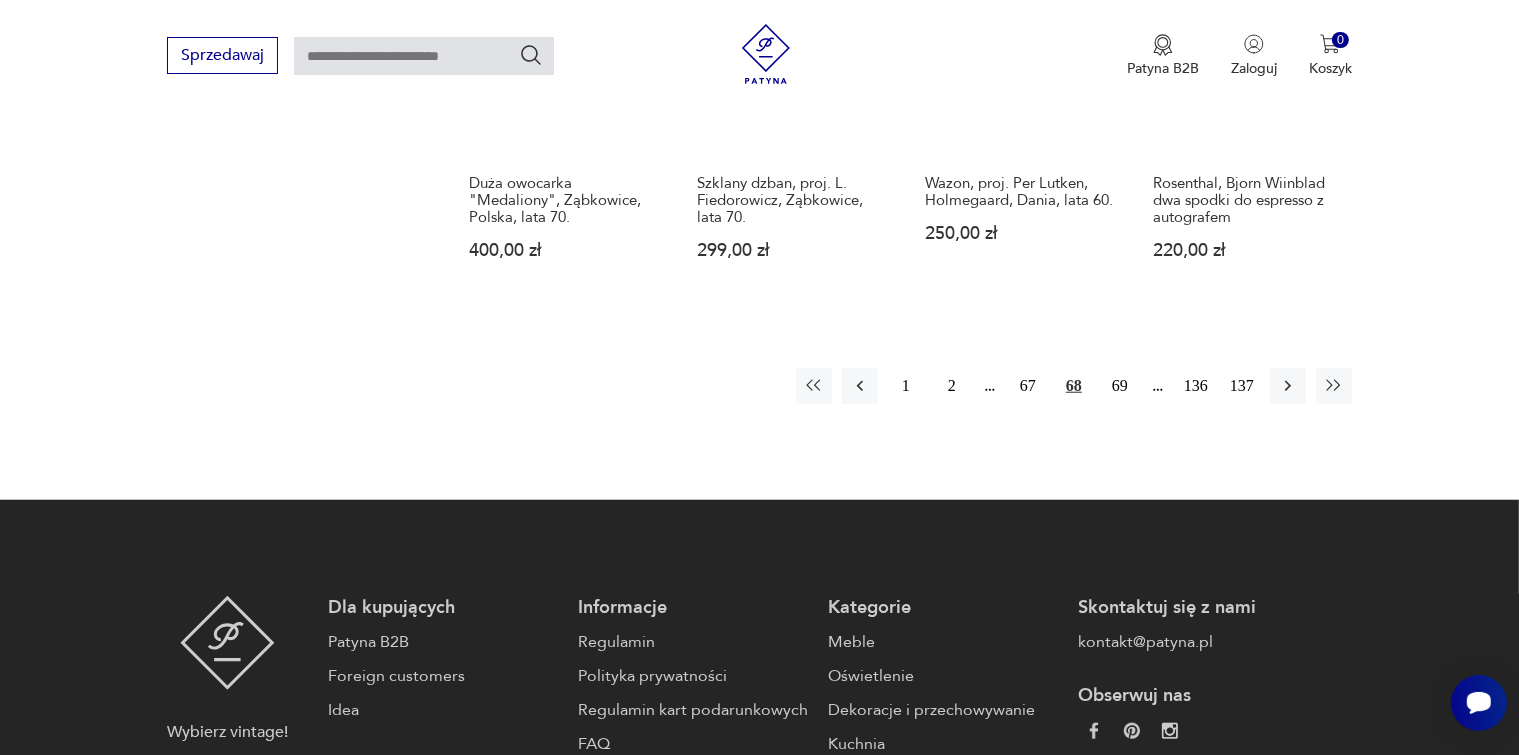 scroll, scrollTop: 1775, scrollLeft: 0, axis: vertical 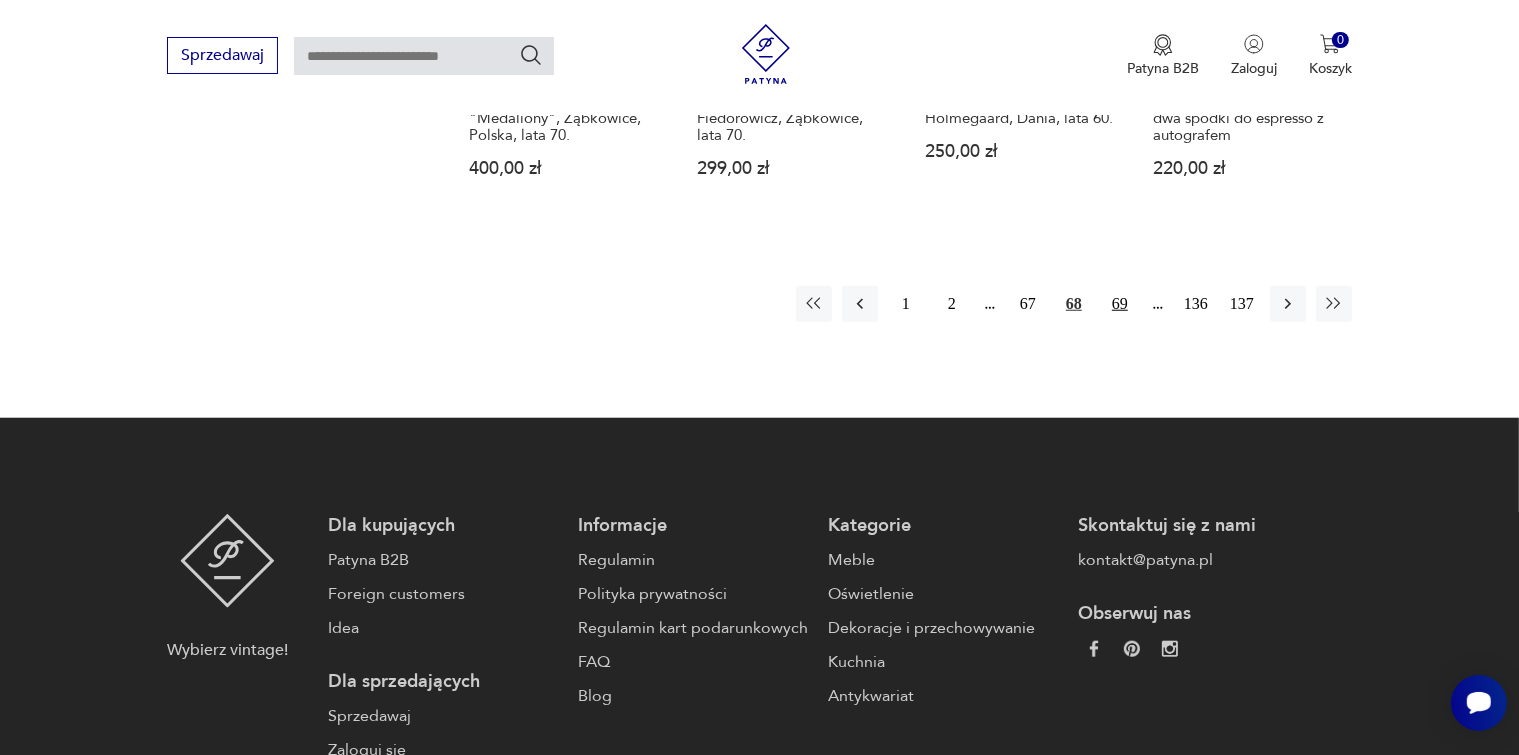 click on "69" at bounding box center (1120, 304) 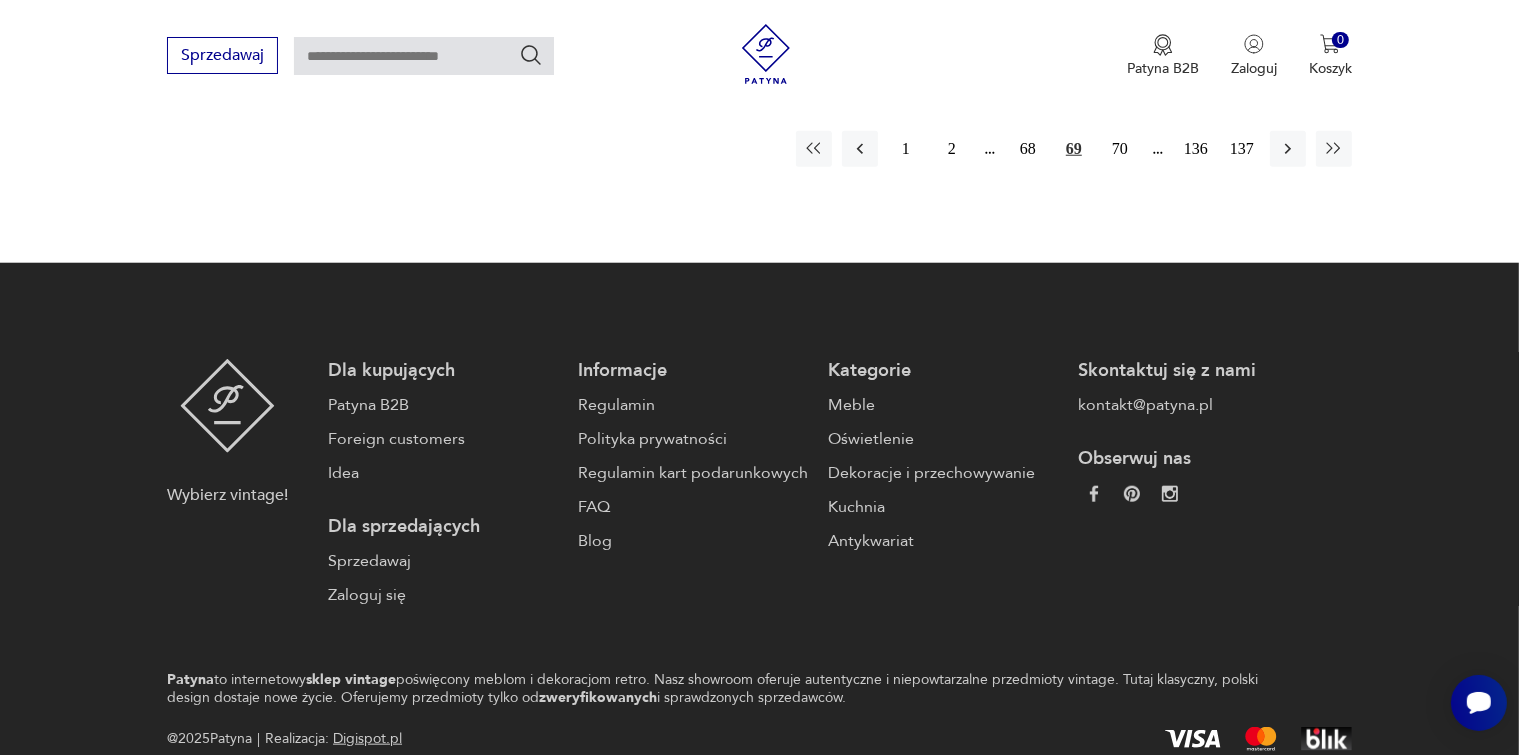 scroll, scrollTop: 1726, scrollLeft: 0, axis: vertical 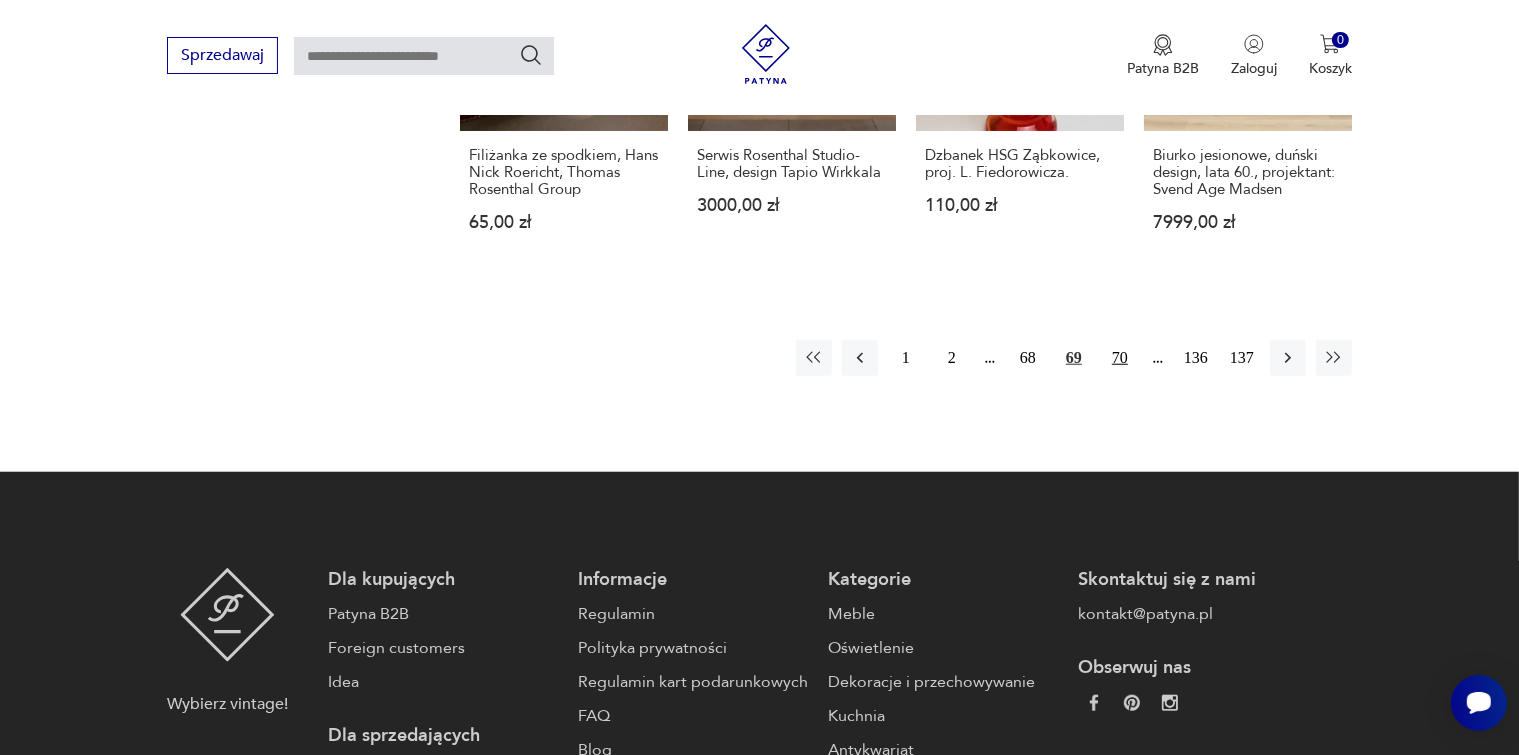 click on "70" at bounding box center [1120, 358] 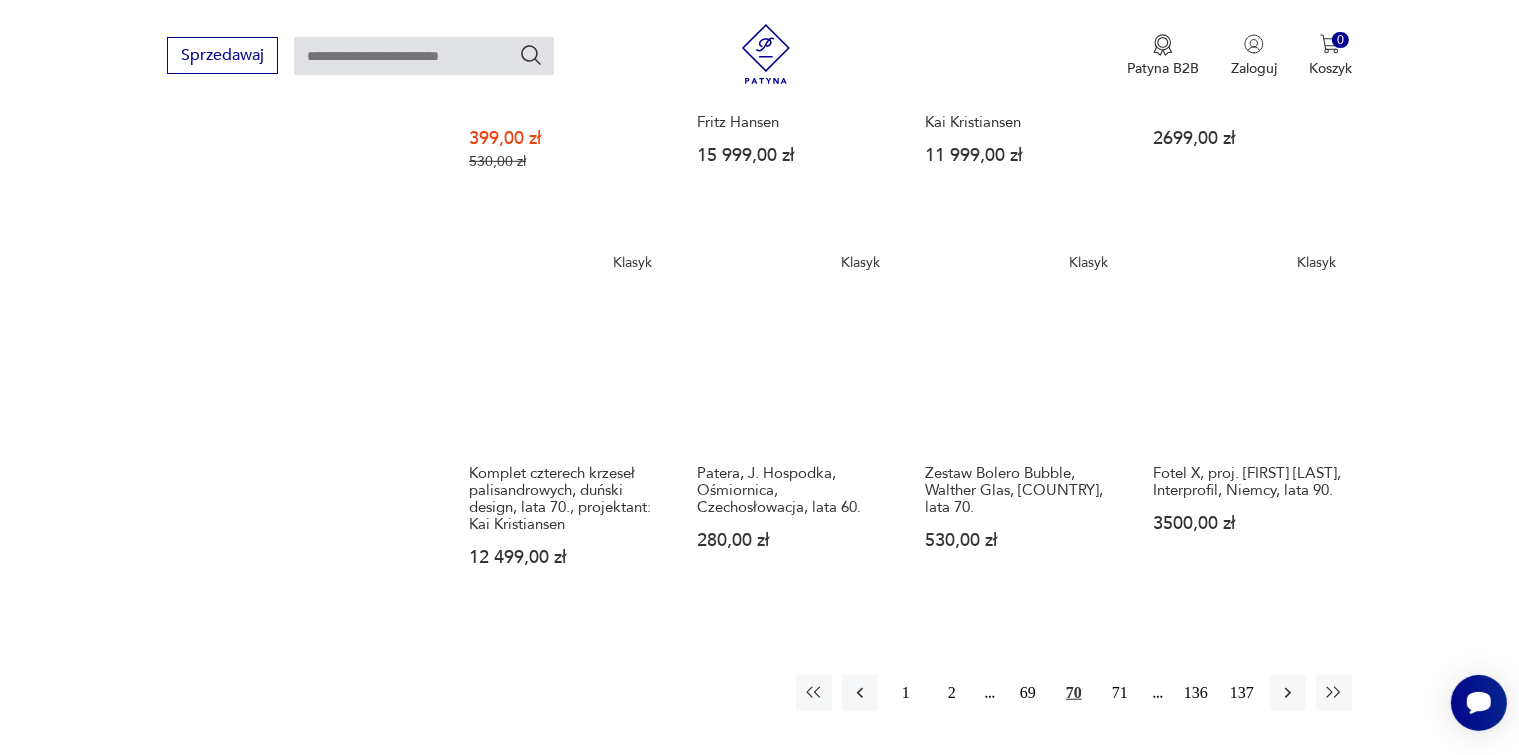 scroll, scrollTop: 1875, scrollLeft: 0, axis: vertical 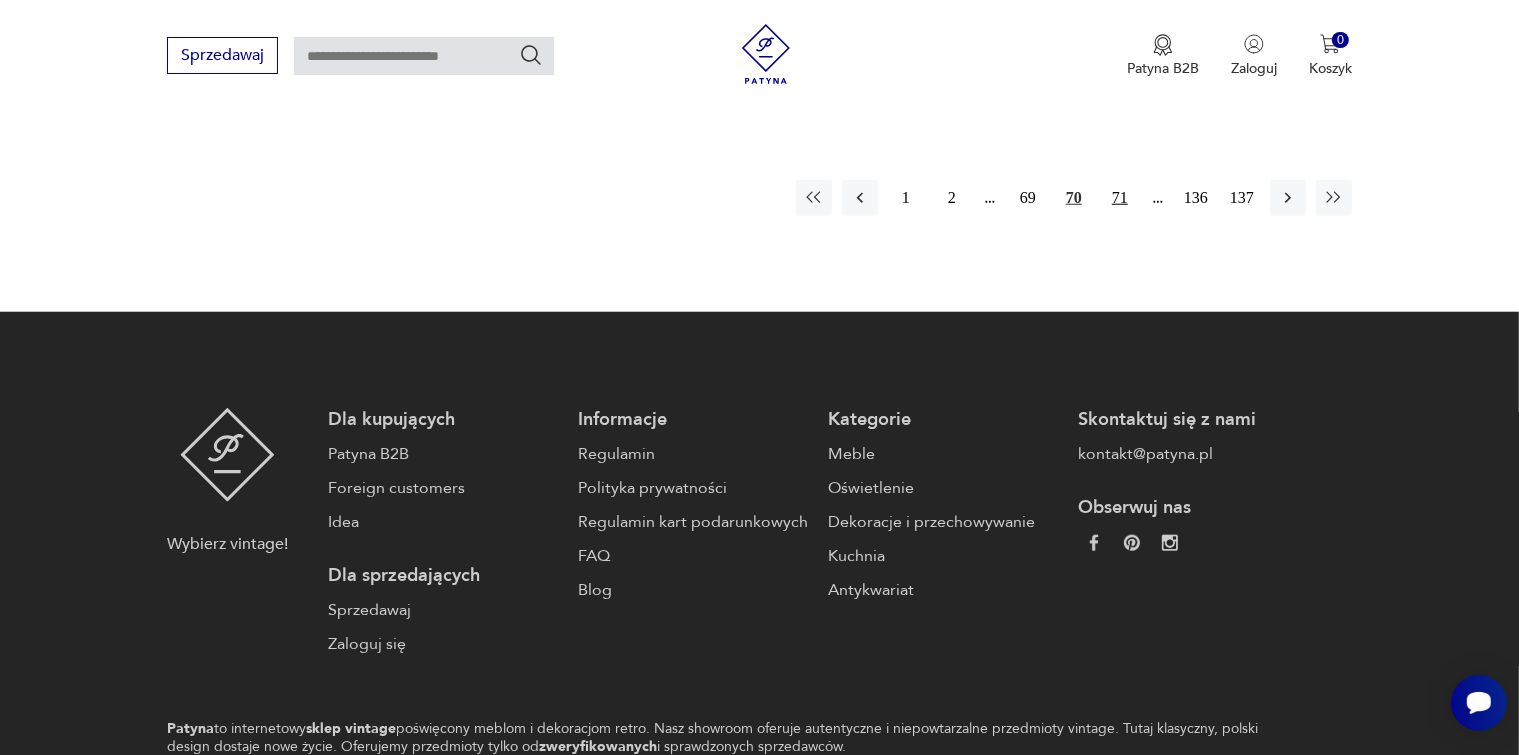 click on "71" at bounding box center (1120, 198) 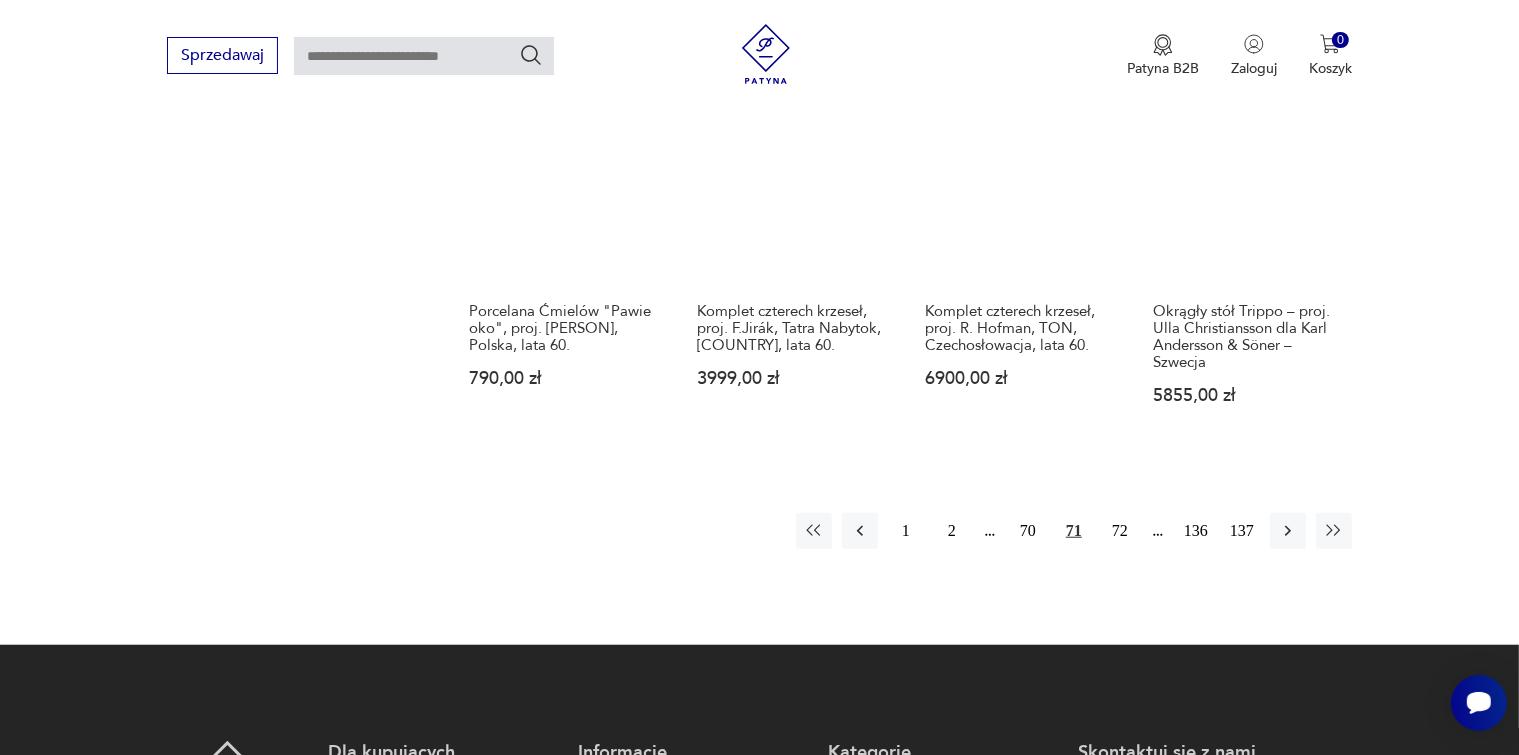 scroll, scrollTop: 1875, scrollLeft: 0, axis: vertical 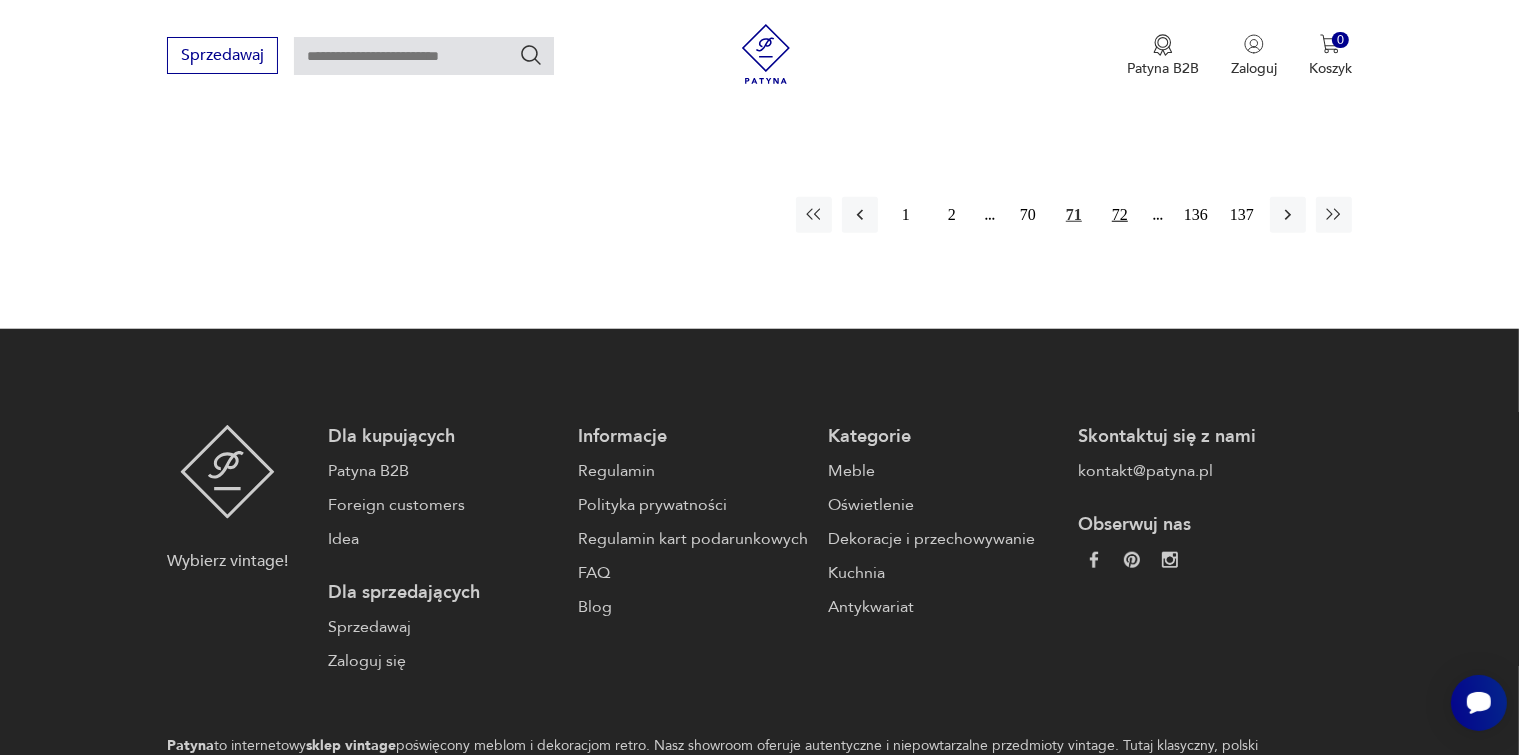 click on "72" at bounding box center [1120, 215] 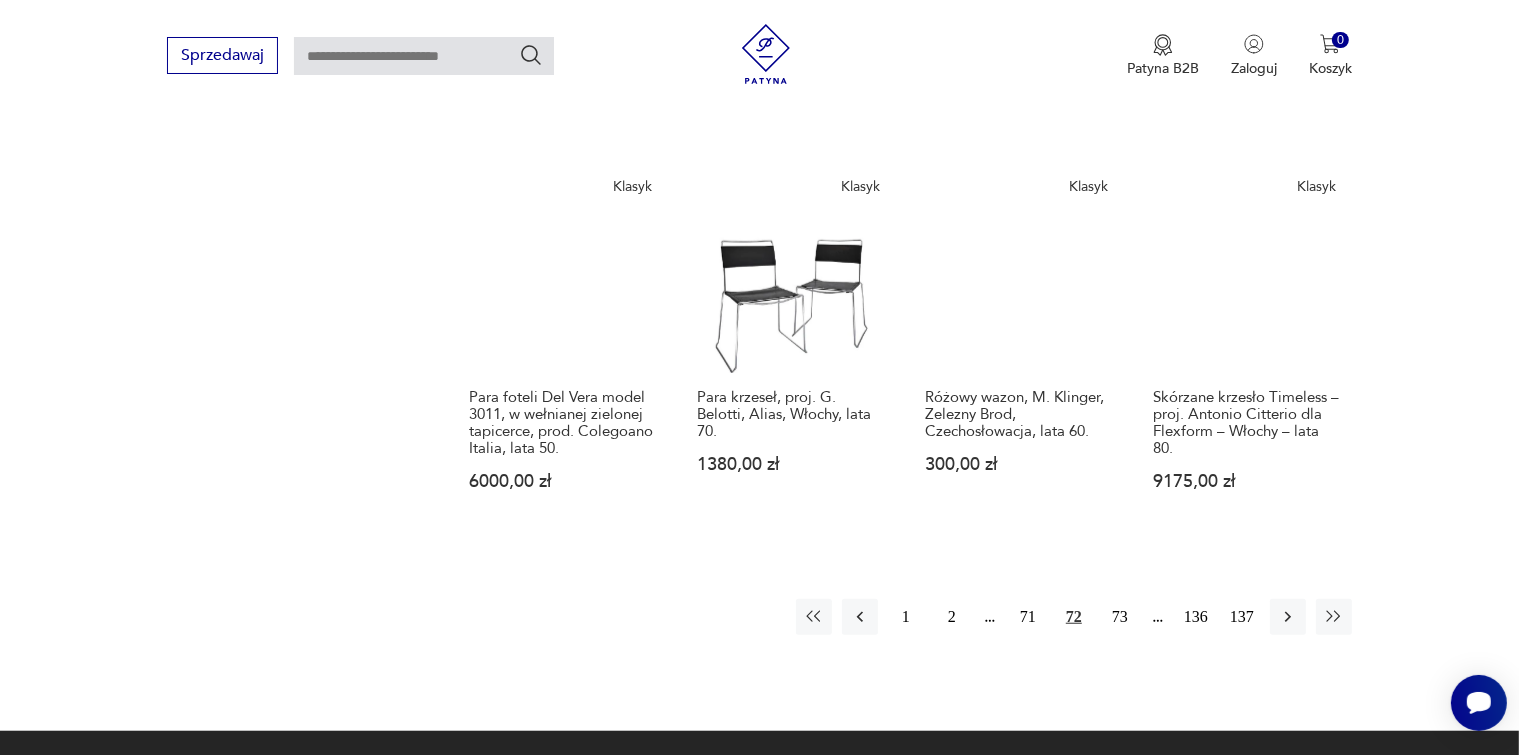 scroll, scrollTop: 1875, scrollLeft: 0, axis: vertical 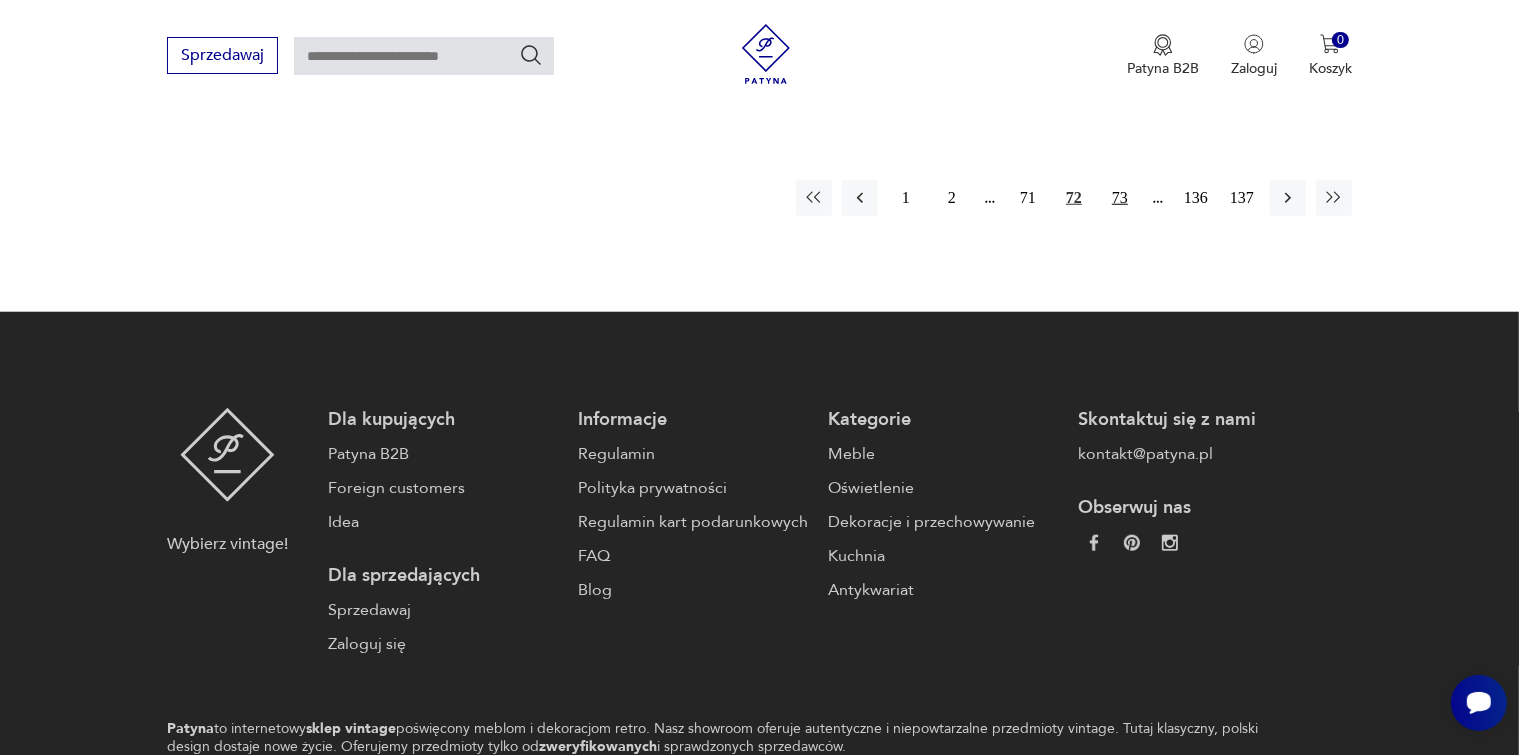 click on "73" at bounding box center [1120, 198] 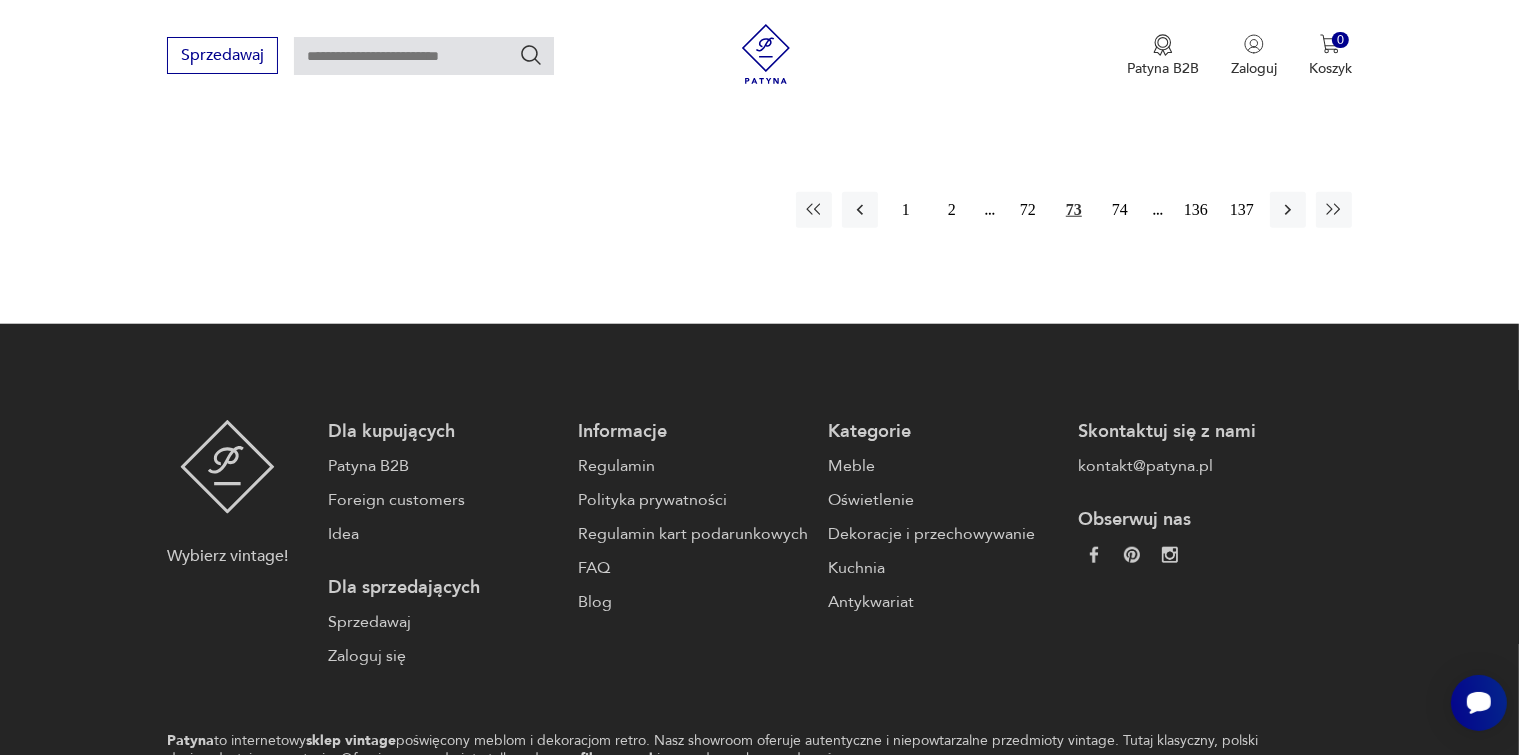 scroll, scrollTop: 1748, scrollLeft: 0, axis: vertical 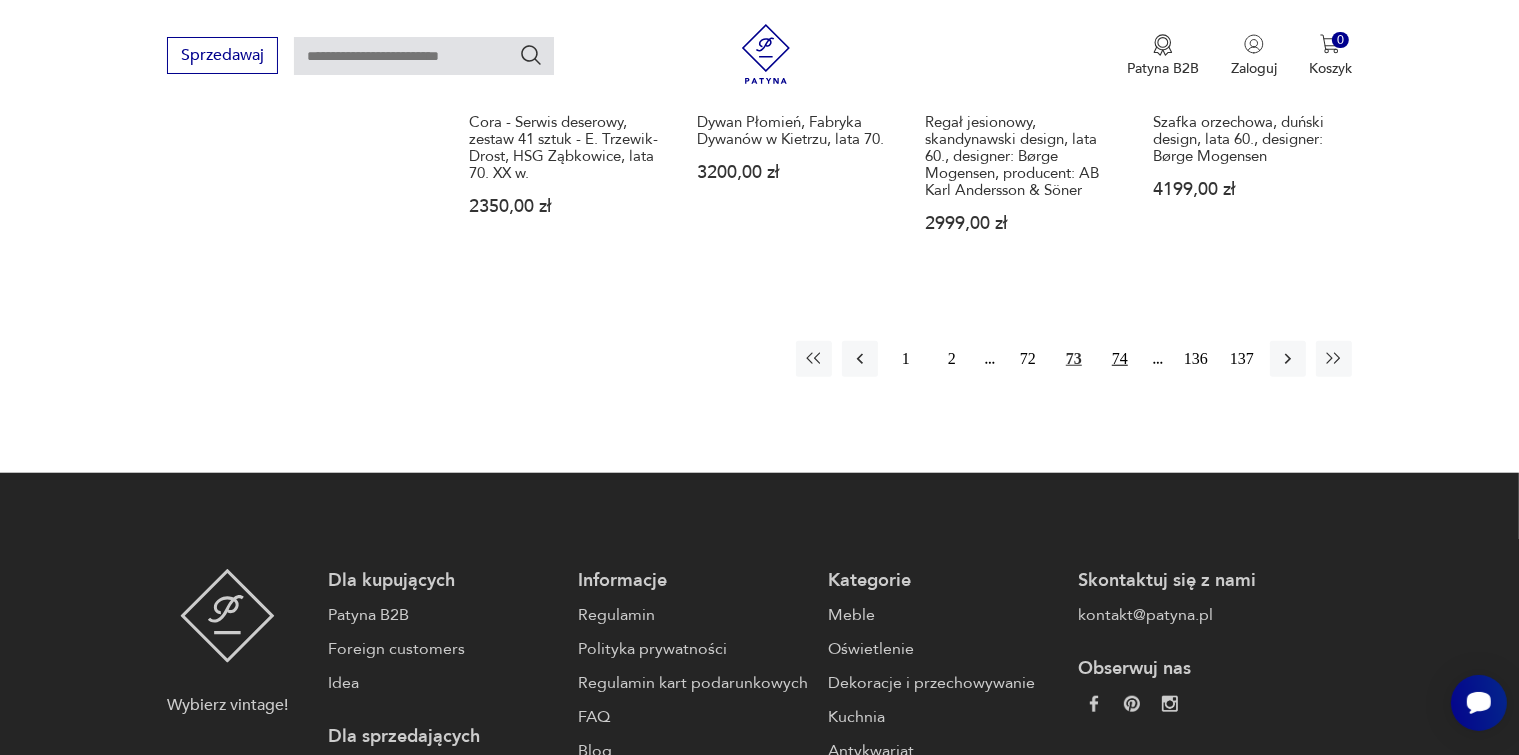 click on "74" at bounding box center (1120, 359) 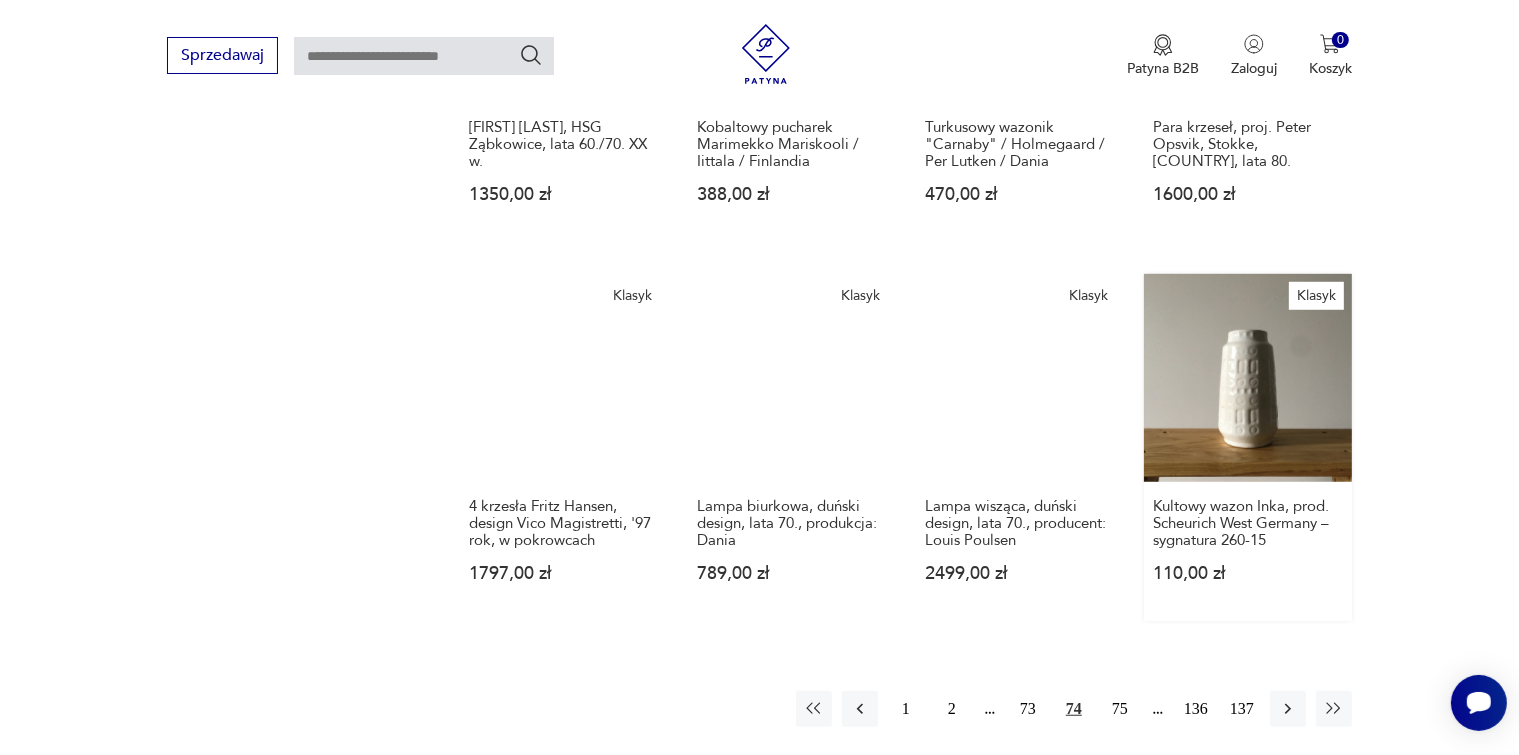 scroll, scrollTop: 1775, scrollLeft: 0, axis: vertical 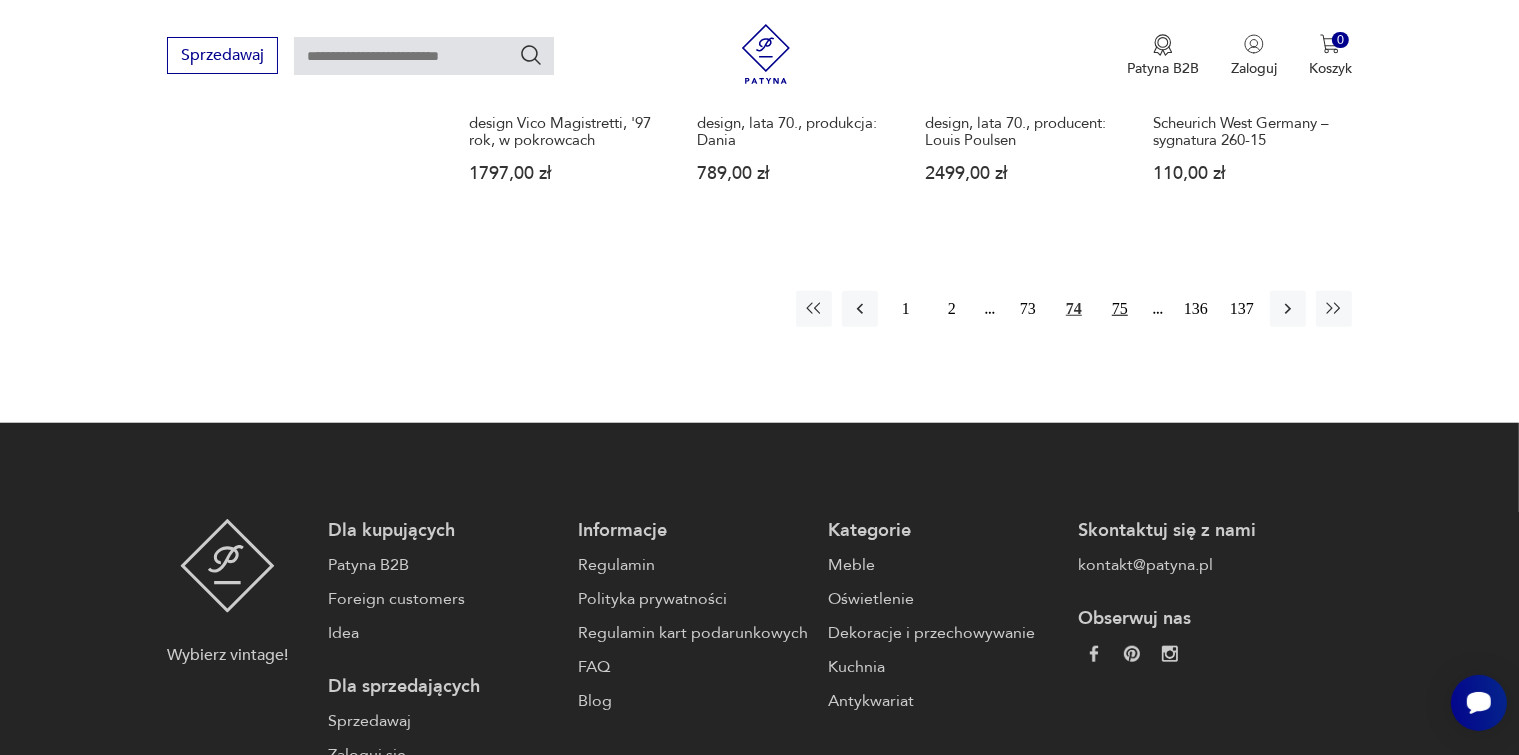 click on "75" at bounding box center [1120, 309] 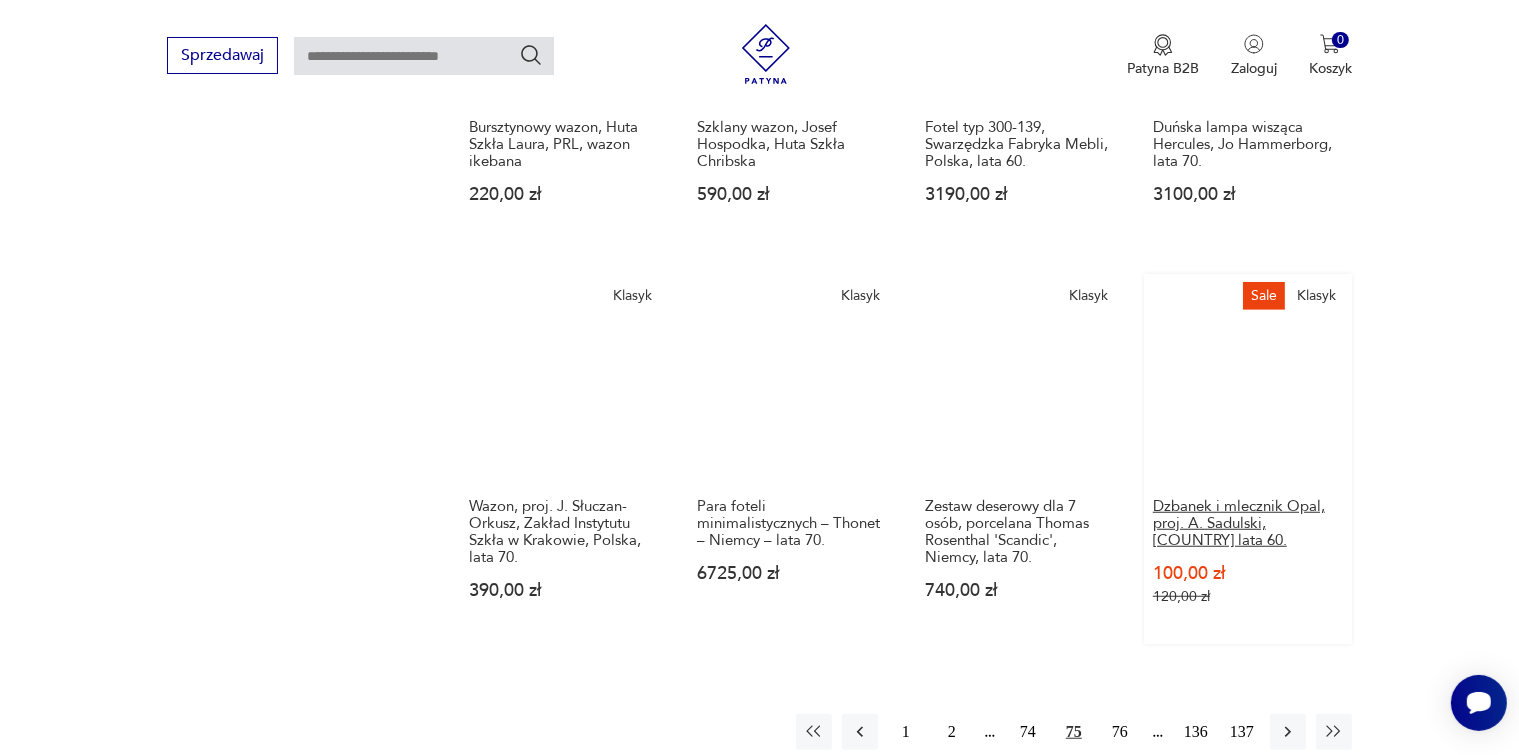 scroll, scrollTop: 1875, scrollLeft: 0, axis: vertical 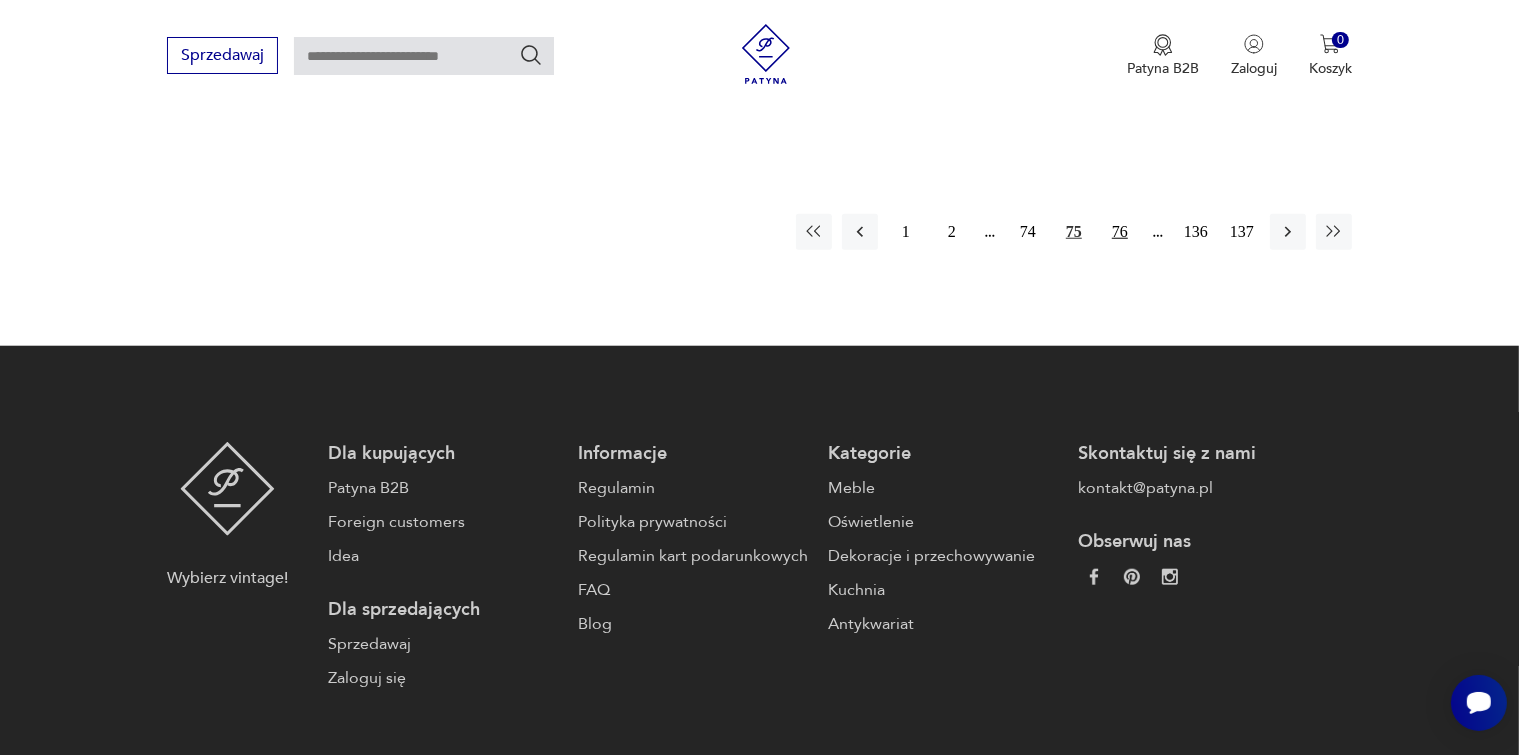 click on "76" at bounding box center [1120, 232] 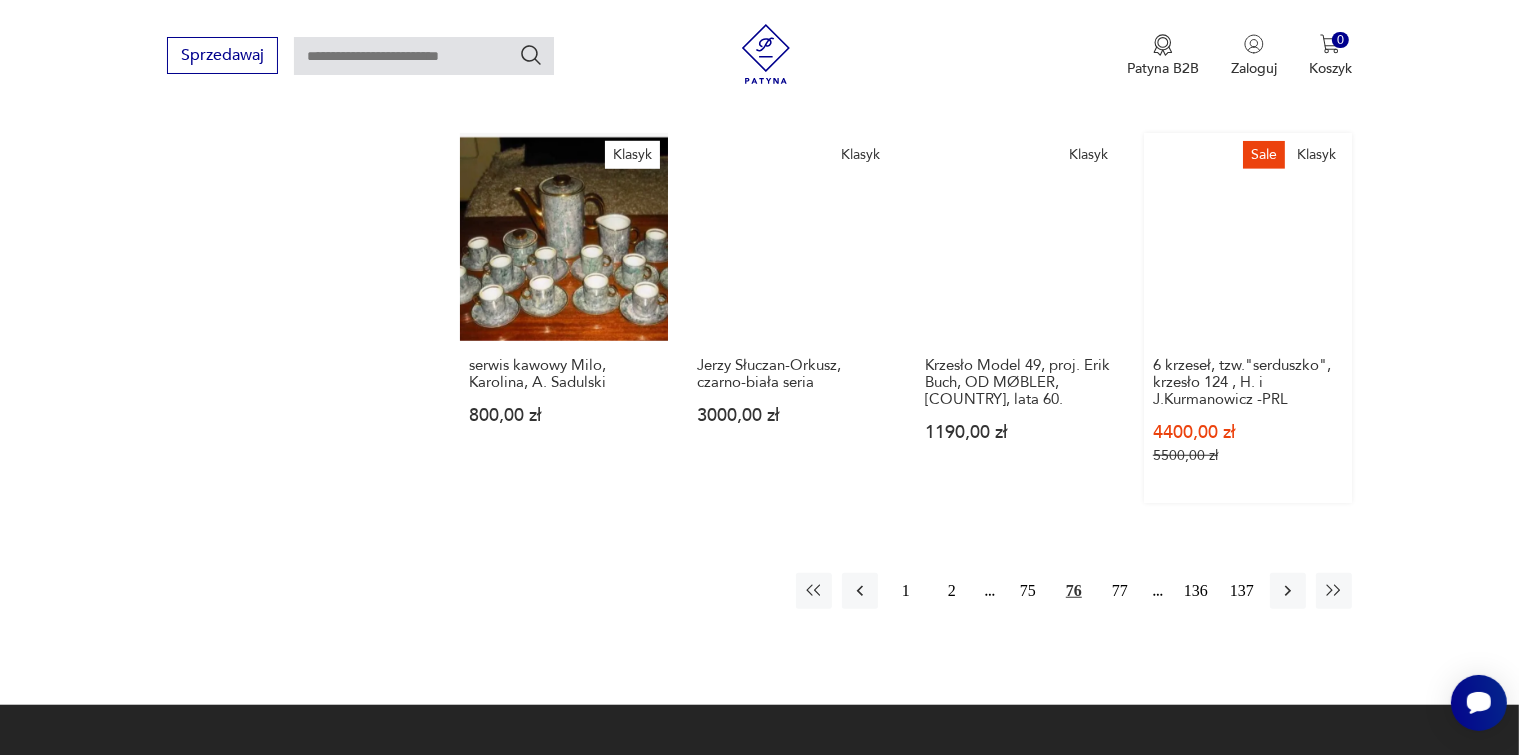 scroll, scrollTop: 1575, scrollLeft: 0, axis: vertical 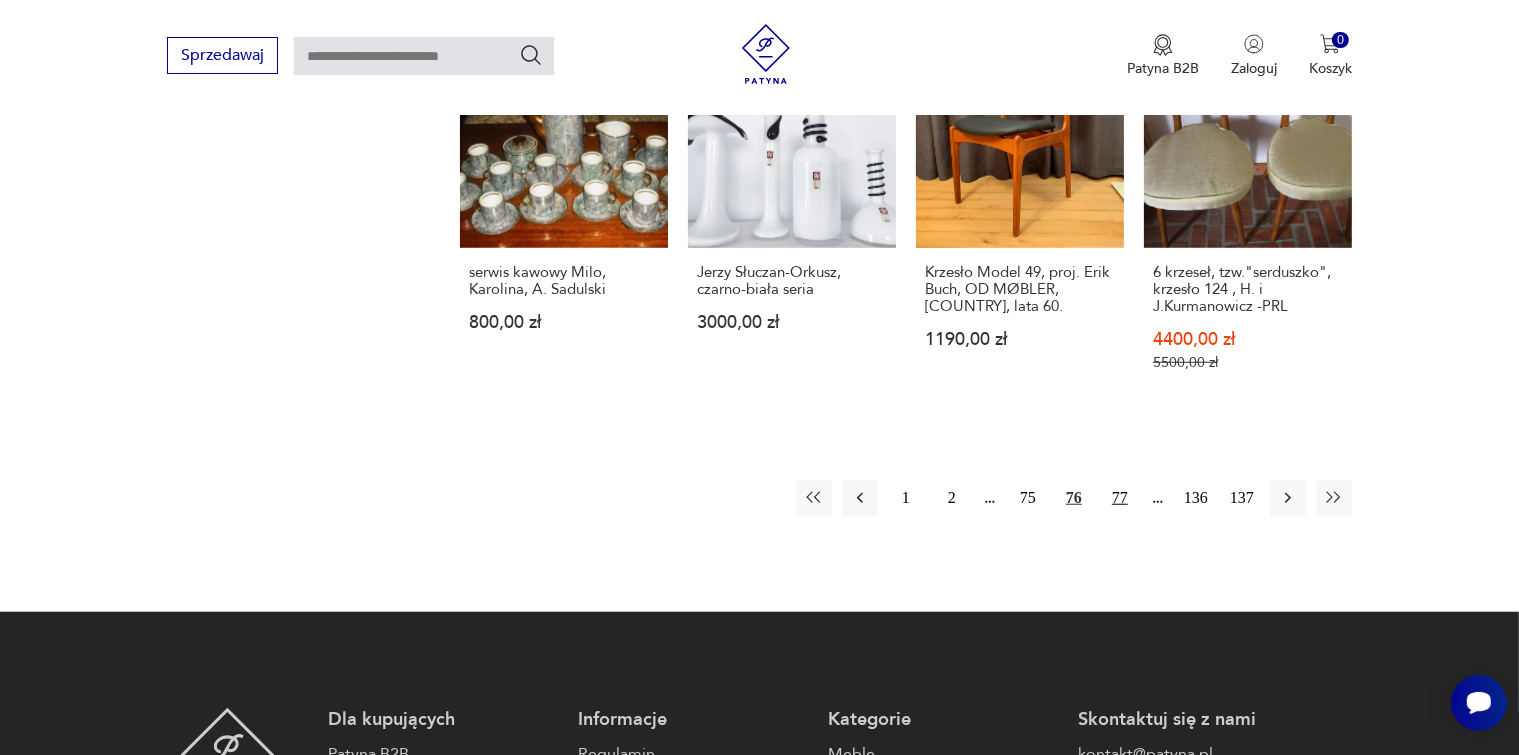 click on "77" at bounding box center (1120, 498) 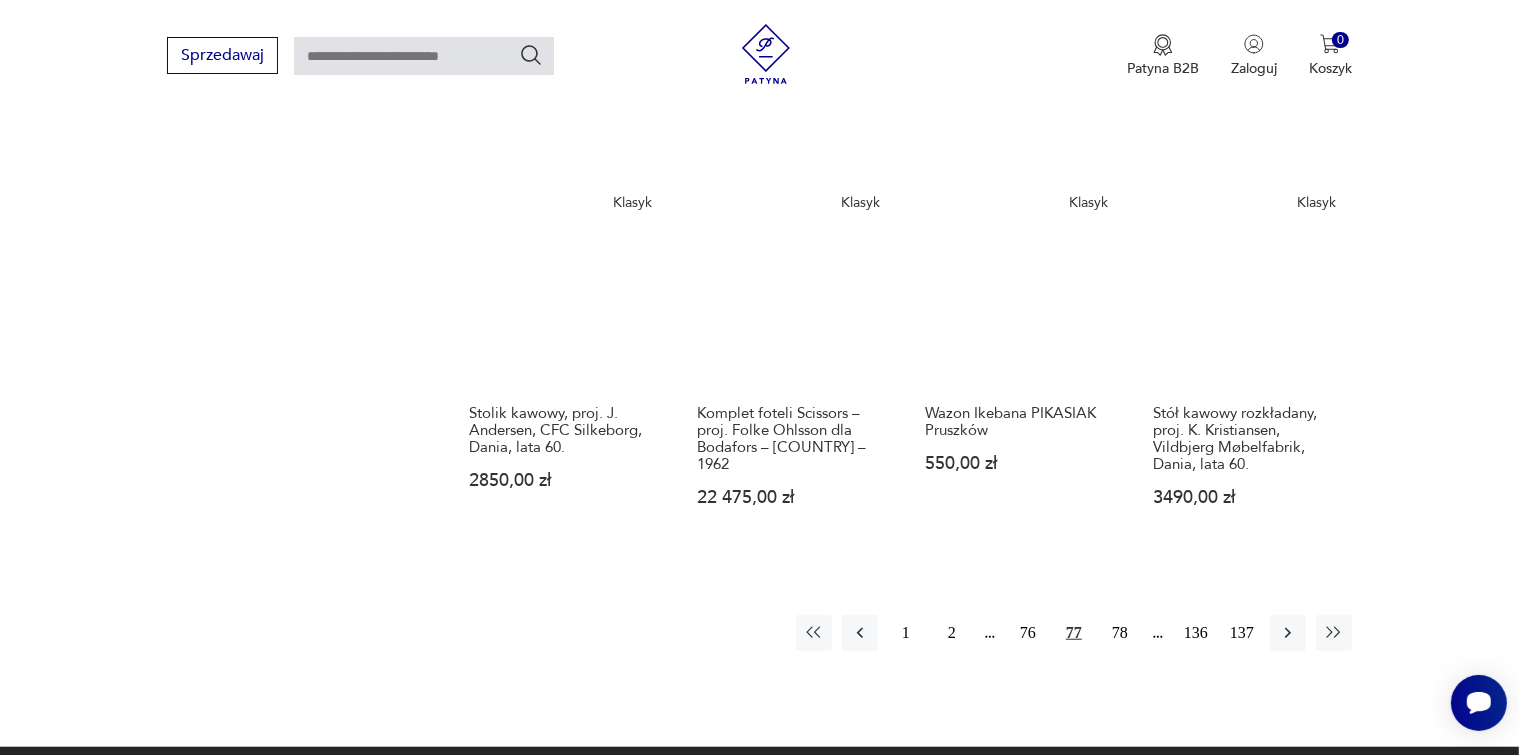scroll, scrollTop: 1675, scrollLeft: 0, axis: vertical 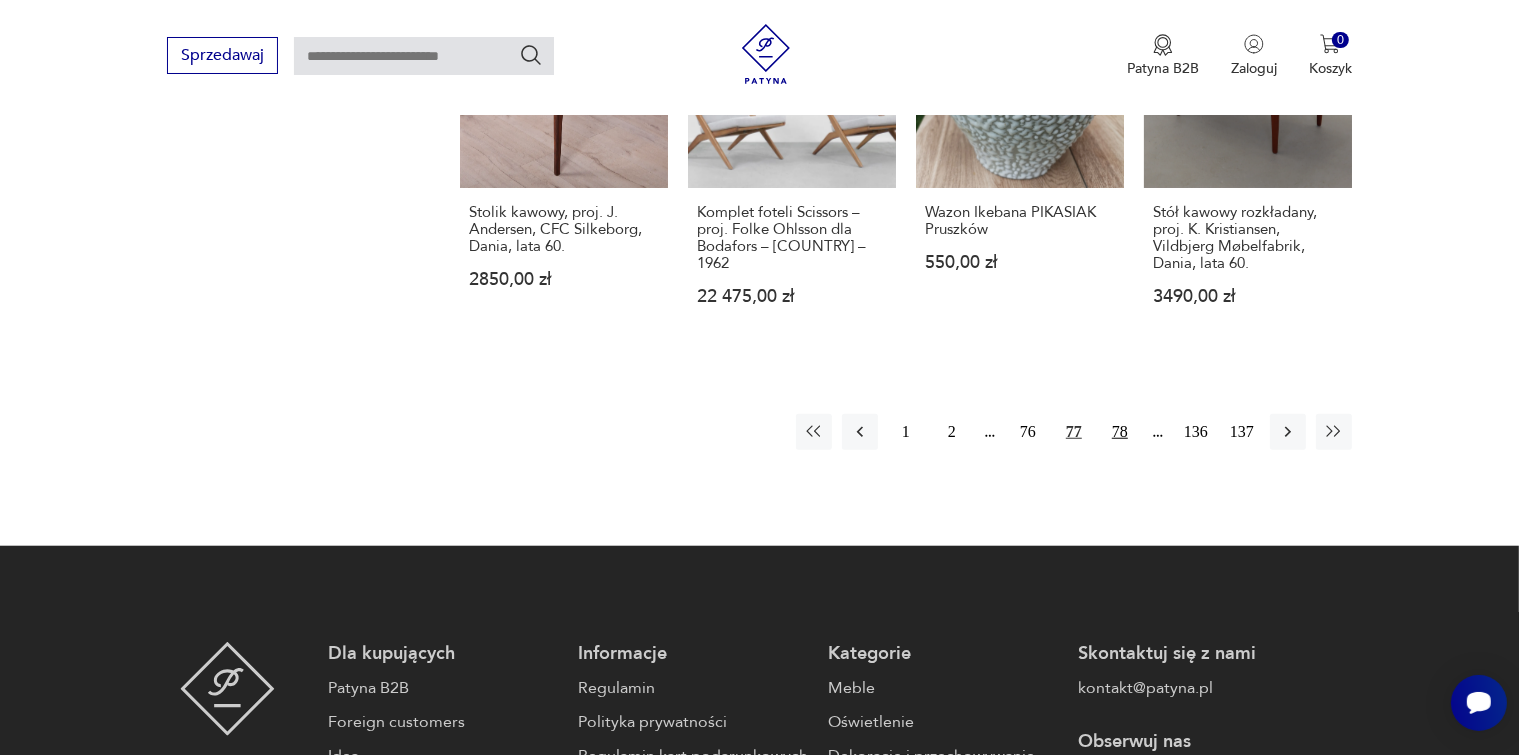 click on "78" at bounding box center [1120, 432] 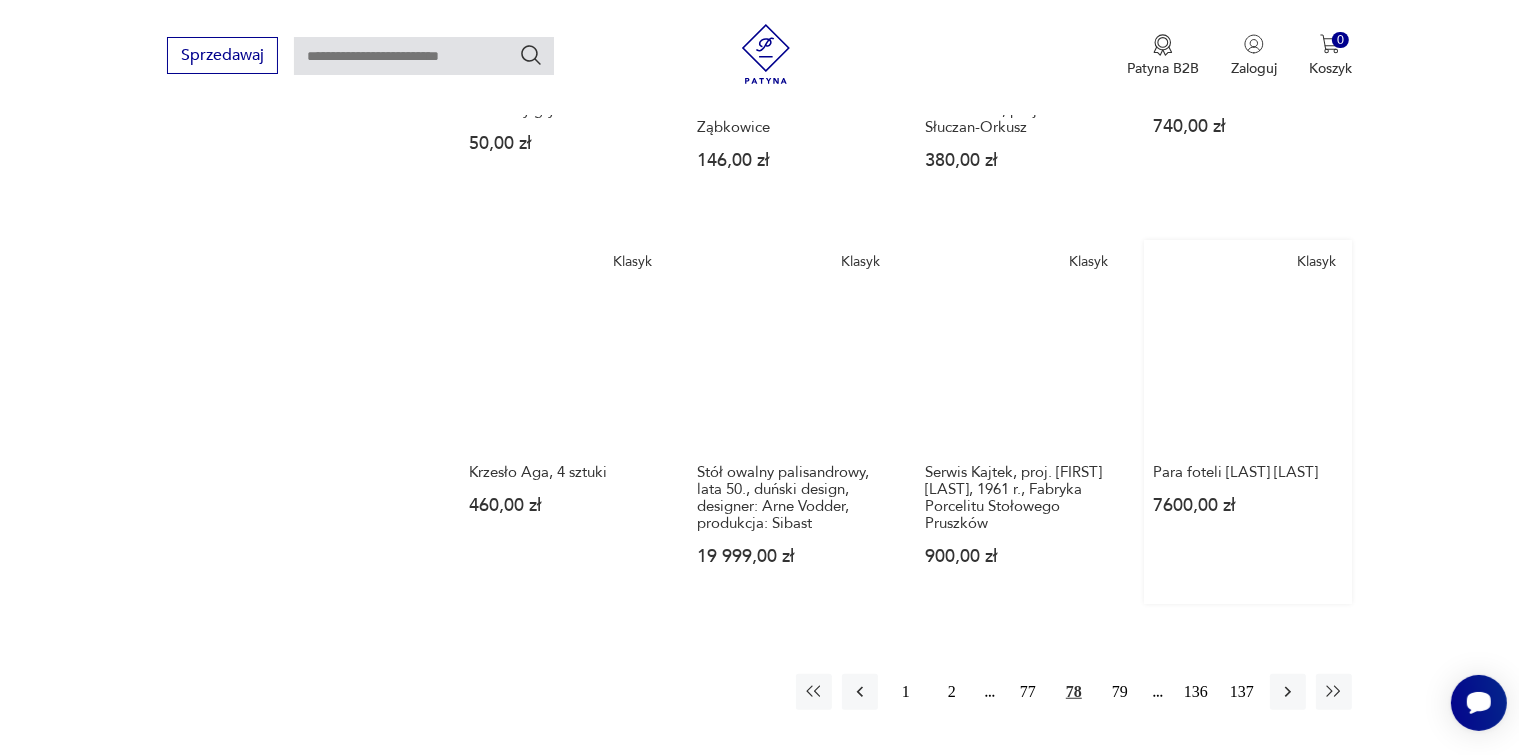 scroll, scrollTop: 1575, scrollLeft: 0, axis: vertical 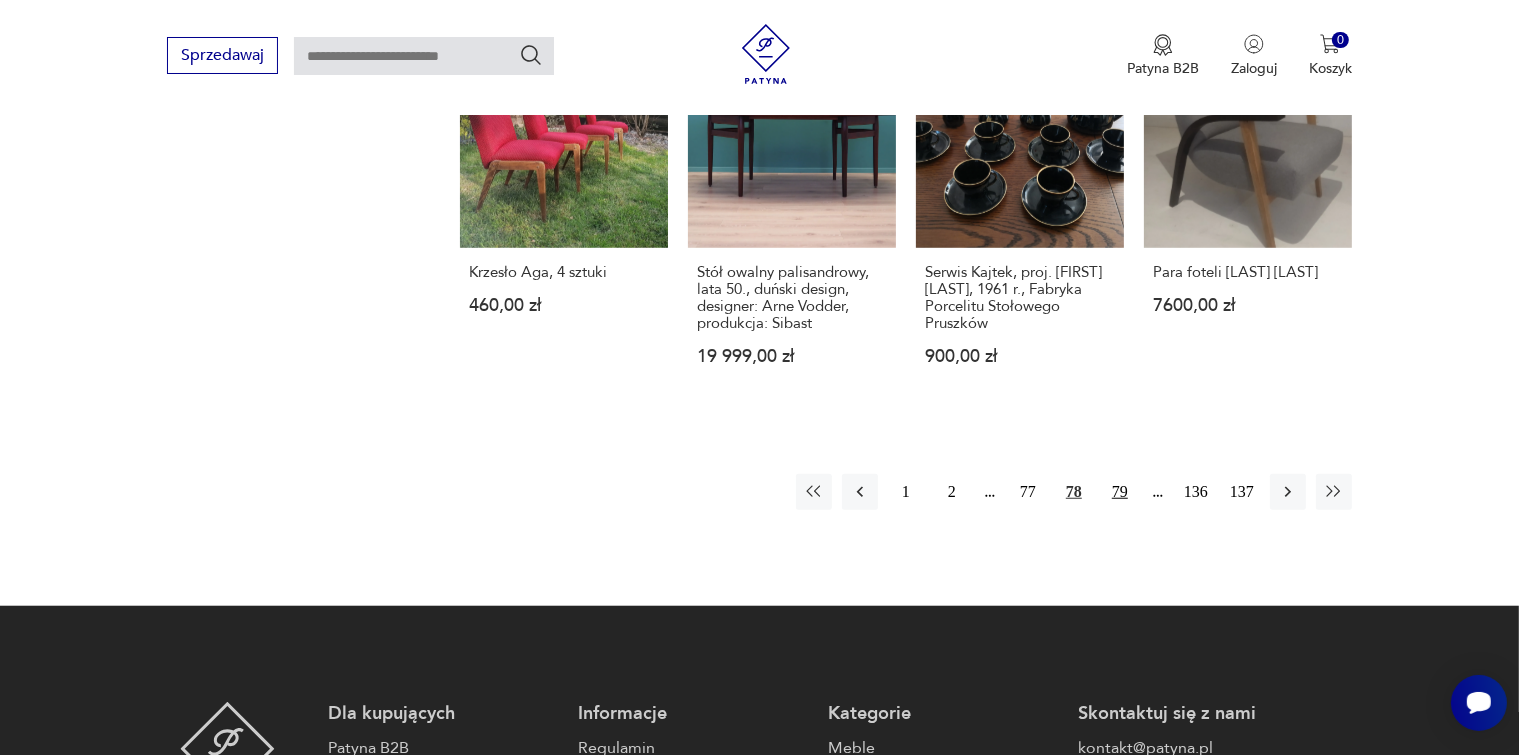 click on "79" at bounding box center [1120, 492] 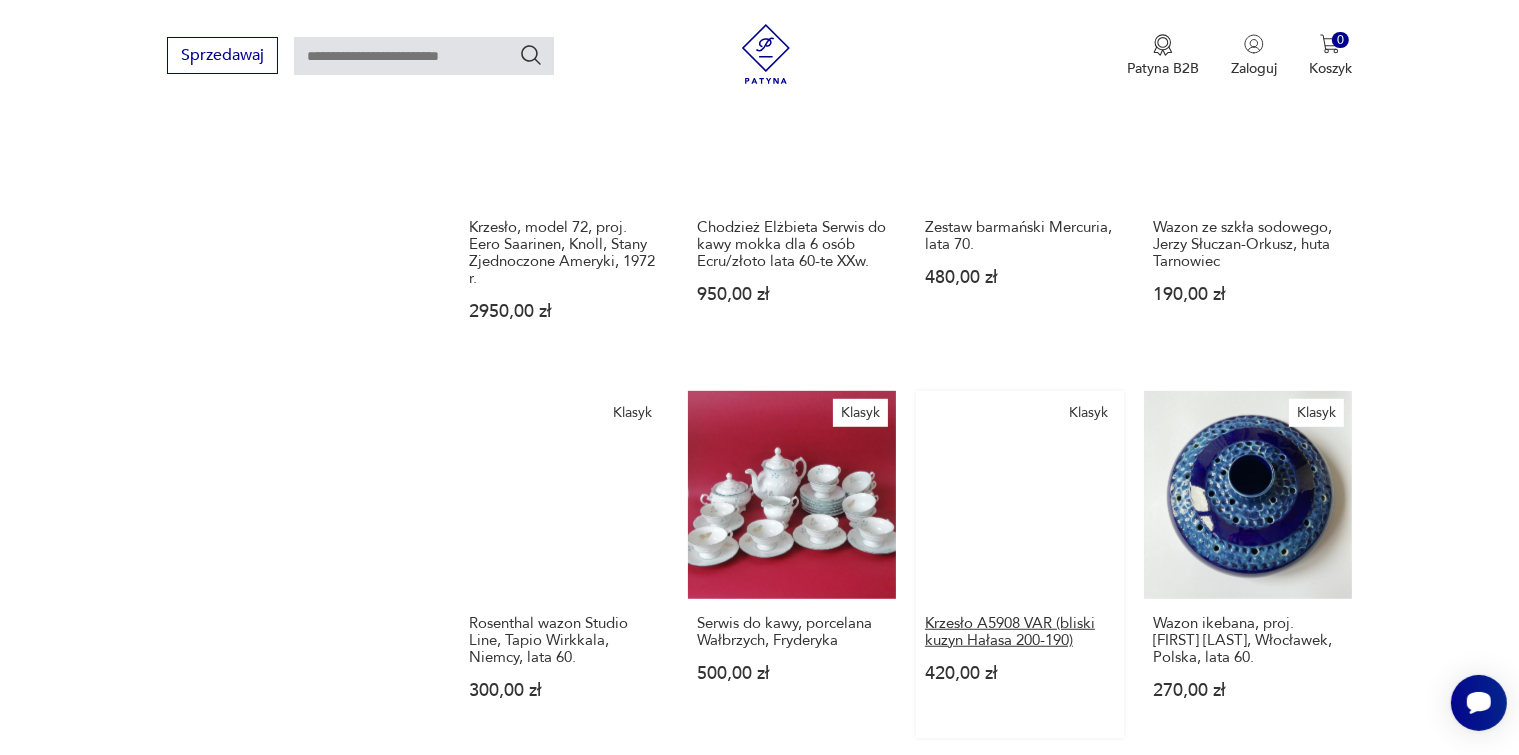 scroll, scrollTop: 1675, scrollLeft: 0, axis: vertical 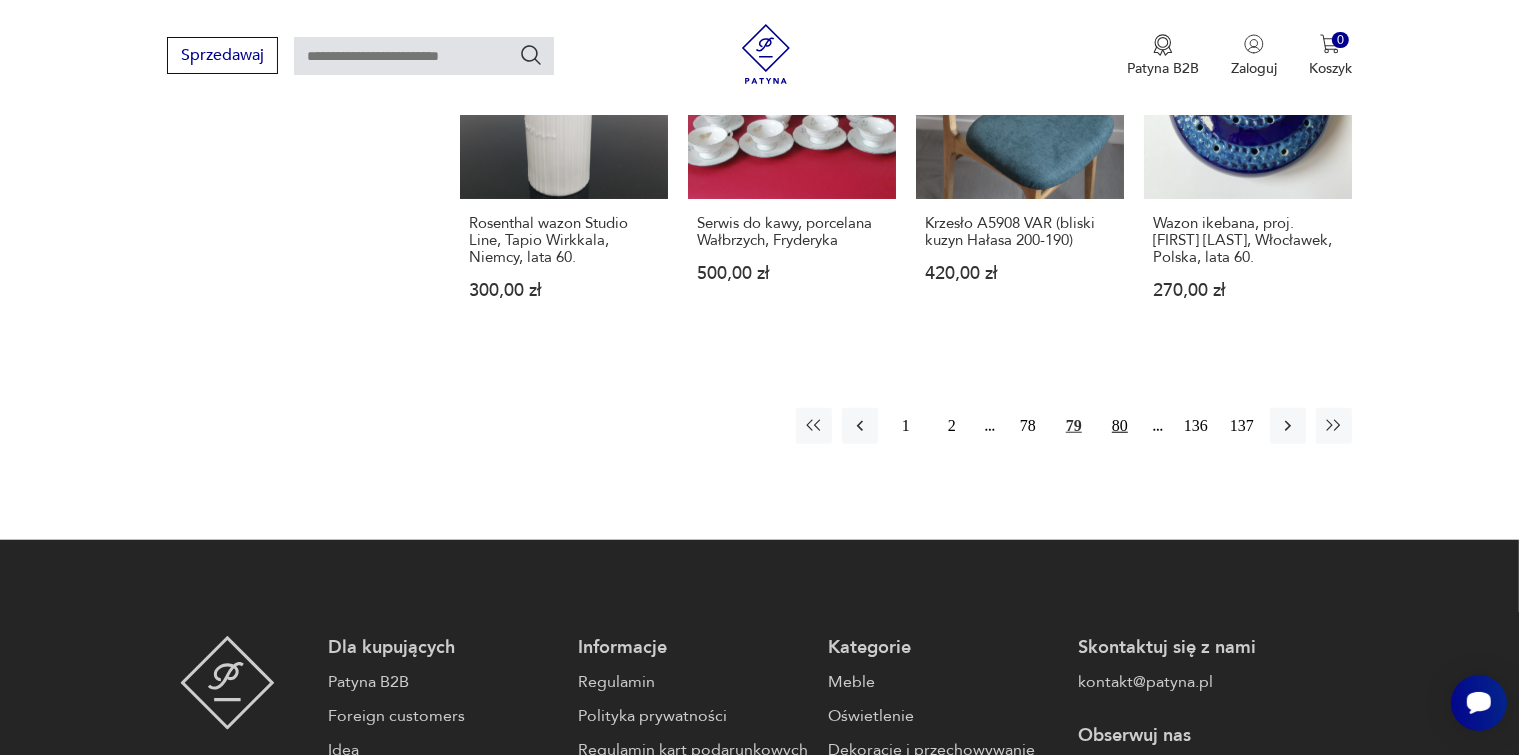 click on "80" at bounding box center (1120, 426) 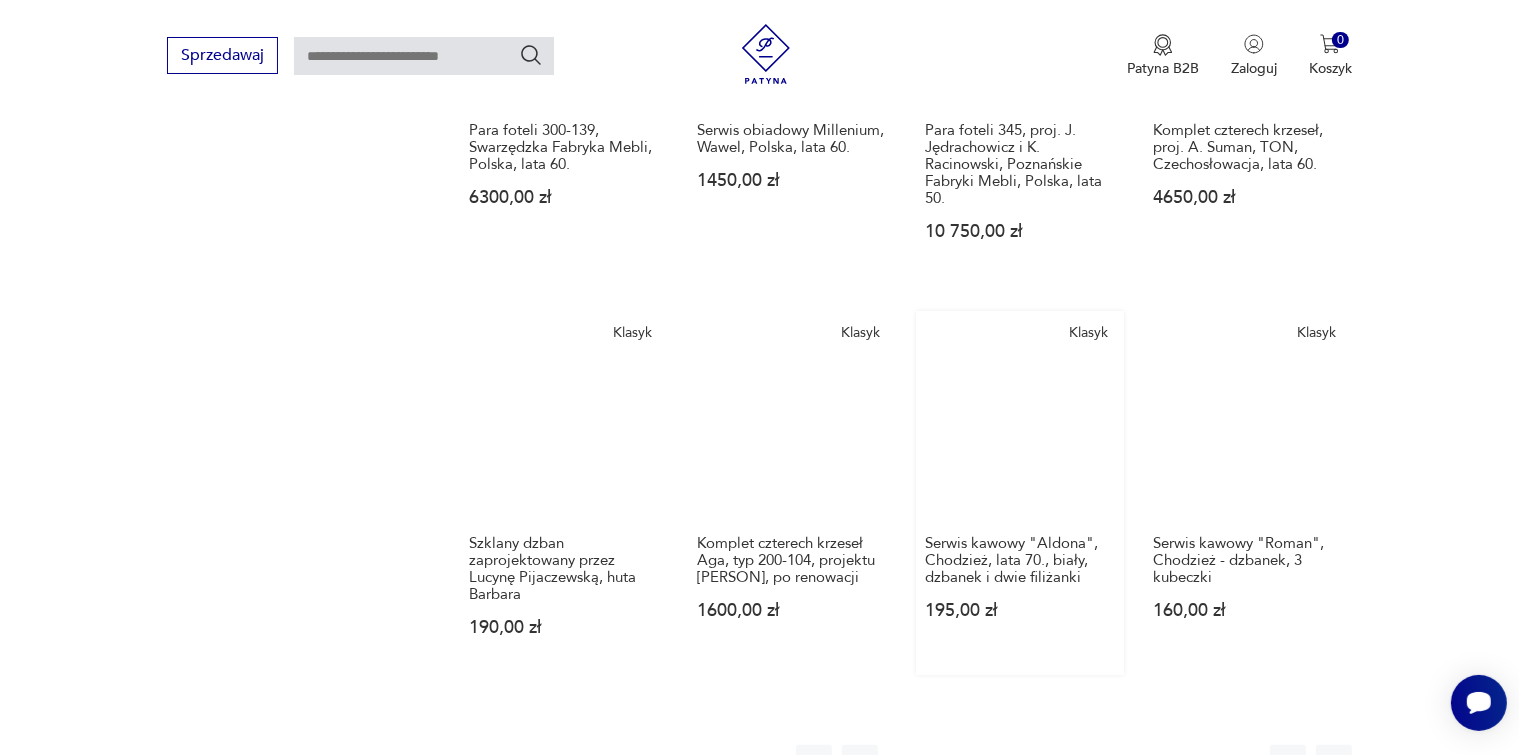 scroll, scrollTop: 1575, scrollLeft: 0, axis: vertical 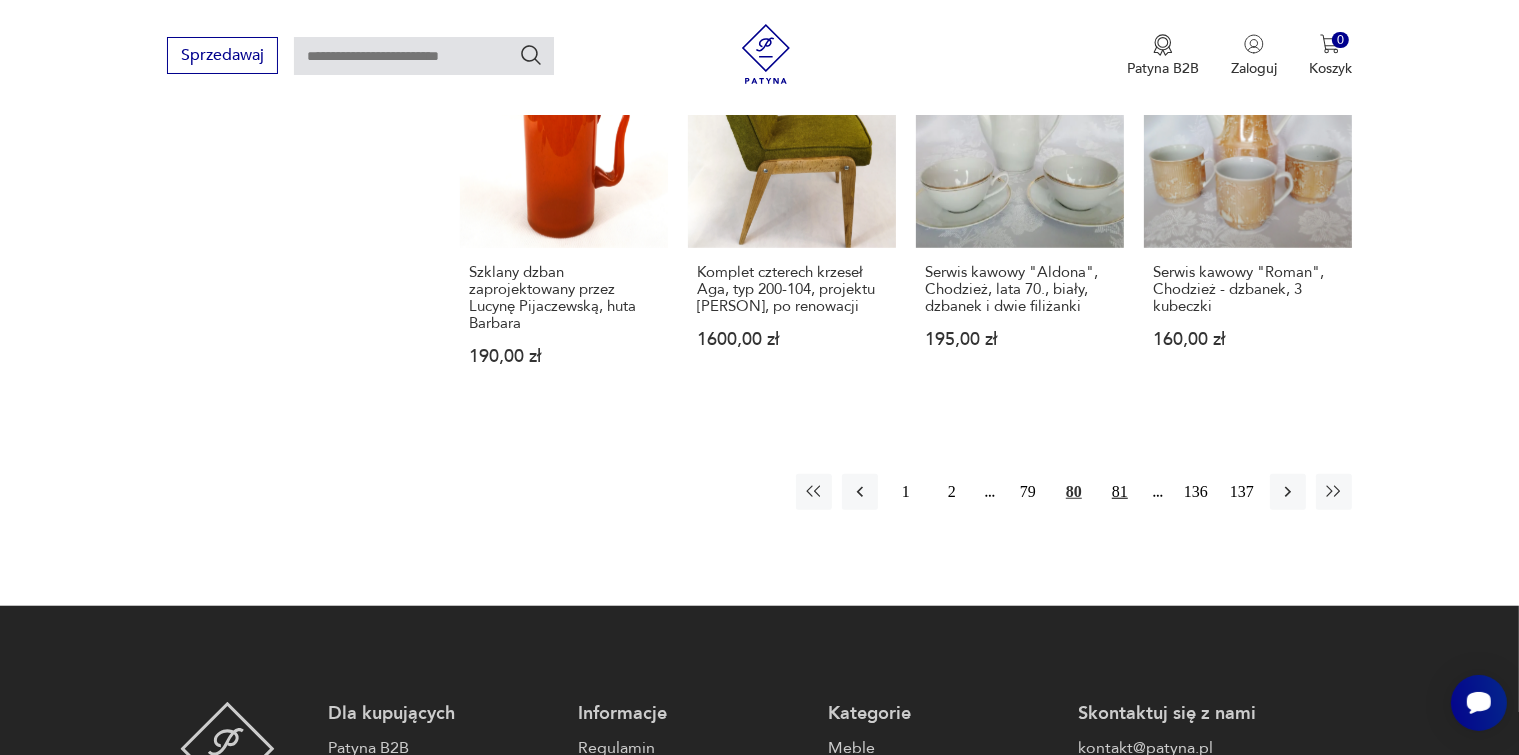 click on "81" at bounding box center [1120, 492] 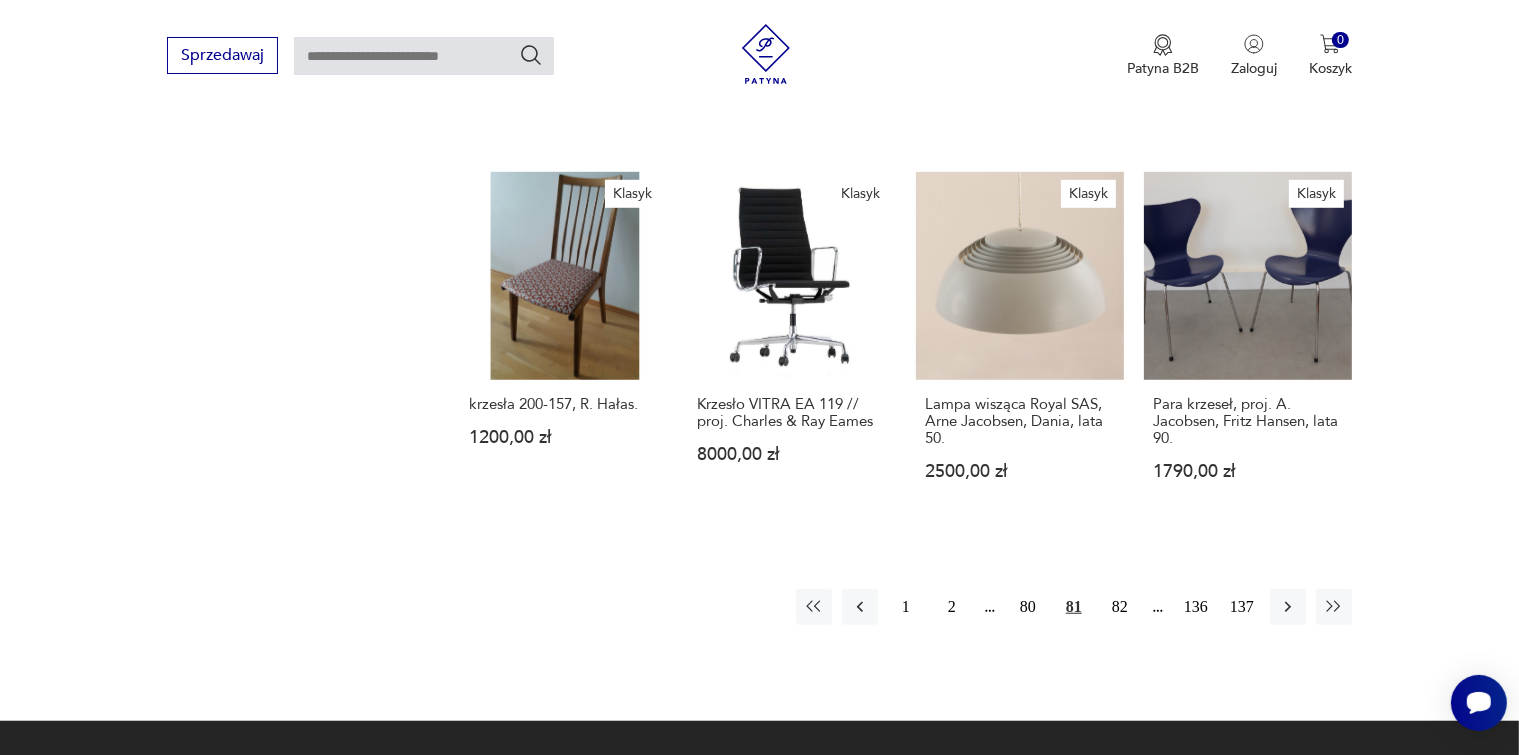 scroll, scrollTop: 1675, scrollLeft: 0, axis: vertical 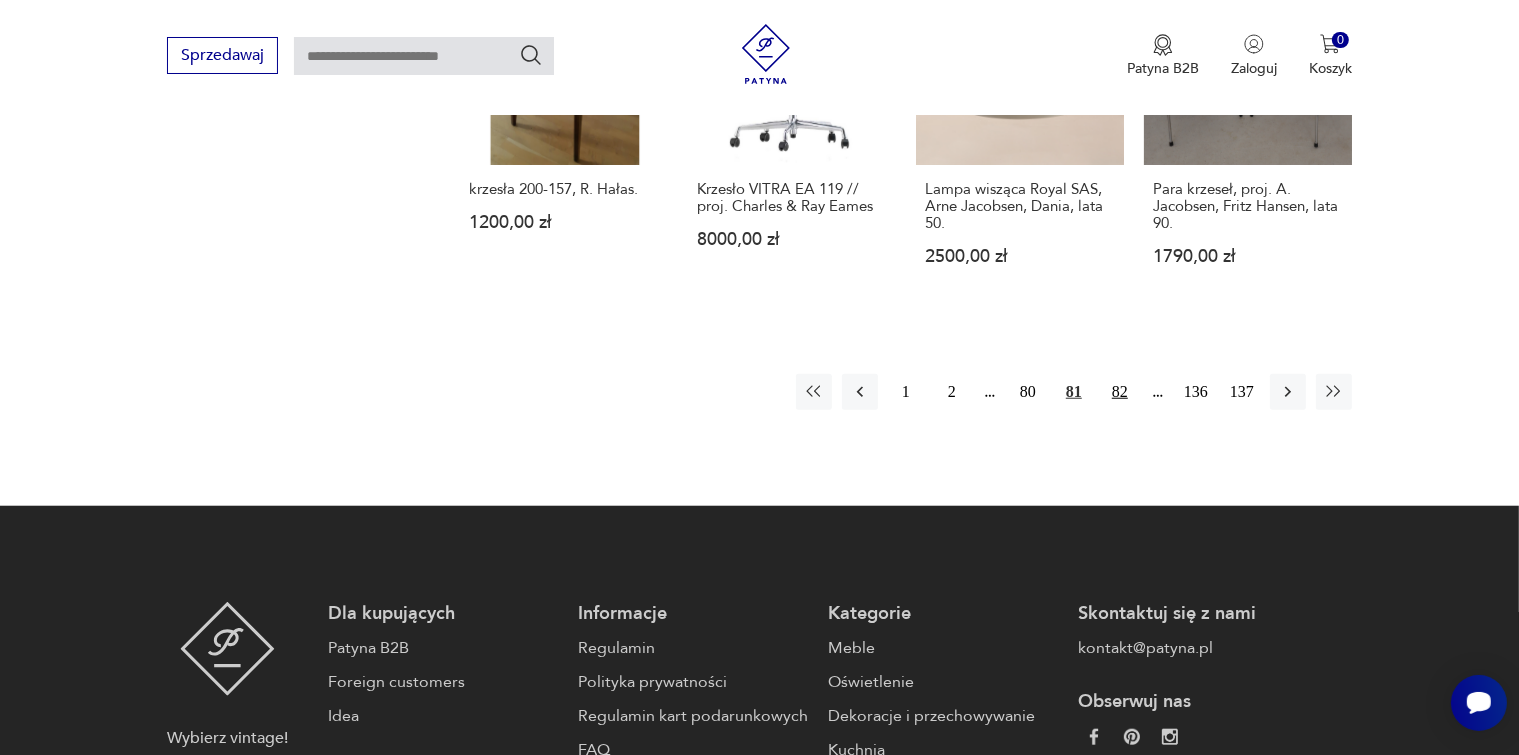 click on "82" at bounding box center [1120, 392] 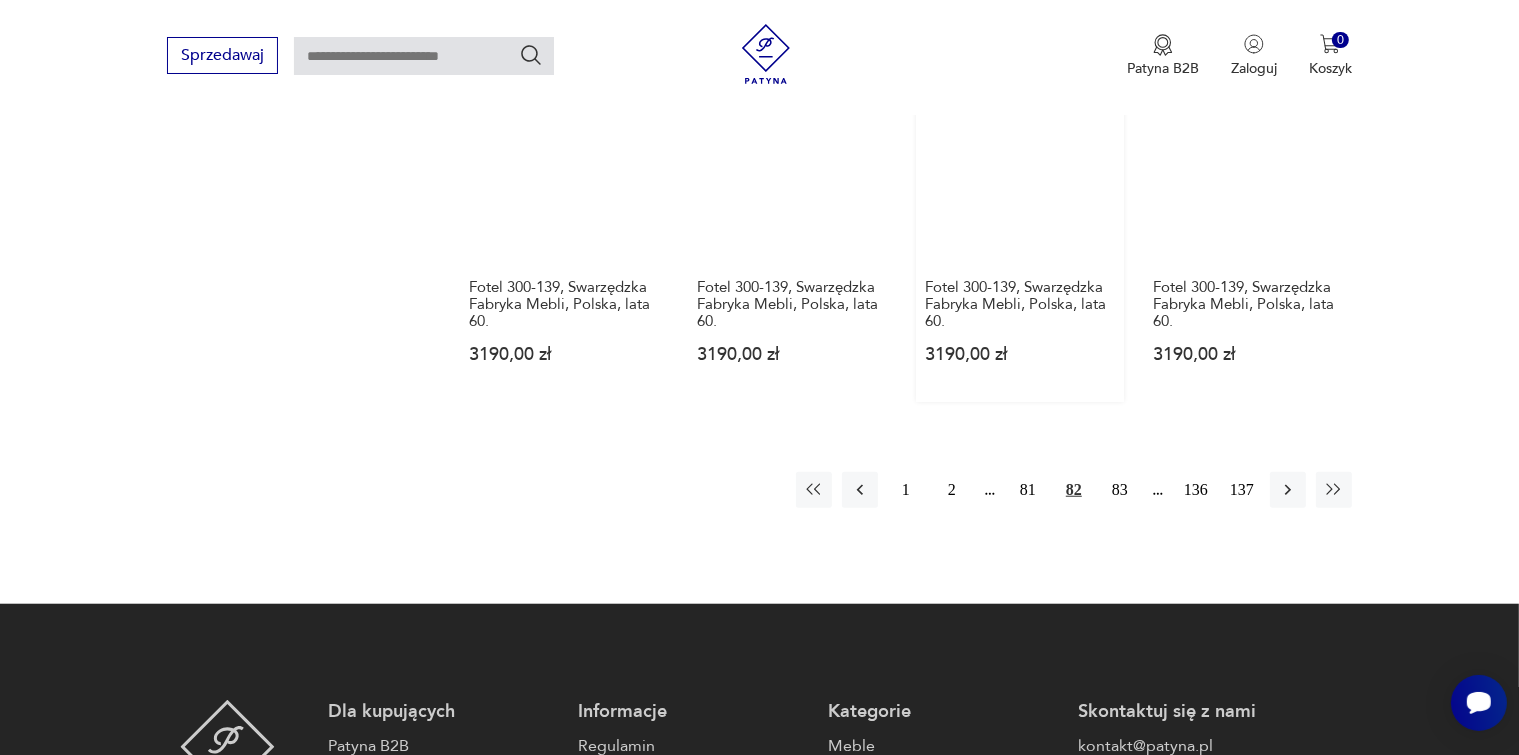 scroll, scrollTop: 1675, scrollLeft: 0, axis: vertical 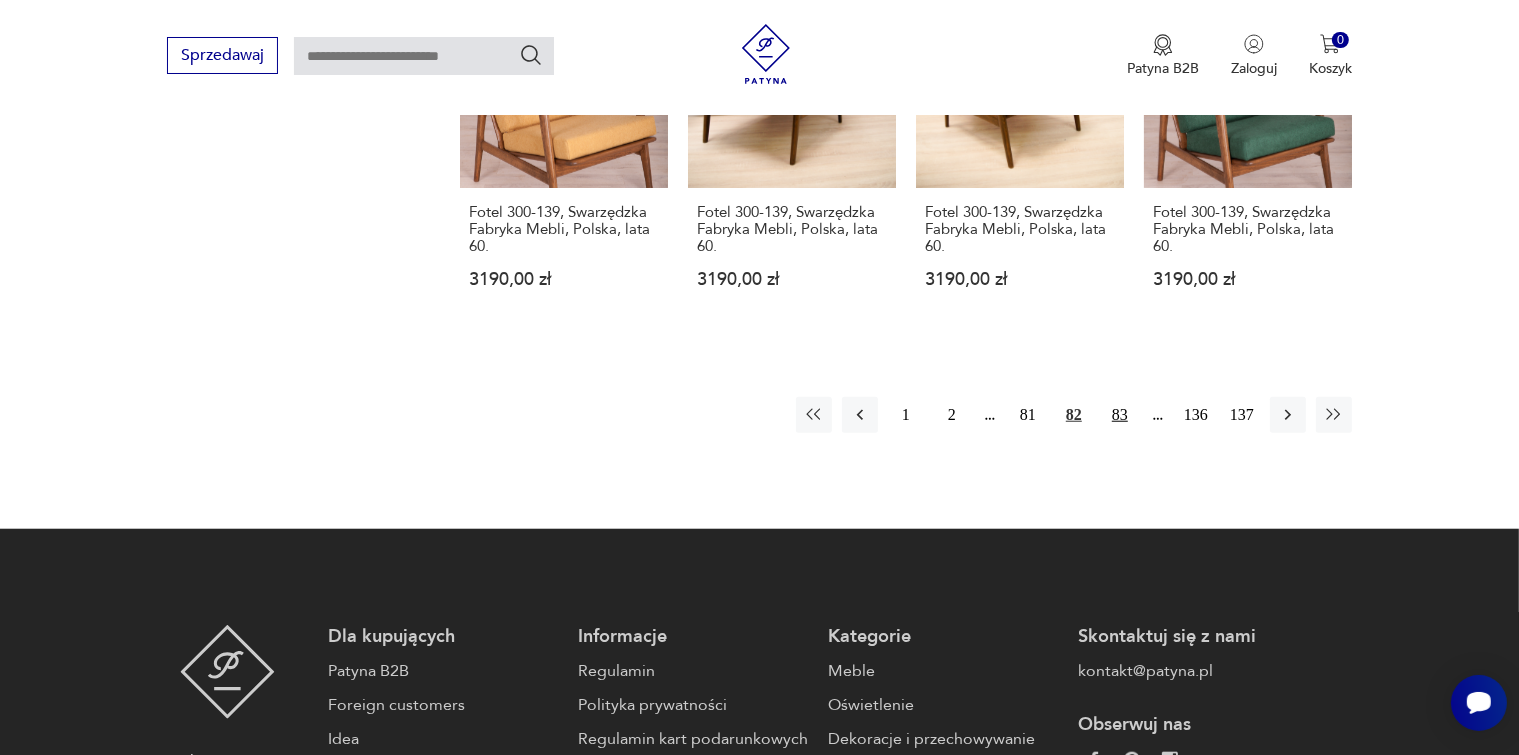 click on "83" at bounding box center (1120, 415) 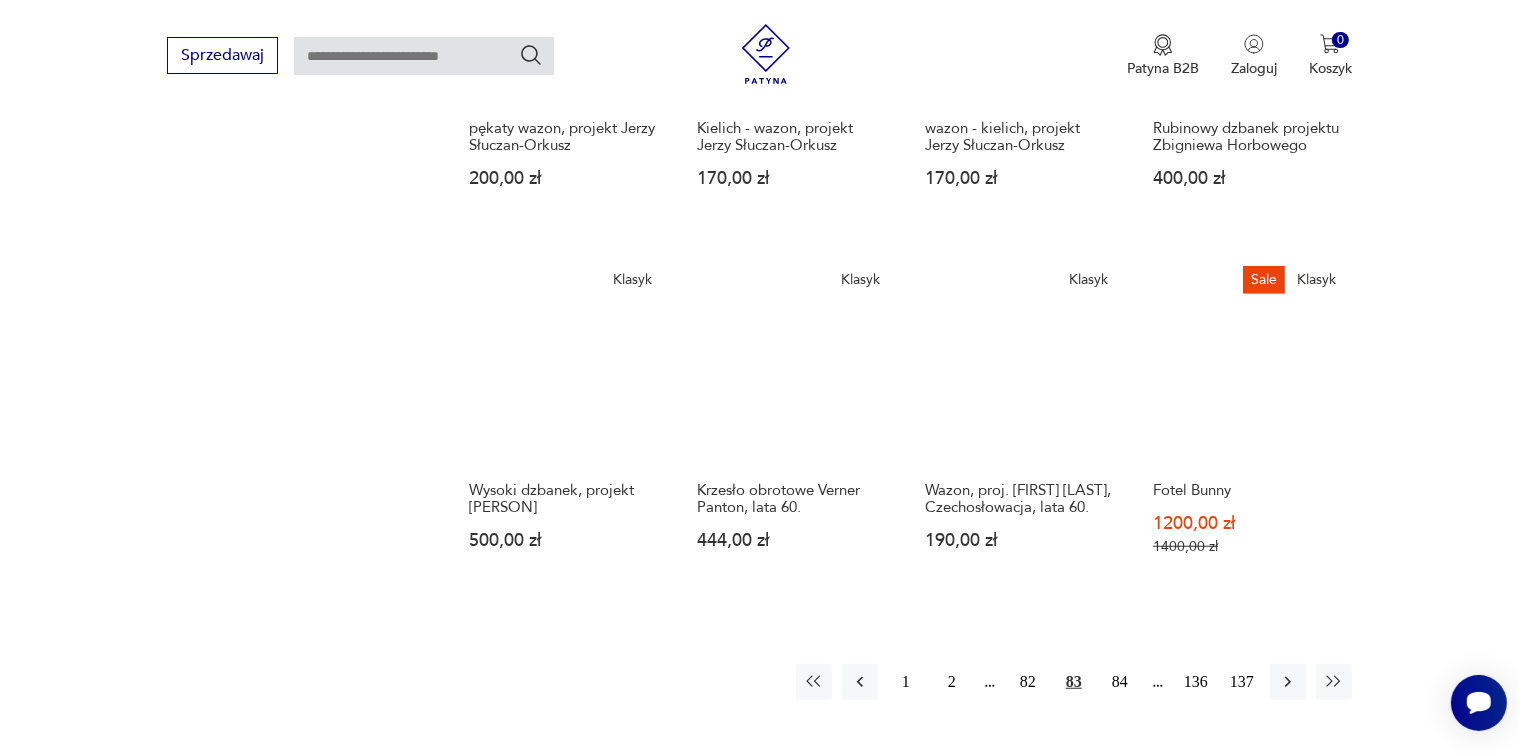 scroll, scrollTop: 1475, scrollLeft: 0, axis: vertical 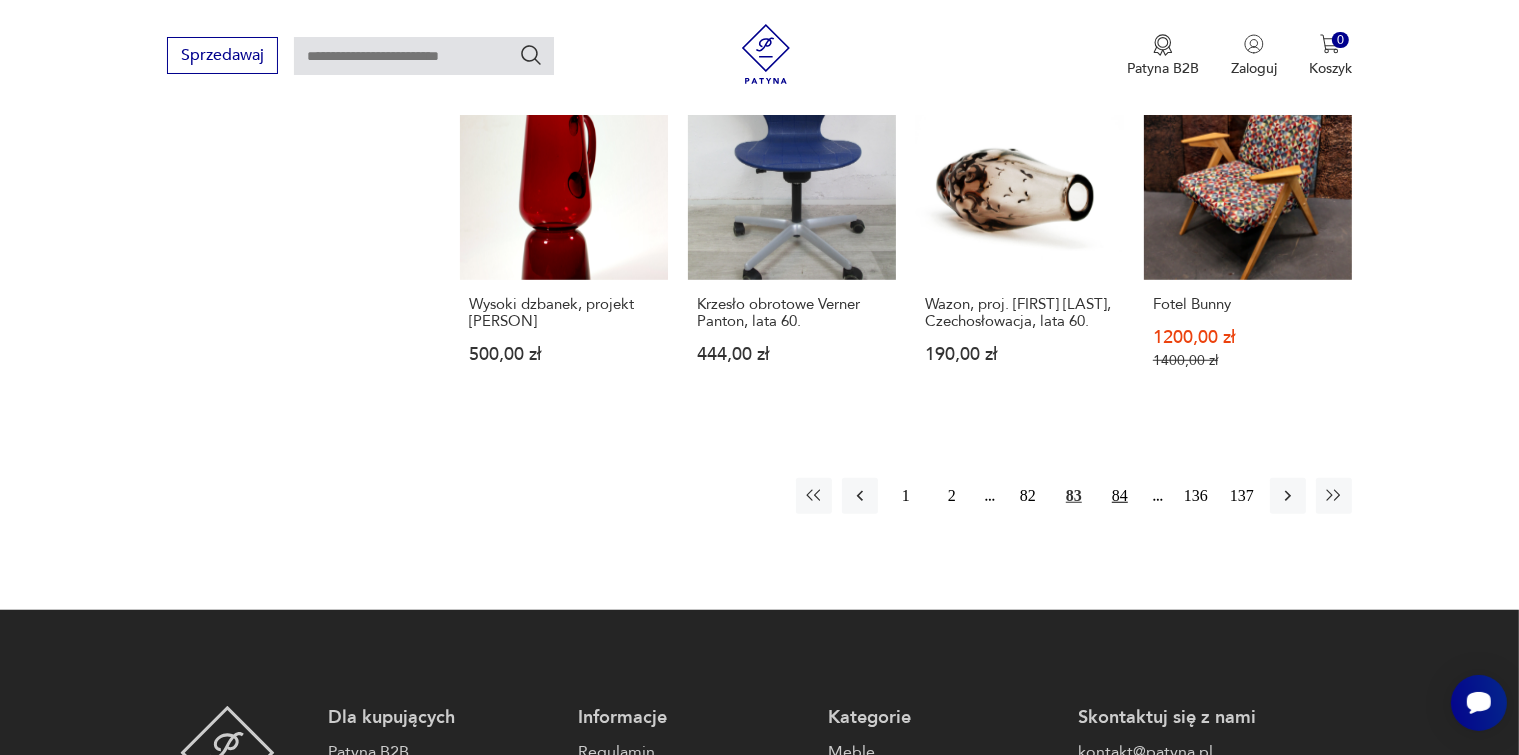 click on "84" at bounding box center (1120, 496) 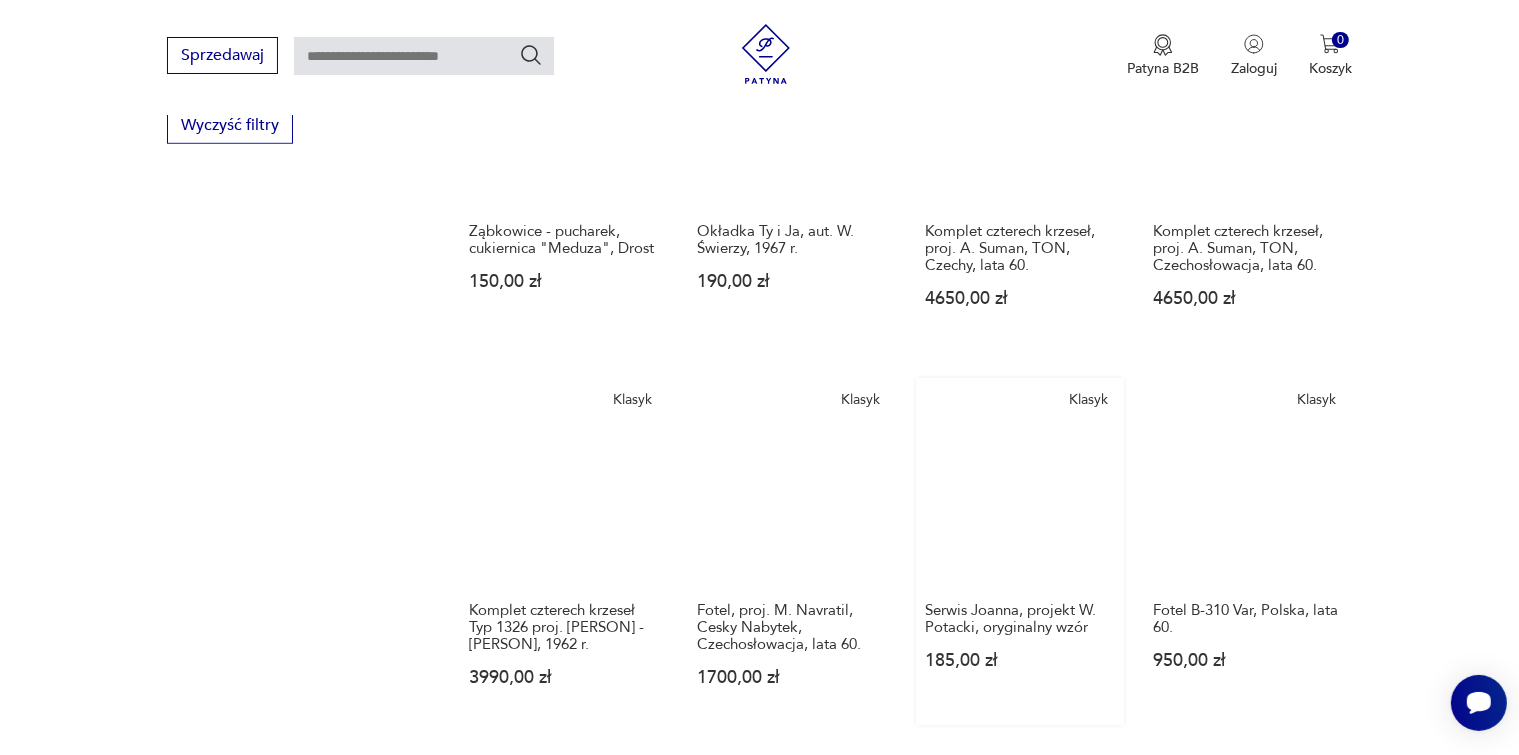 scroll, scrollTop: 1375, scrollLeft: 0, axis: vertical 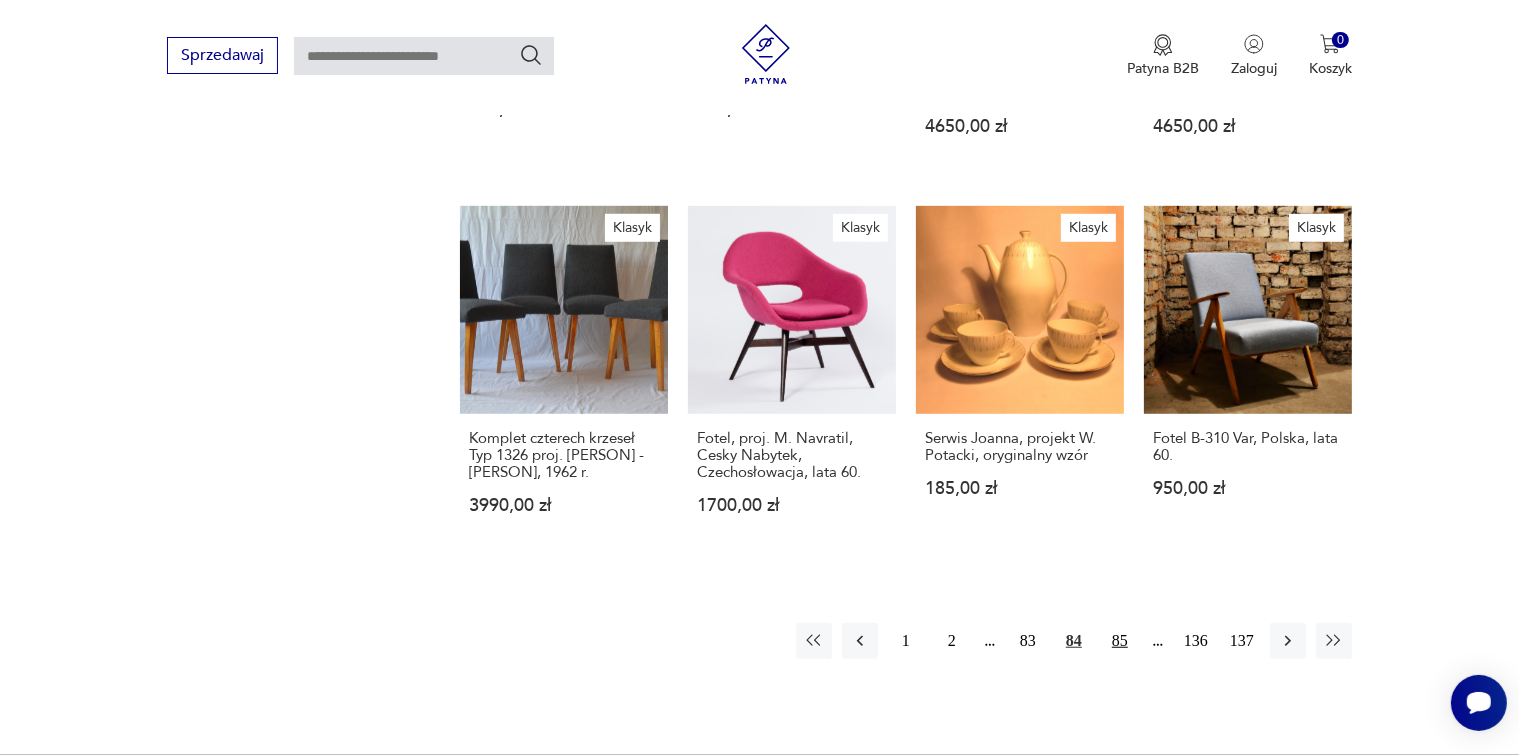 click on "85" at bounding box center [1120, 641] 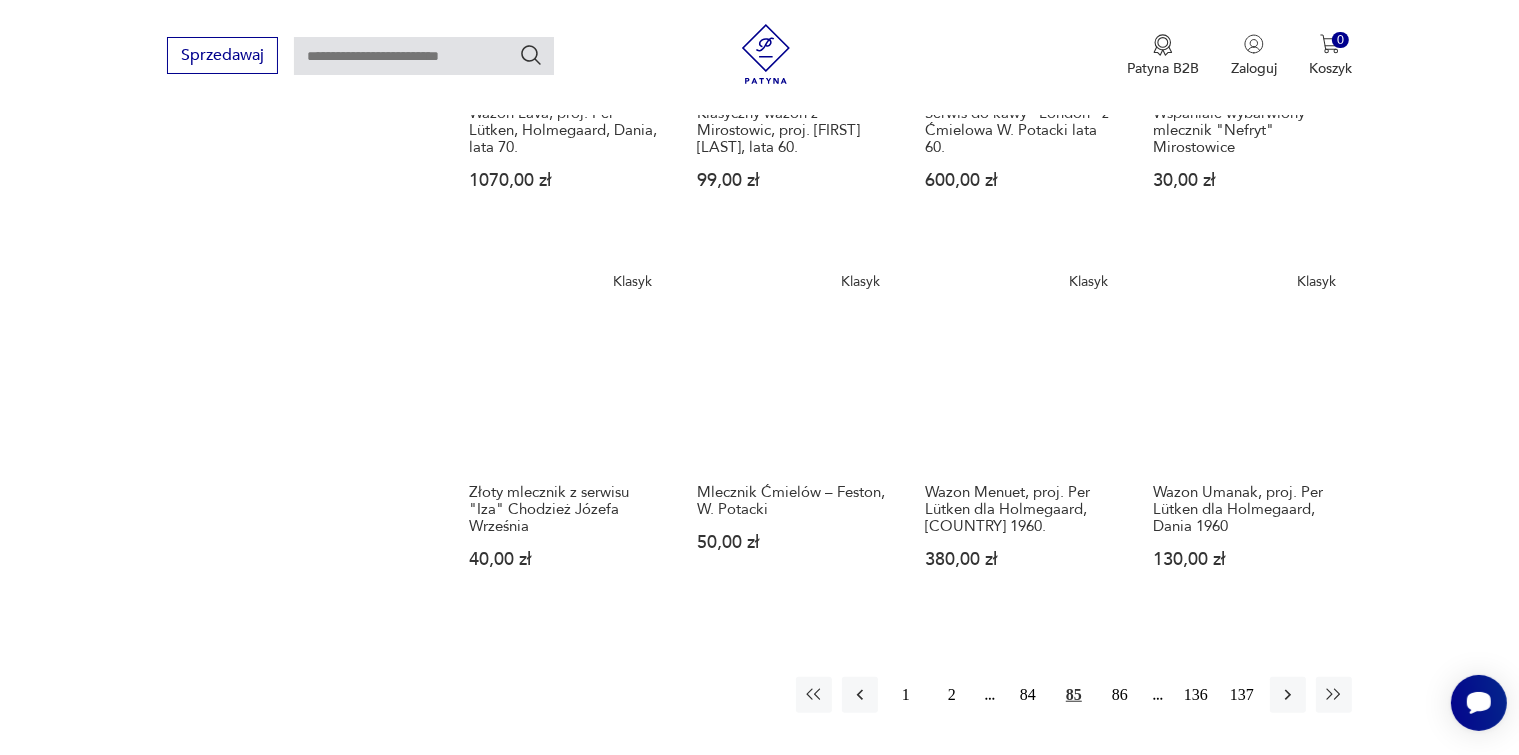 scroll, scrollTop: 1675, scrollLeft: 0, axis: vertical 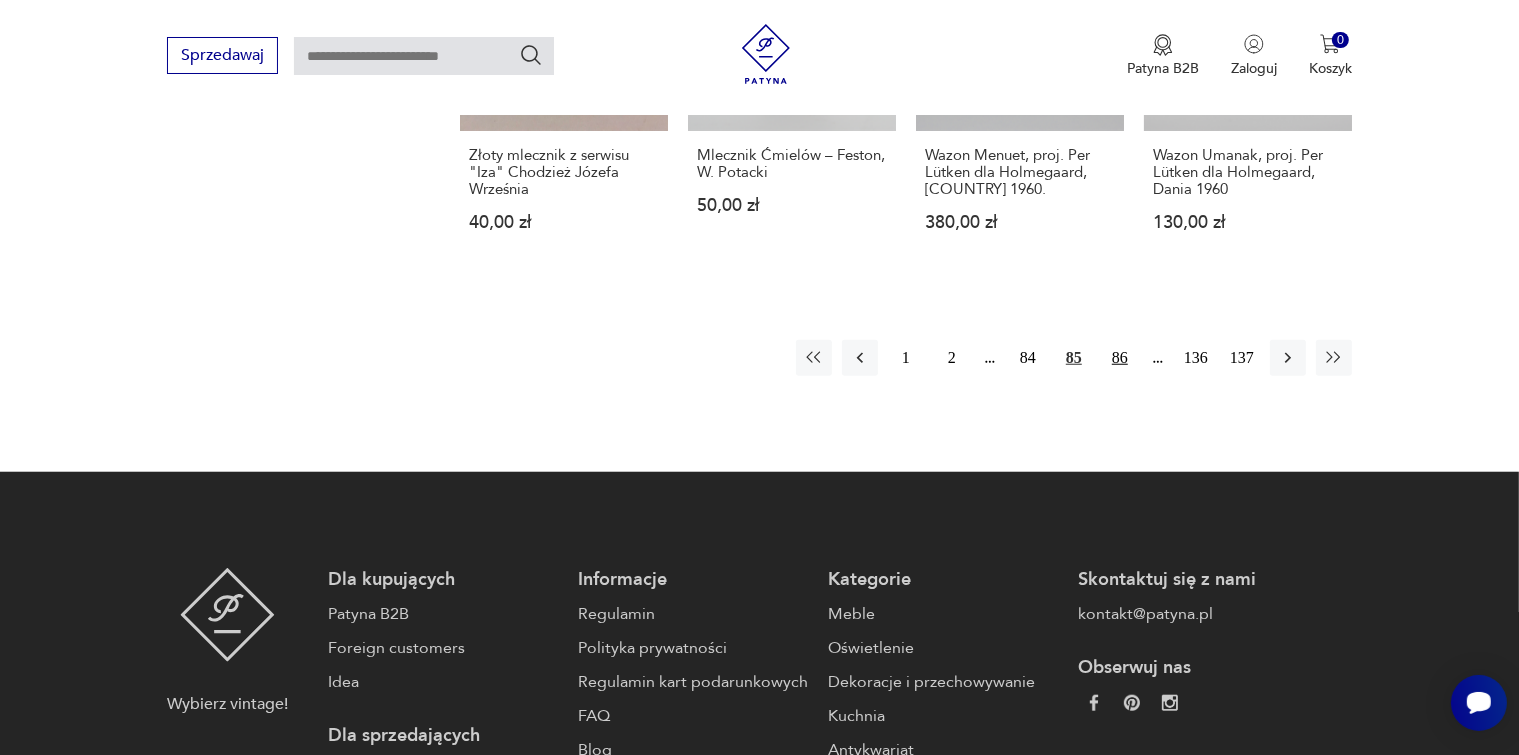 click on "86" at bounding box center [1120, 358] 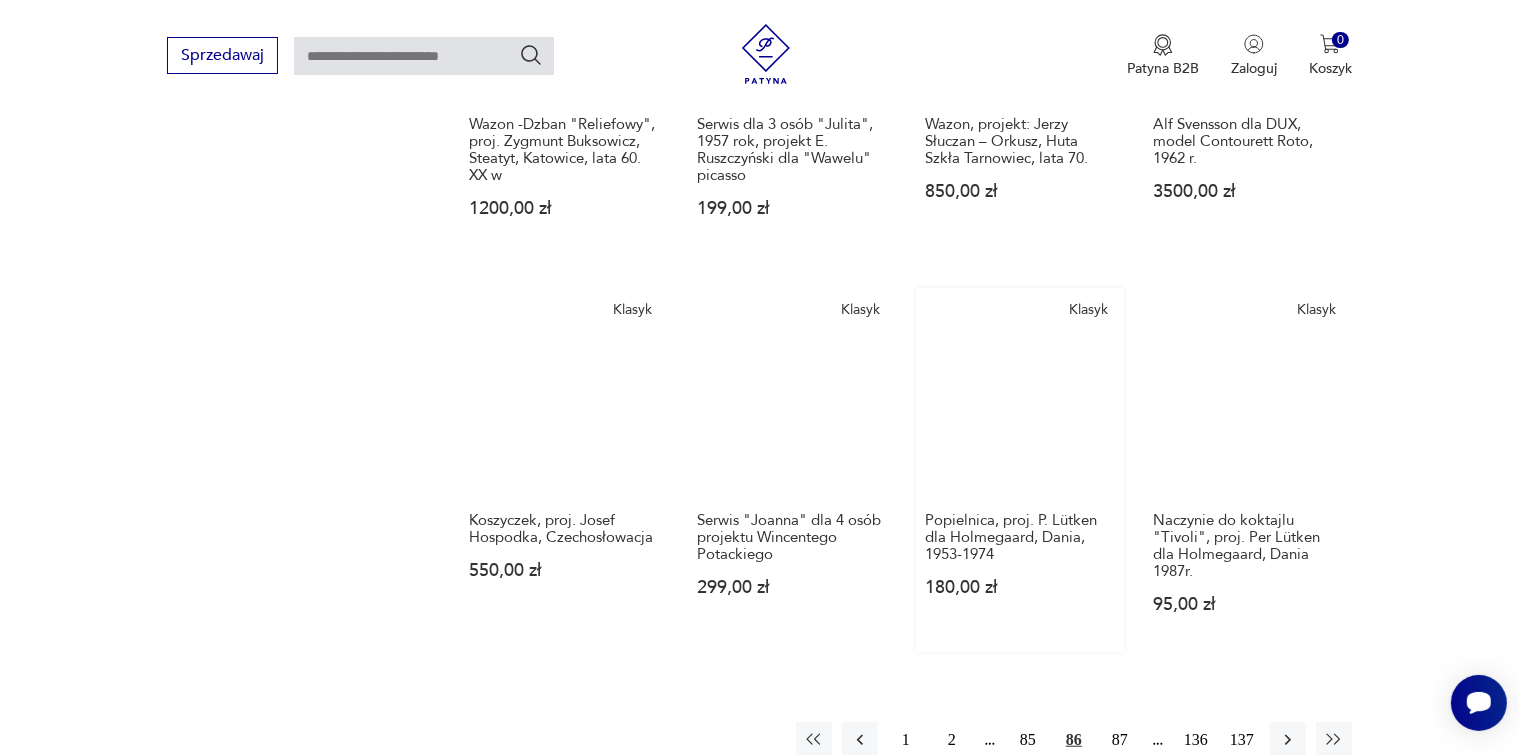 scroll, scrollTop: 1575, scrollLeft: 0, axis: vertical 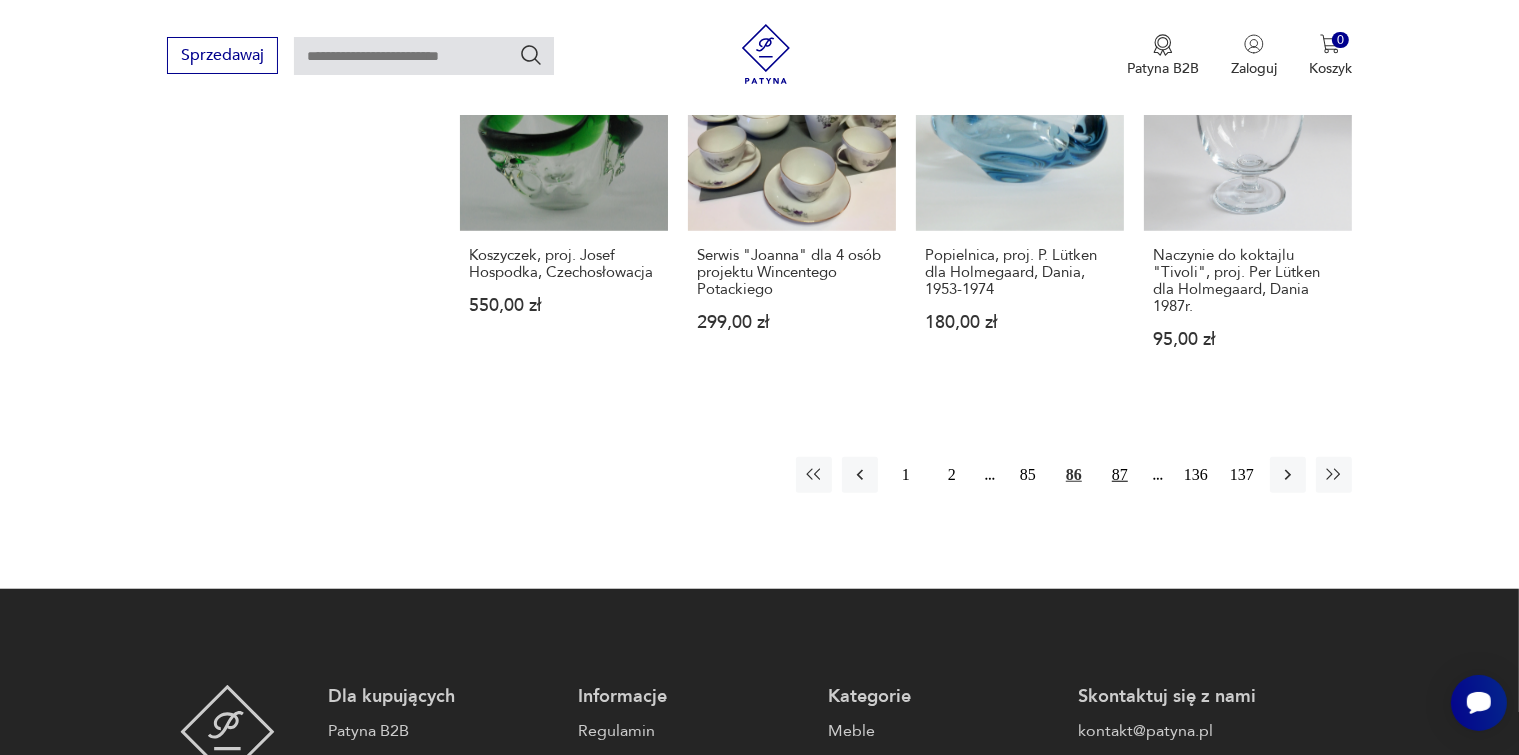 click on "87" at bounding box center (1120, 475) 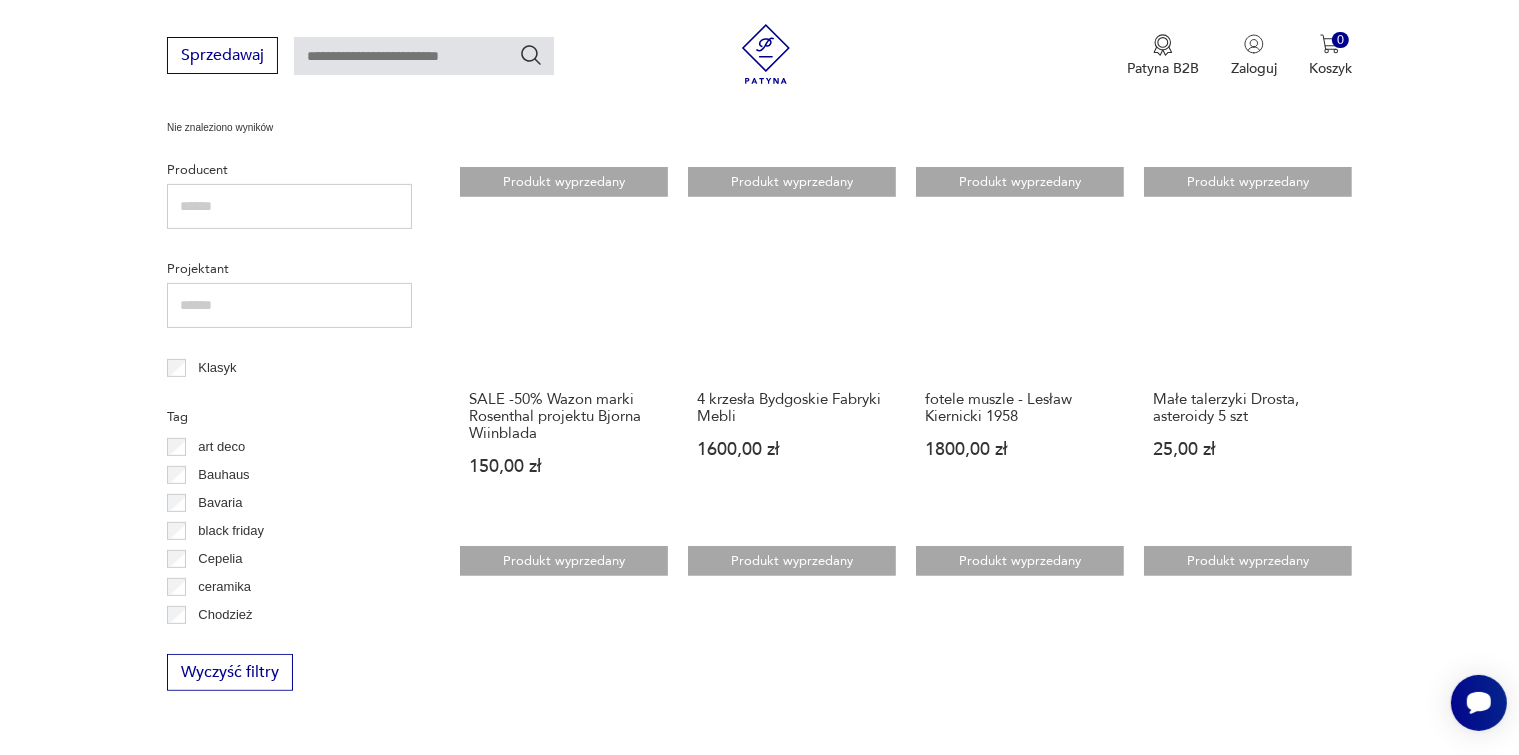 scroll, scrollTop: 875, scrollLeft: 0, axis: vertical 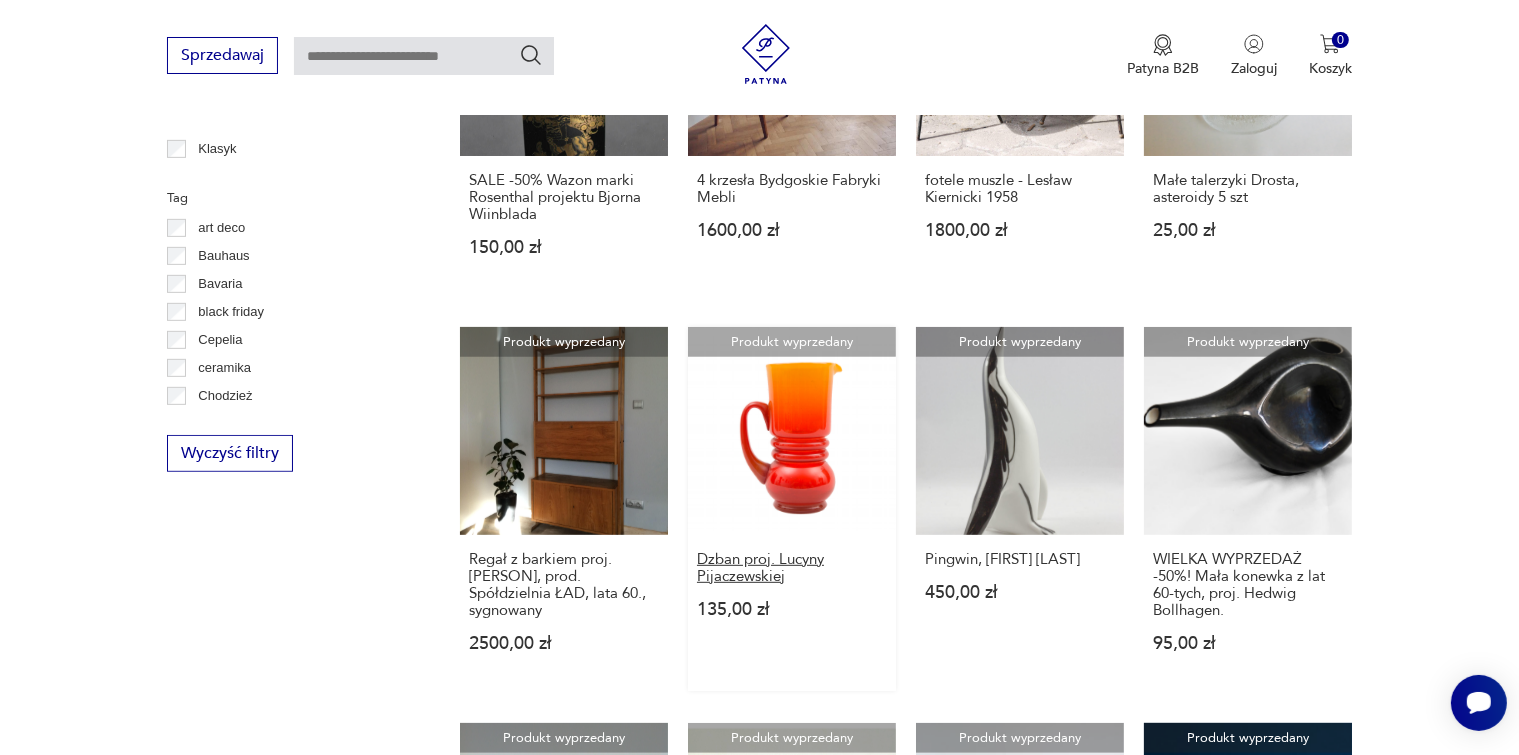 click on "Dzban proj. Lucyny Pijaczewskiej" at bounding box center [792, 568] 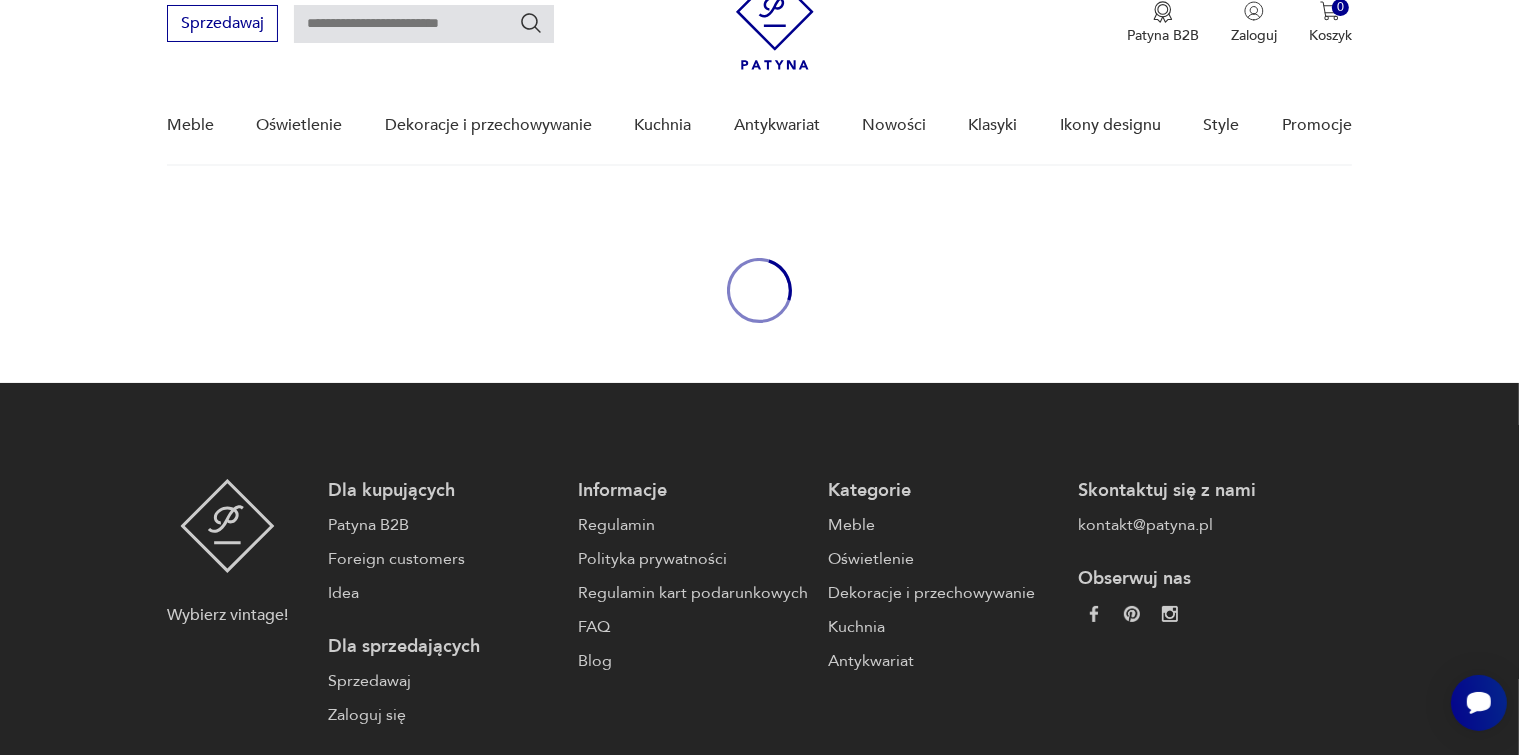 scroll, scrollTop: 0, scrollLeft: 0, axis: both 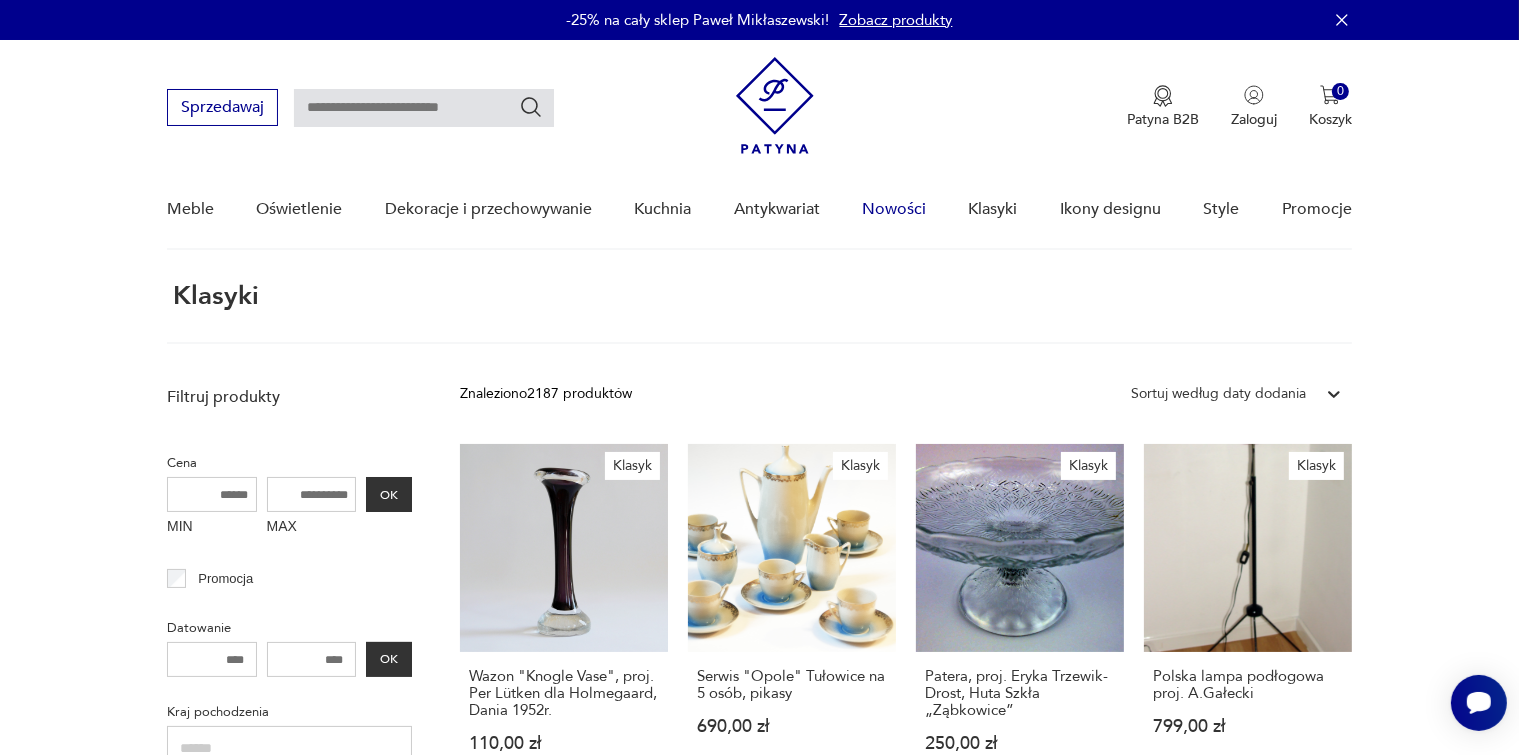 click on "Nowości" at bounding box center [894, 209] 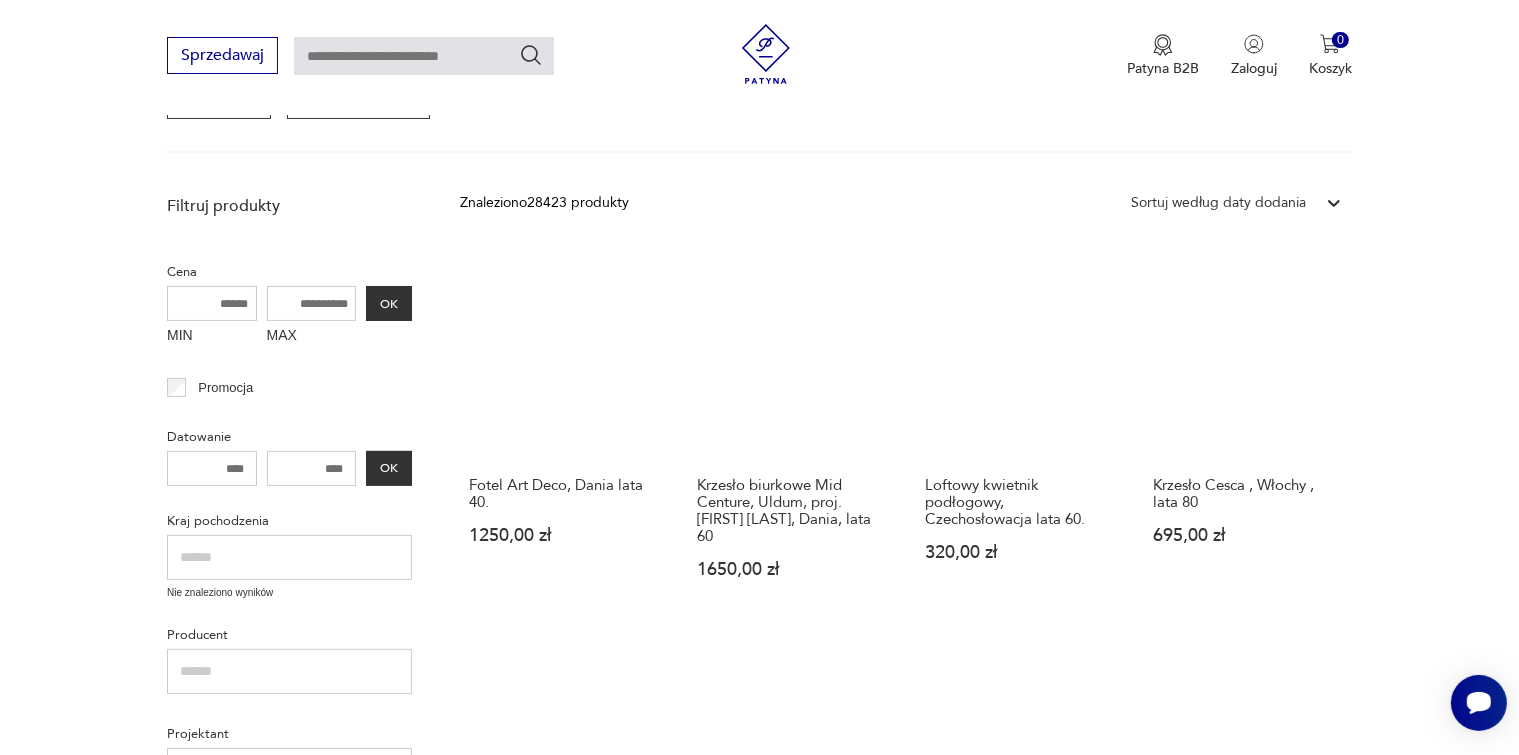 scroll, scrollTop: 0, scrollLeft: 0, axis: both 